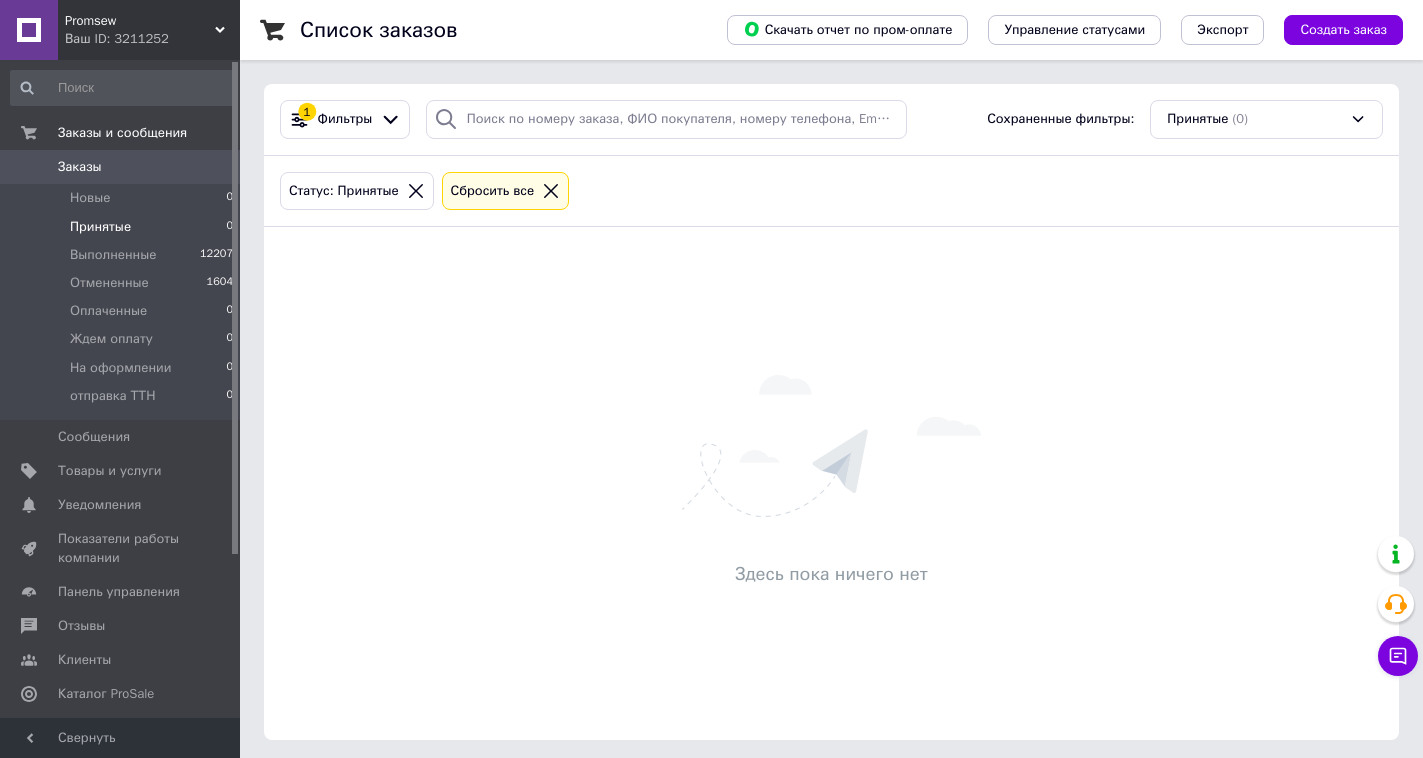 scroll, scrollTop: 0, scrollLeft: 0, axis: both 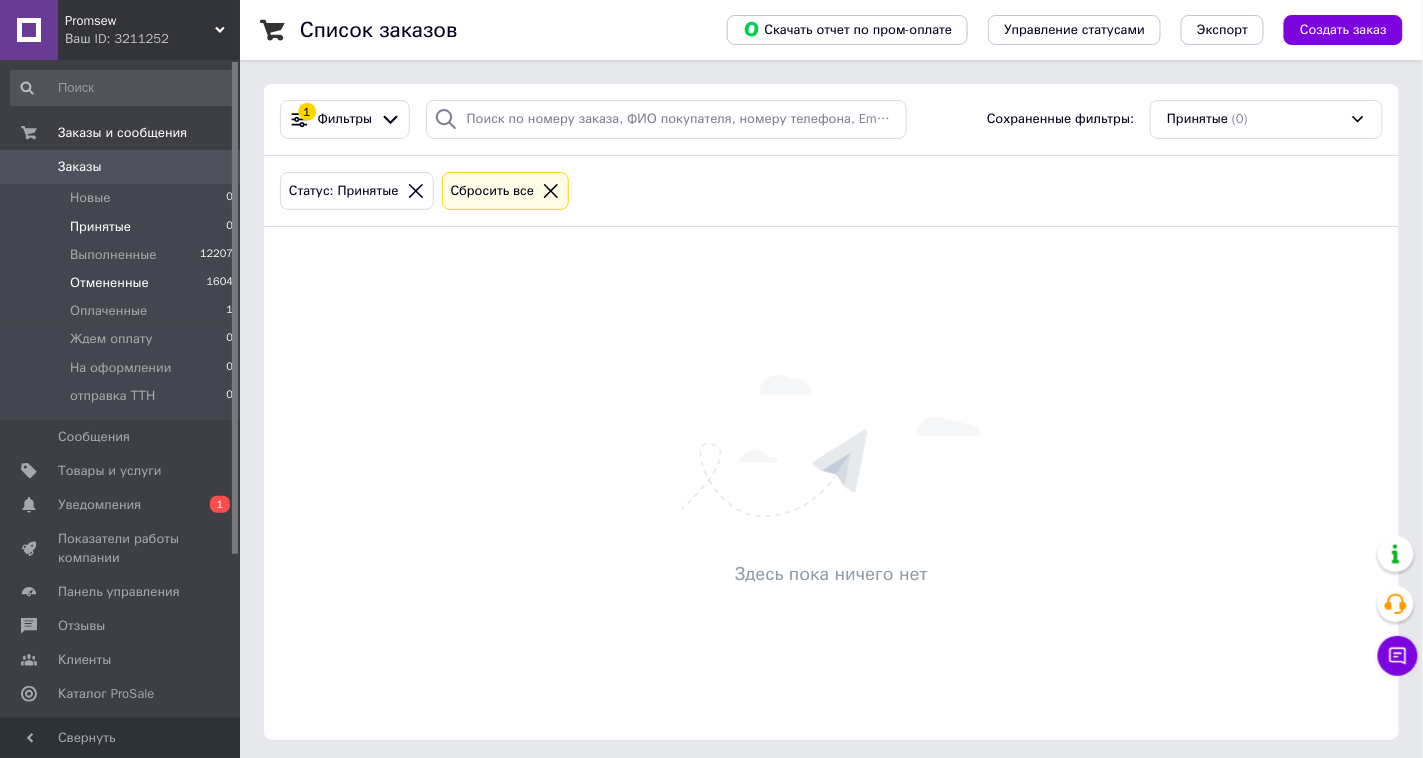 click on "Отмененные" at bounding box center [109, 283] 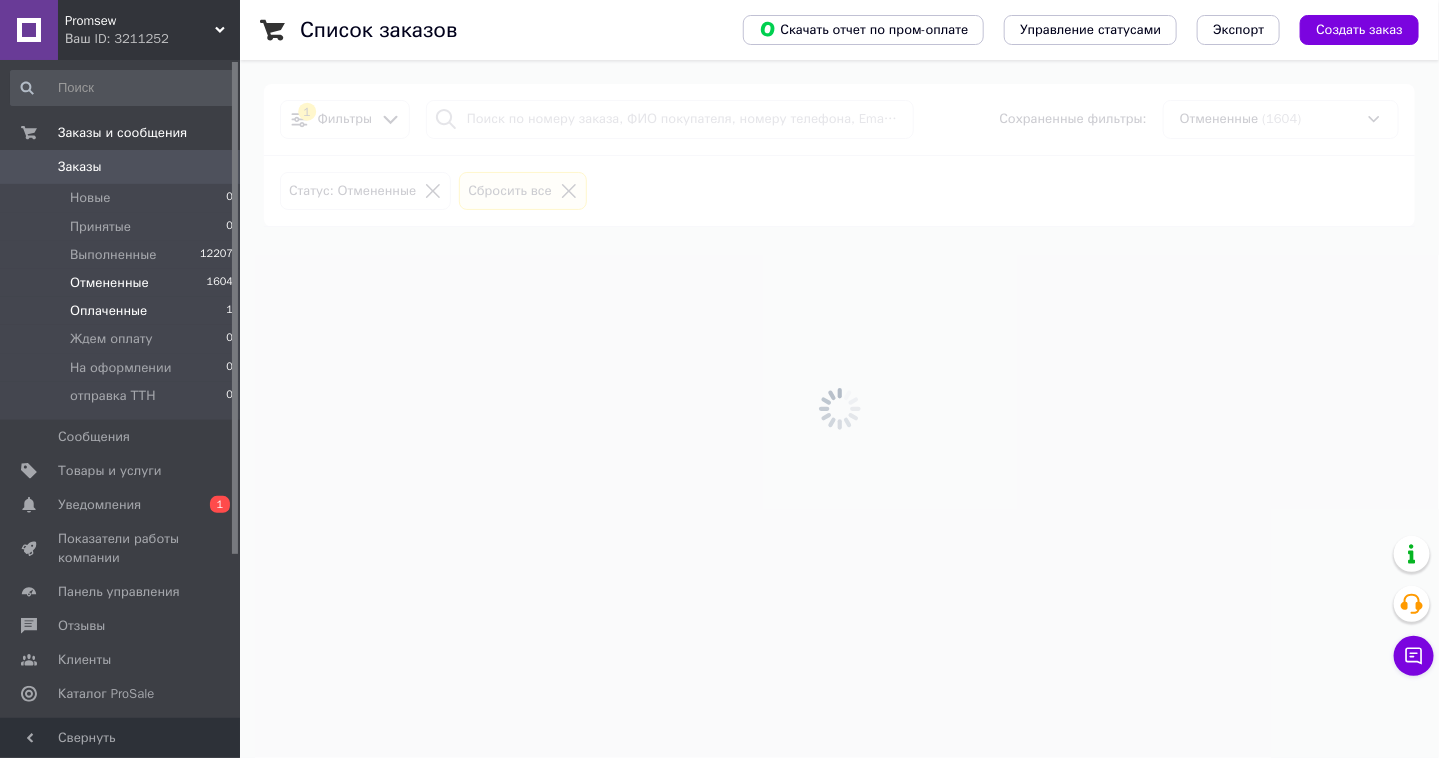 click on "Оплаченные" at bounding box center [108, 311] 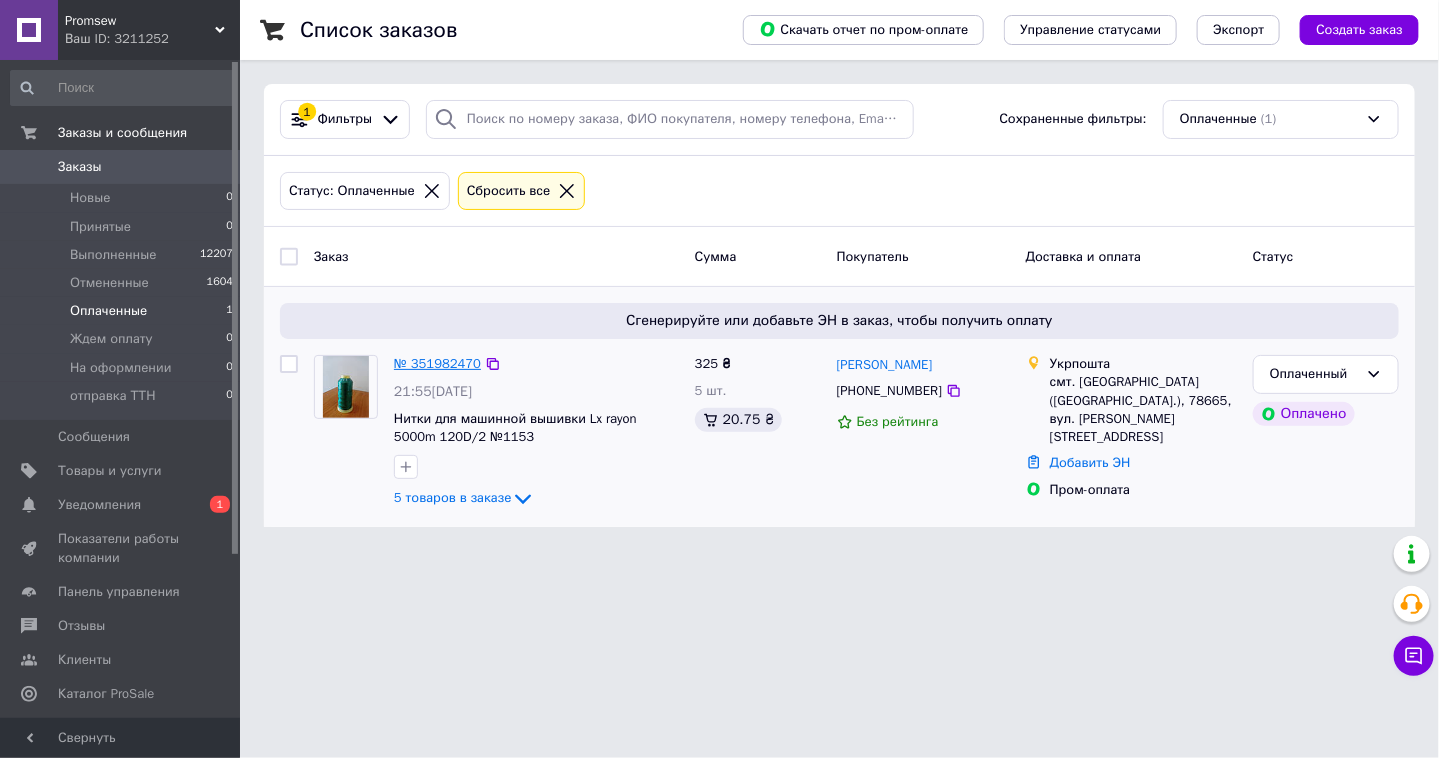 click on "№ 351982470" at bounding box center [437, 363] 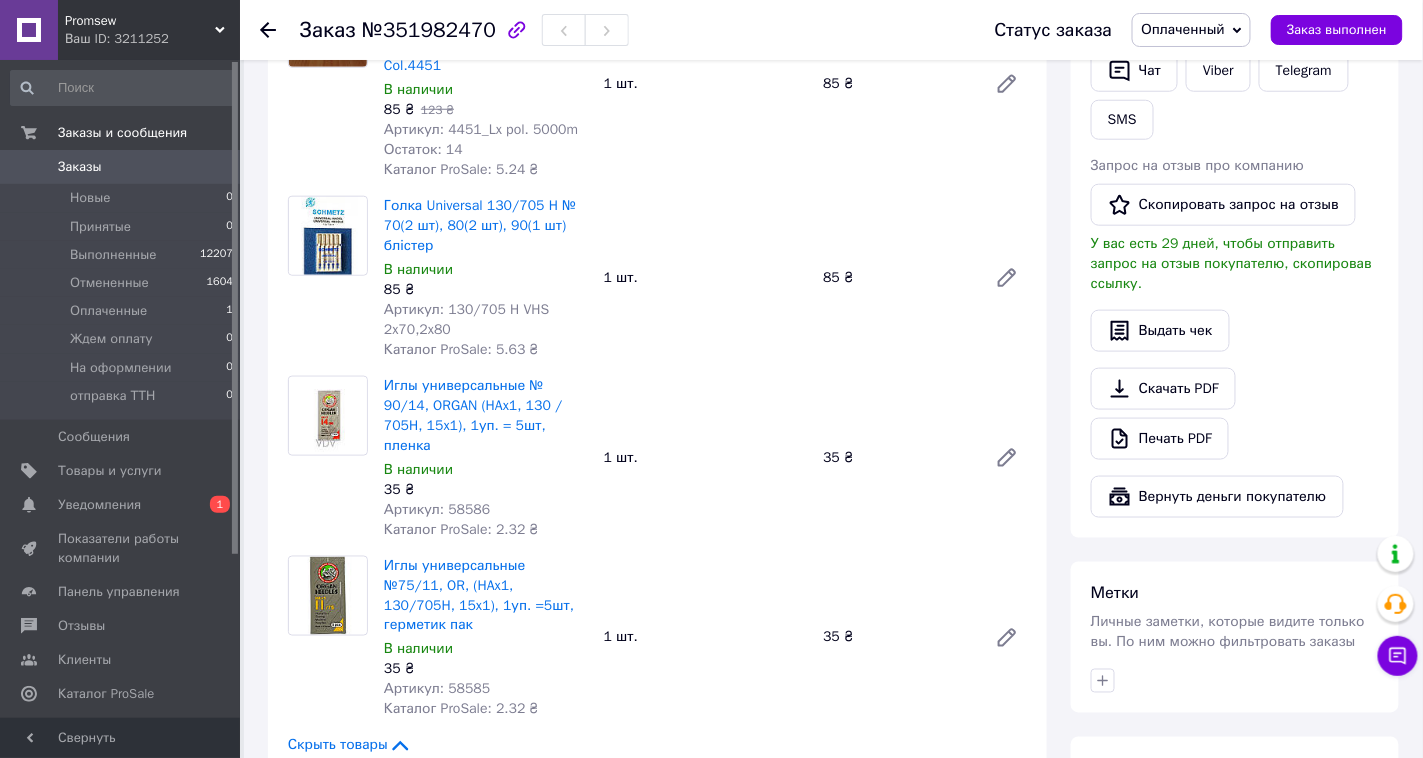 scroll, scrollTop: 518, scrollLeft: 0, axis: vertical 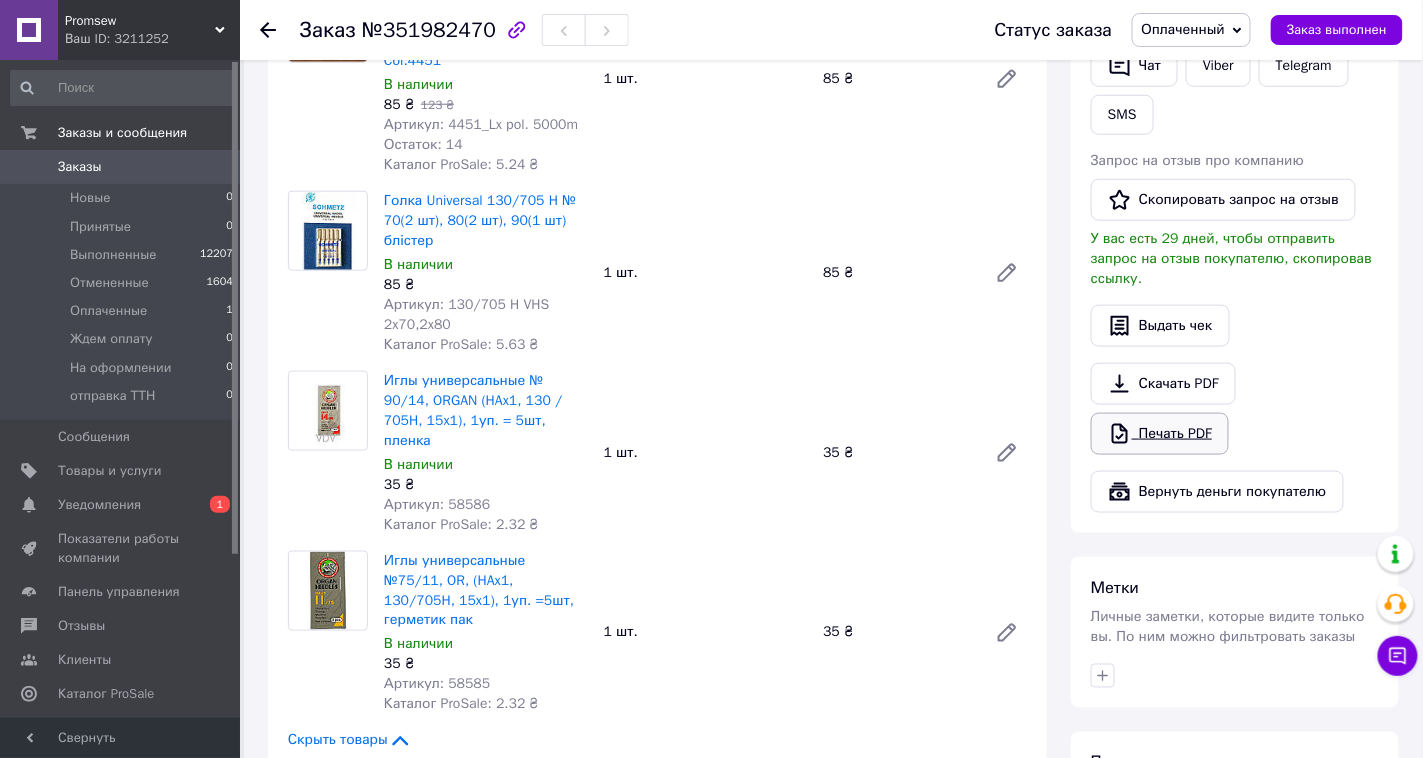 click on "Печать PDF" at bounding box center [1160, 434] 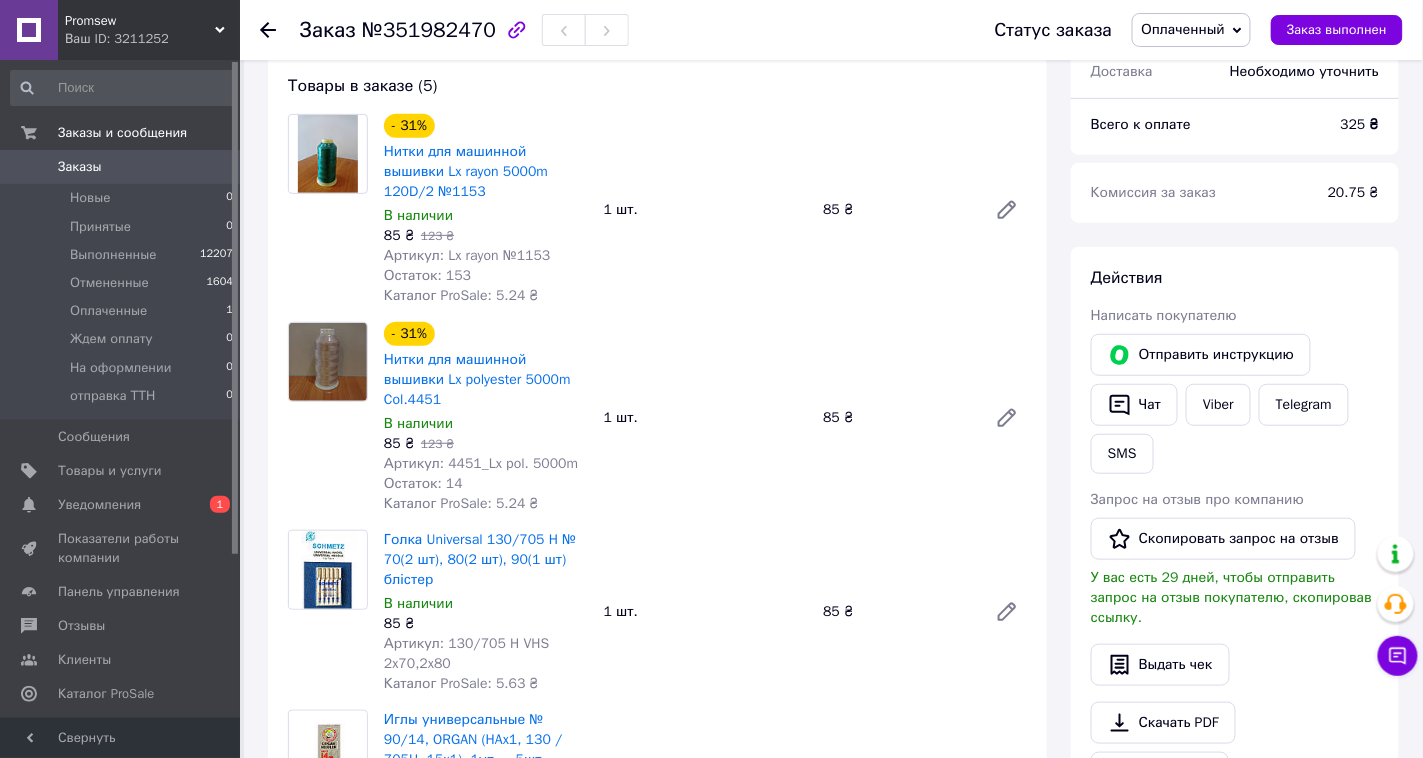 scroll, scrollTop: 184, scrollLeft: 0, axis: vertical 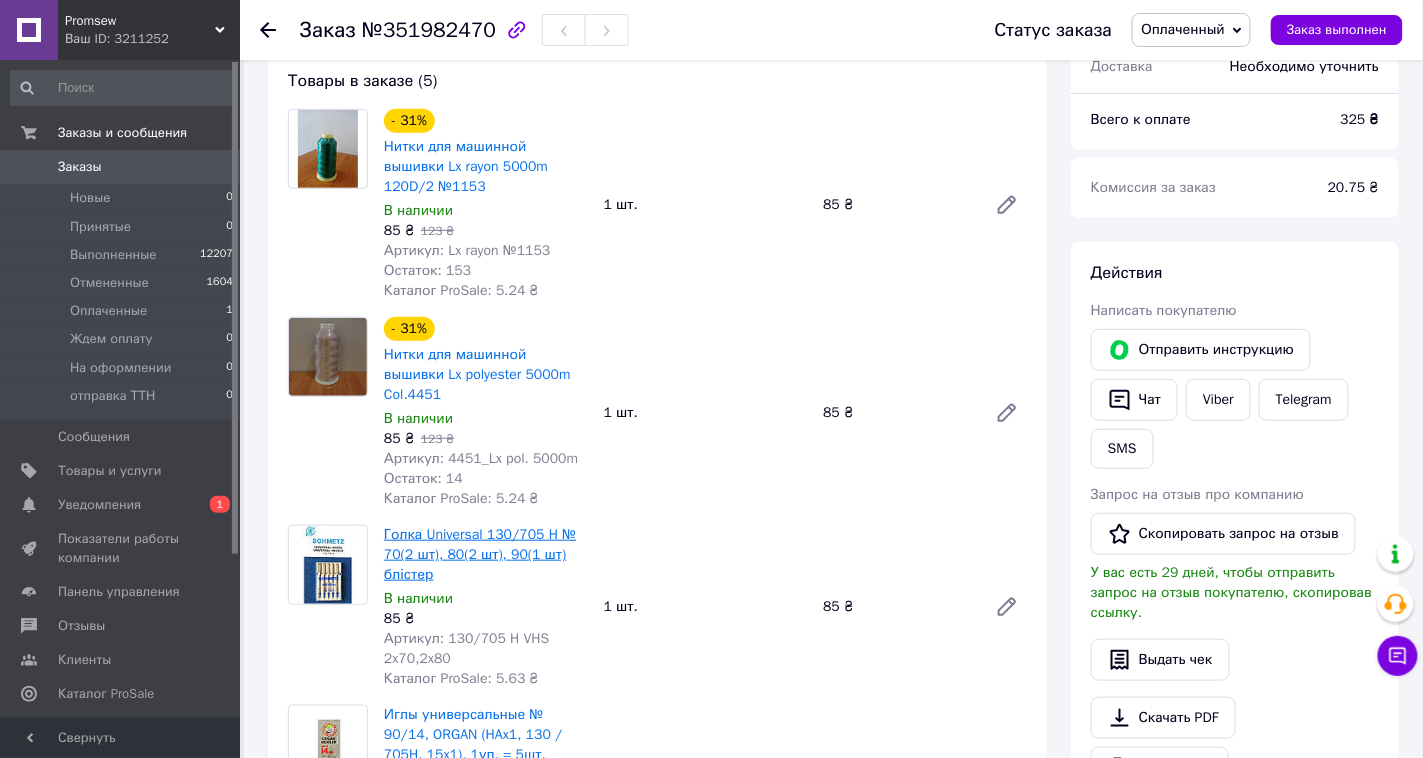 click on "Голка Universal 130/705 H № 70(2 шт), 80(2 шт), 90(1 шт) блістер" at bounding box center [486, 555] 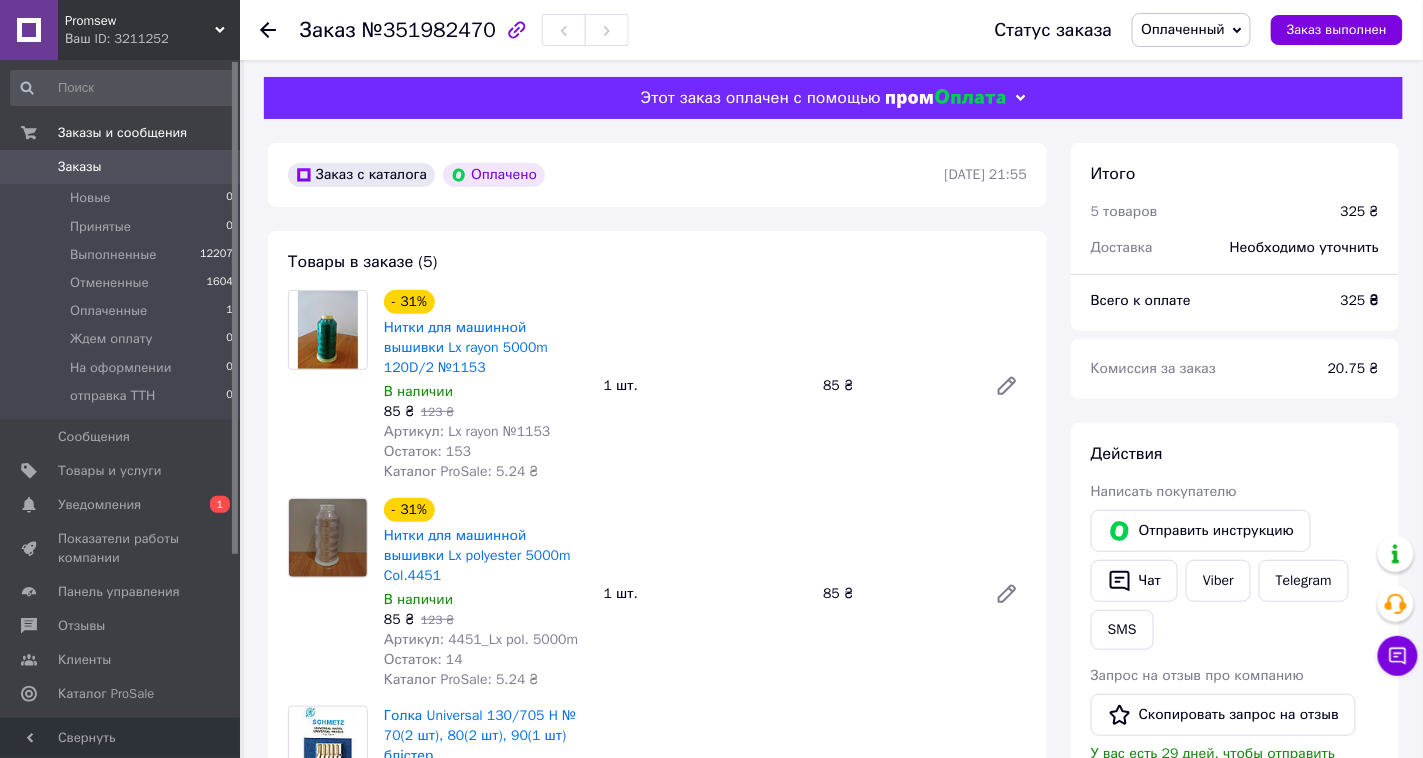 scroll, scrollTop: 0, scrollLeft: 0, axis: both 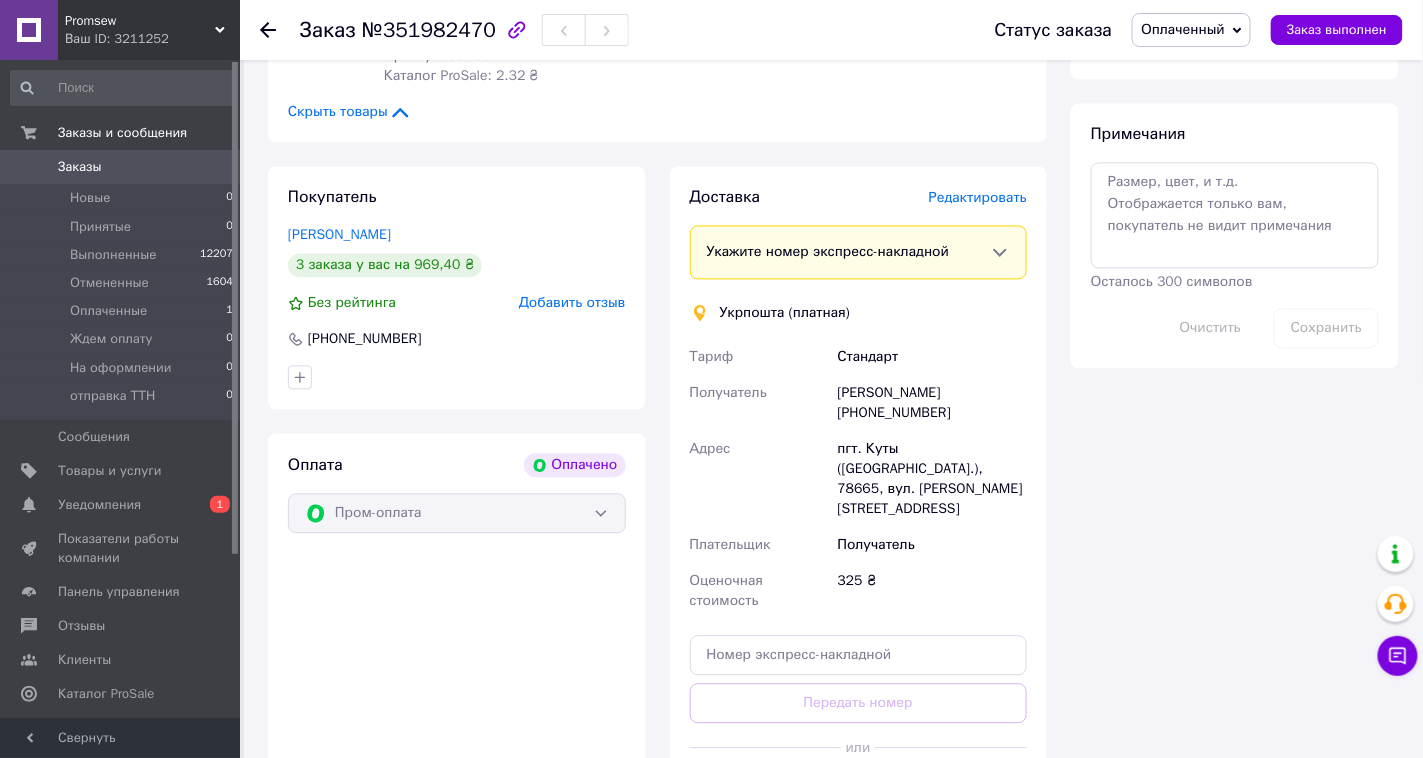 click on "Редактировать" at bounding box center (978, 197) 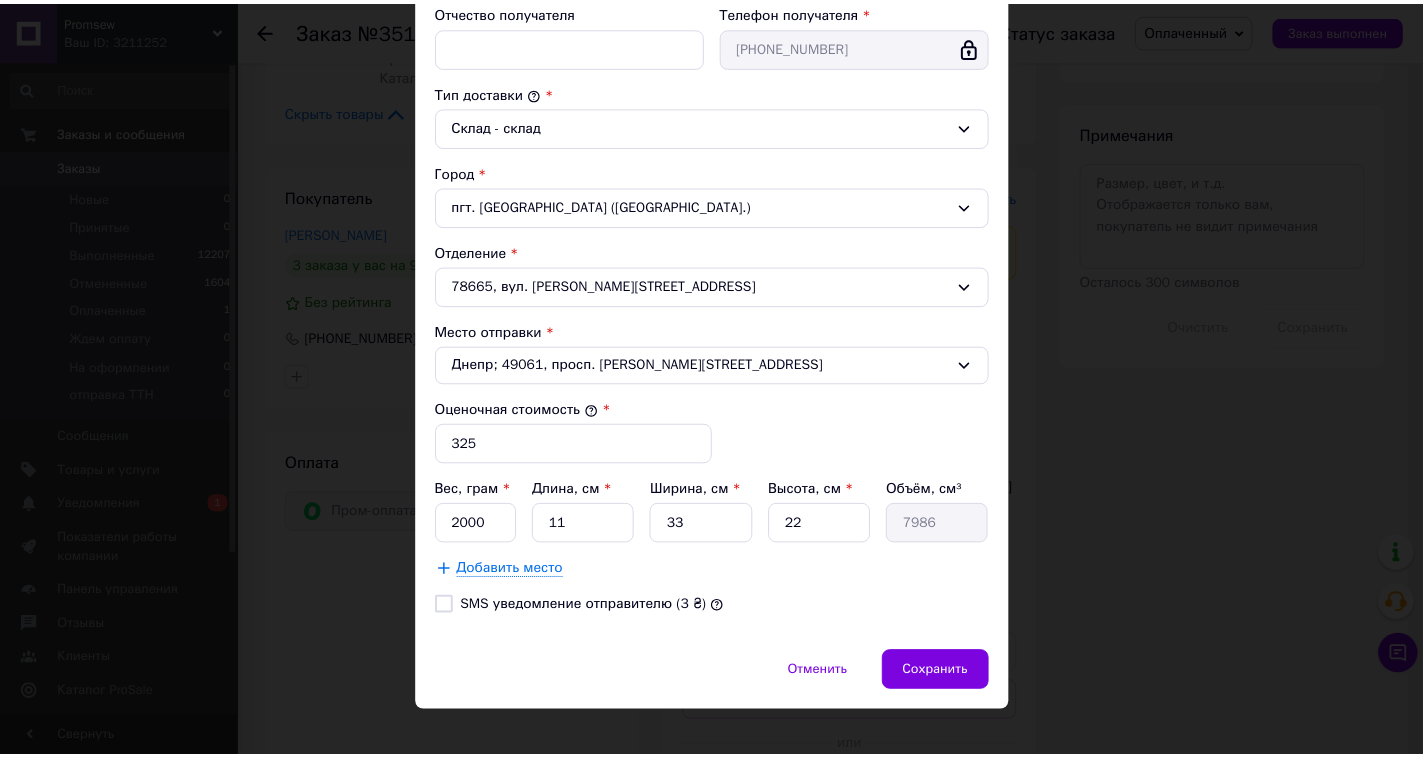 scroll, scrollTop: 493, scrollLeft: 0, axis: vertical 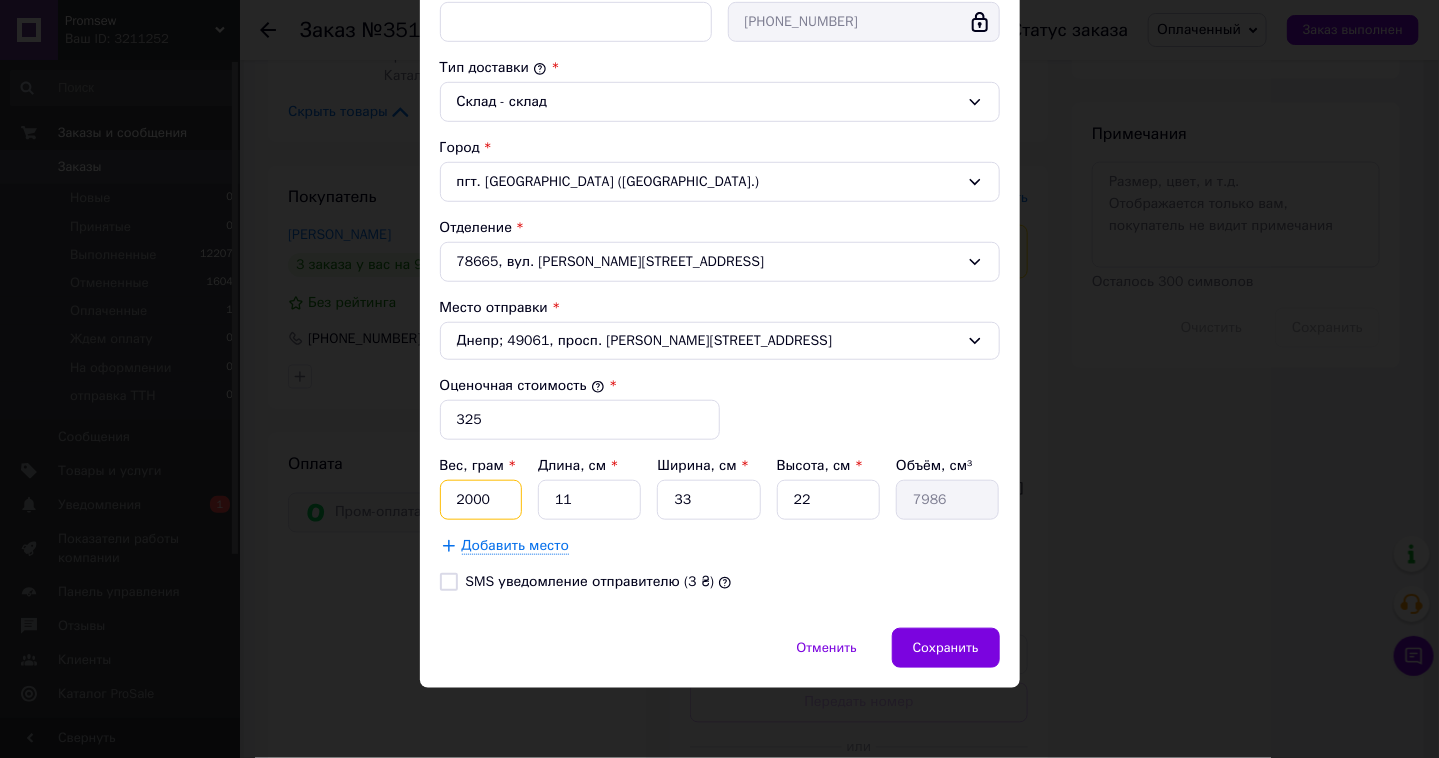click on "2000" at bounding box center (481, 500) 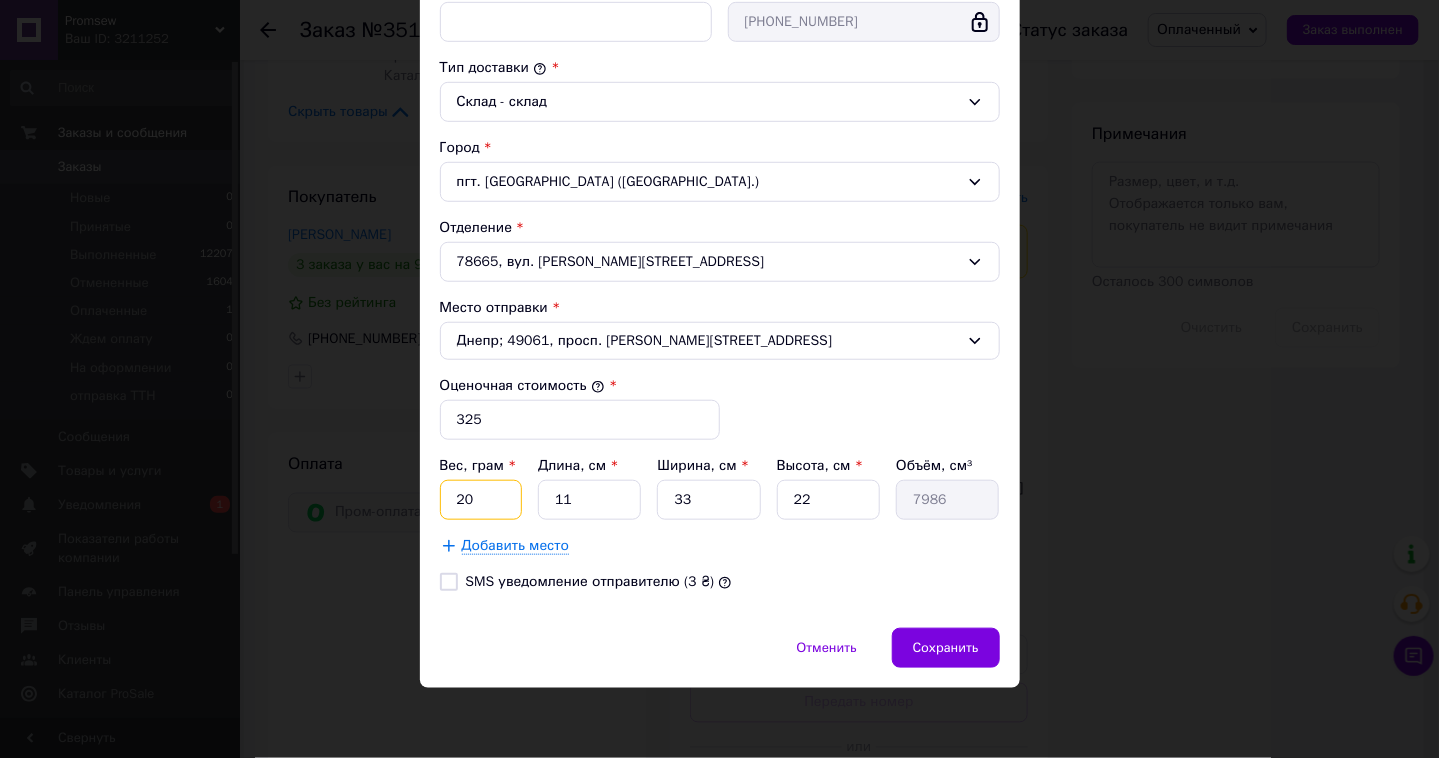 type on "2" 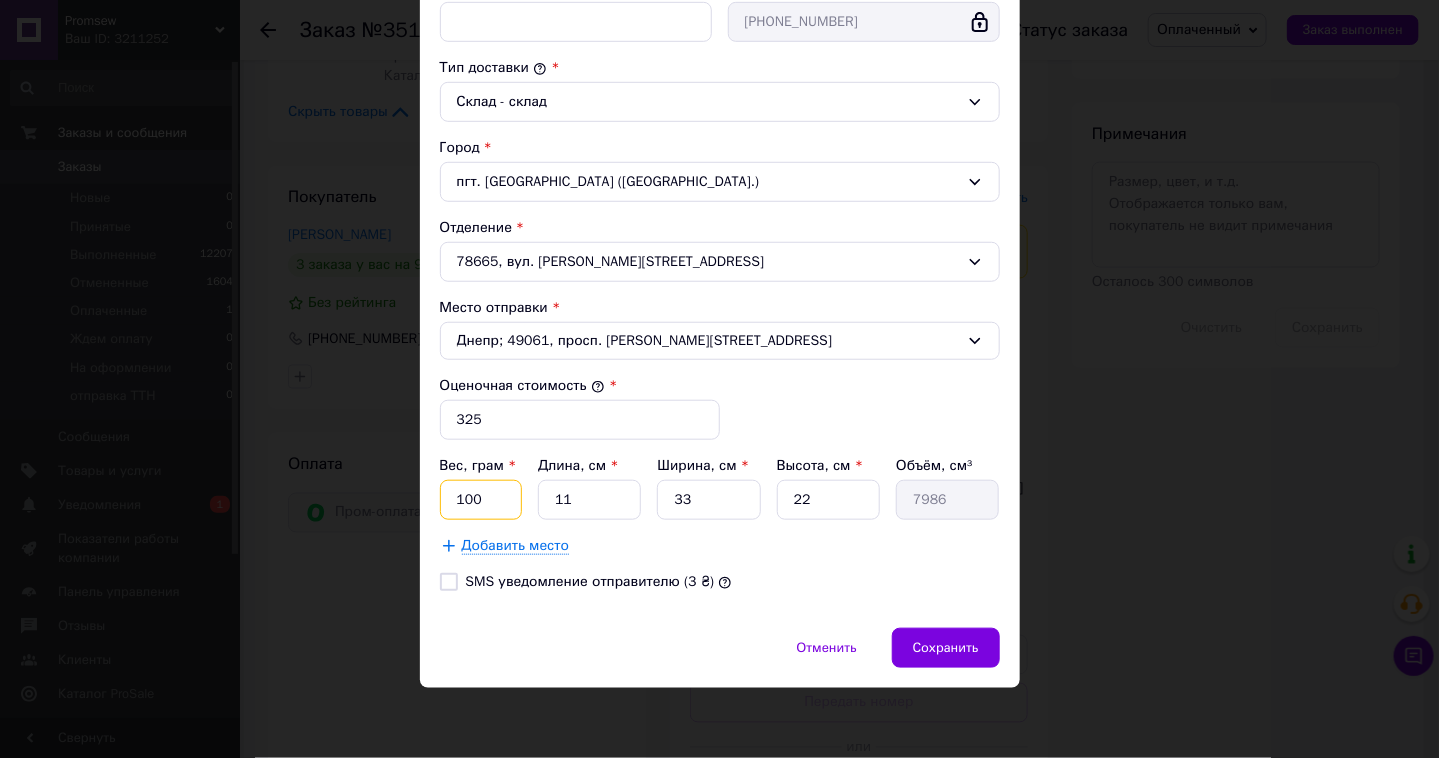 type on "100" 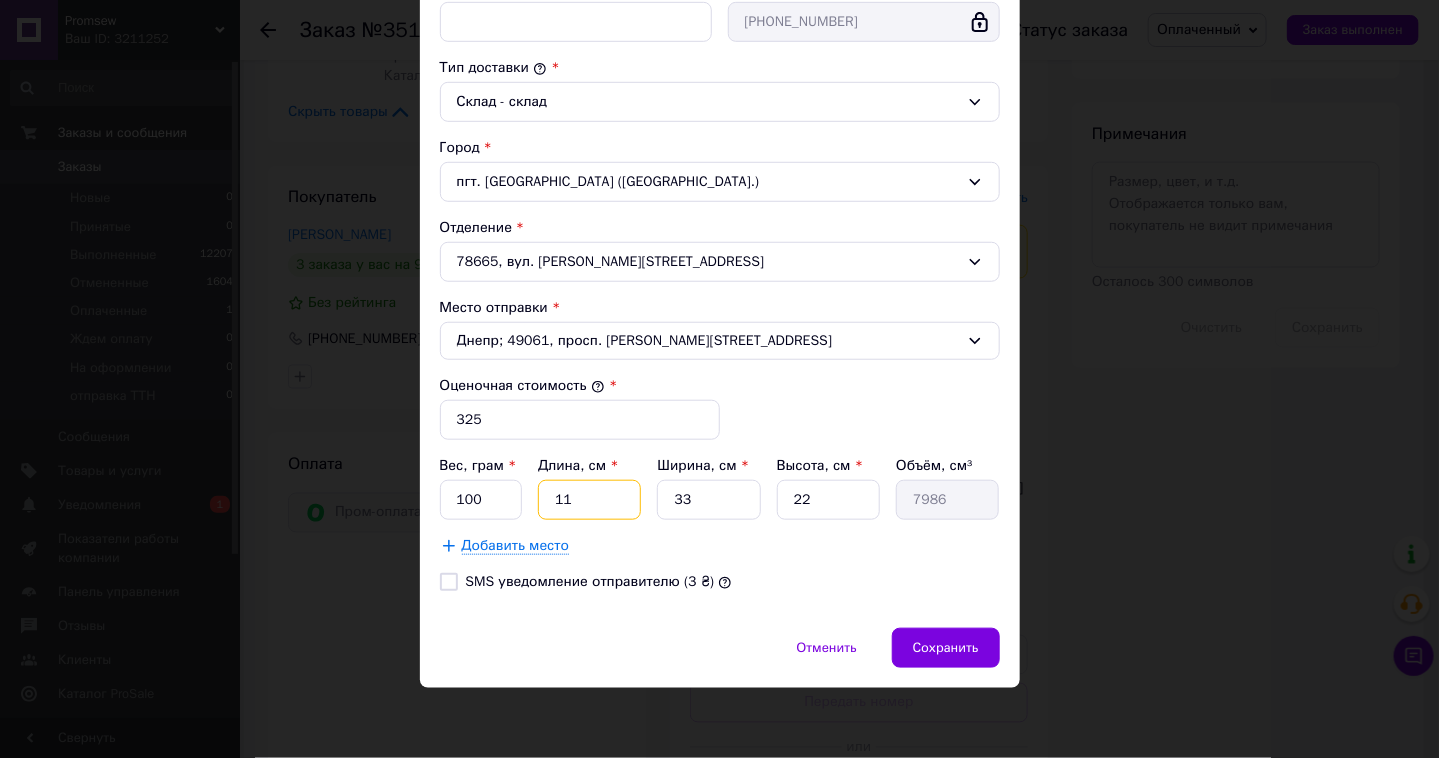 click on "11" at bounding box center (589, 500) 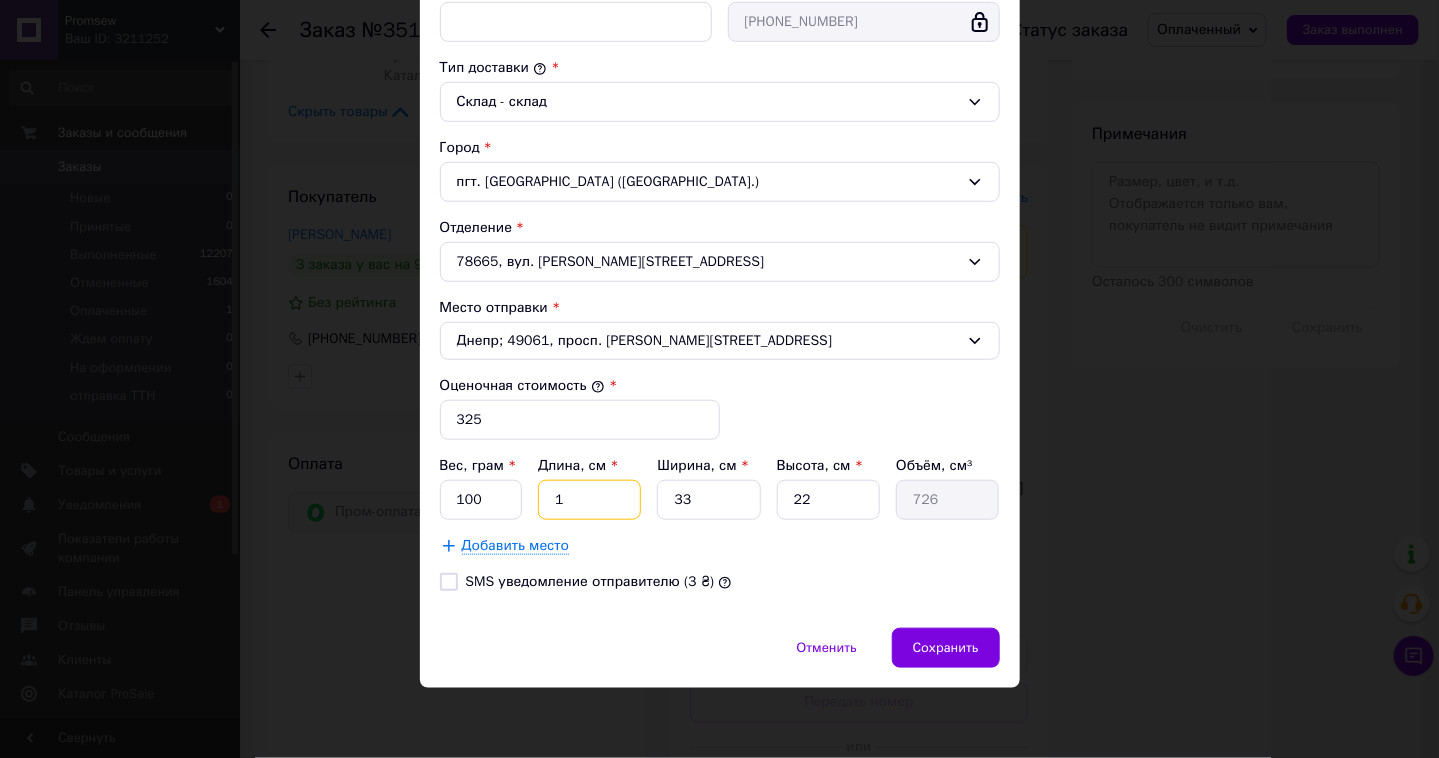 type 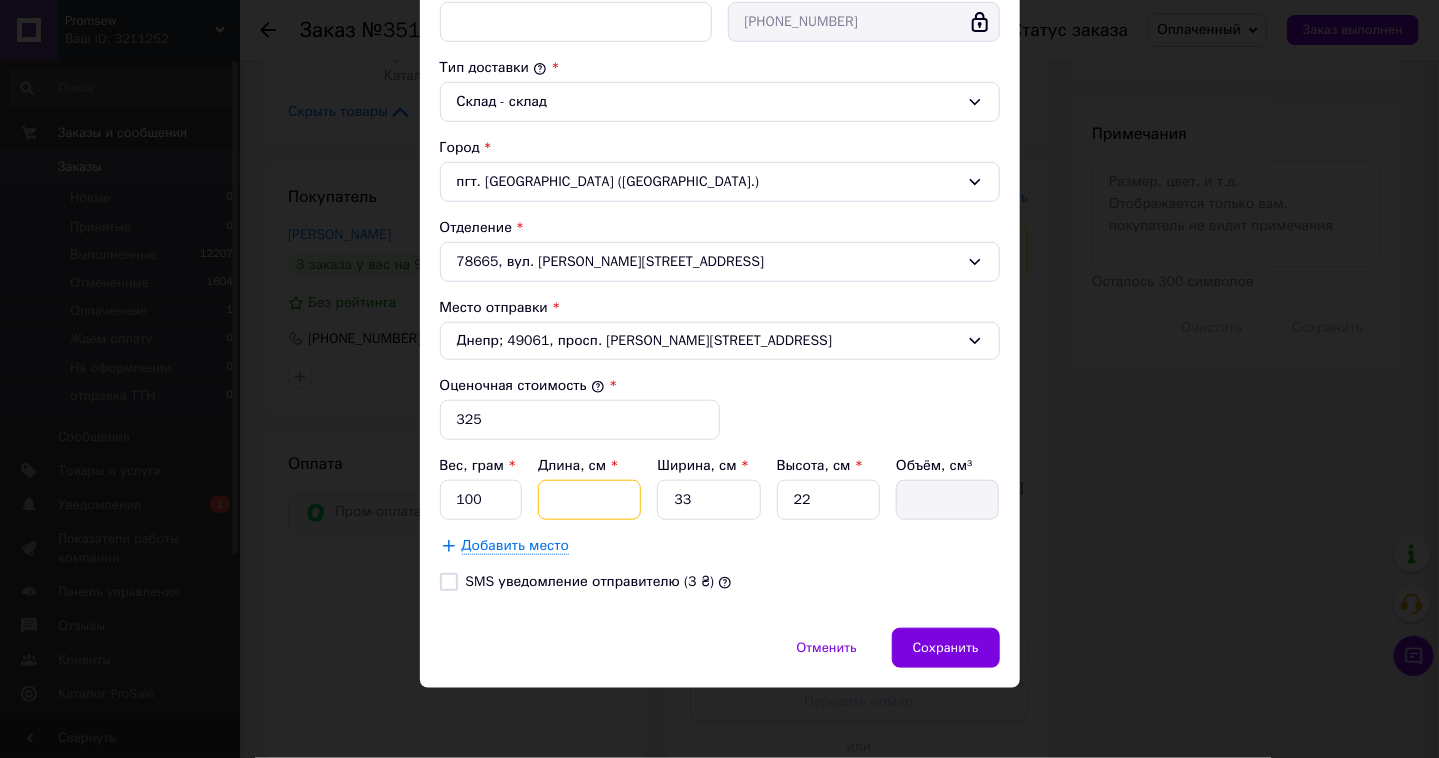 type on "1" 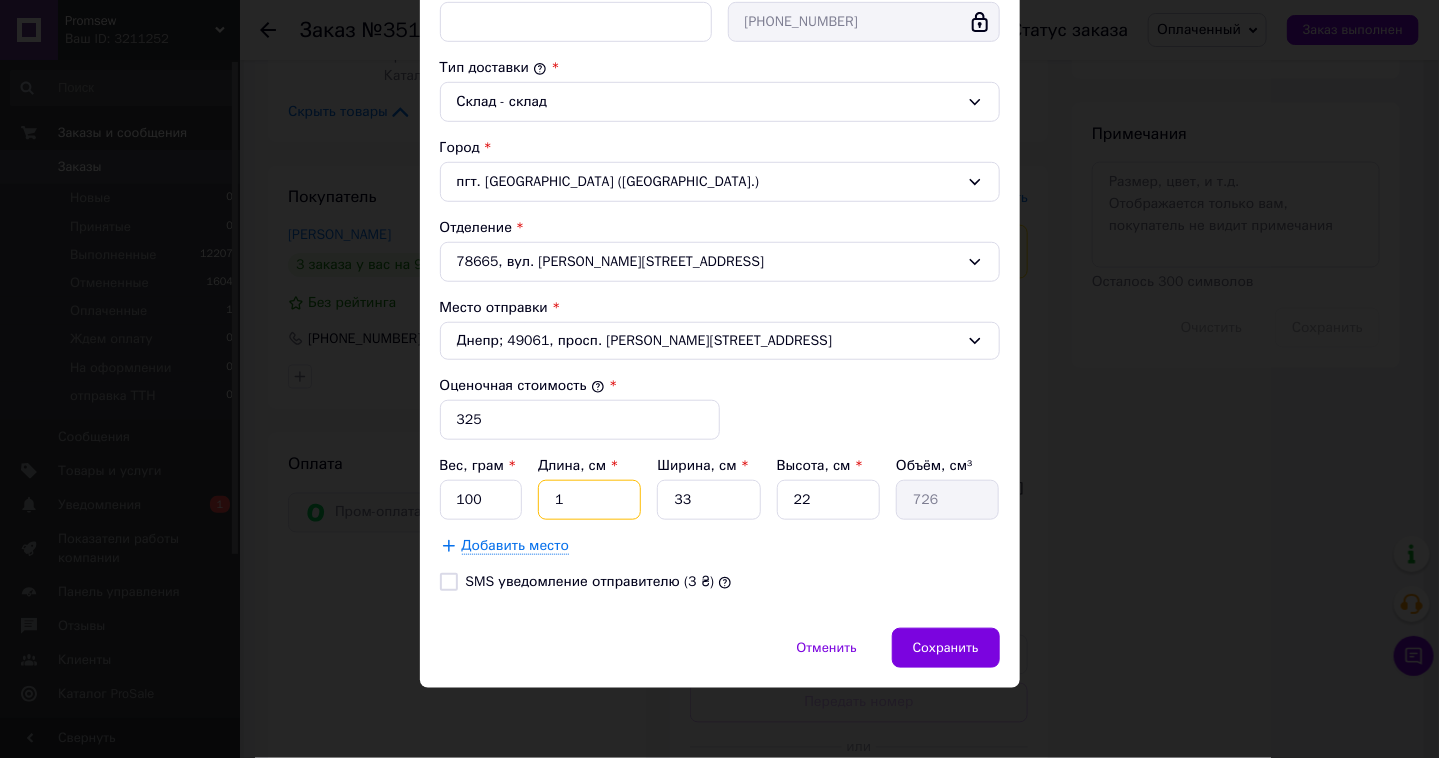 type on "18" 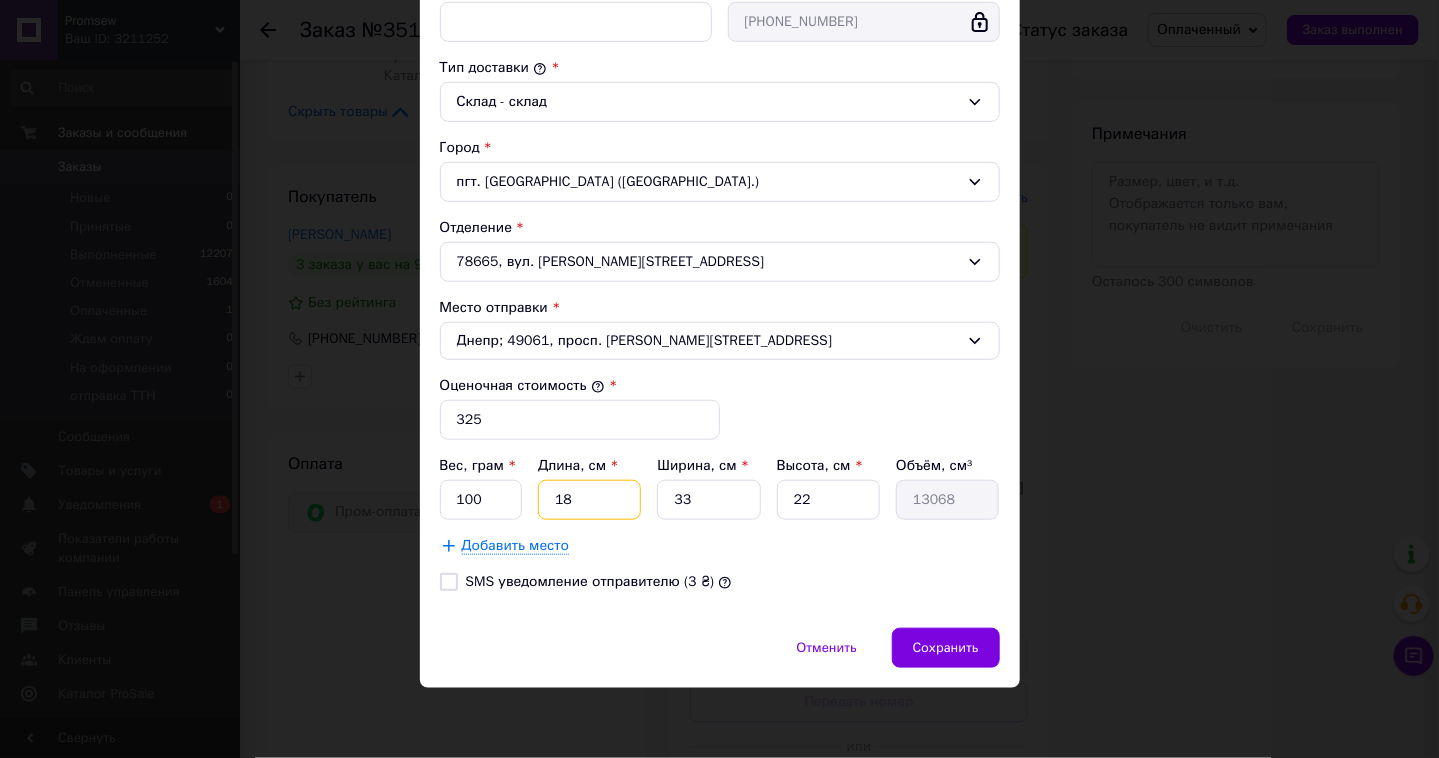 type on "18" 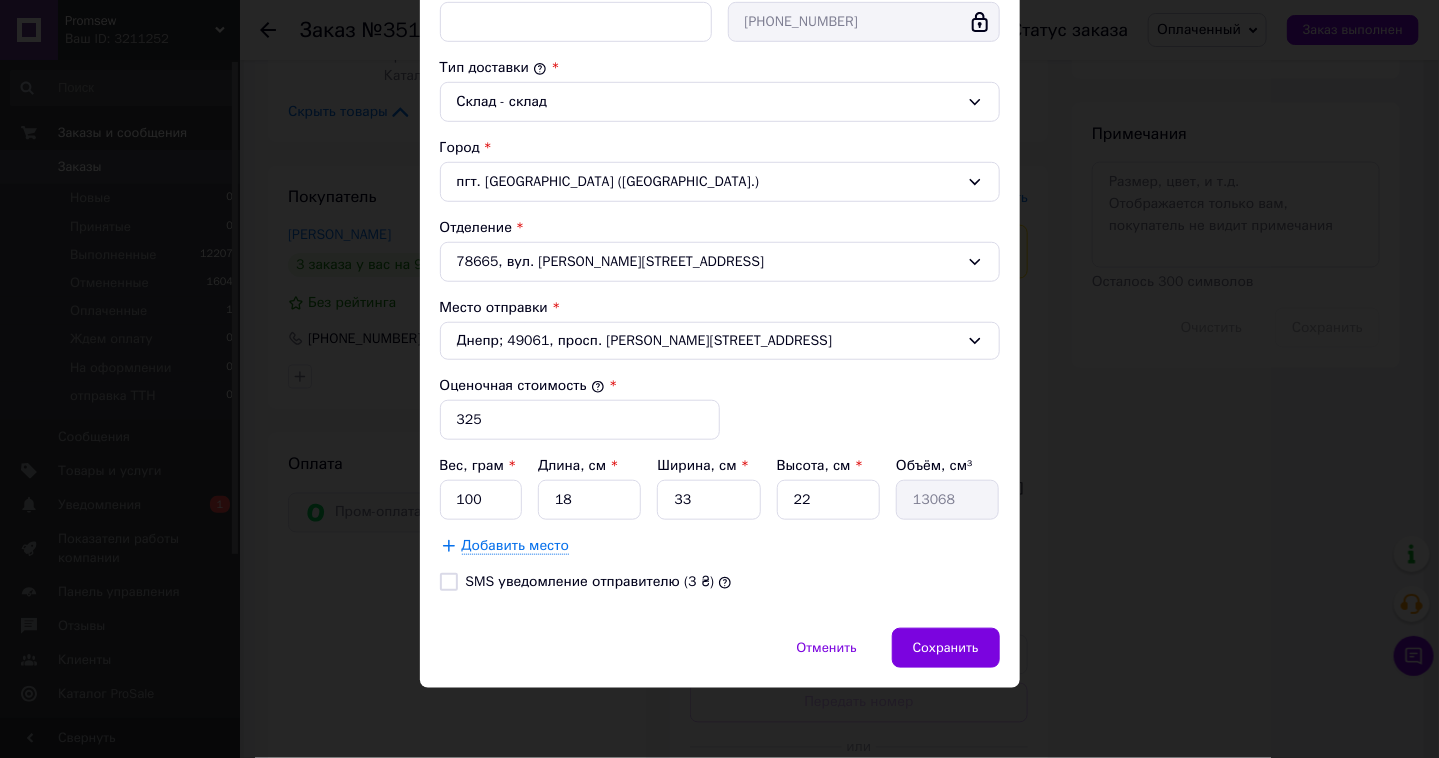 drag, startPoint x: 771, startPoint y: 485, endPoint x: 749, endPoint y: 486, distance: 22.022715 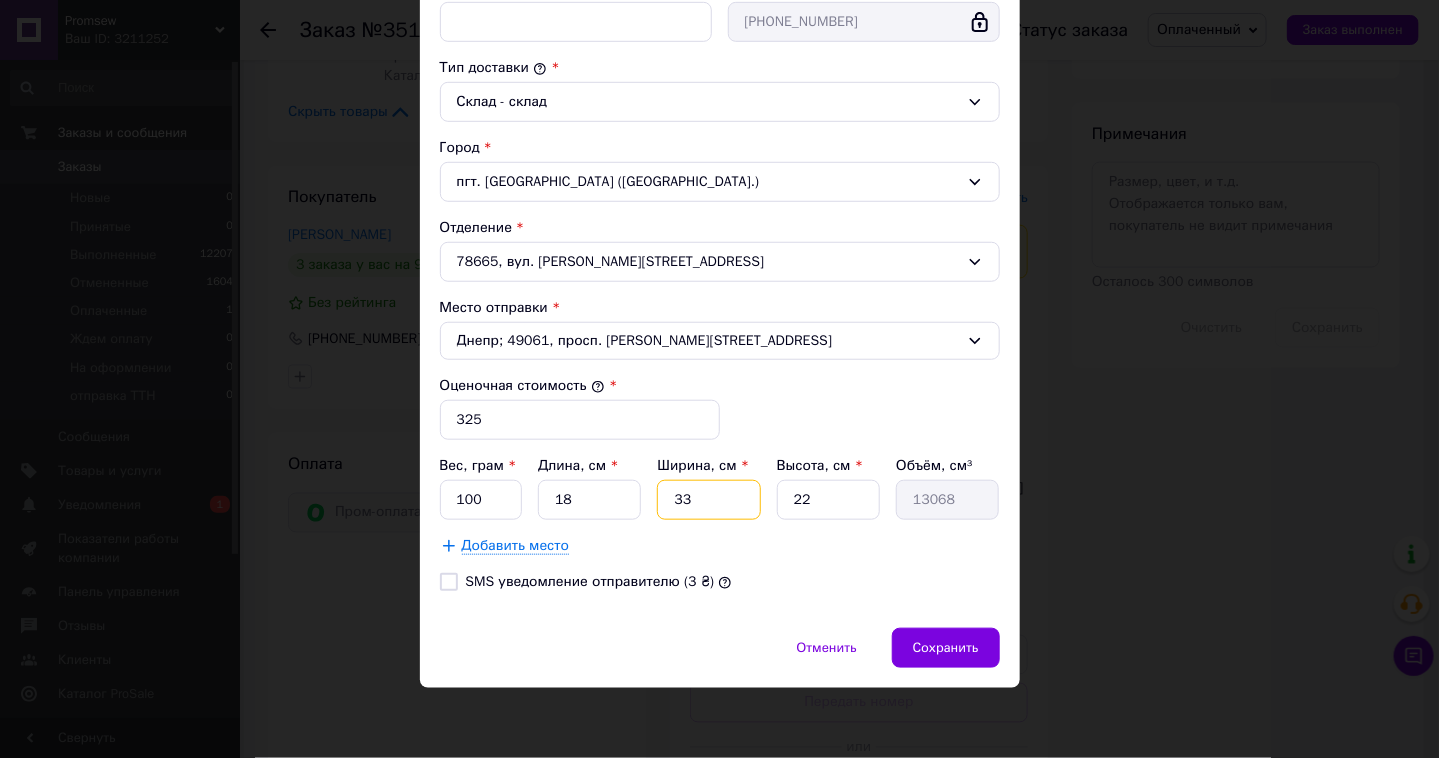 click on "33" at bounding box center (708, 500) 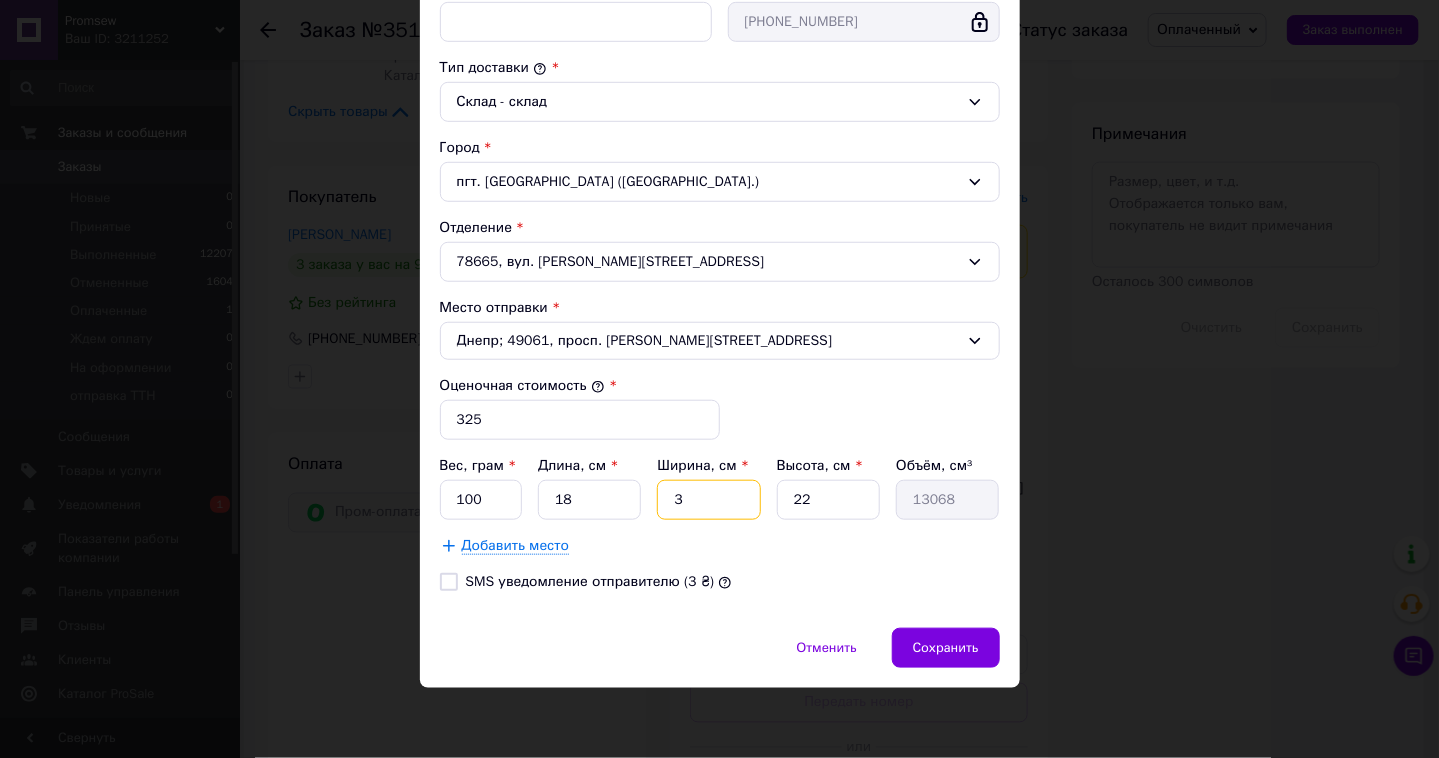 type on "1188" 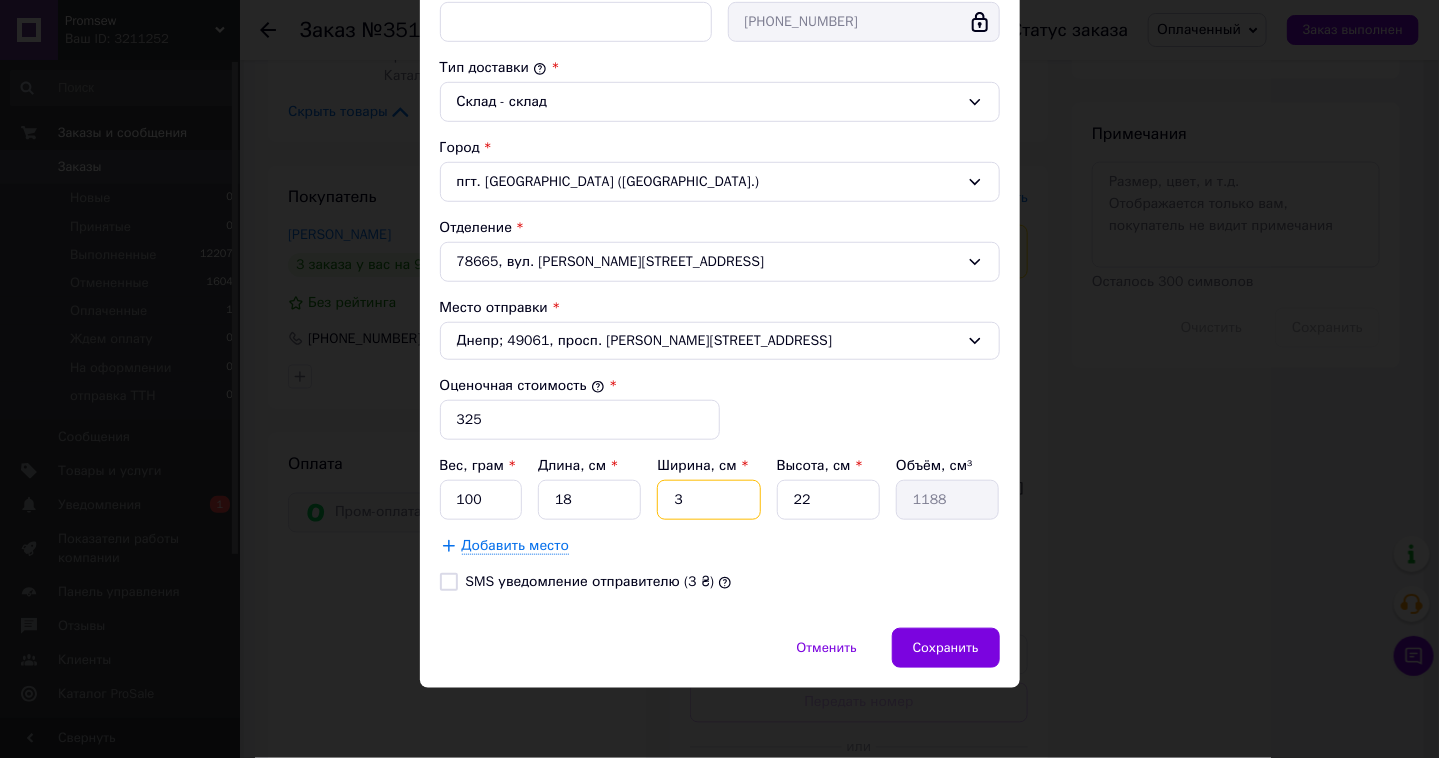 type 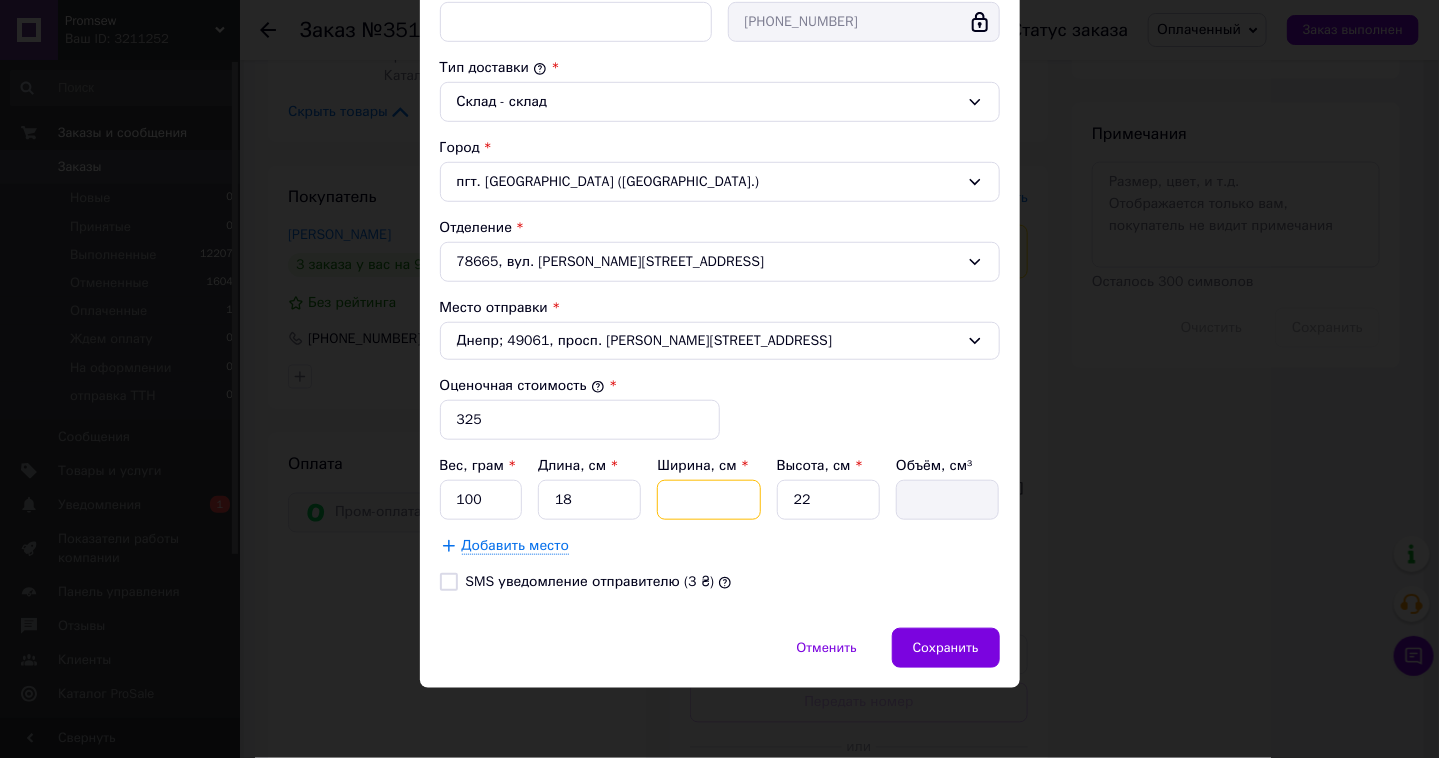 type on "1" 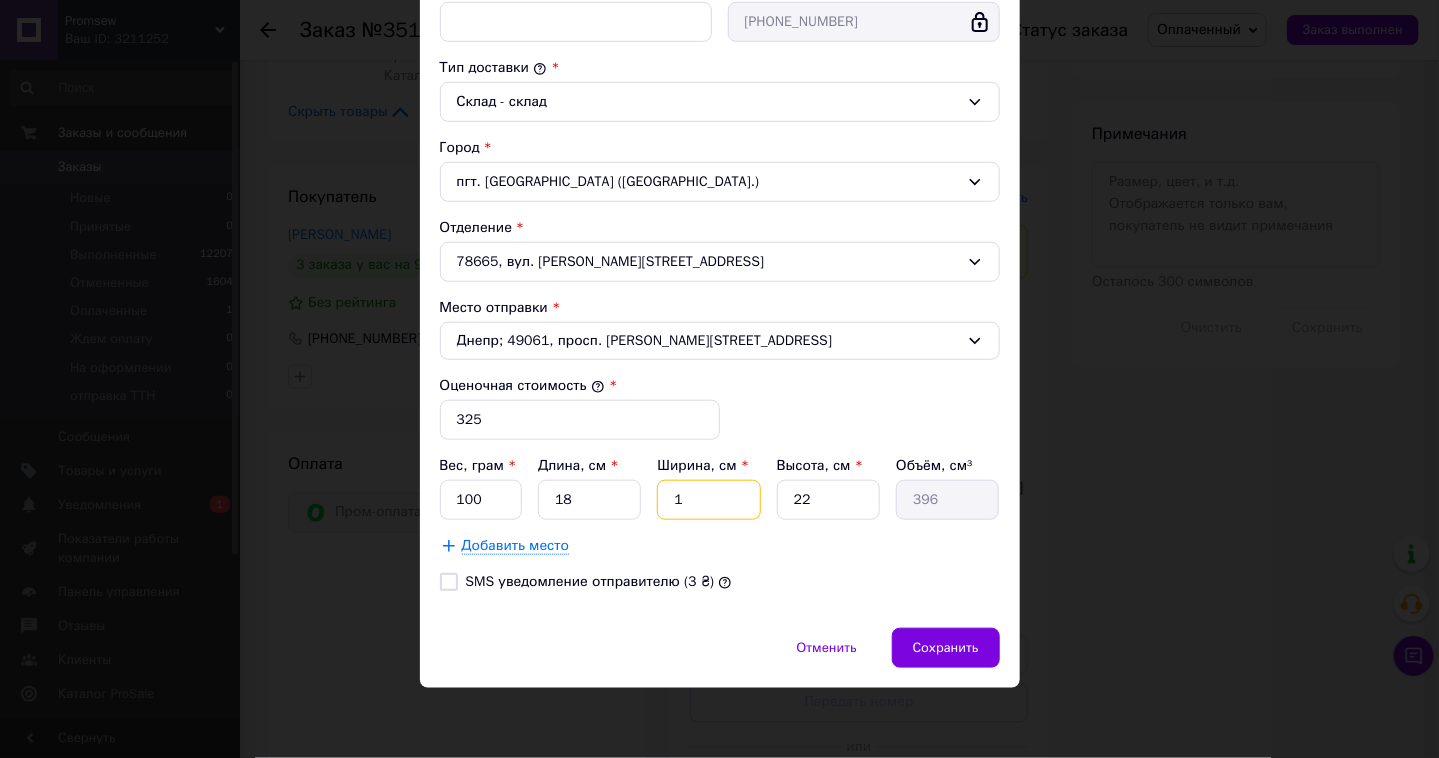type on "11" 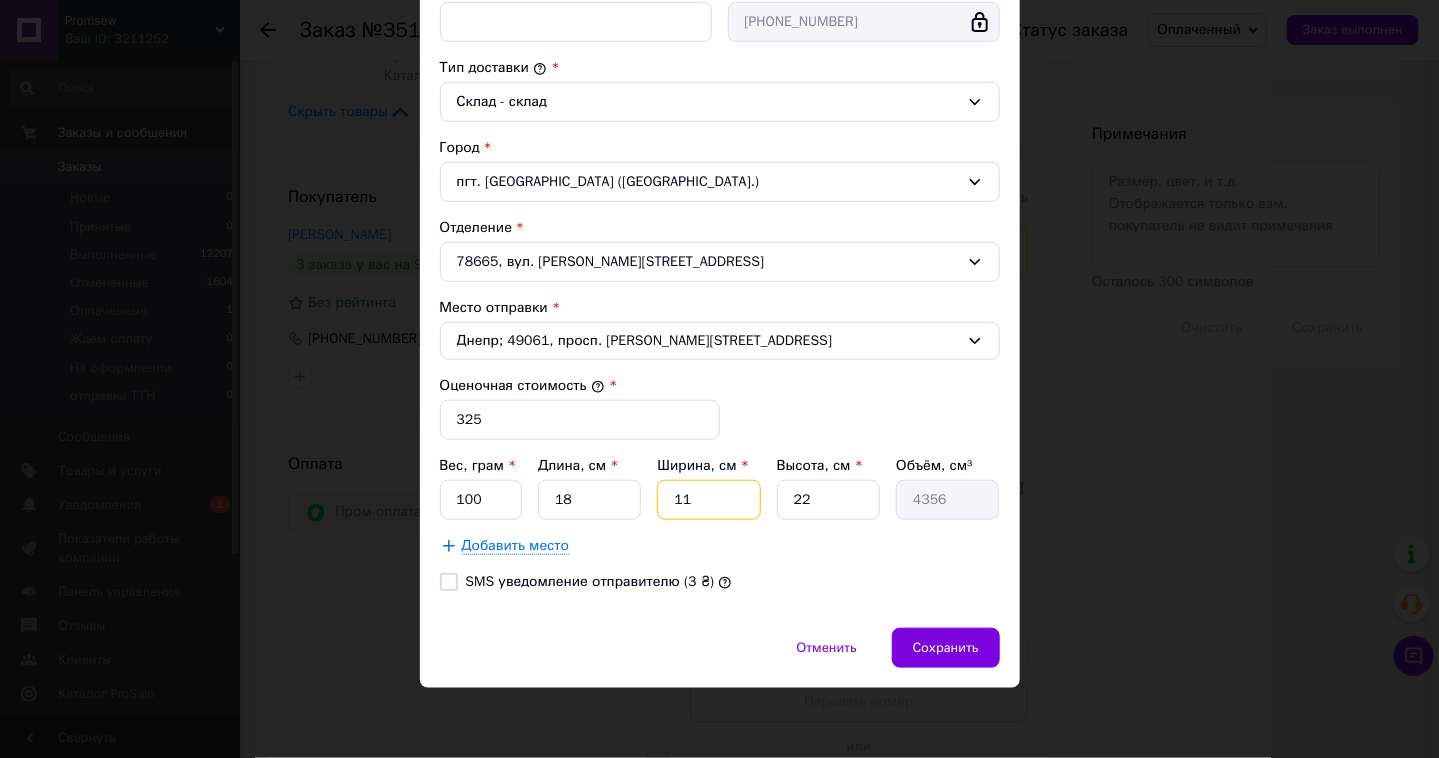 type on "11" 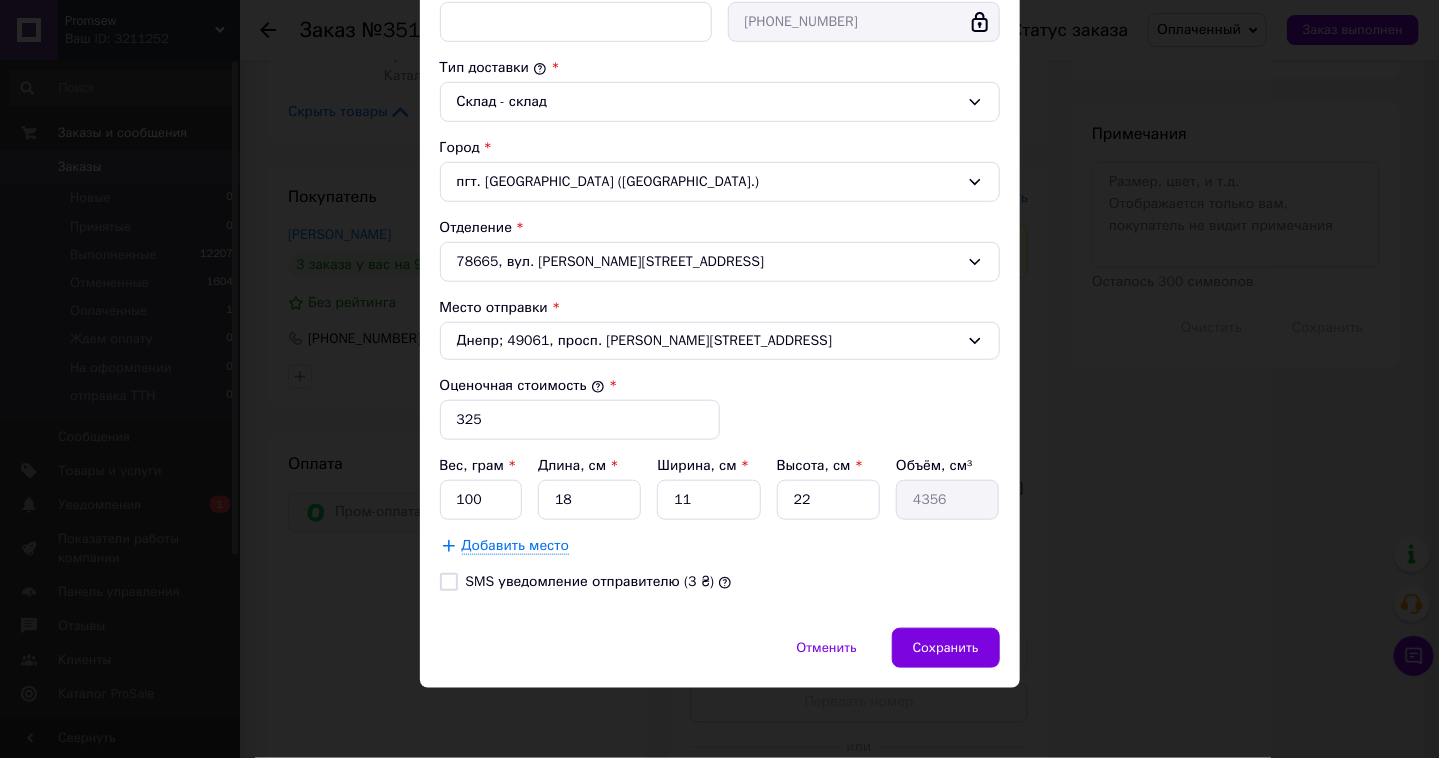 click on "Высота, см   *" at bounding box center (828, 466) 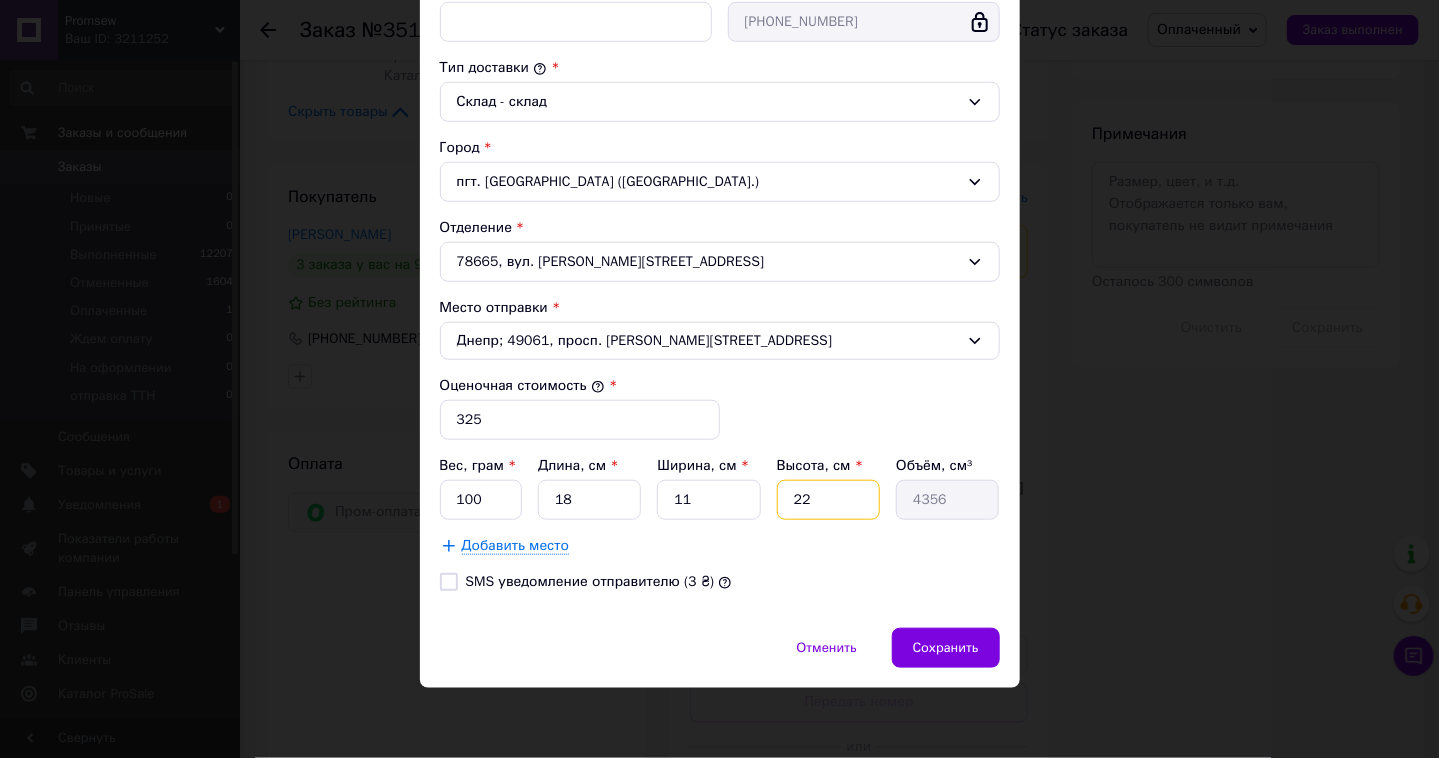 click on "22" at bounding box center (828, 500) 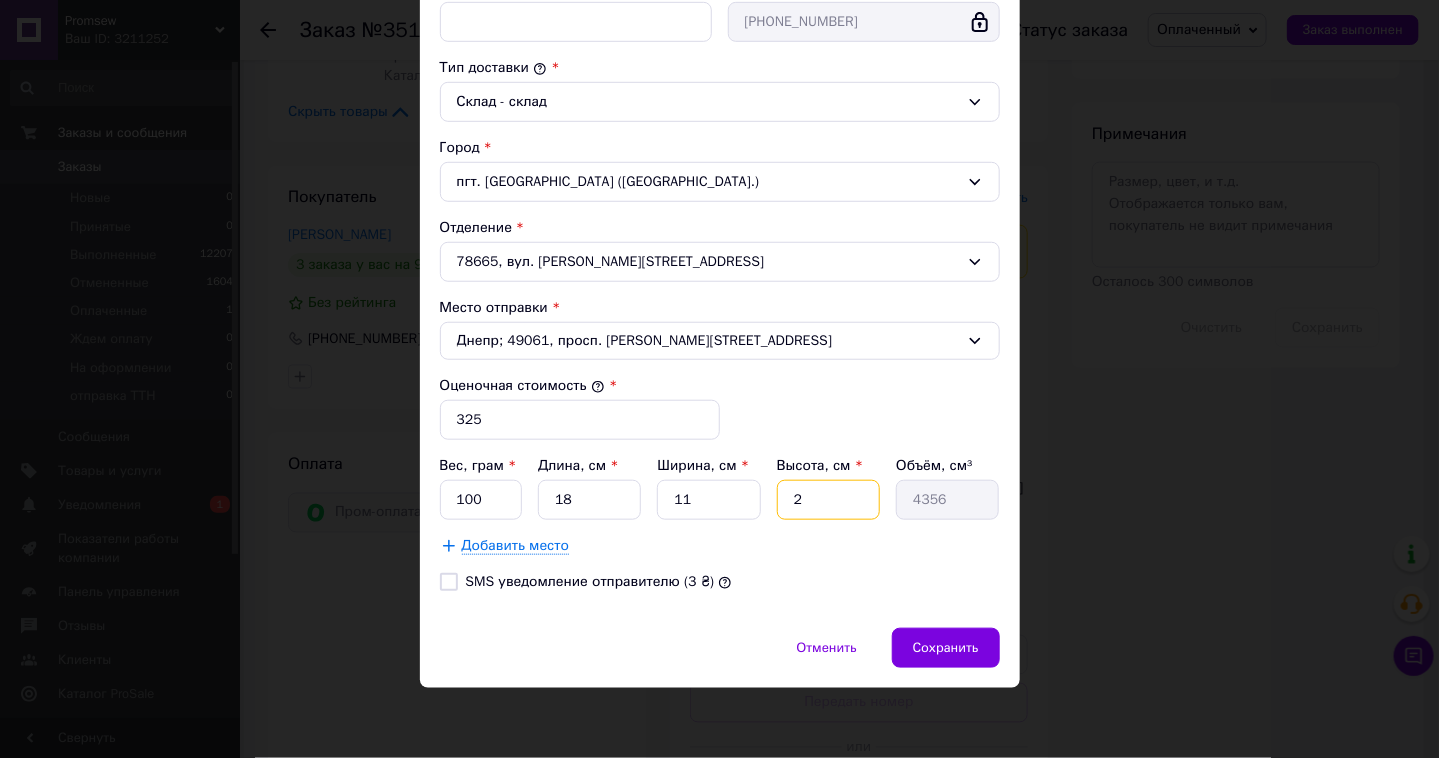 type on "396" 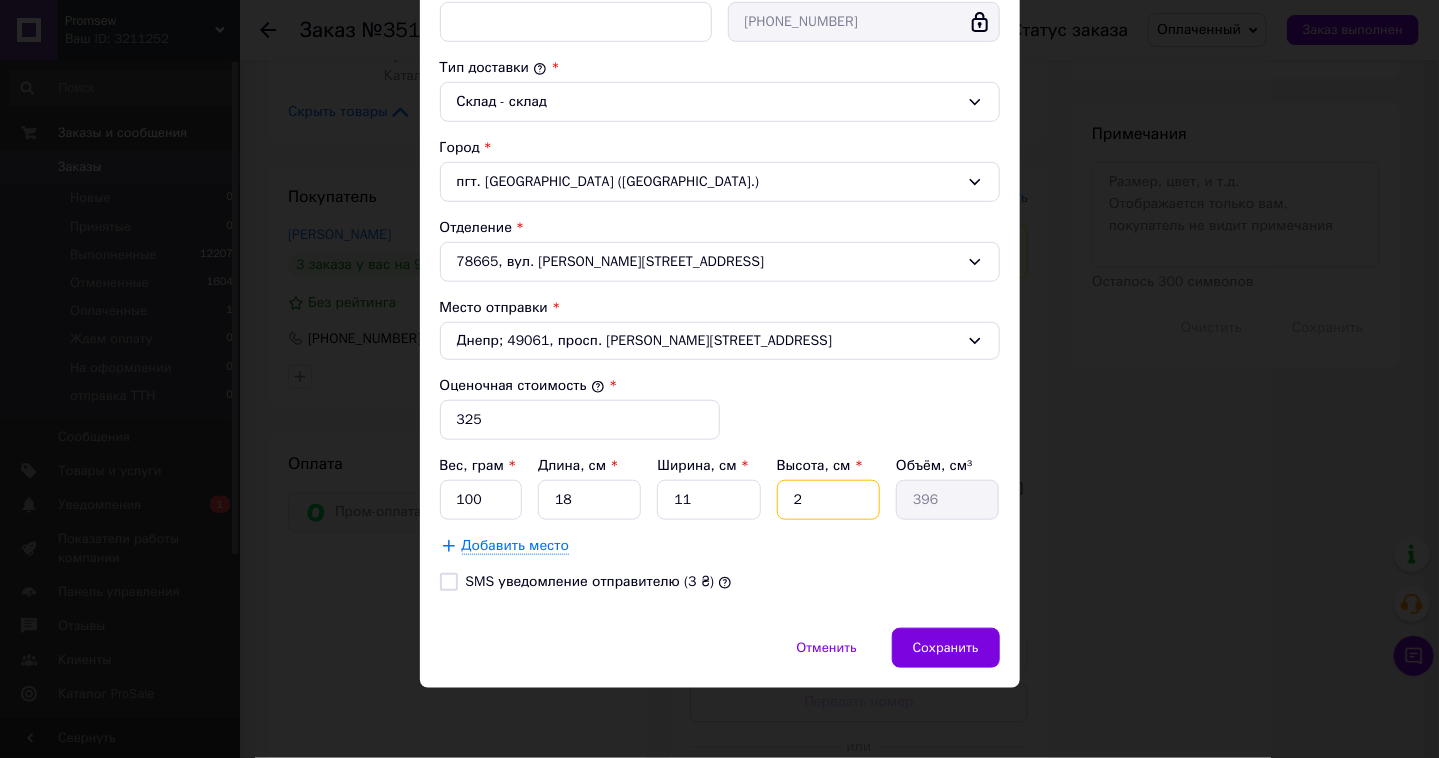 type 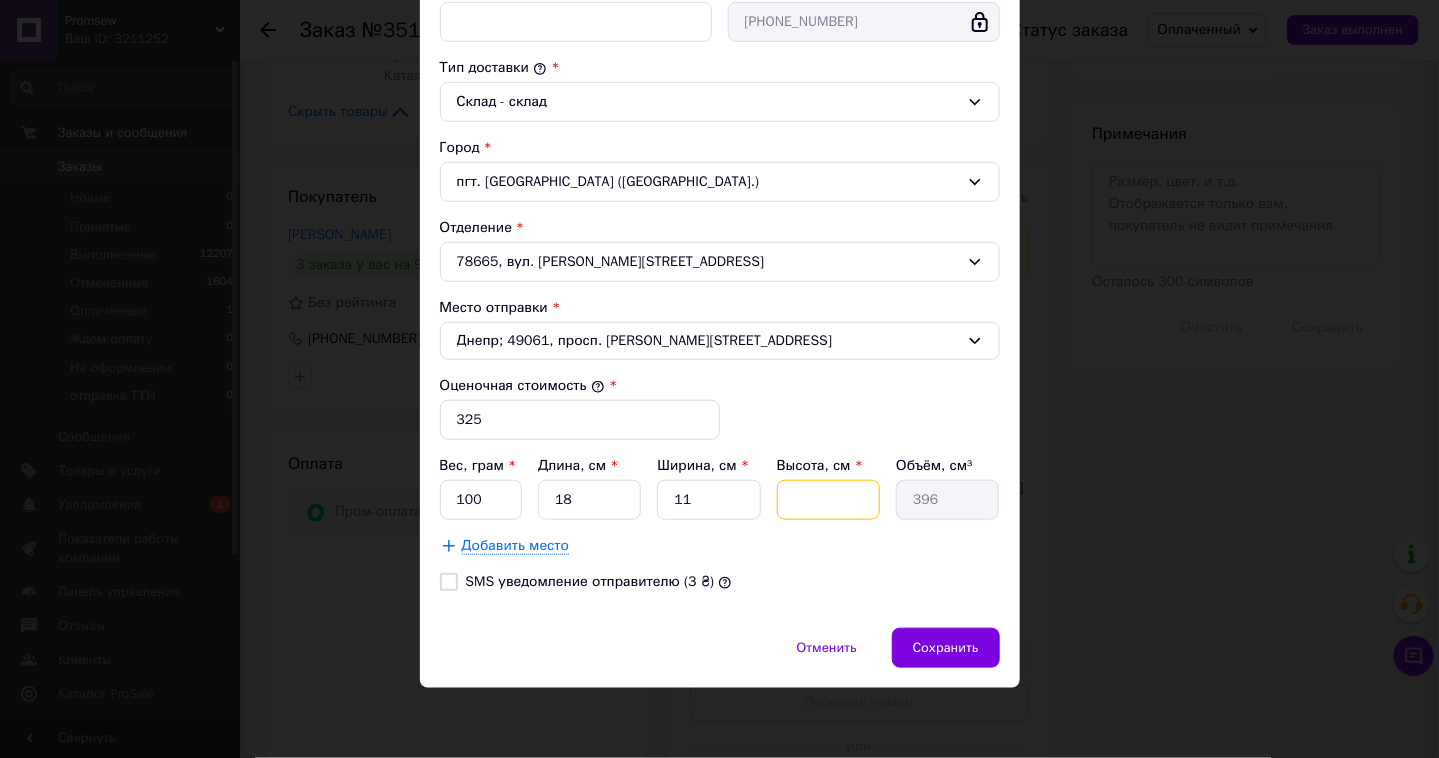 type 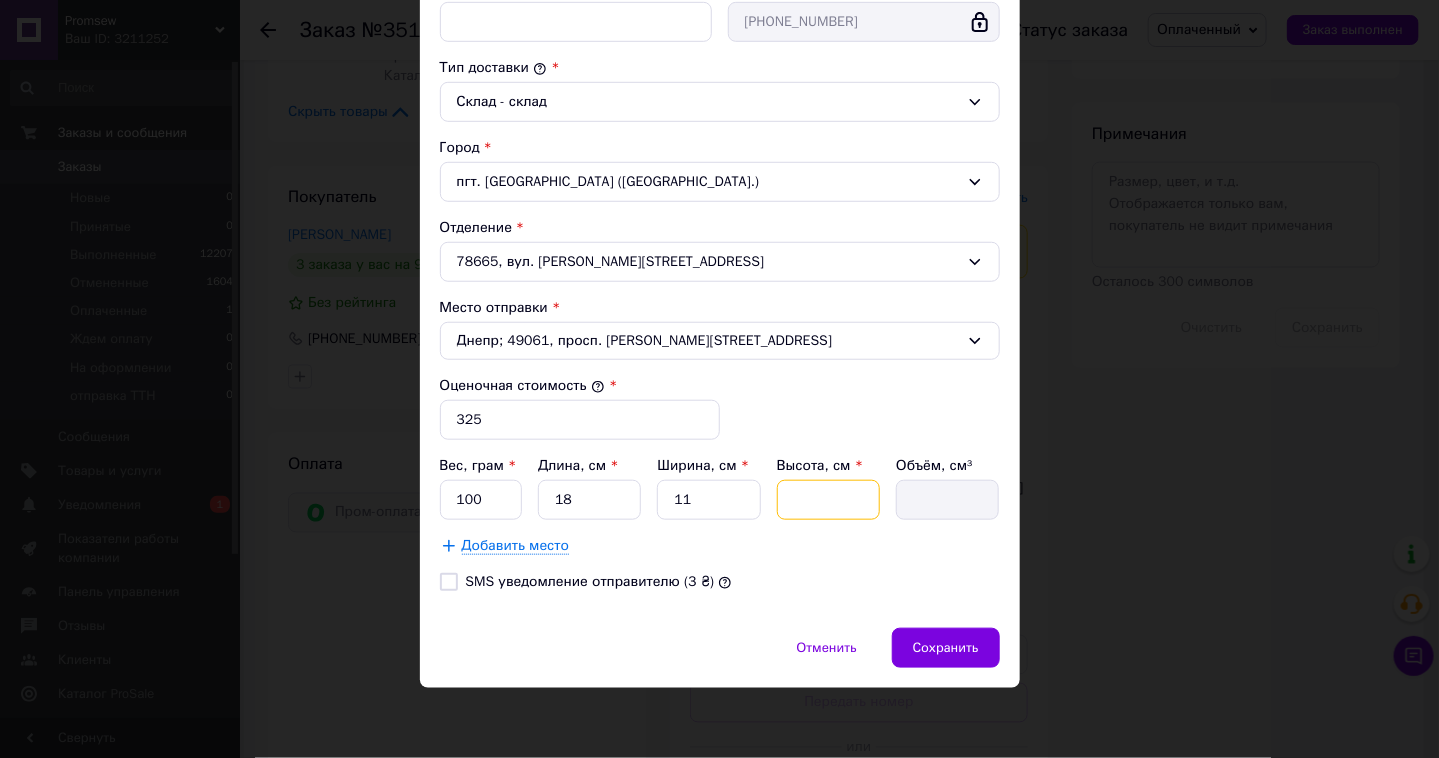 type on "7" 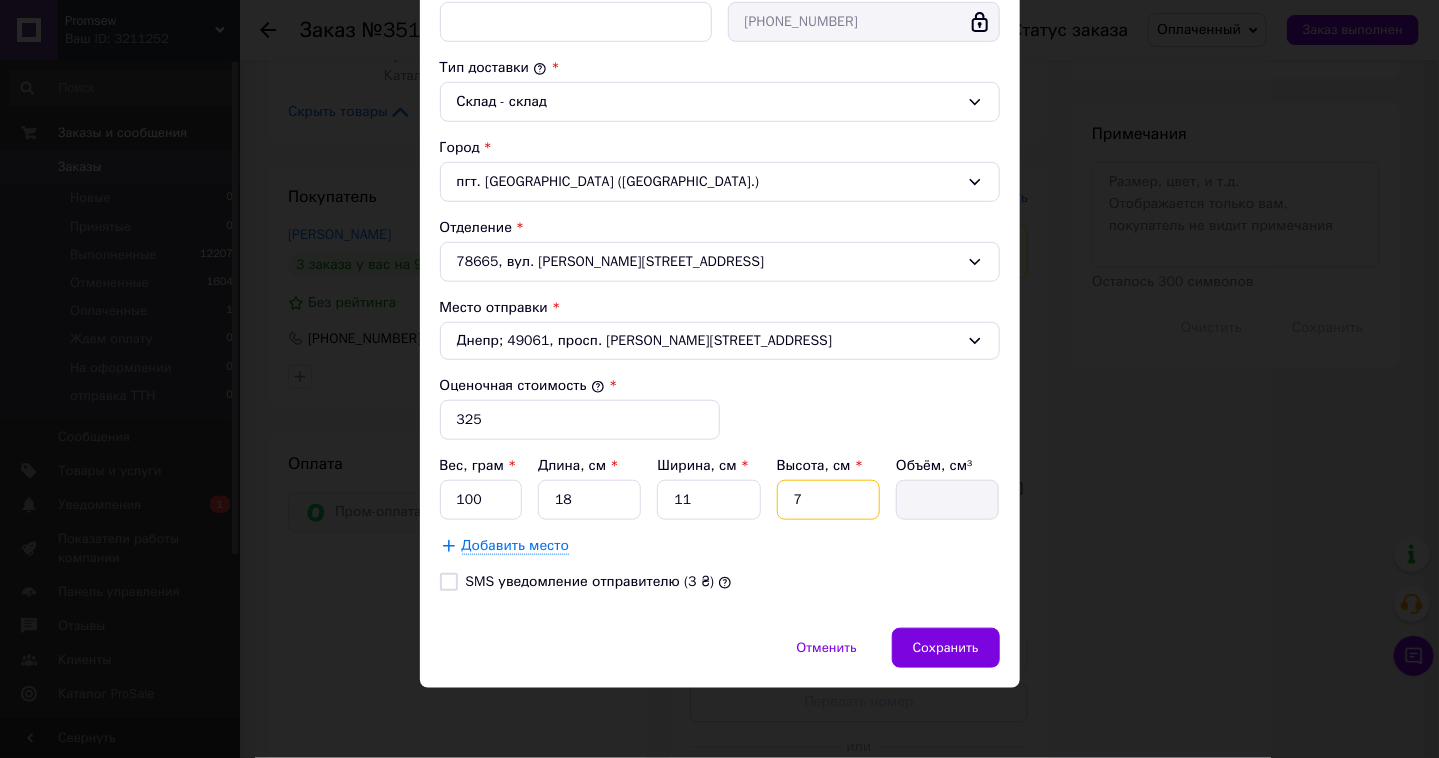 type on "1386" 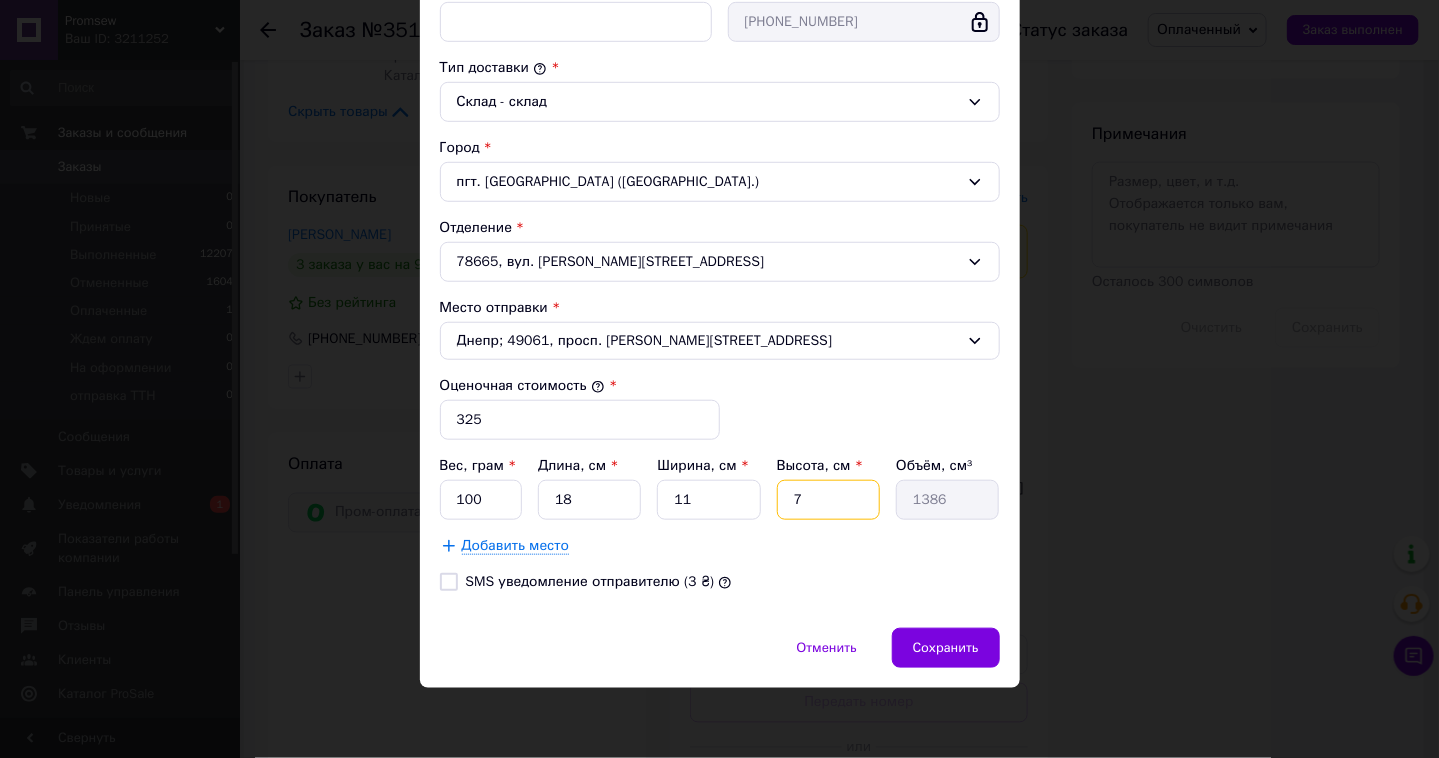 type 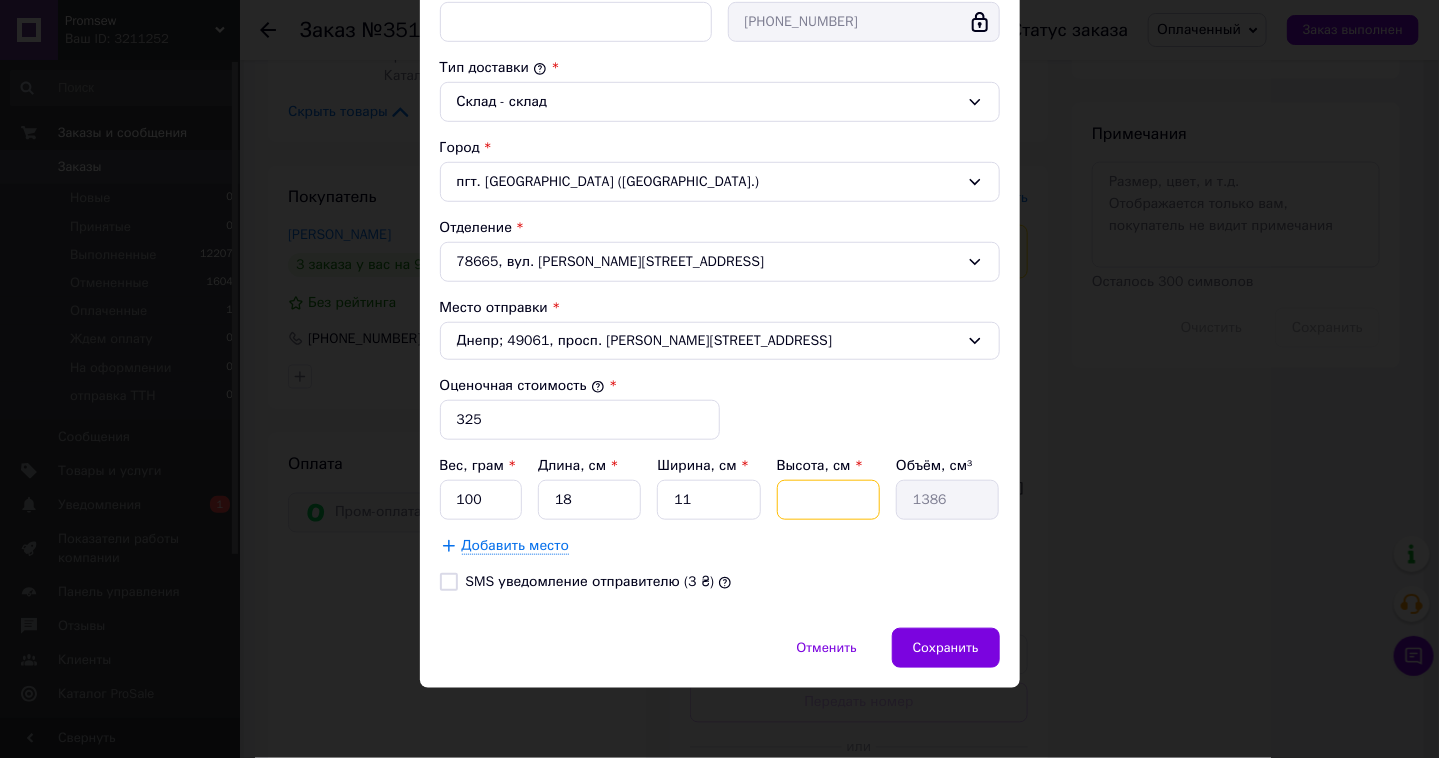 type 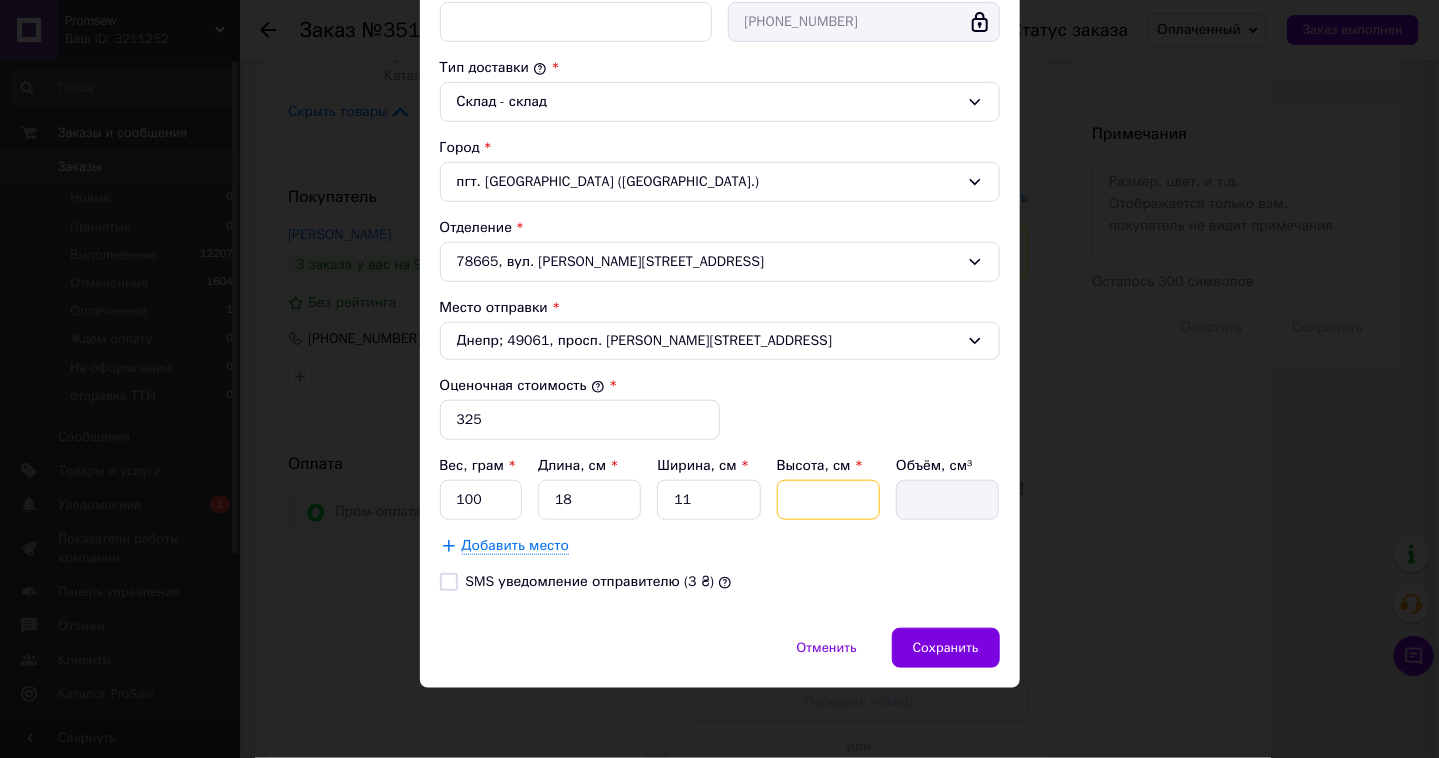 type on "8" 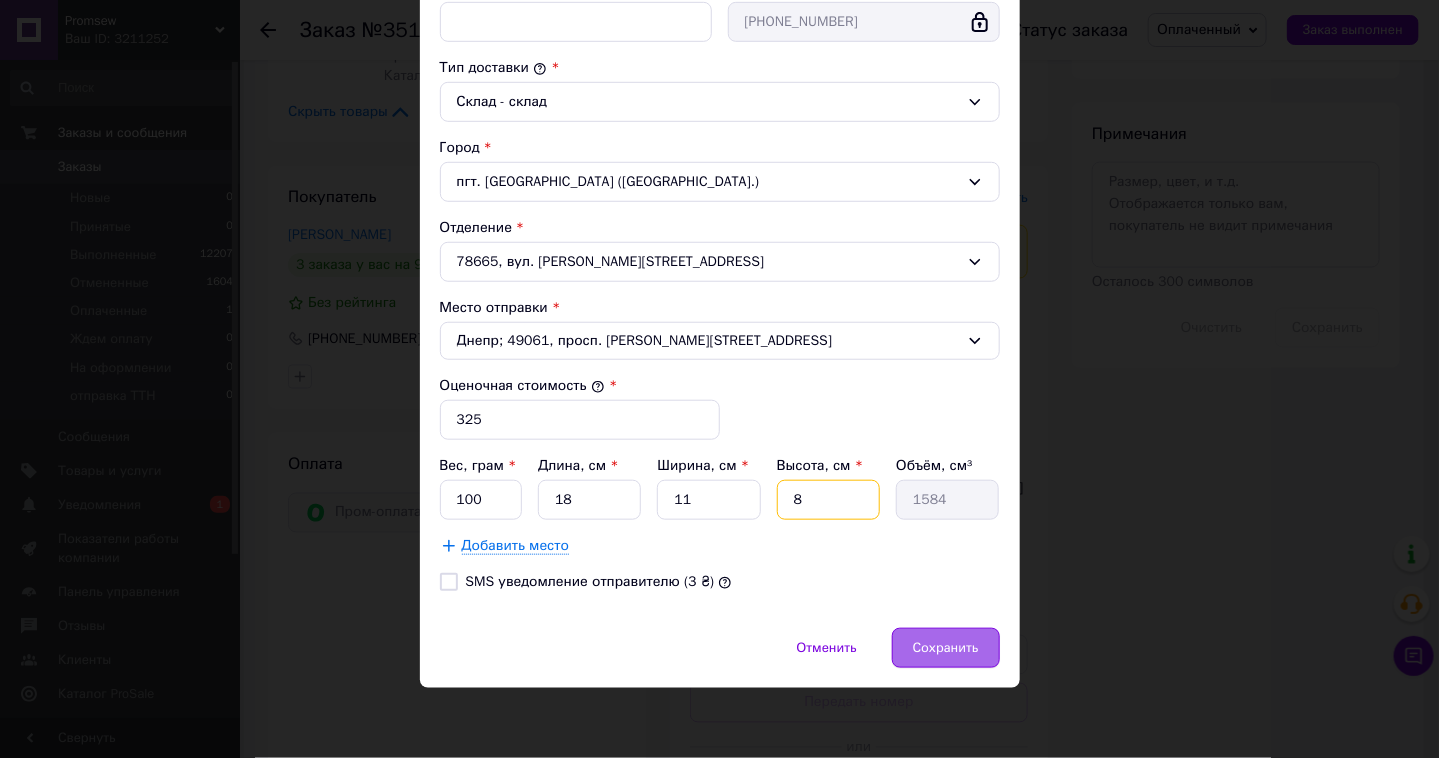 type on "8" 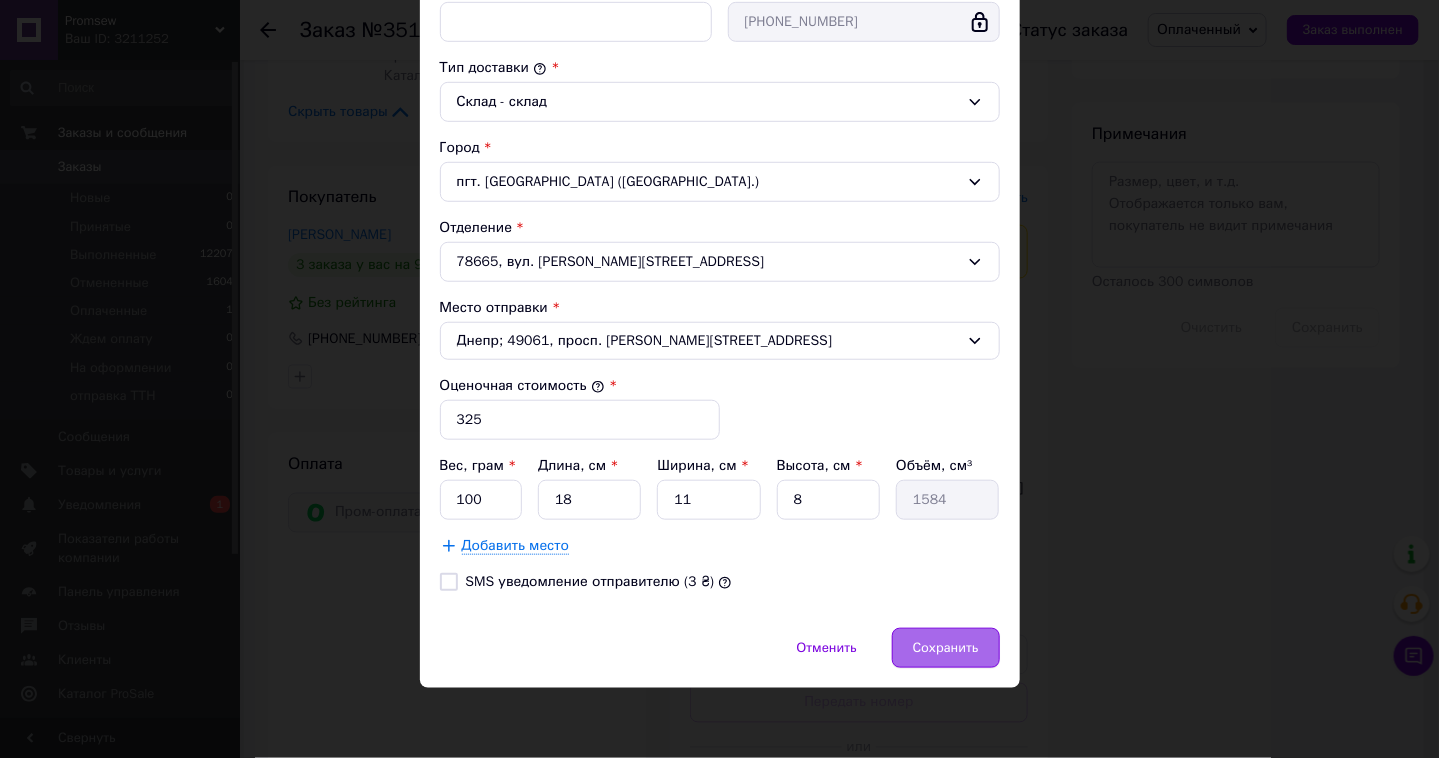 click on "Сохранить" at bounding box center (946, 648) 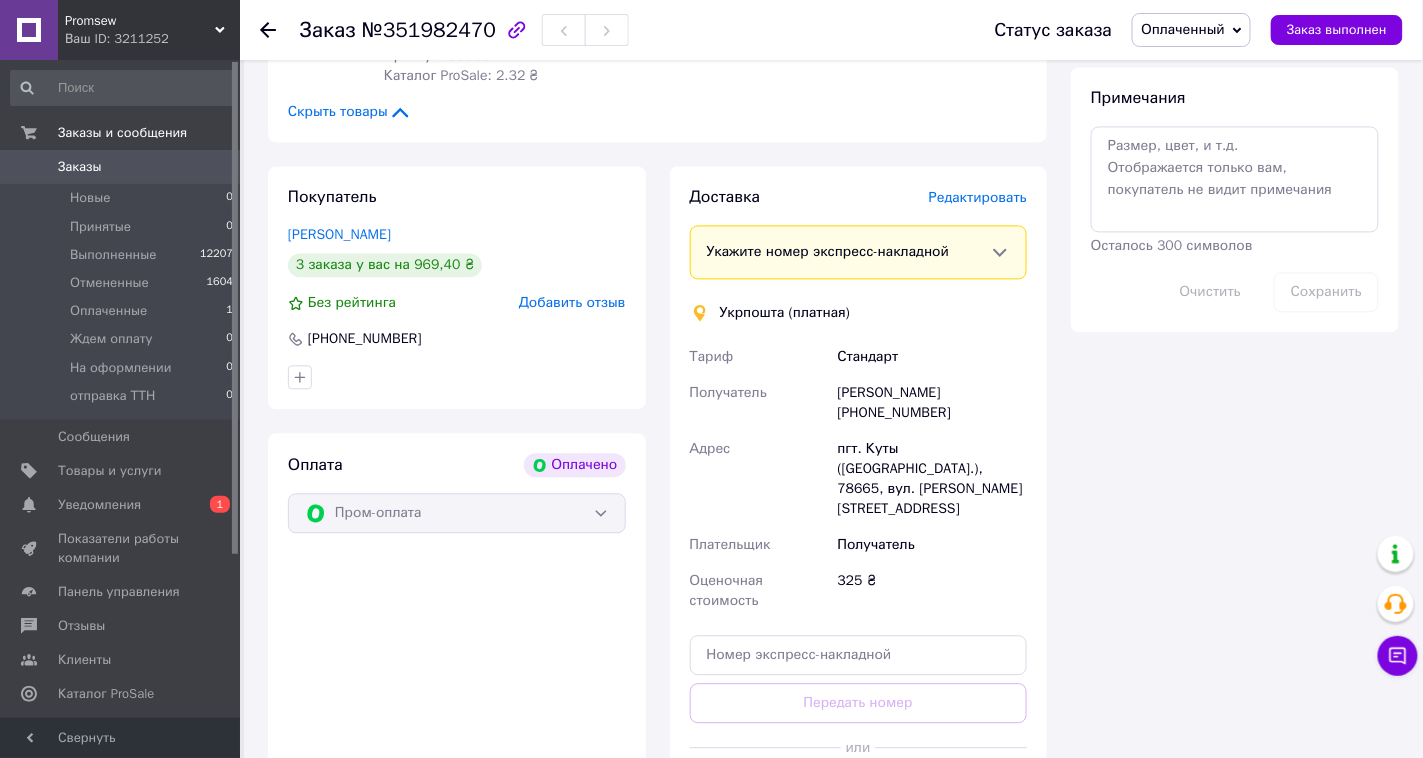 click on "Создать ярлык" at bounding box center (859, 792) 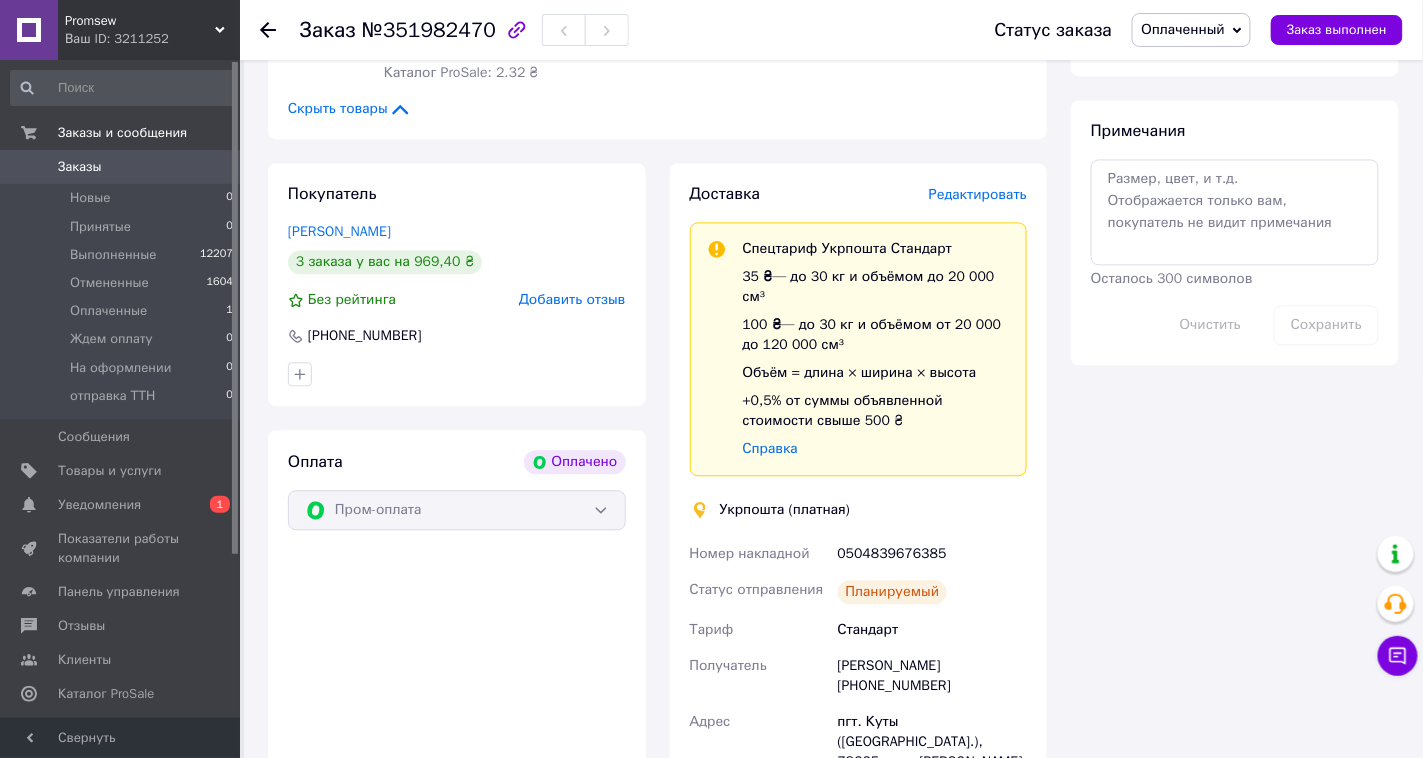 scroll, scrollTop: 1147, scrollLeft: 0, axis: vertical 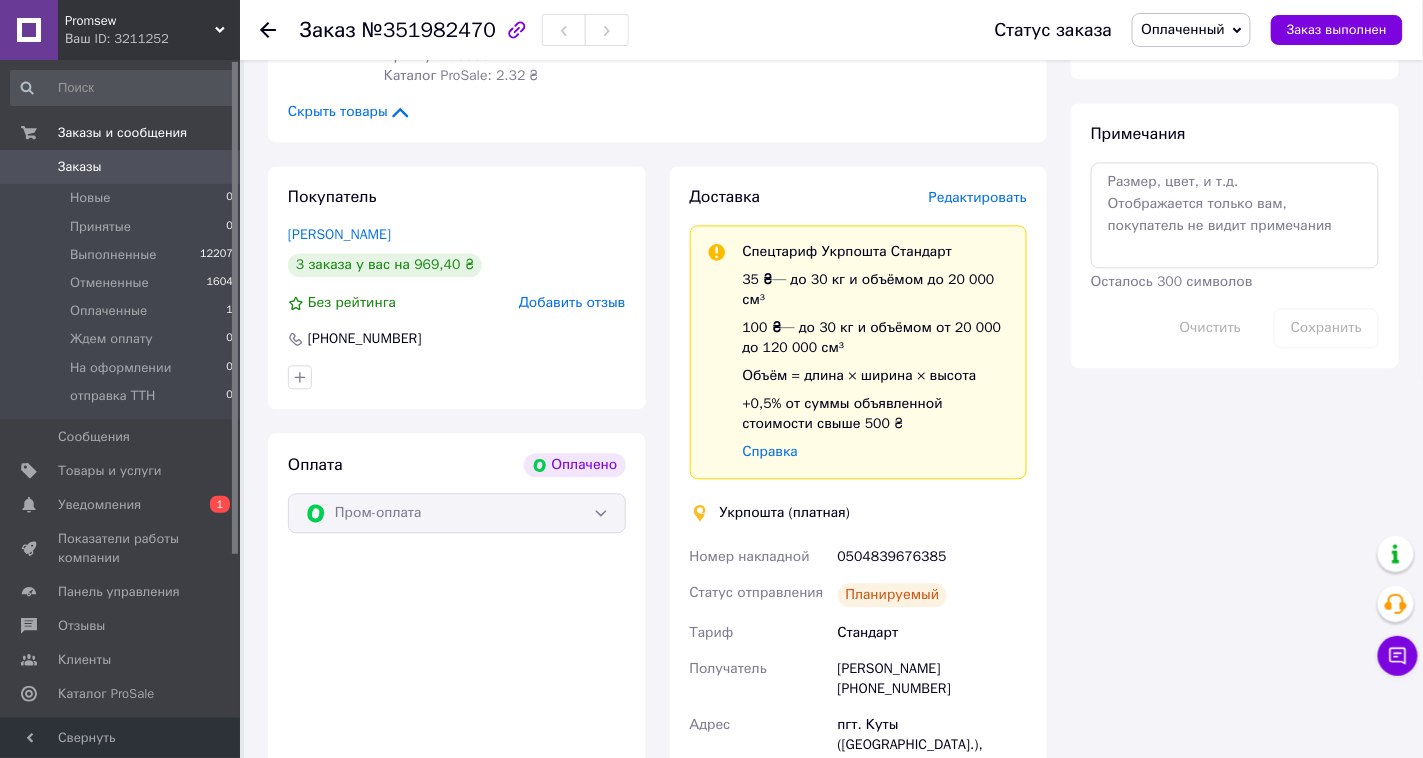 click on "0504839676385" at bounding box center (932, 557) 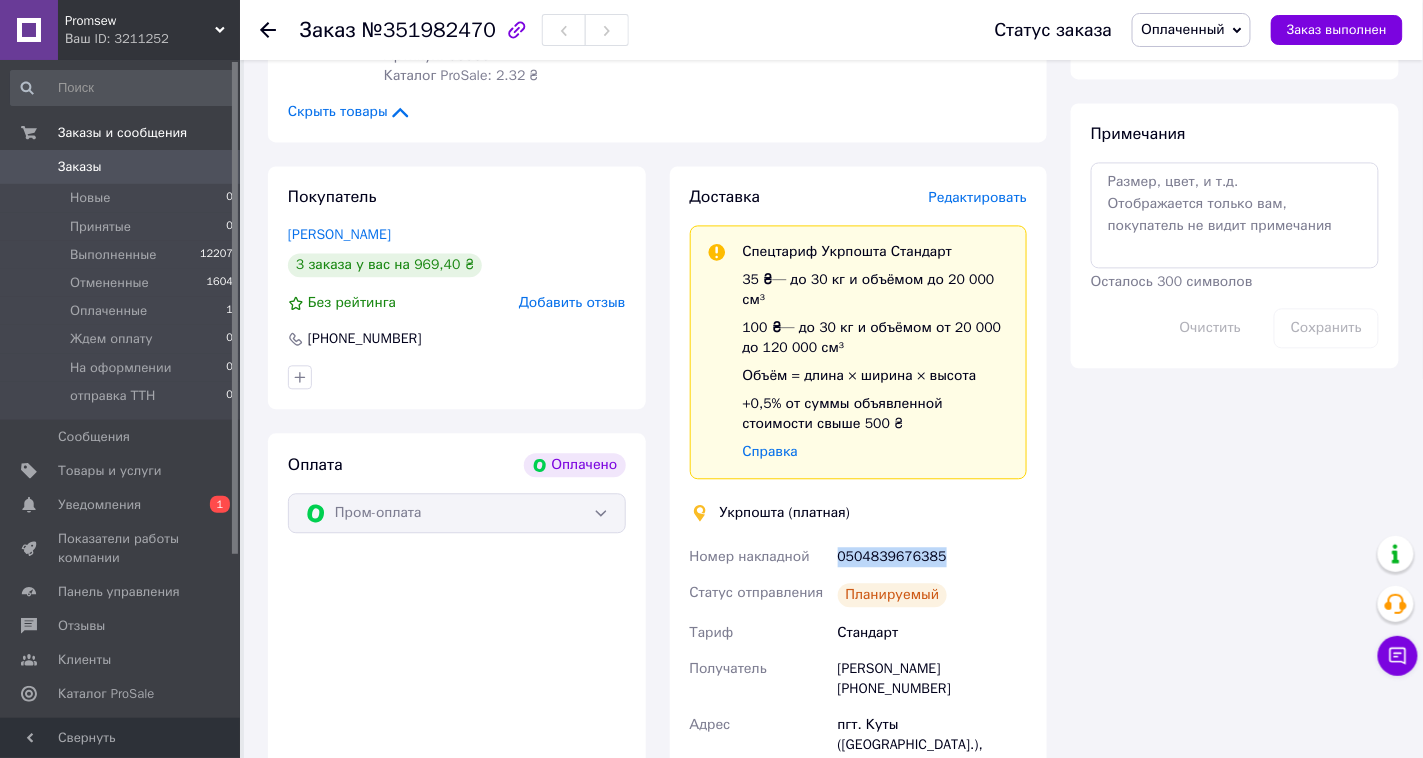 click on "0504839676385" at bounding box center (932, 557) 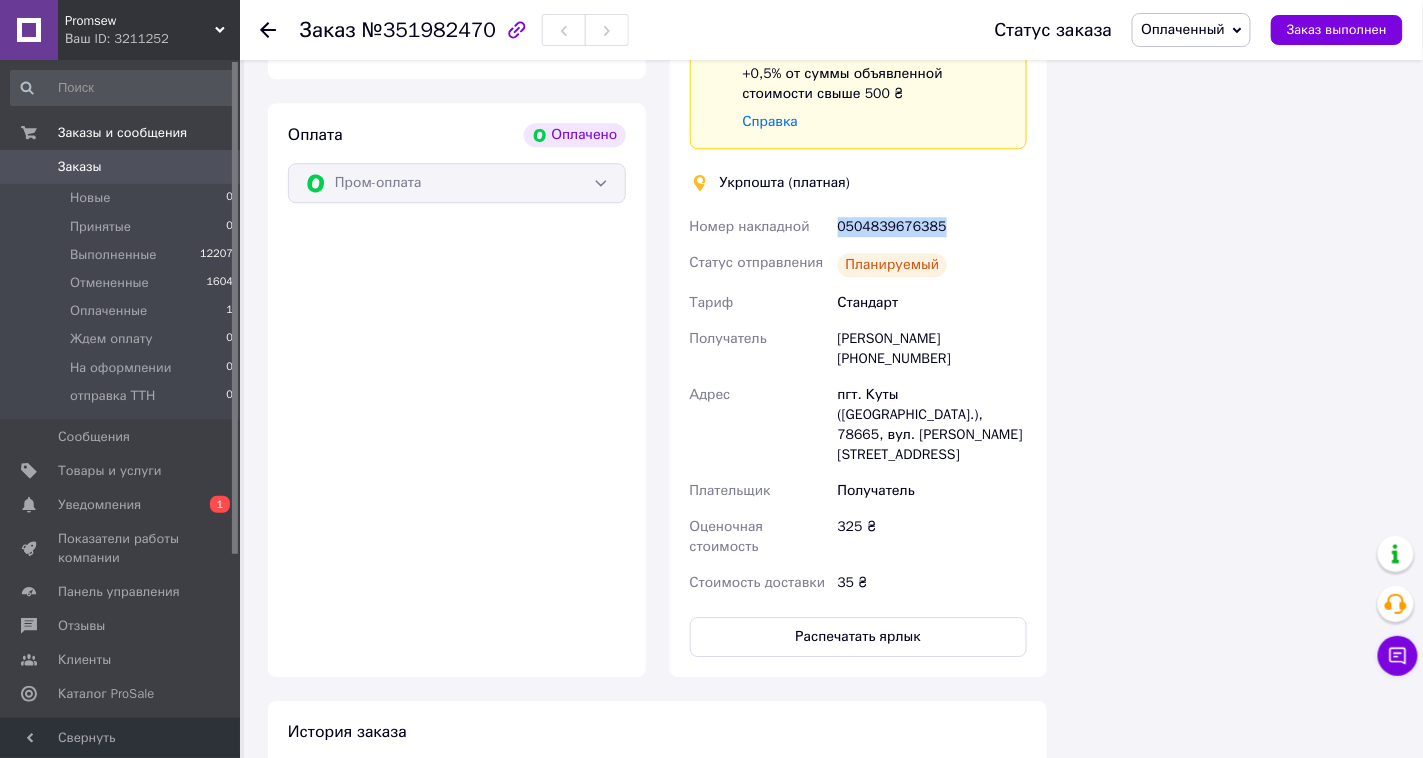 scroll, scrollTop: 1481, scrollLeft: 0, axis: vertical 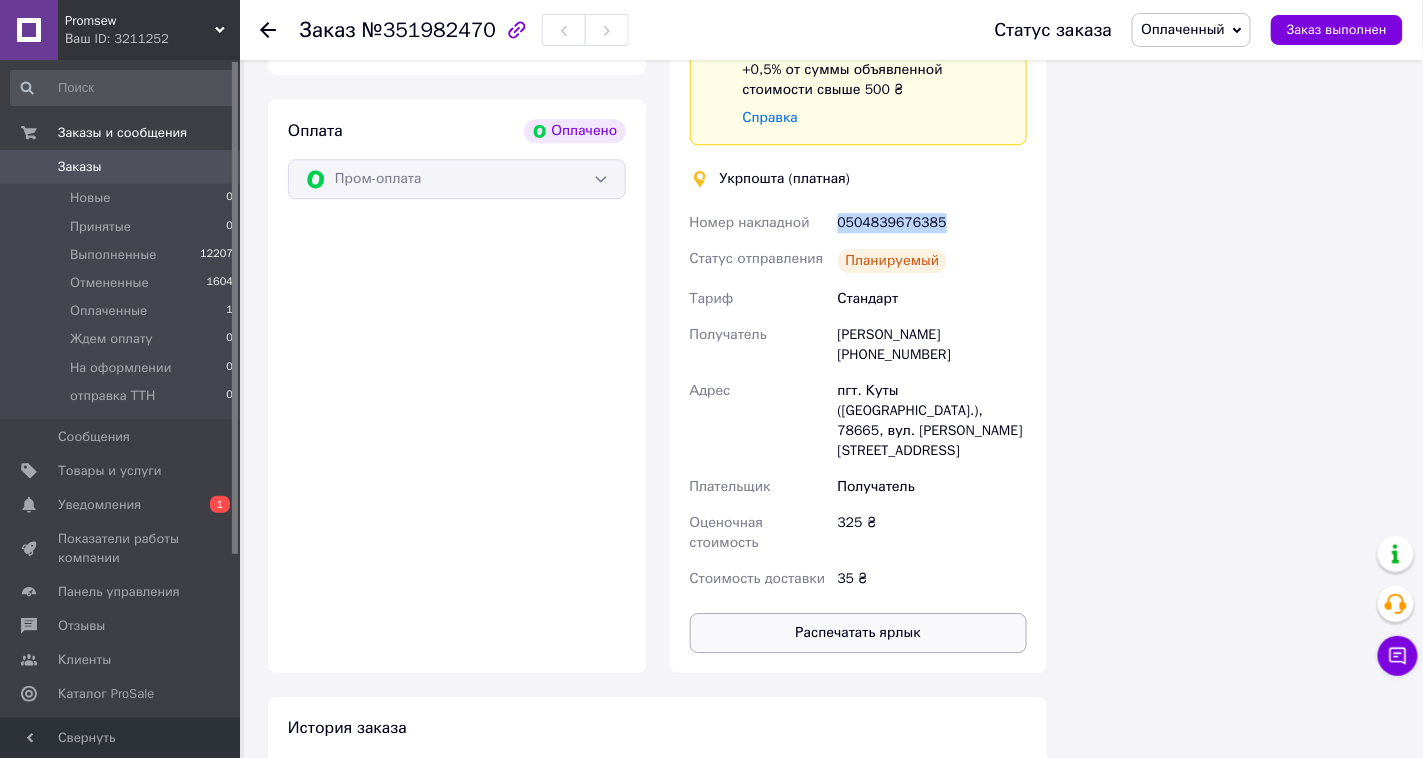 click on "Распечатать ярлык" at bounding box center (859, 633) 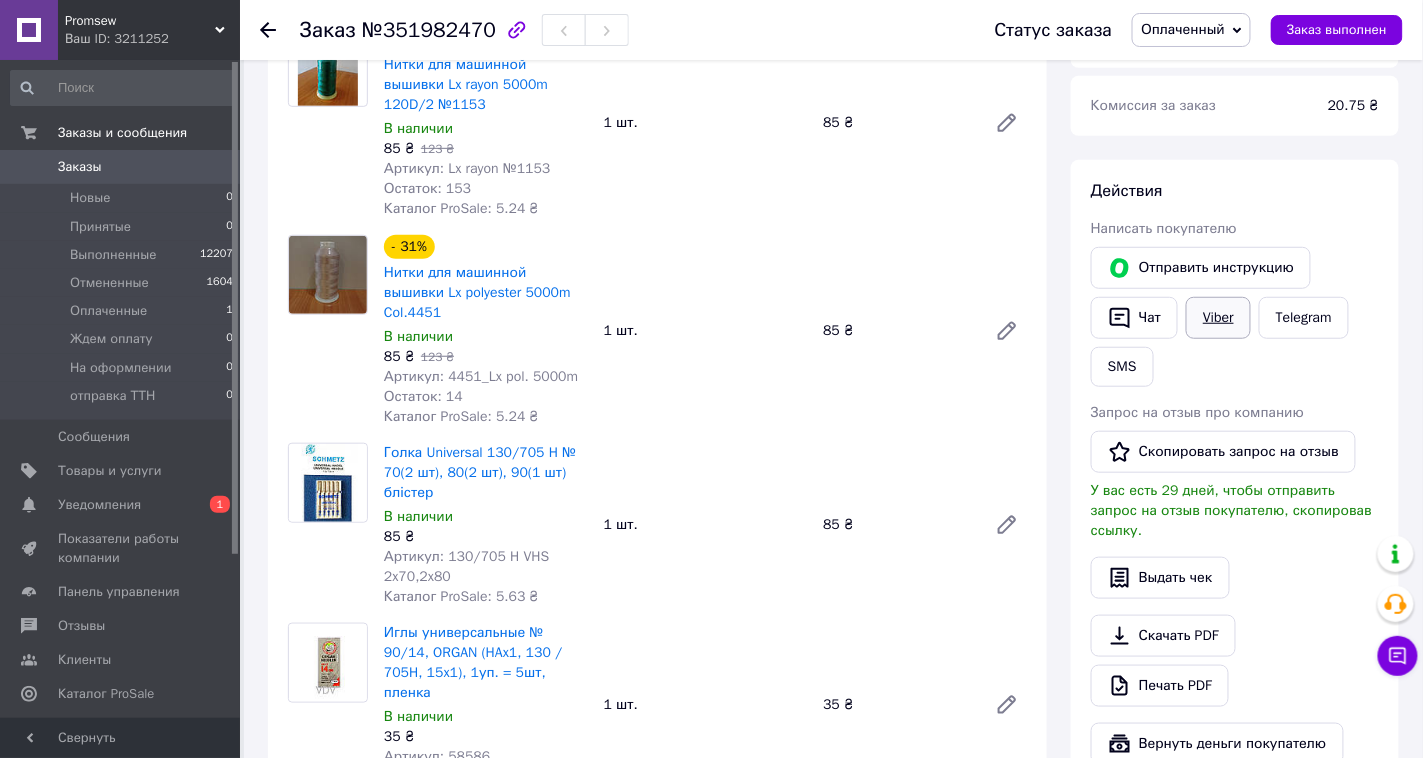 scroll, scrollTop: 258, scrollLeft: 0, axis: vertical 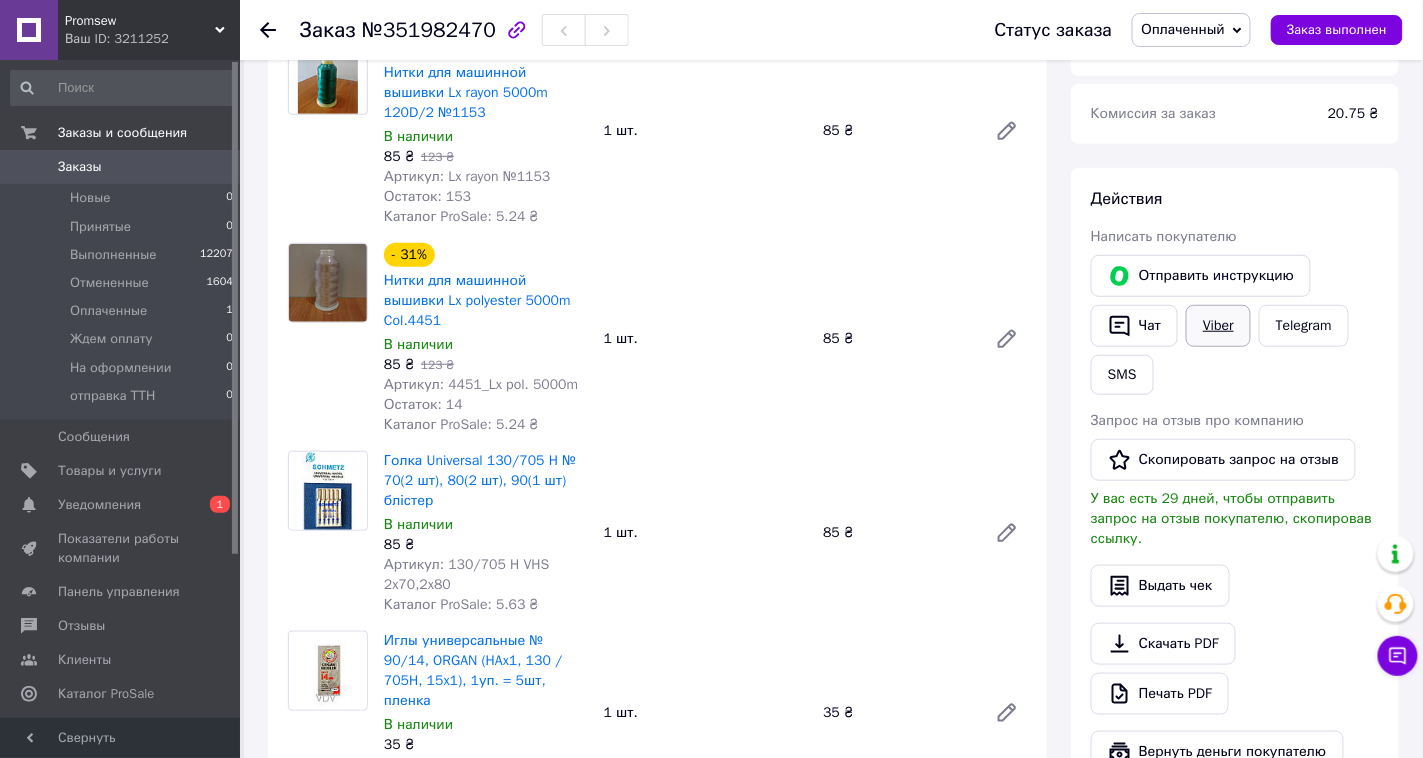 click on "Viber" at bounding box center (1218, 326) 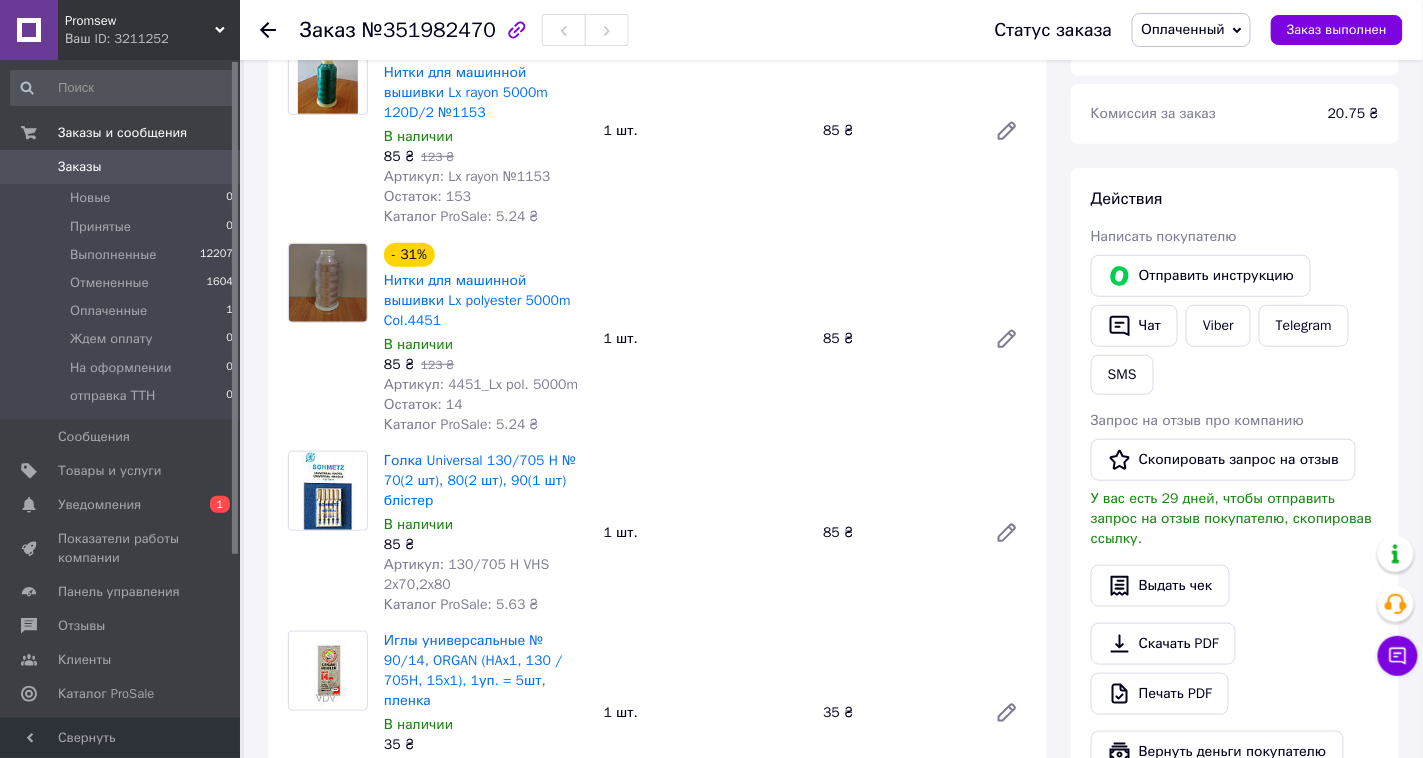 click on "Итого 5 товаров 325 ₴ Доставка 35 ₴ Всего к оплате 325 ₴ Комиссия за заказ 20.75 ₴ Действия Написать покупателю   Отправить инструкцию   Чат Viber Telegram SMS Запрос на отзыв про компанию   Скопировать запрос на отзыв У вас есть 29 дней, чтобы отправить запрос на отзыв покупателю, скопировав ссылку.   Выдать чек   Скачать PDF   Печать PDF   Вернуть деньги покупателю Метки Личные заметки, которые видите только вы. По ним можно фильтровать заказы Примечания Осталось 300 символов Очистить Сохранить" at bounding box center (1235, 1075) 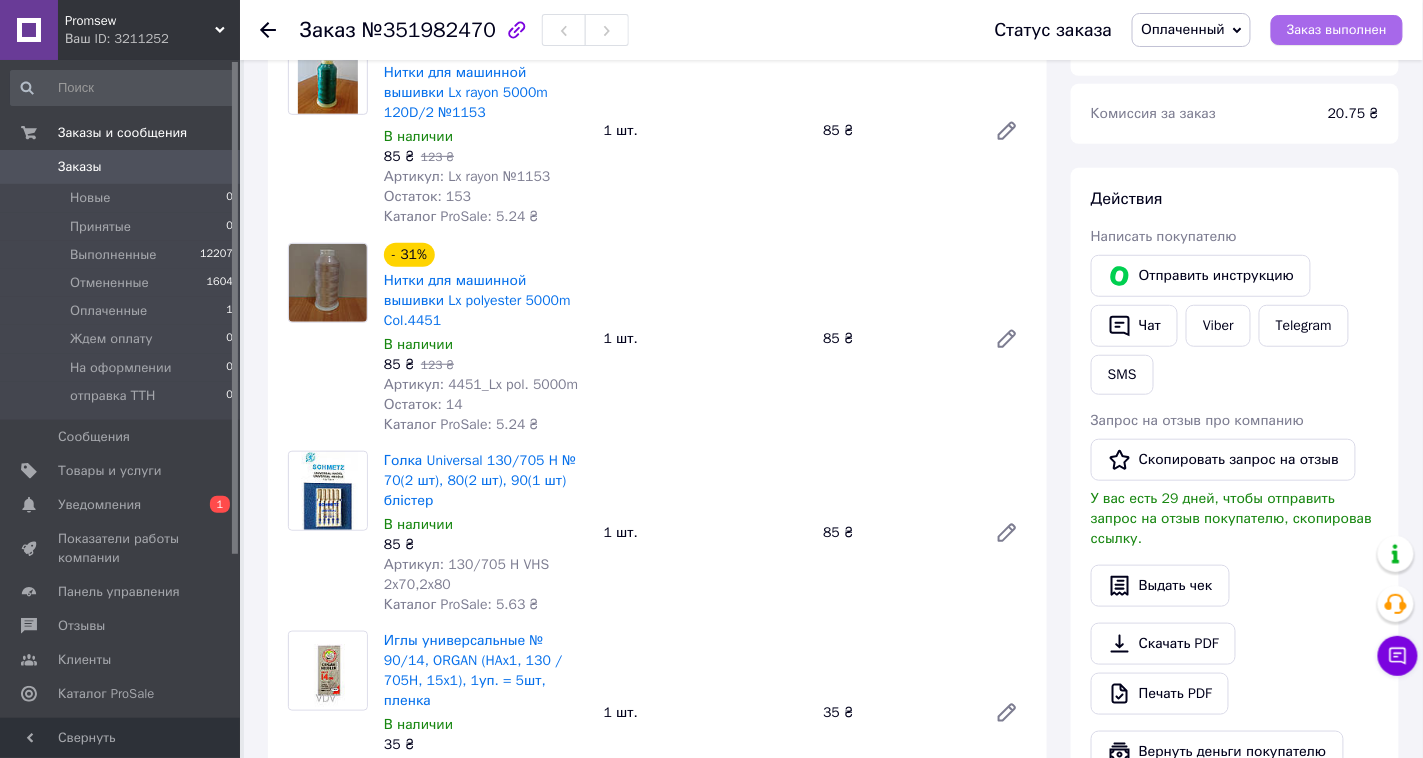 click on "Заказ выполнен" at bounding box center (1337, 30) 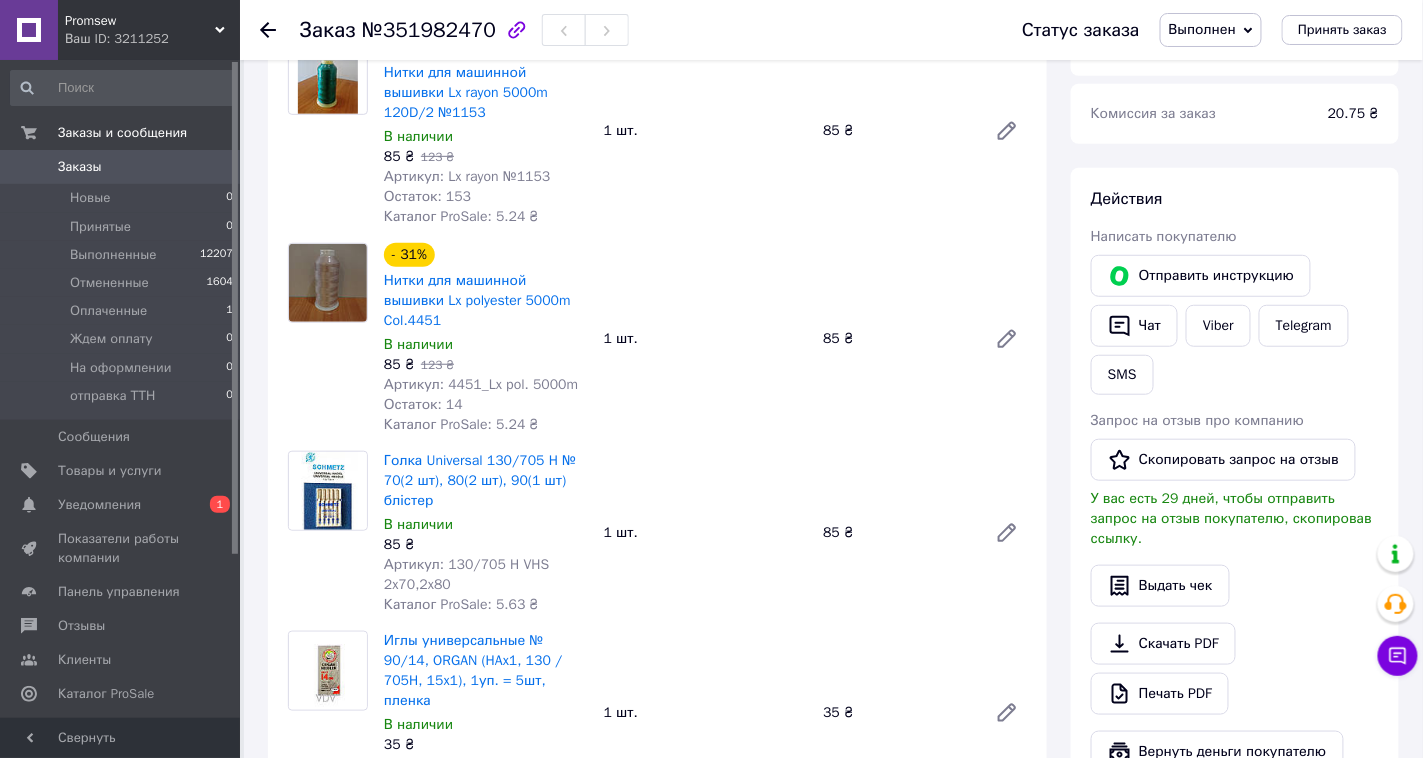 click on "Действия Написать покупателю   Отправить инструкцию   Чат Viber Telegram SMS Запрос на отзыв про компанию   Скопировать запрос на отзыв У вас есть 29 дней, чтобы отправить запрос на отзыв покупателю, скопировав ссылку.   Выдать чек   Скачать PDF   Печать PDF   Вернуть деньги покупателю" at bounding box center (1235, 480) 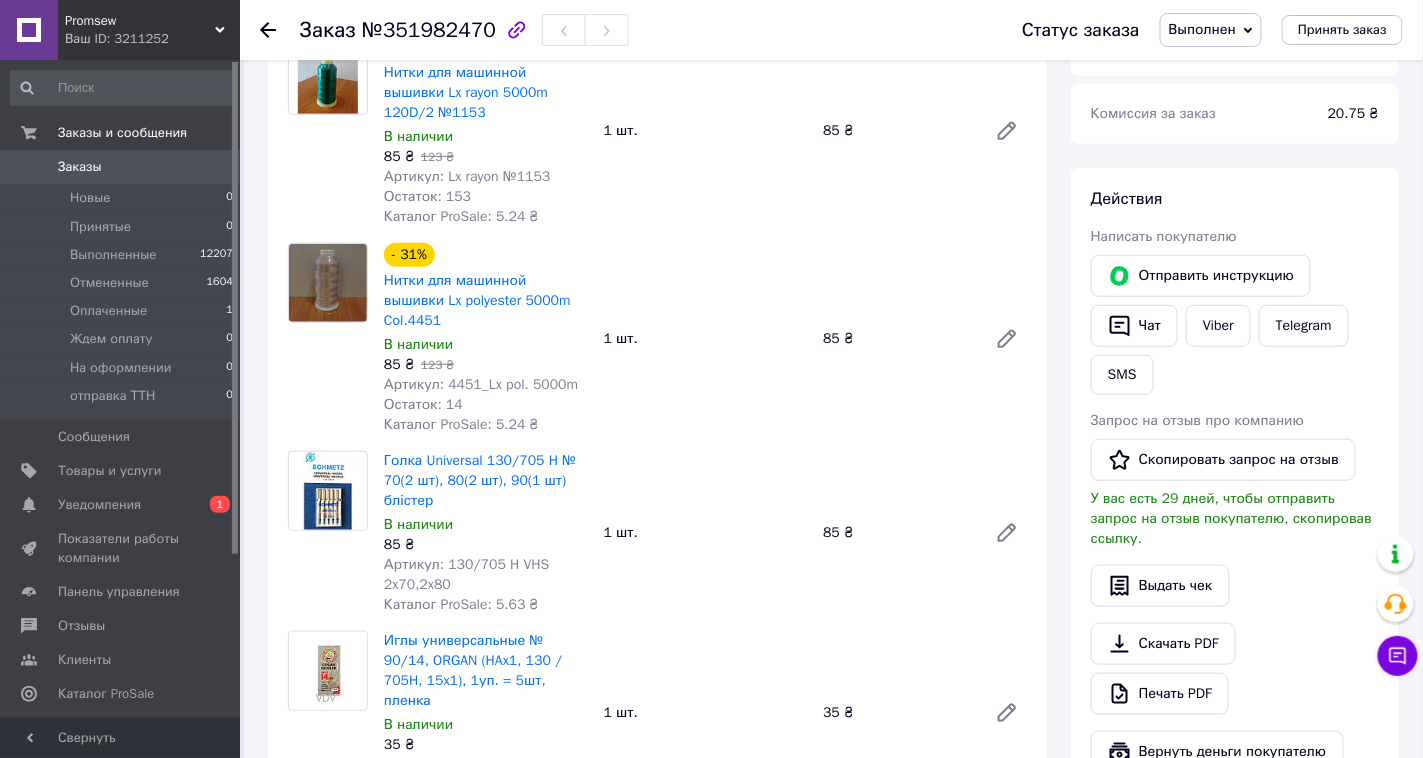 click 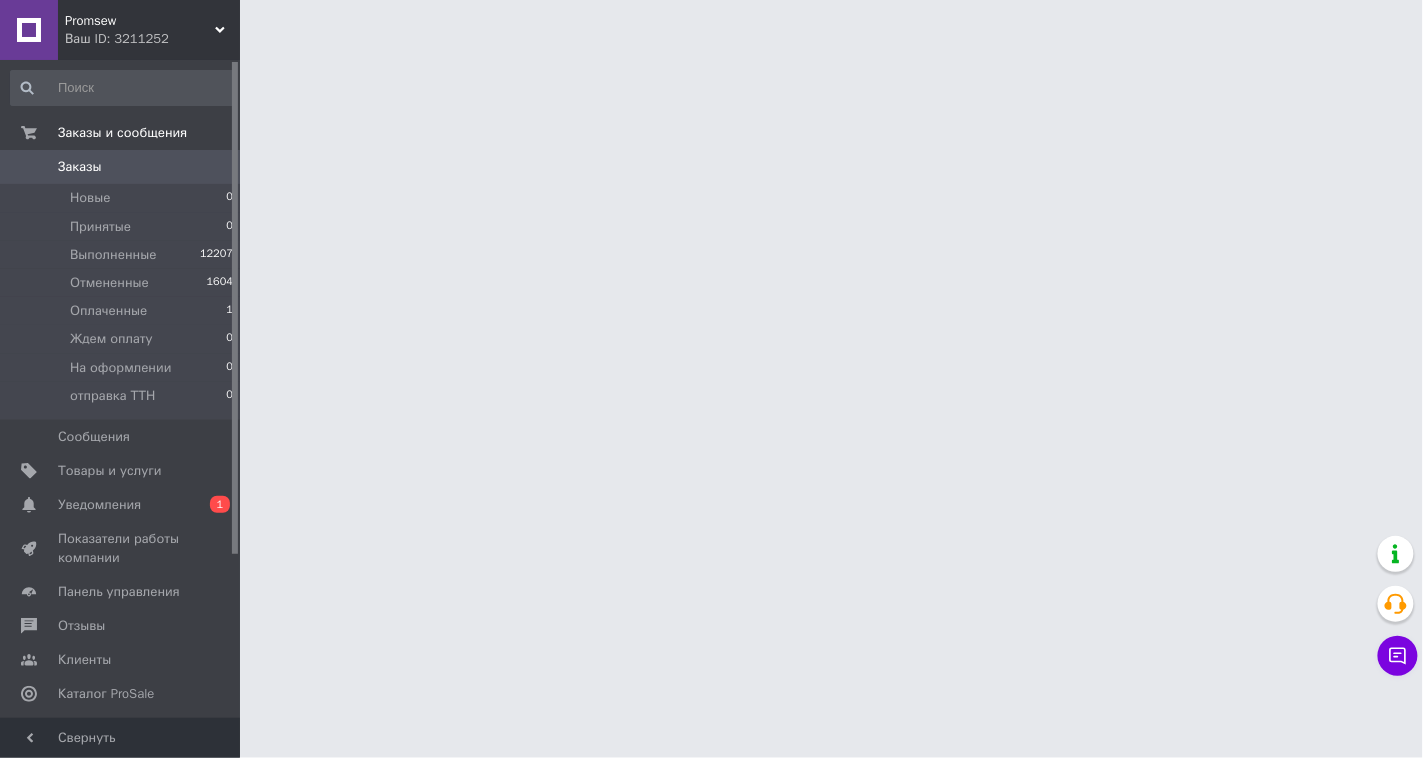 scroll, scrollTop: 0, scrollLeft: 0, axis: both 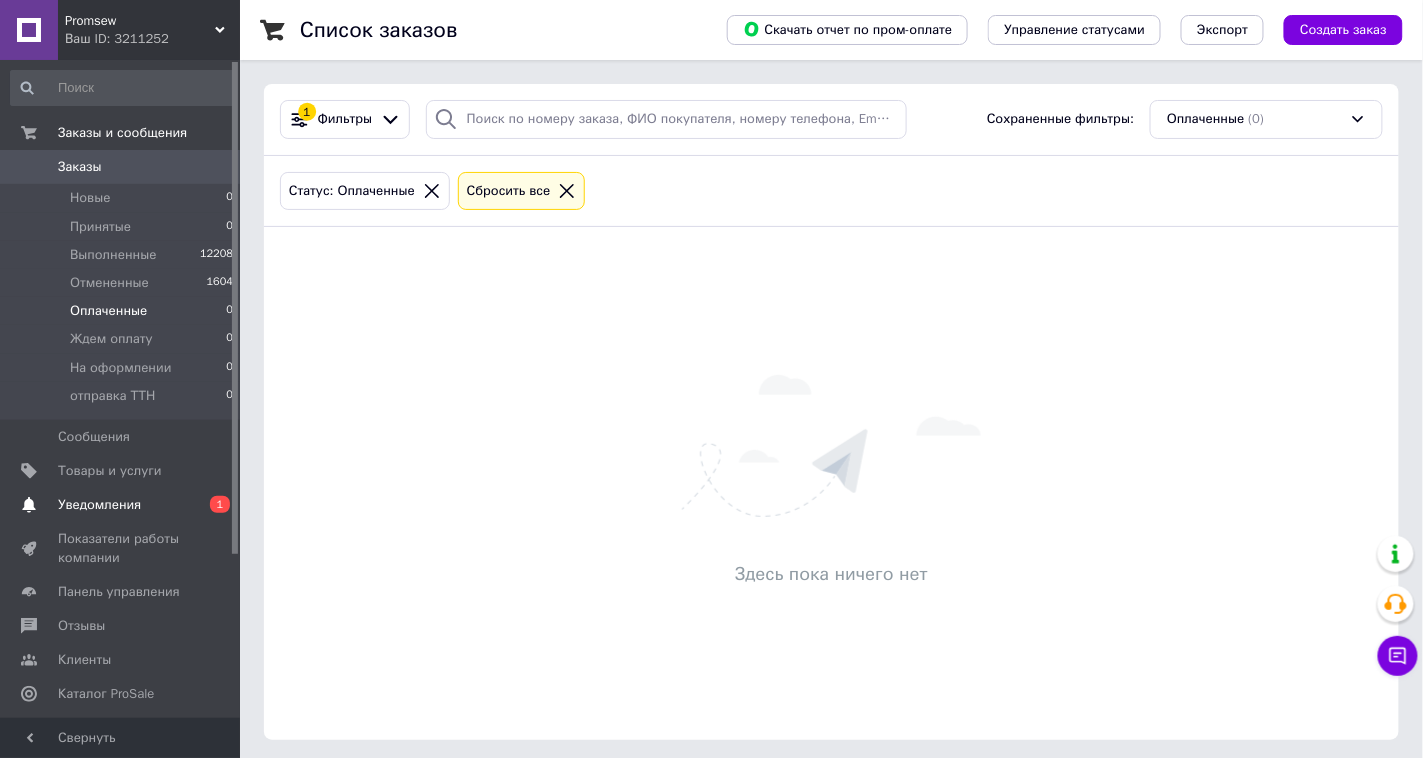click on "Уведомления" at bounding box center [99, 505] 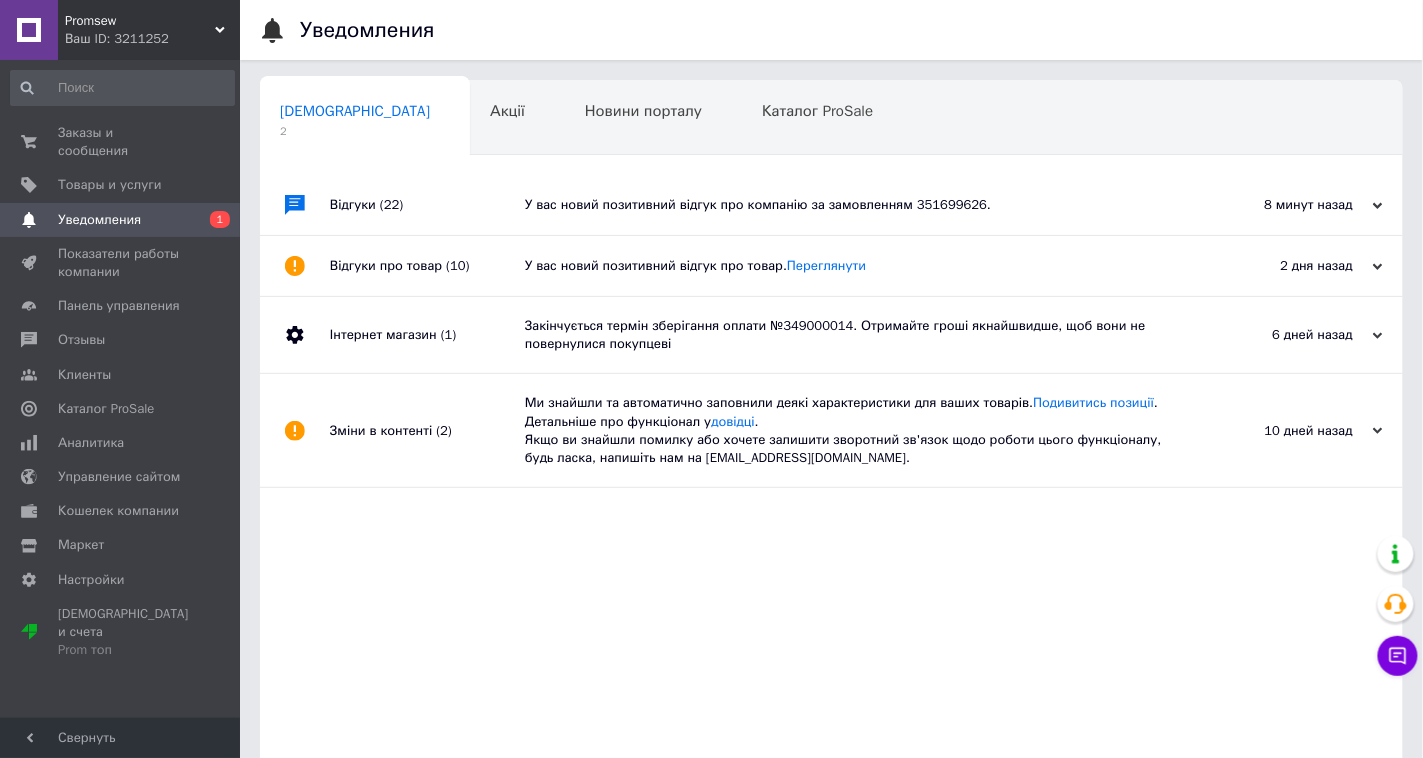 click on "У вас новий позитивний відгук про компанію за замовленням 351699626." at bounding box center [854, 205] 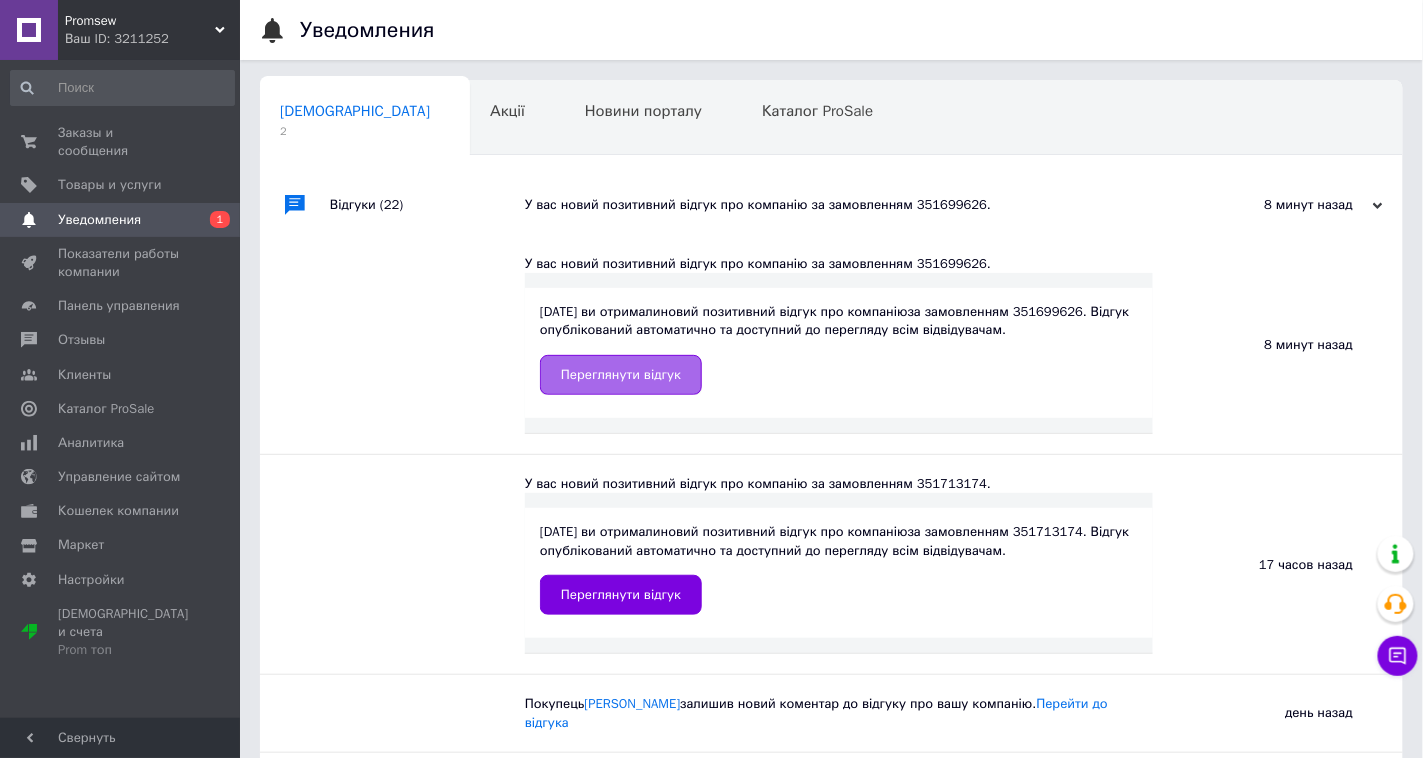 click on "Переглянути відгук" at bounding box center (621, 375) 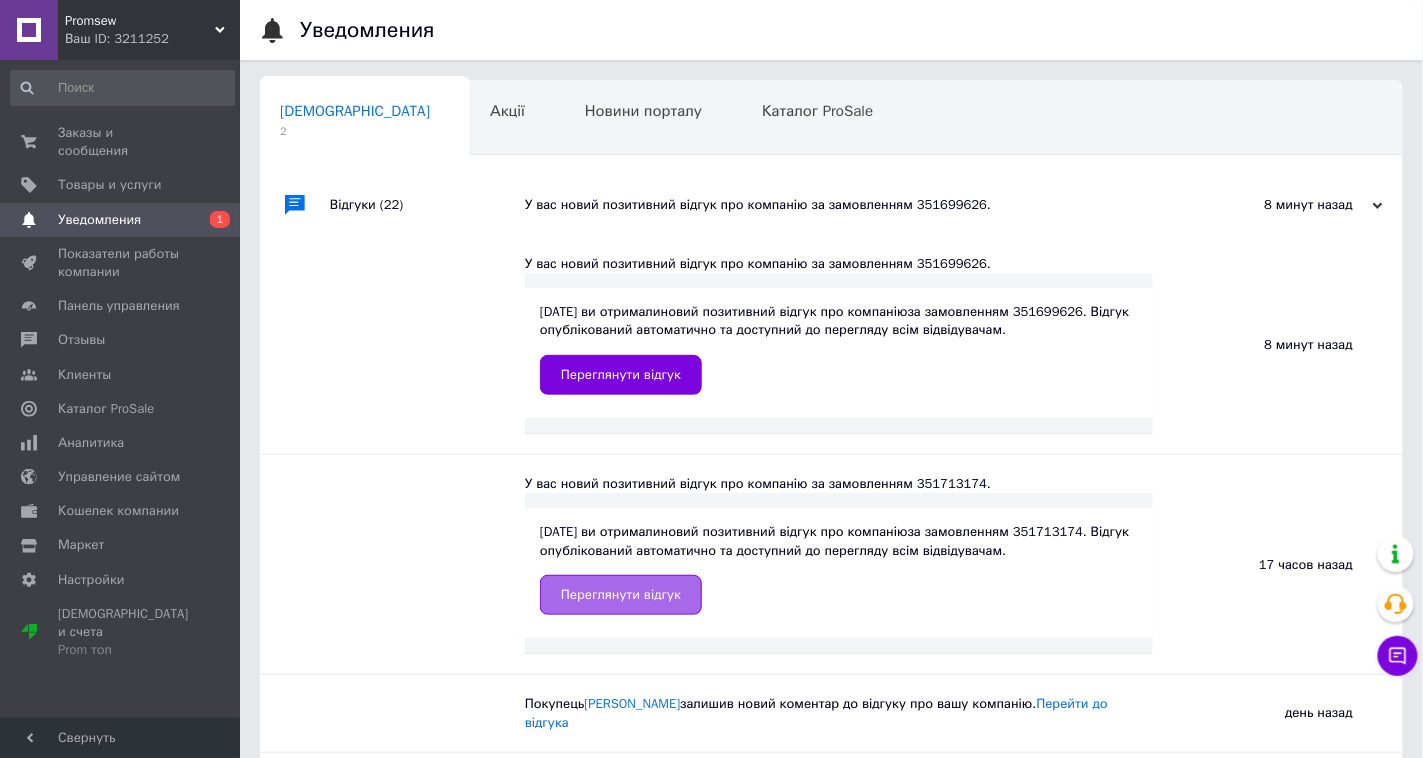 click on "Переглянути відгук" at bounding box center [621, 595] 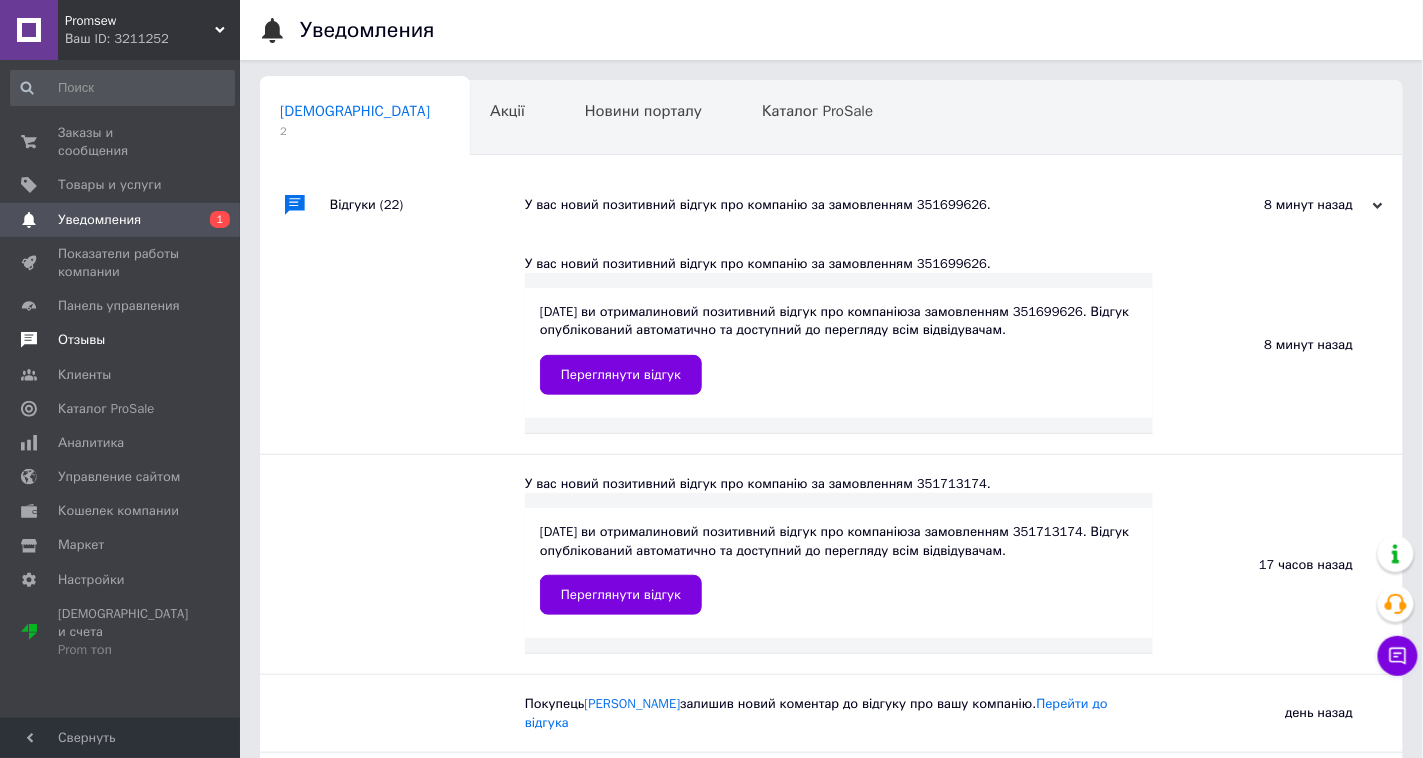 click on "Отзывы" at bounding box center [81, 340] 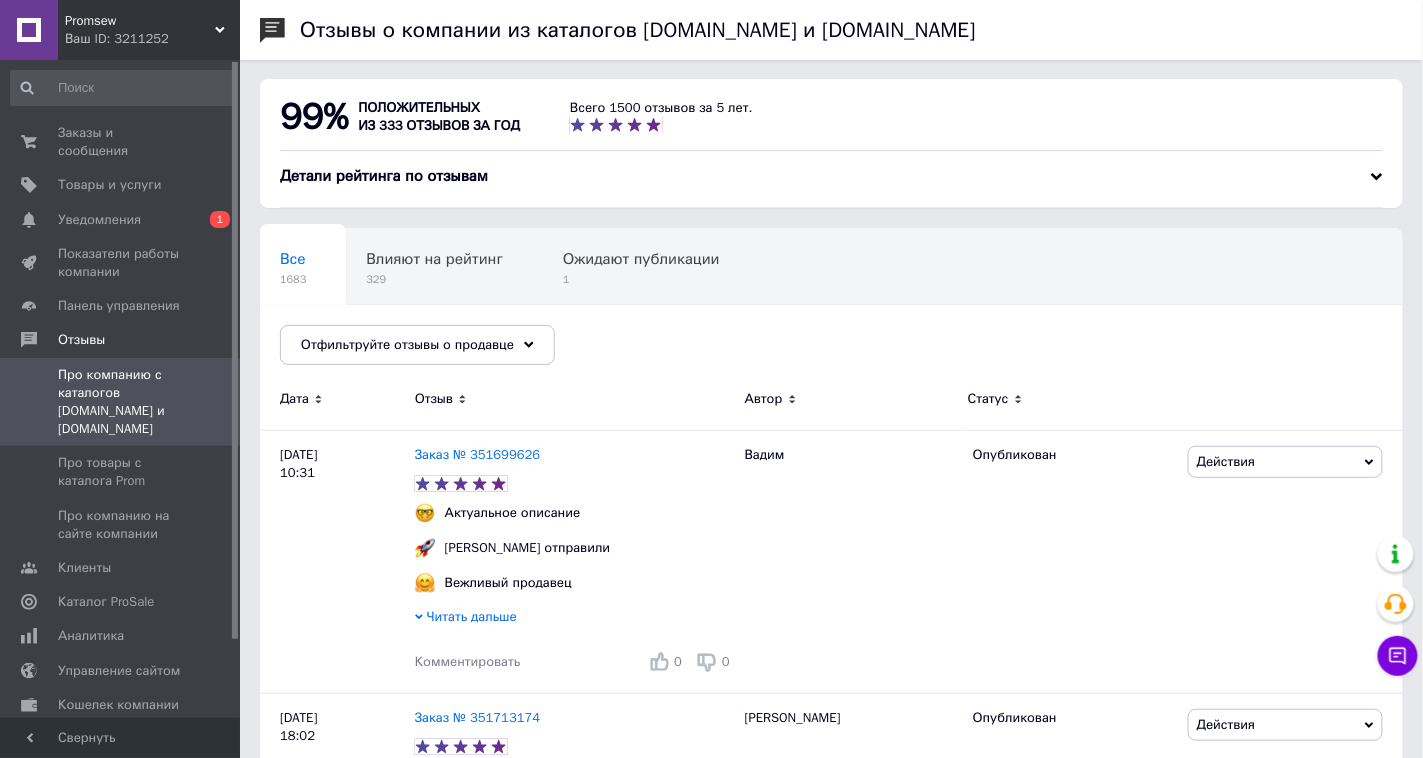 scroll, scrollTop: 0, scrollLeft: 0, axis: both 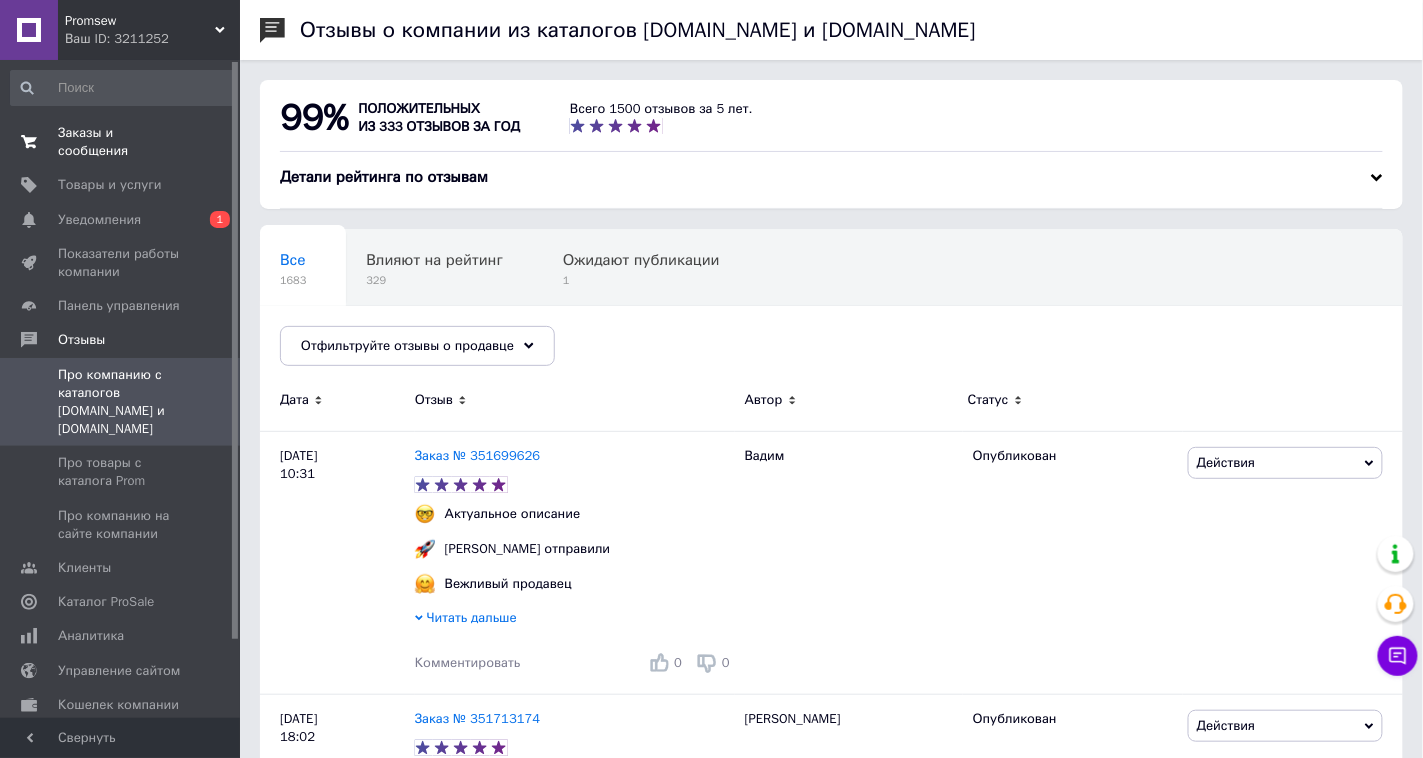 click on "Заказы и сообщения" at bounding box center [121, 142] 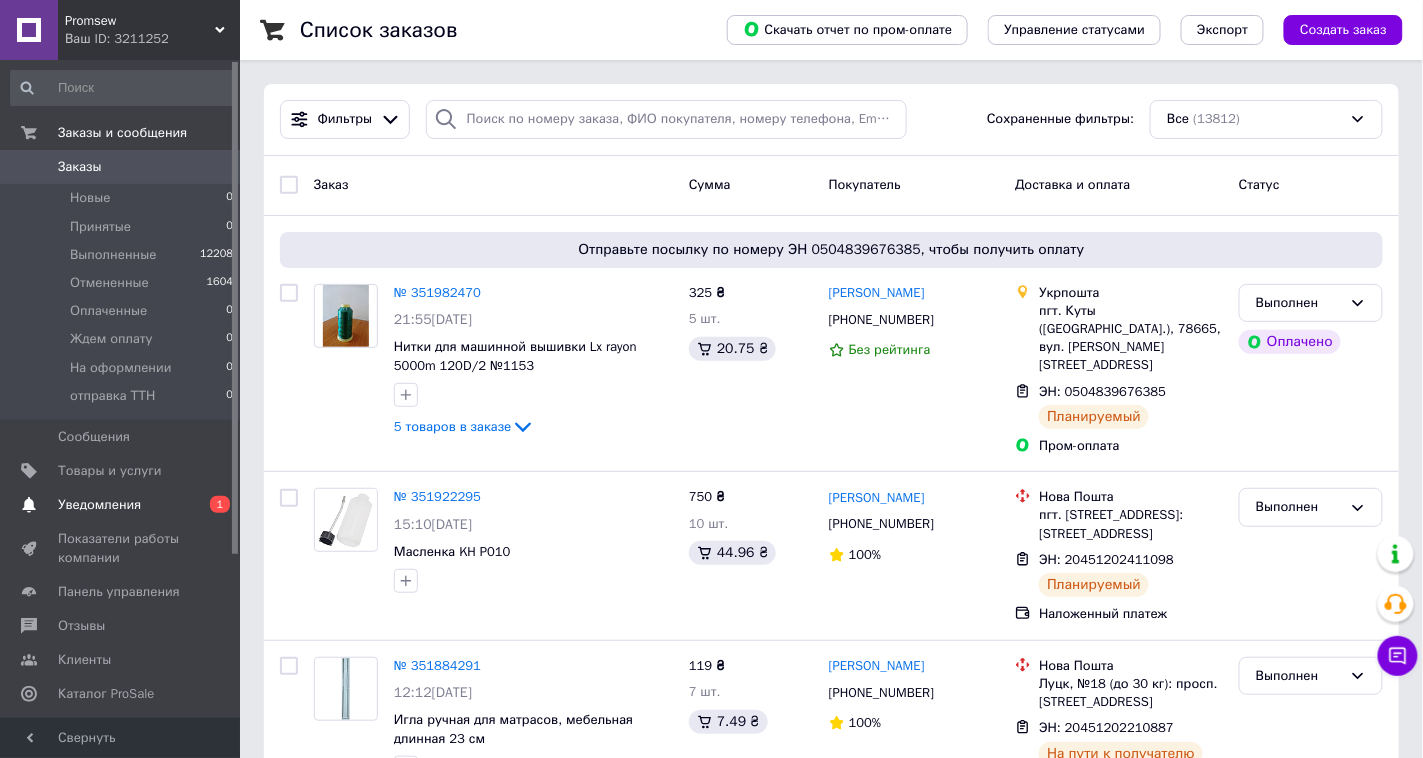 click on "Уведомления" at bounding box center [99, 505] 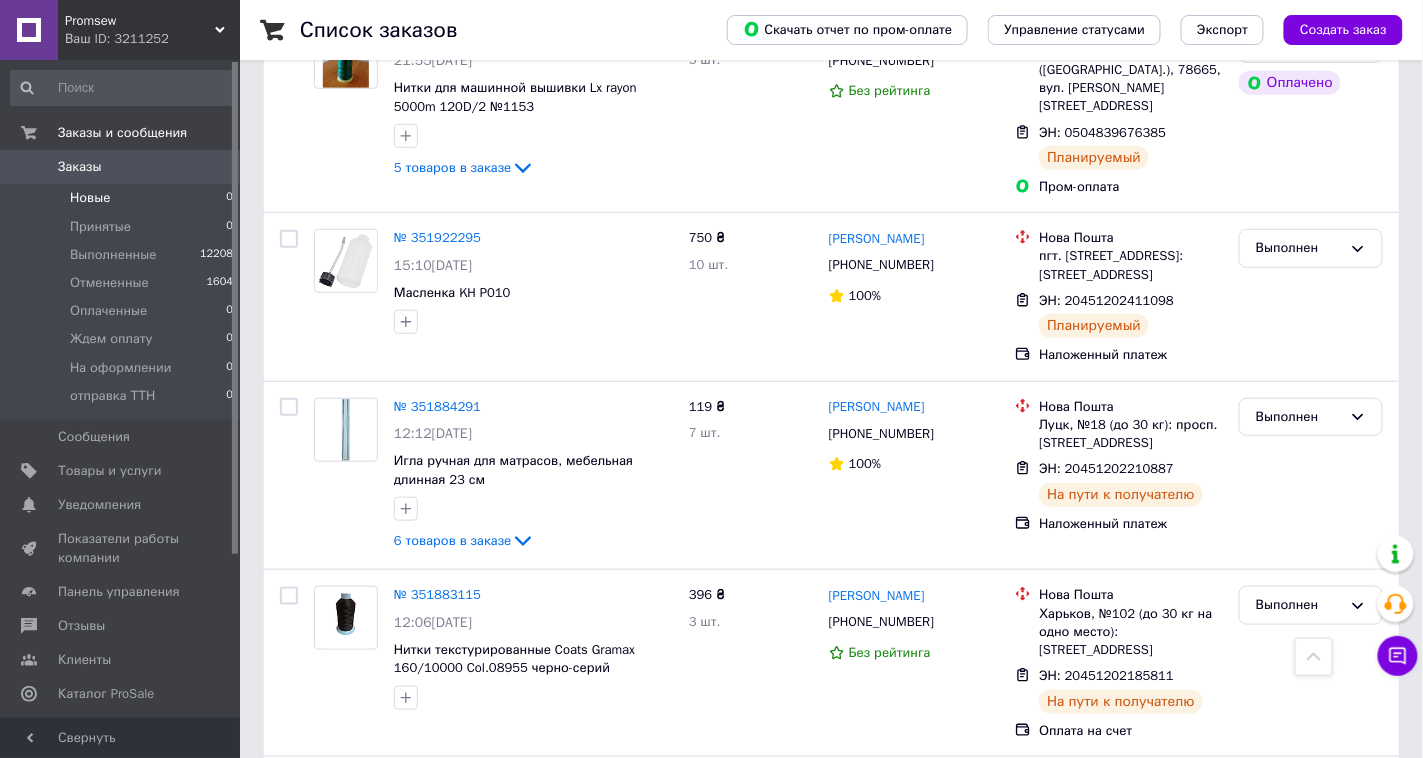 scroll, scrollTop: 258, scrollLeft: 0, axis: vertical 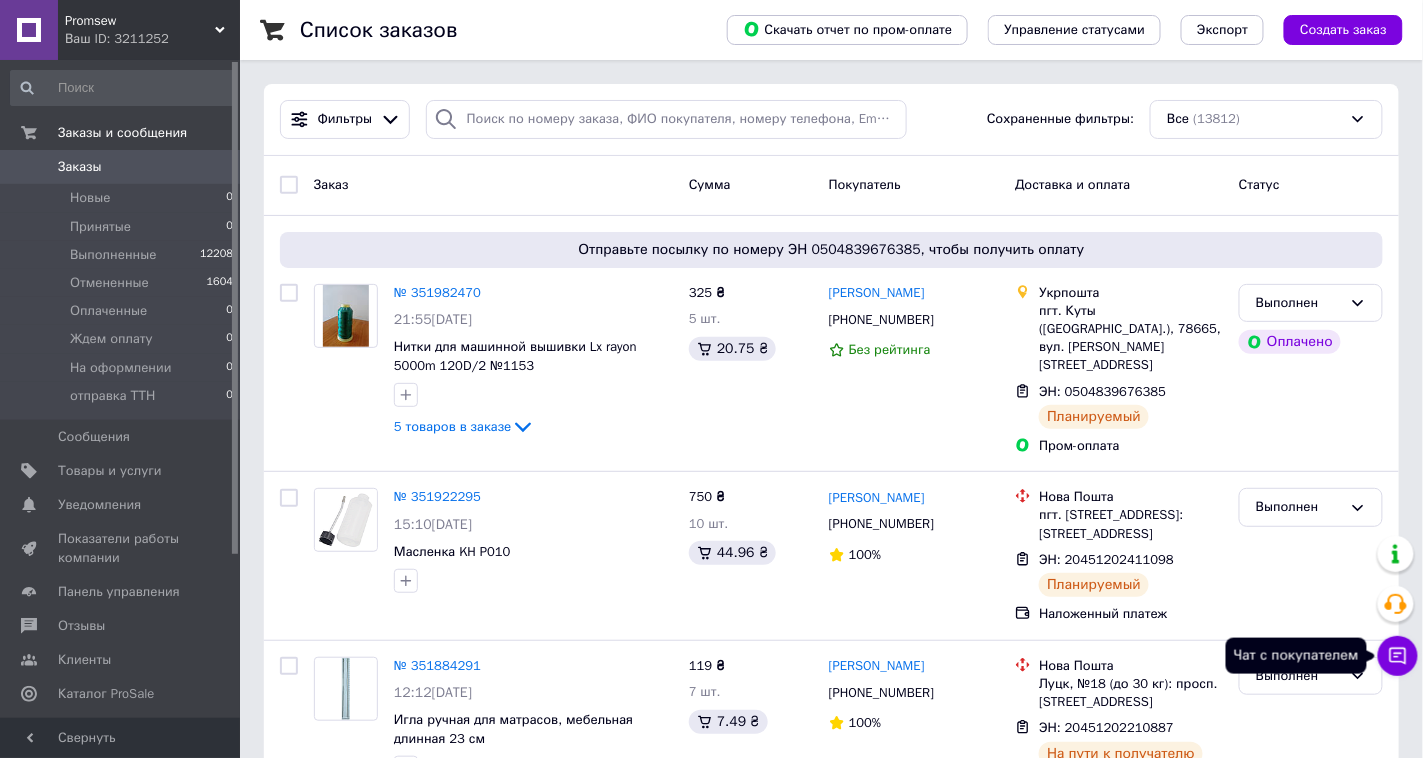 click 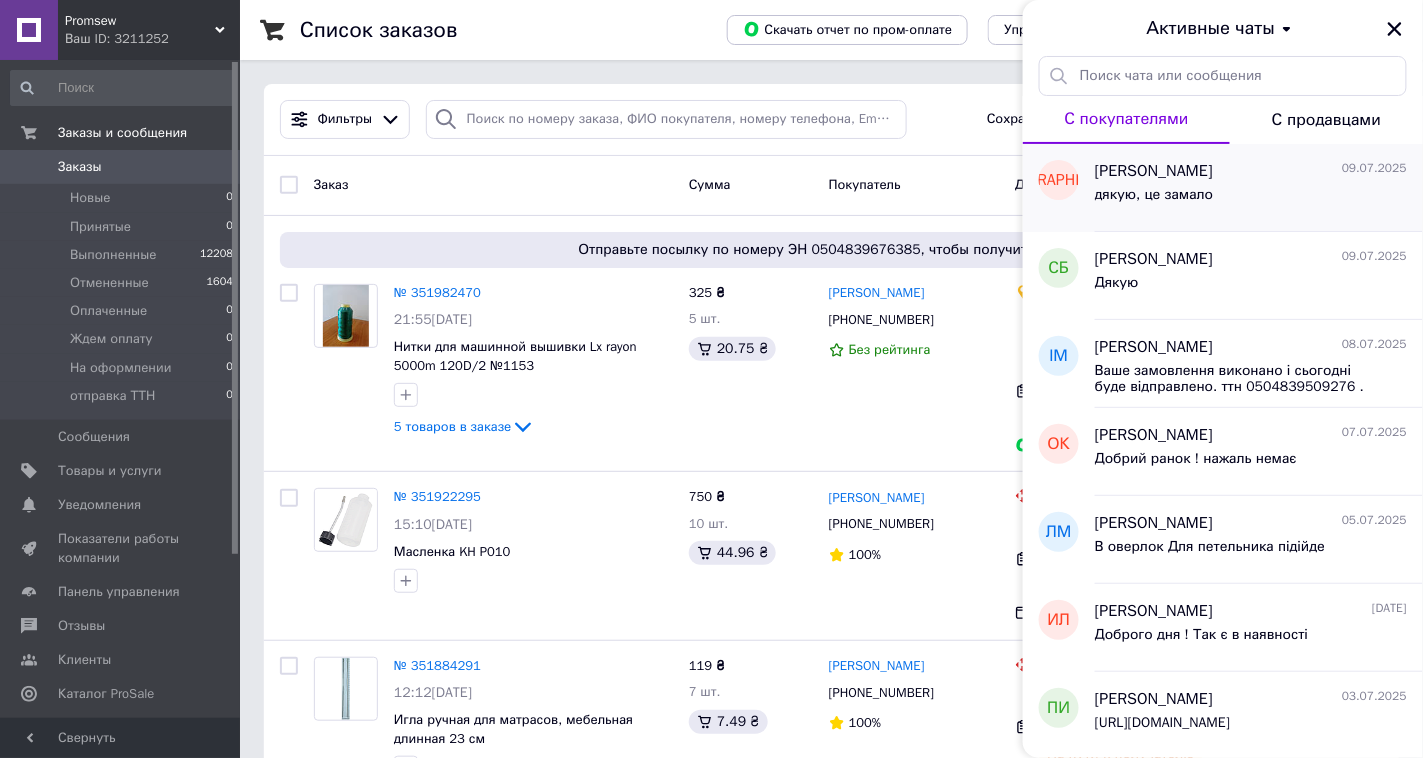 click on "дякую, це замало" at bounding box center [1154, 195] 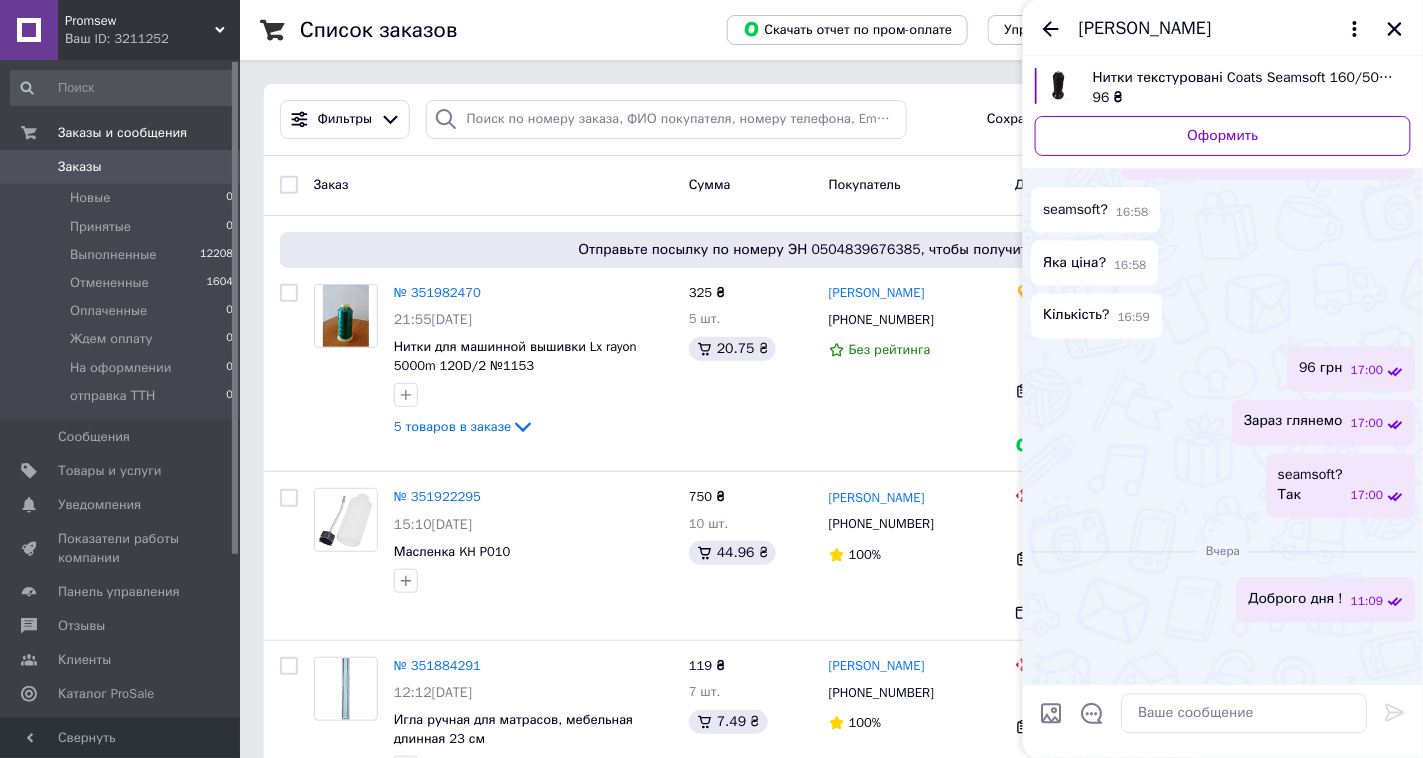 scroll, scrollTop: 1032, scrollLeft: 0, axis: vertical 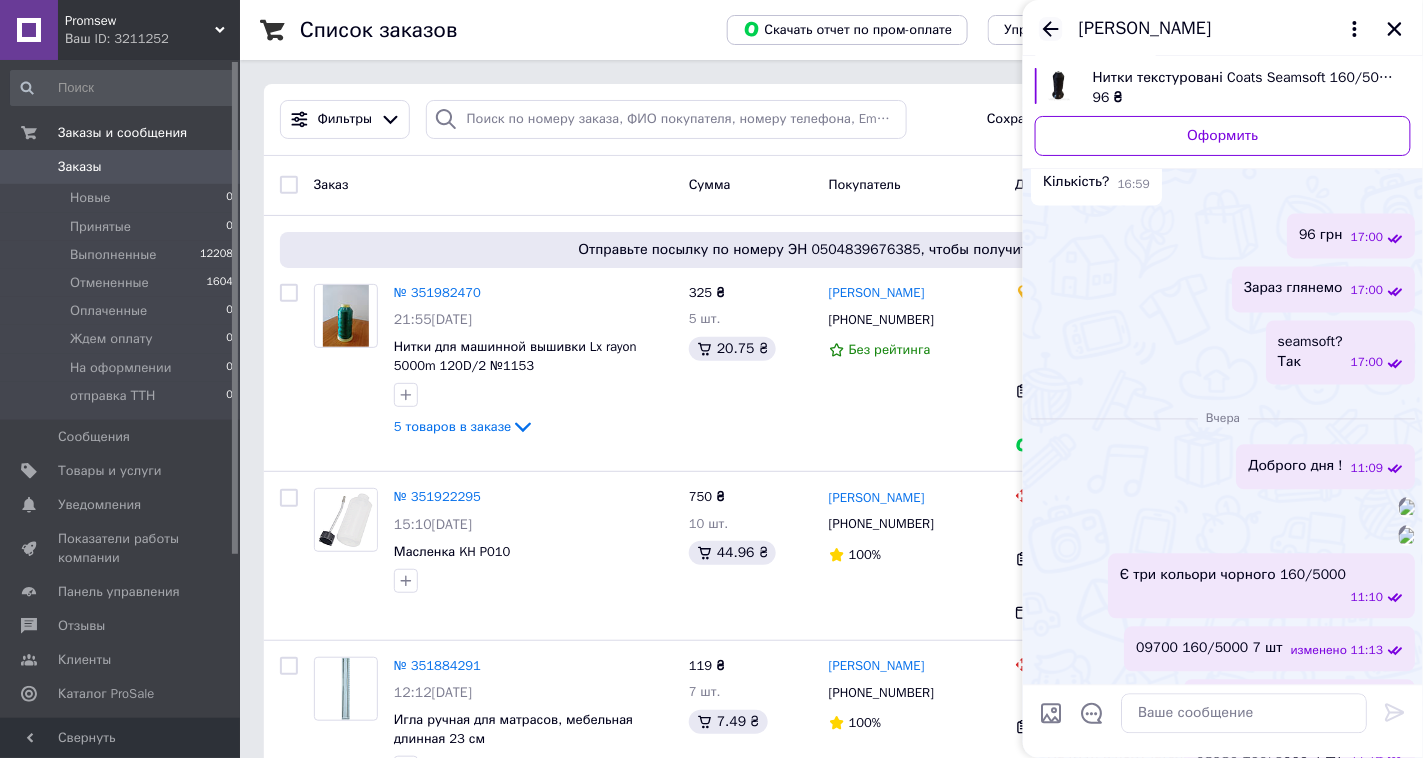 click 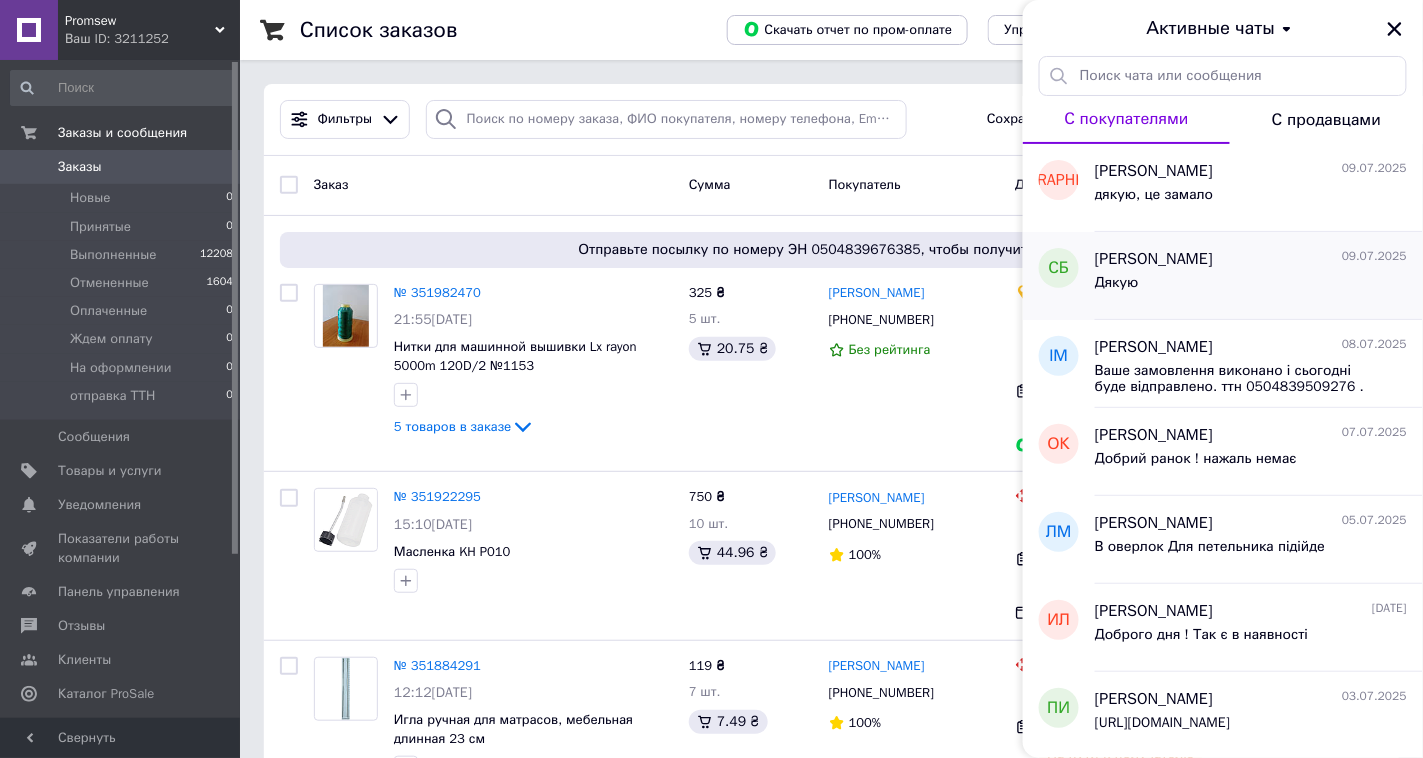 click on "Дякую" at bounding box center [1251, 287] 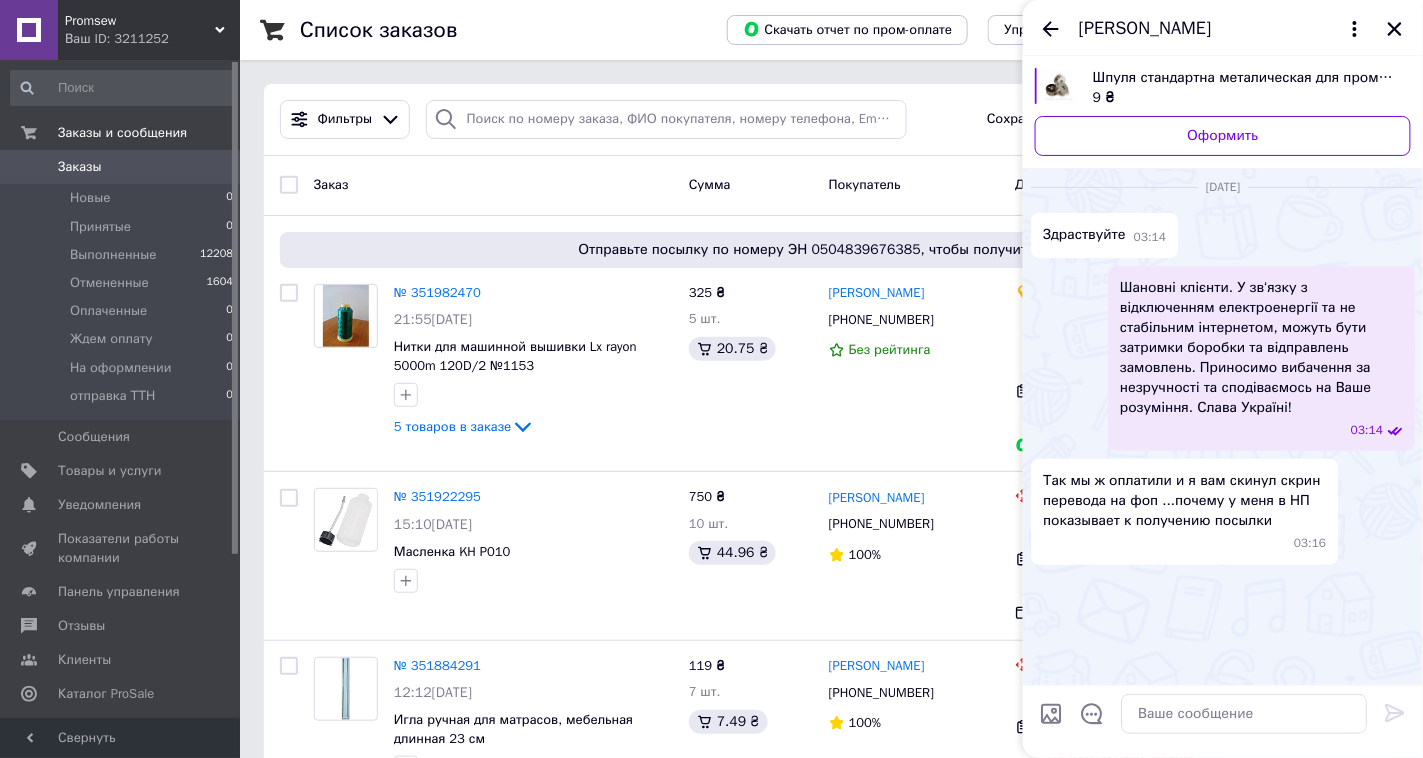 scroll, scrollTop: 2759, scrollLeft: 0, axis: vertical 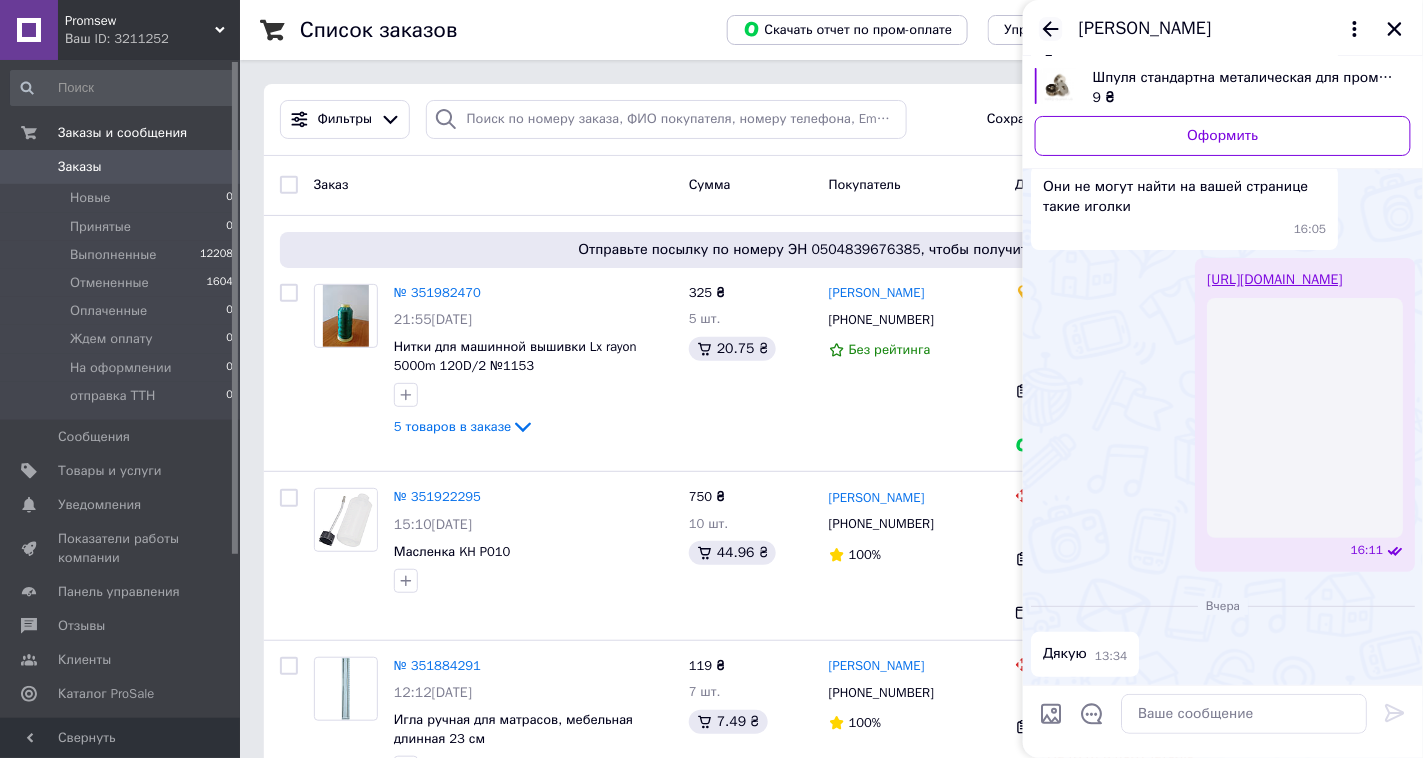 click 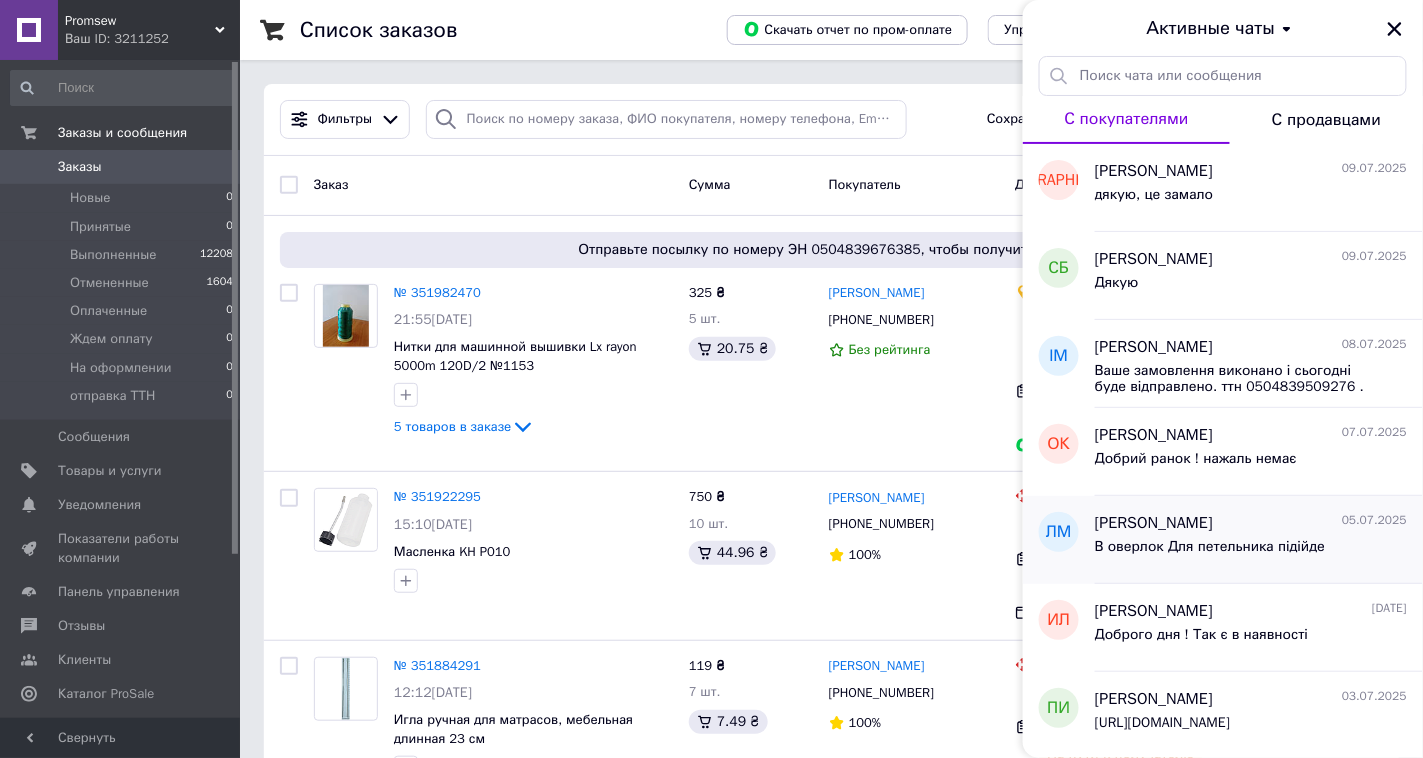 scroll, scrollTop: 73, scrollLeft: 0, axis: vertical 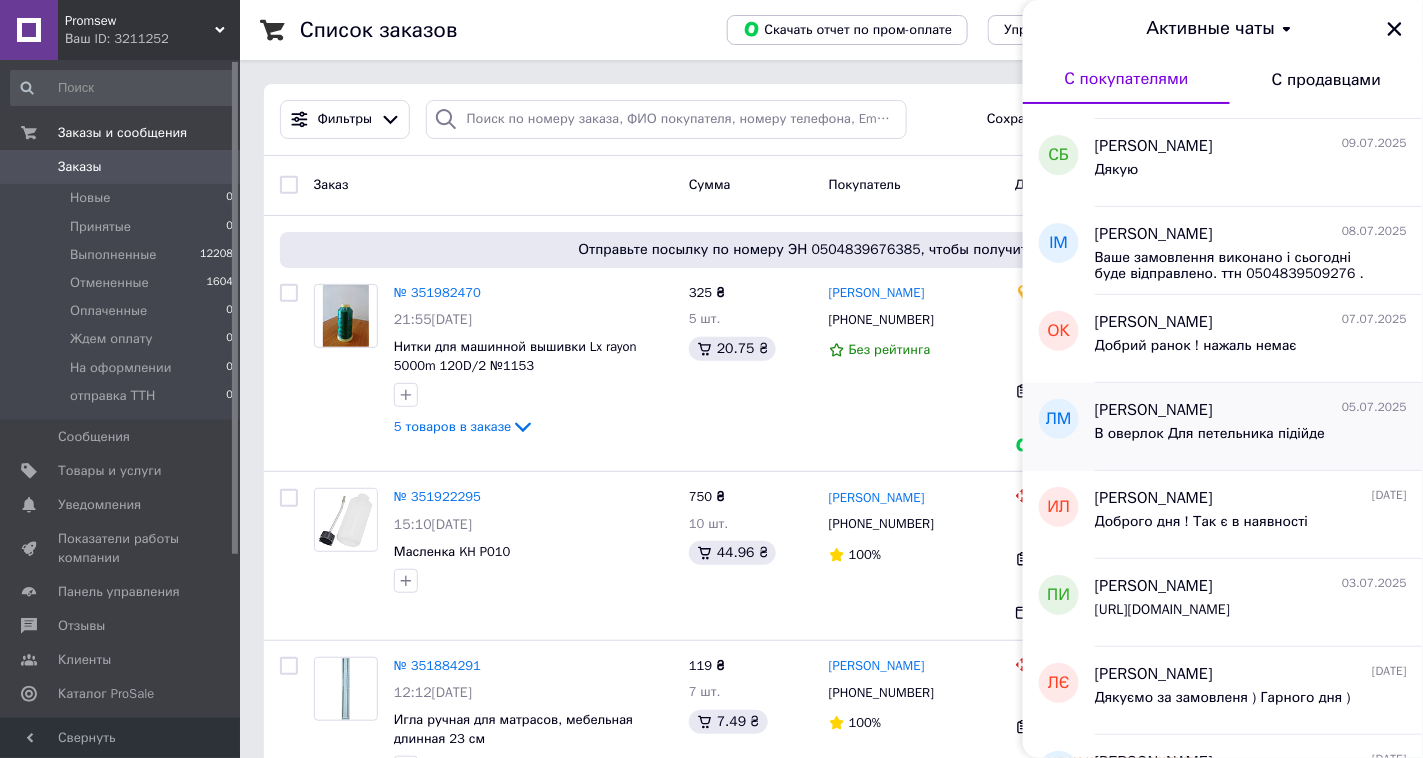 click on "В оверлок Для петельника підійде" at bounding box center (1210, 434) 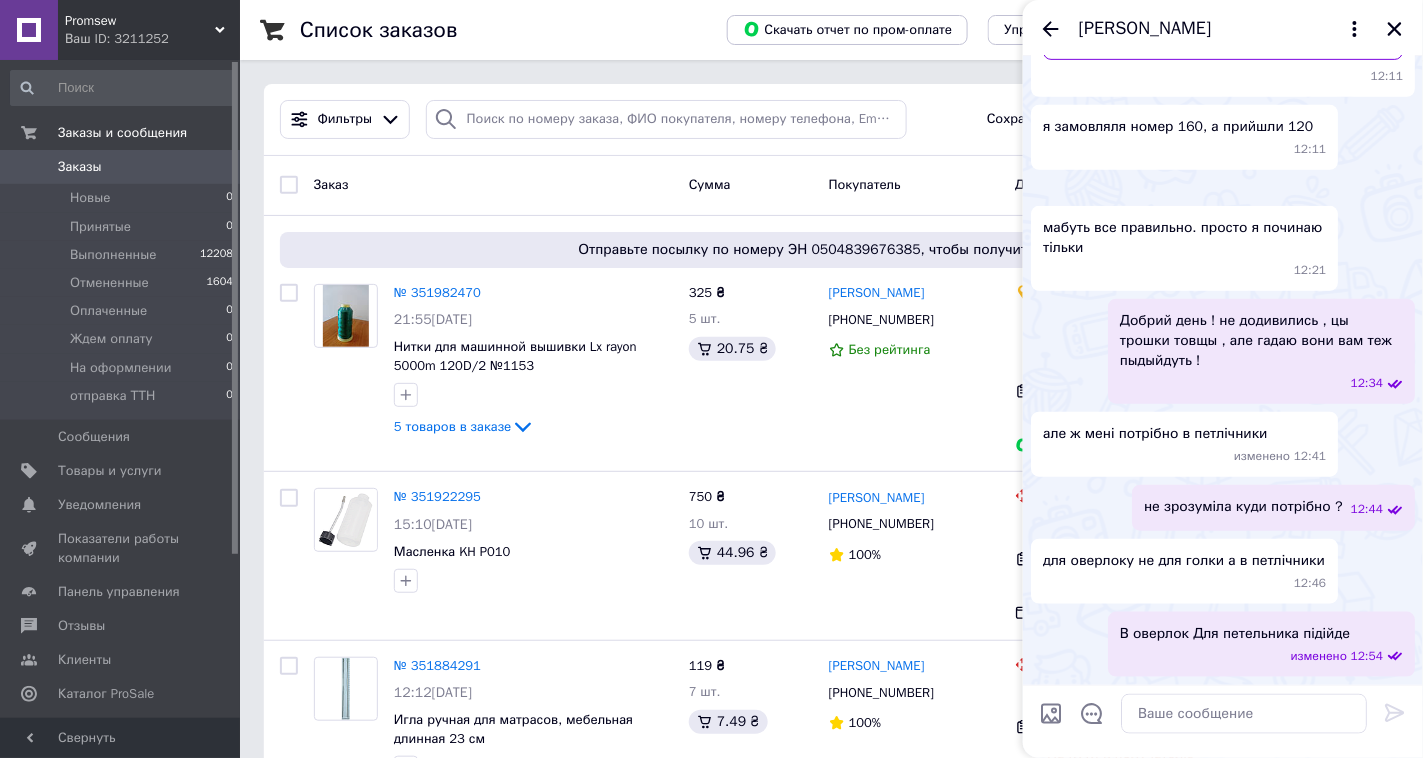 scroll, scrollTop: 515, scrollLeft: 0, axis: vertical 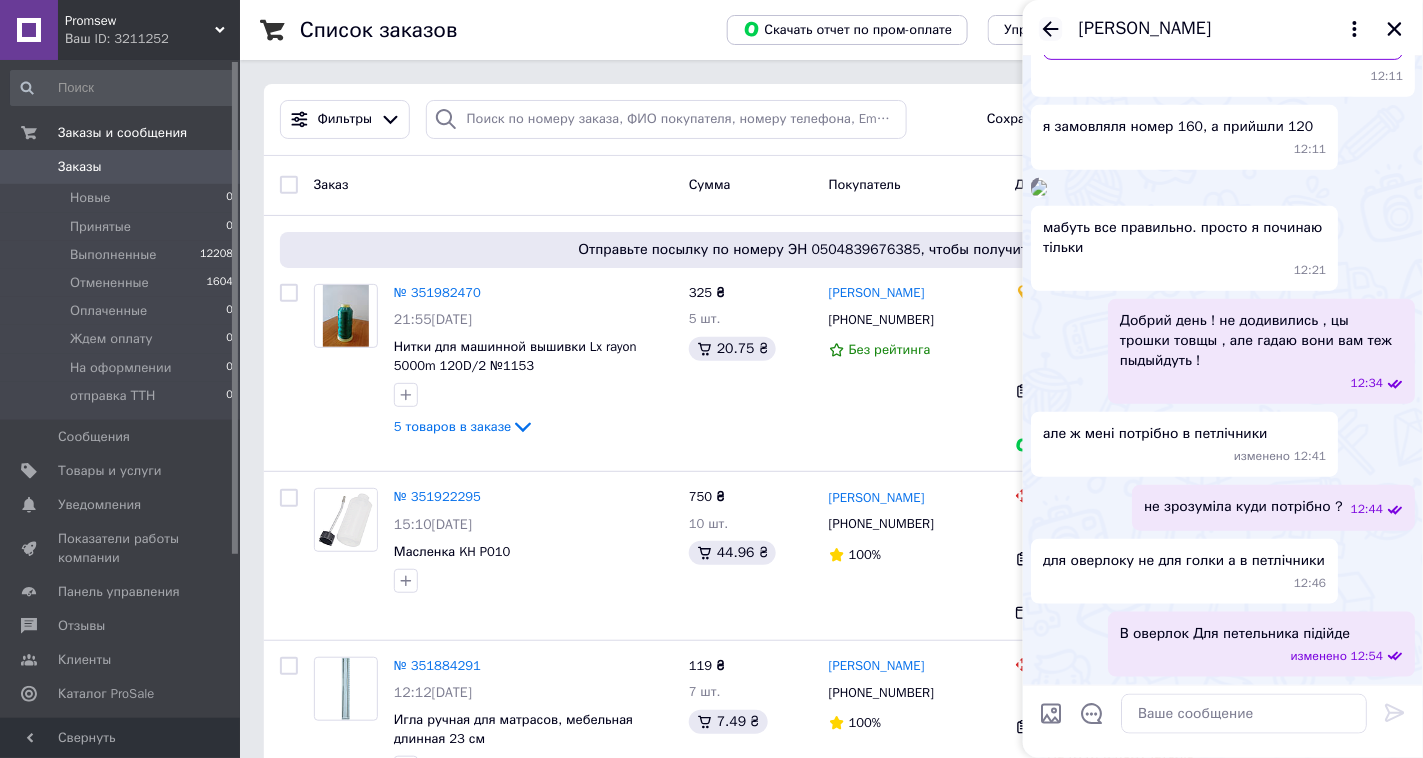 click 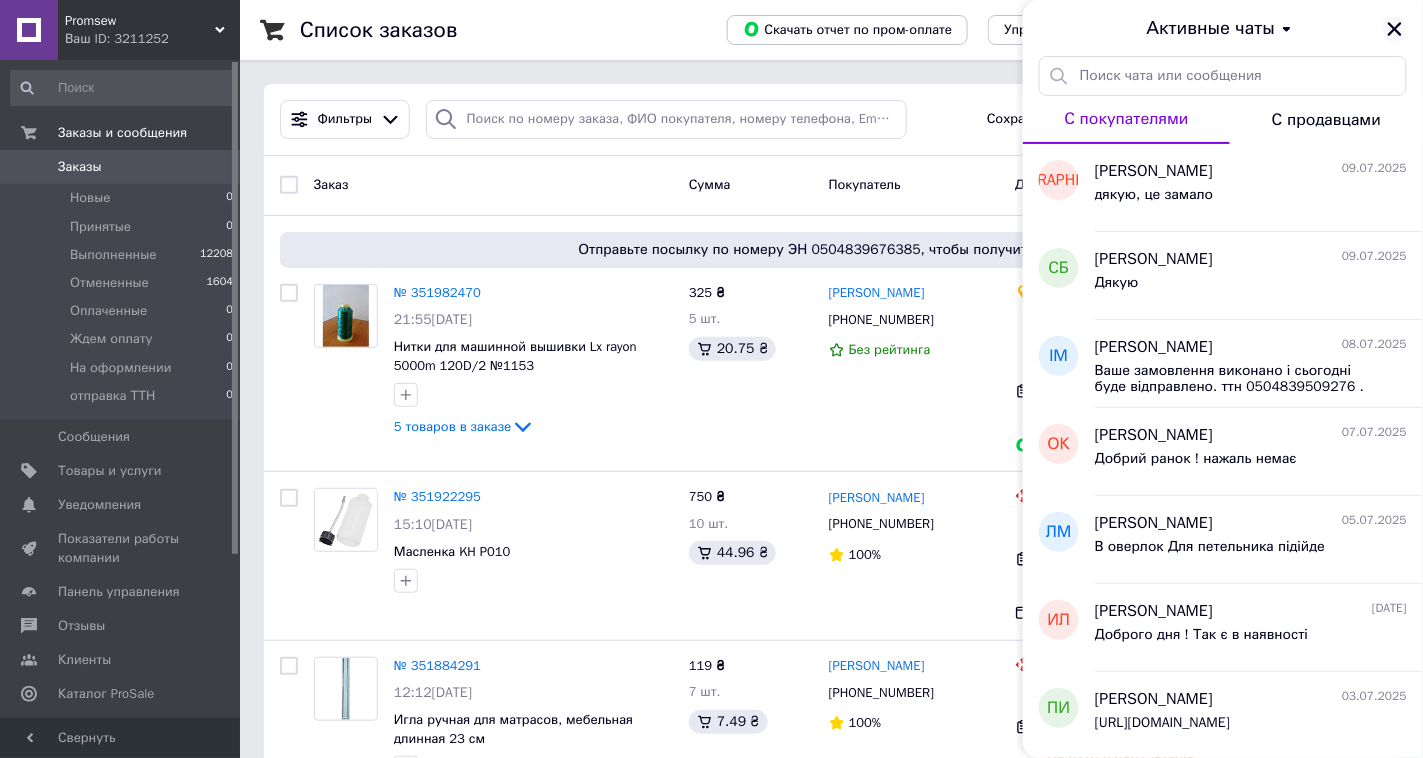 click 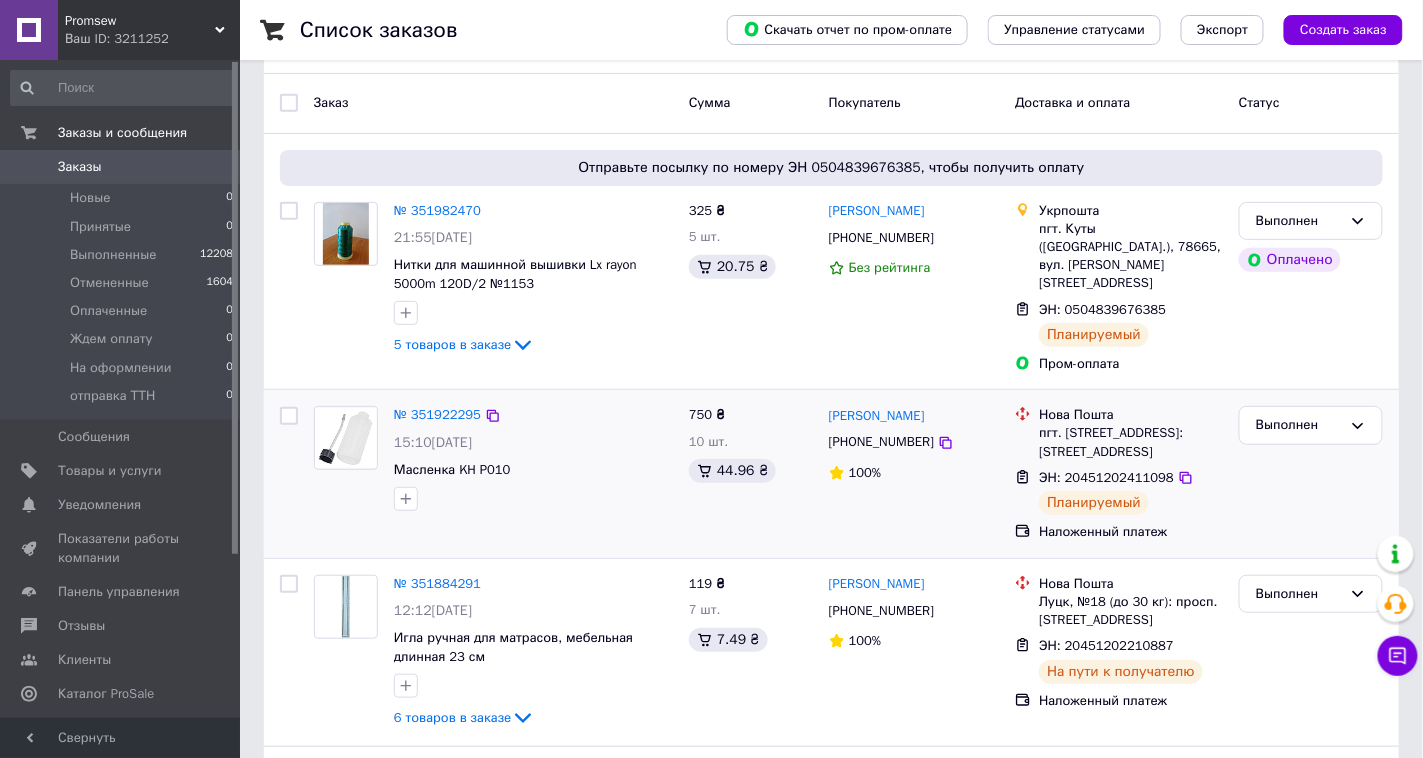 scroll, scrollTop: 0, scrollLeft: 0, axis: both 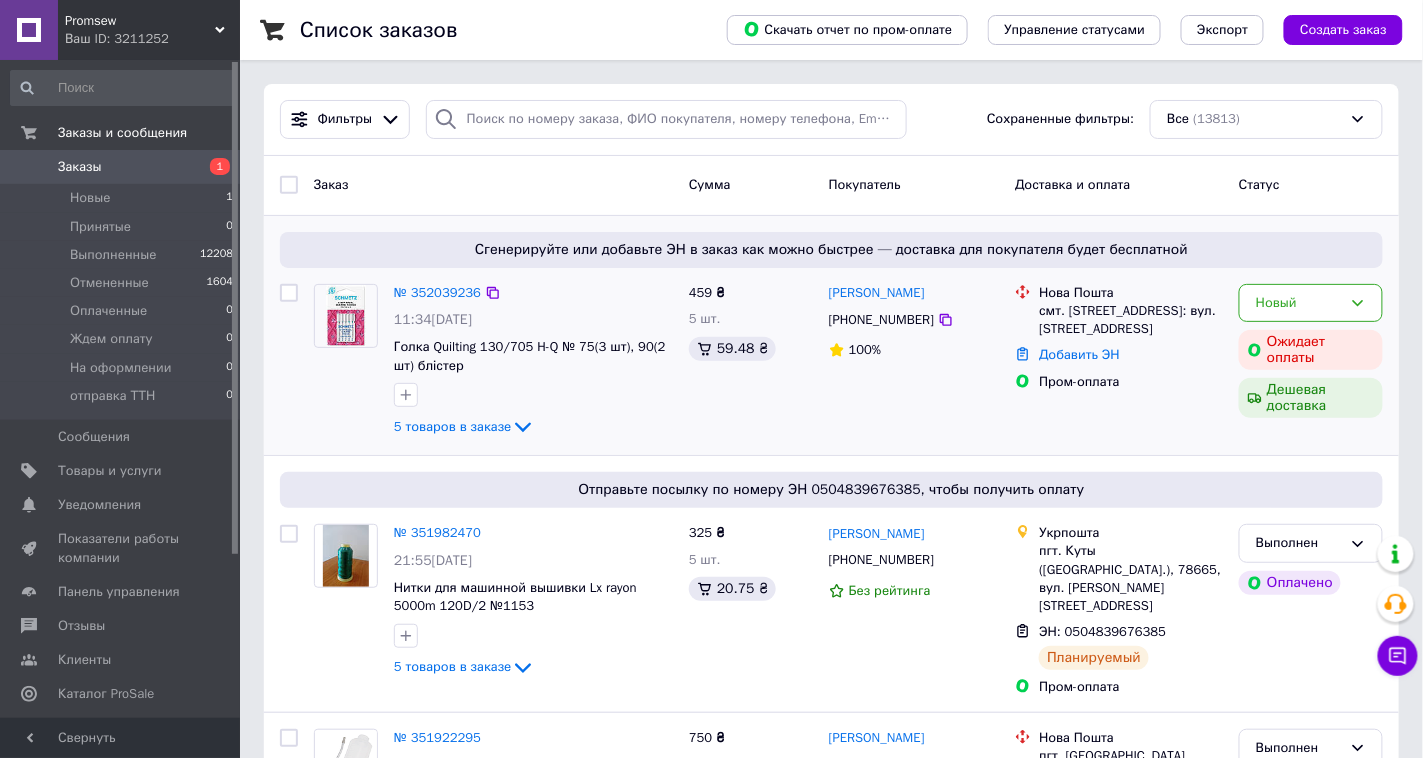 click on "№ 352039236 11:34, 10.07.2025 Голка Quilting 130/705 H-Q № 75(3 шт), 90(2 шт) блістер 5 товаров в заказе" at bounding box center (533, 362) 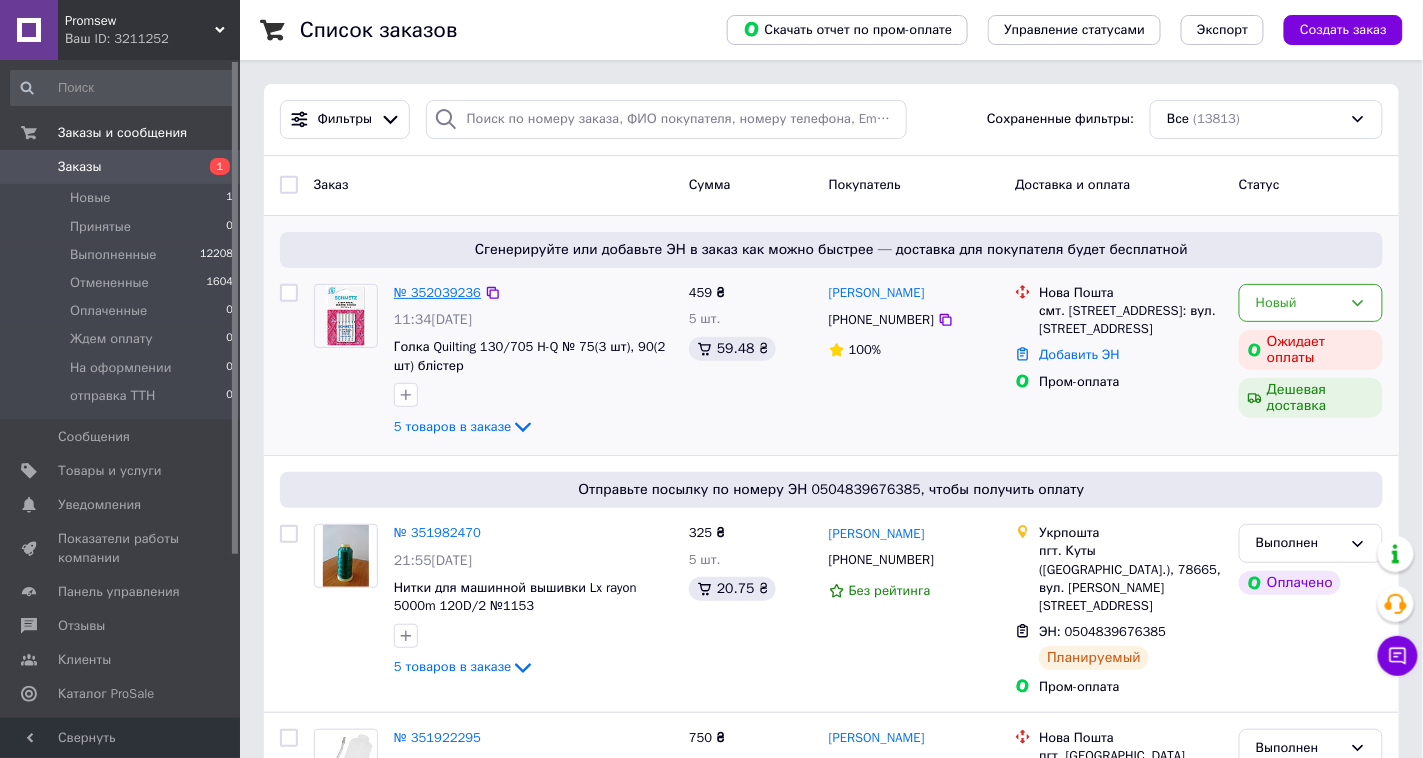 click on "№ 352039236" at bounding box center (437, 292) 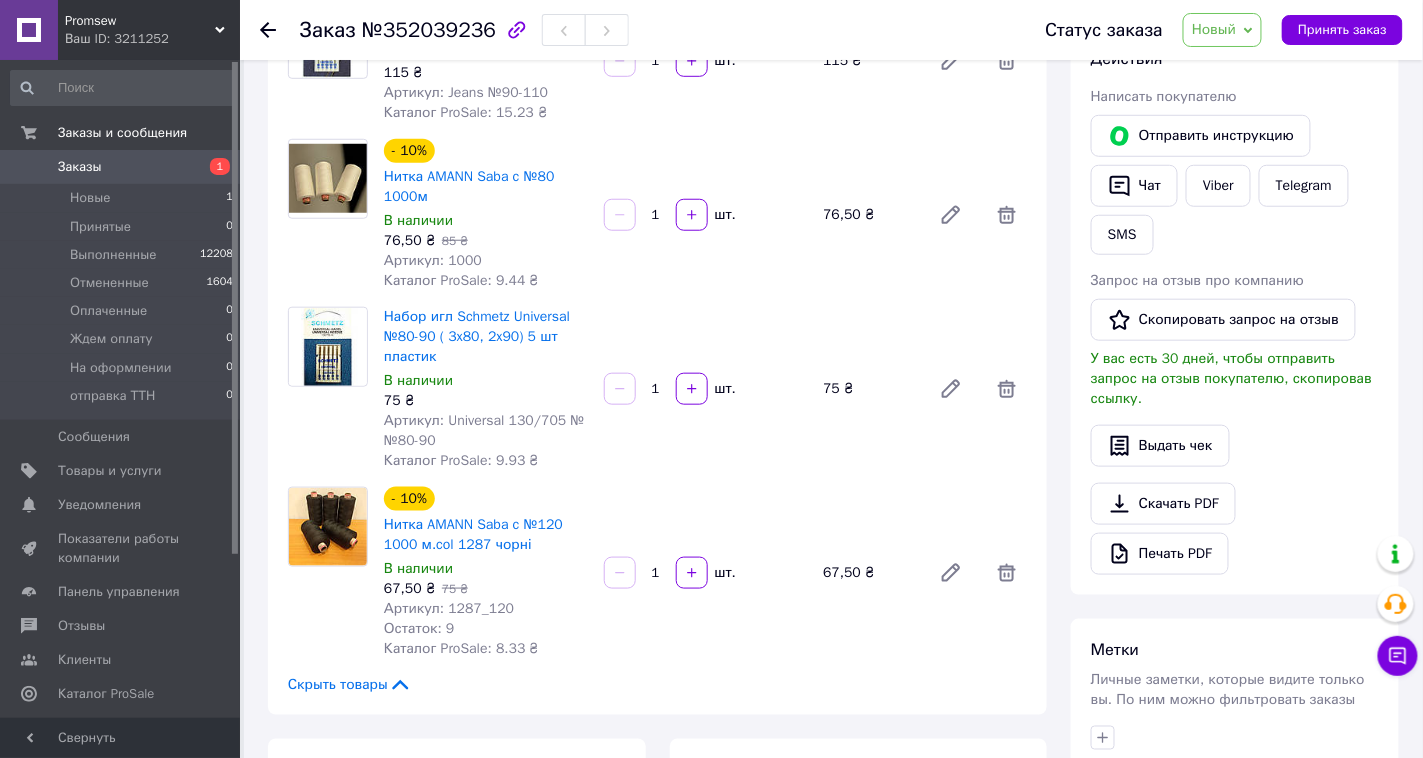 scroll, scrollTop: 370, scrollLeft: 0, axis: vertical 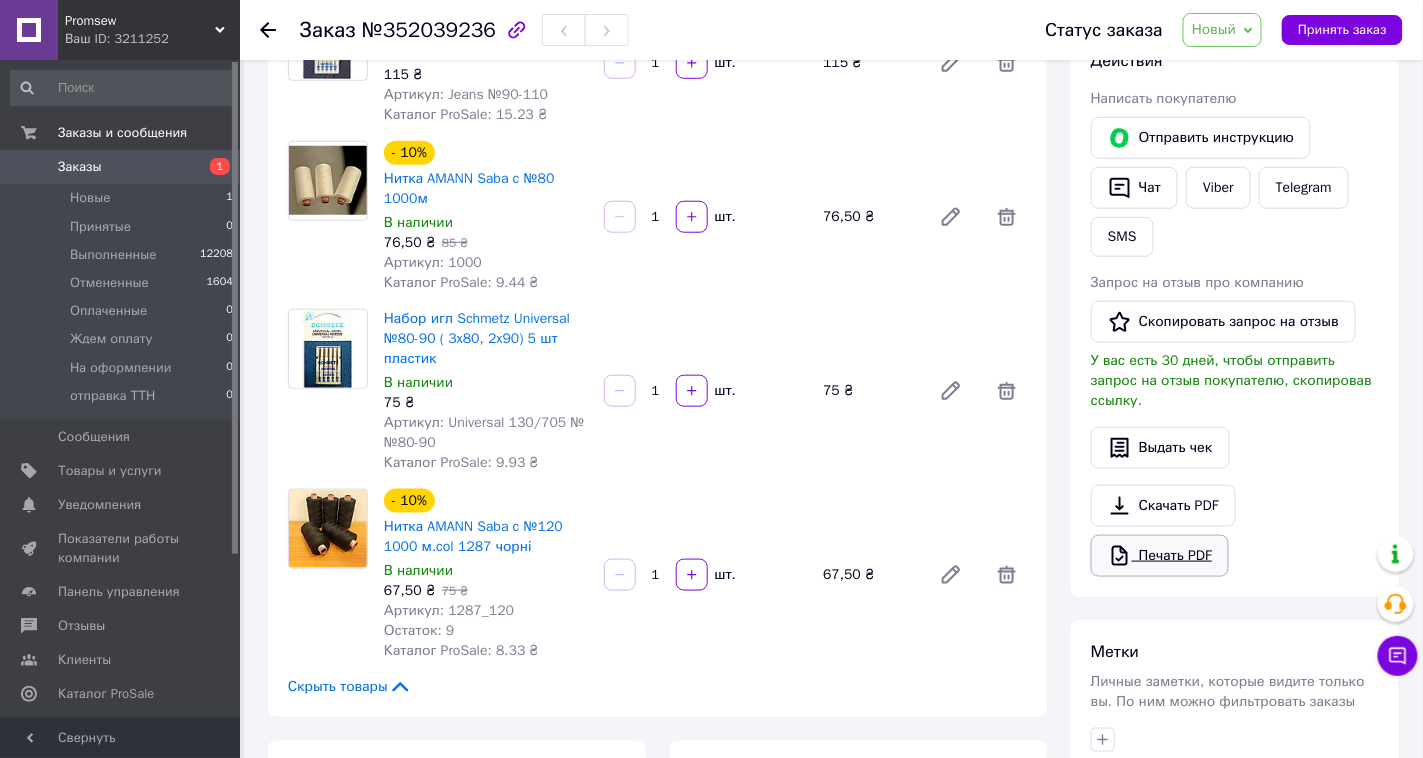 click on "Печать PDF" at bounding box center [1160, 556] 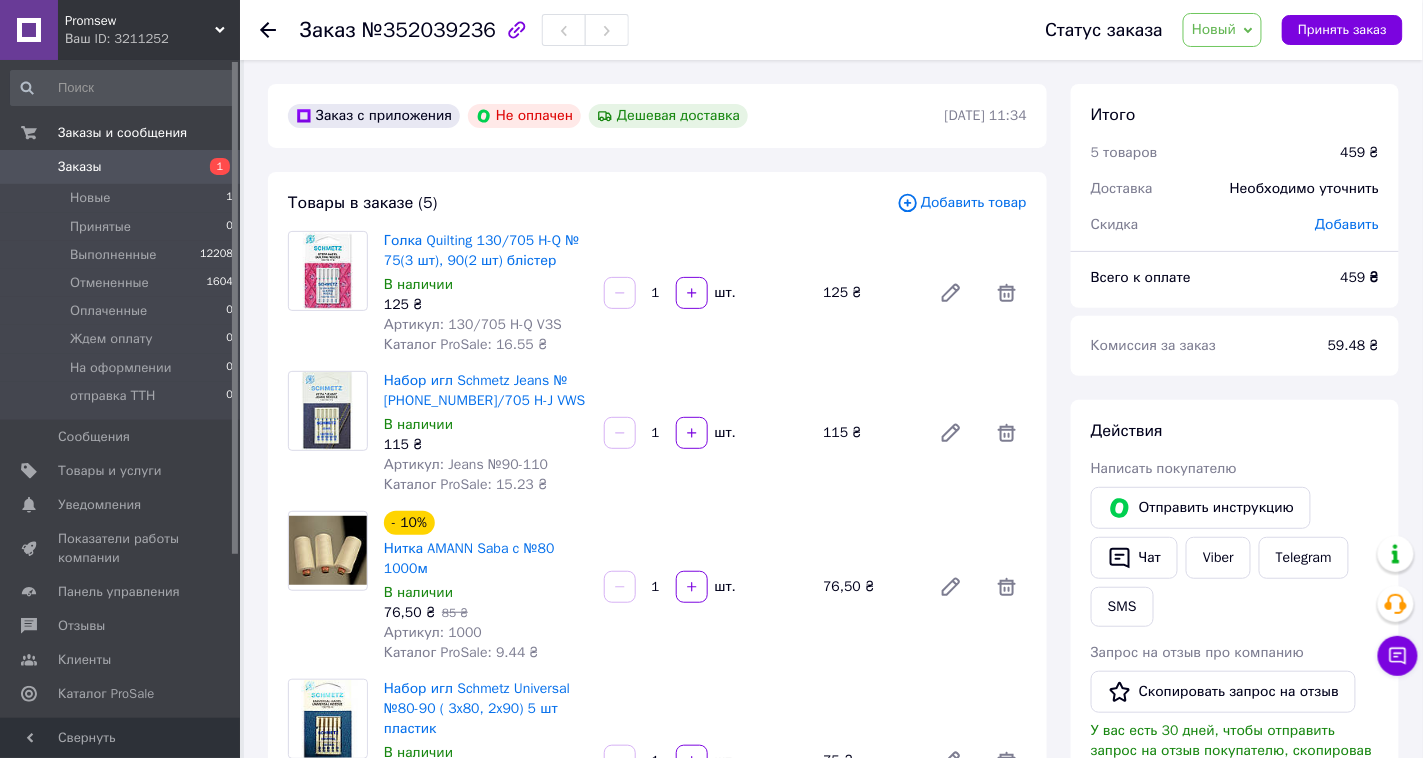 scroll, scrollTop: 73, scrollLeft: 0, axis: vertical 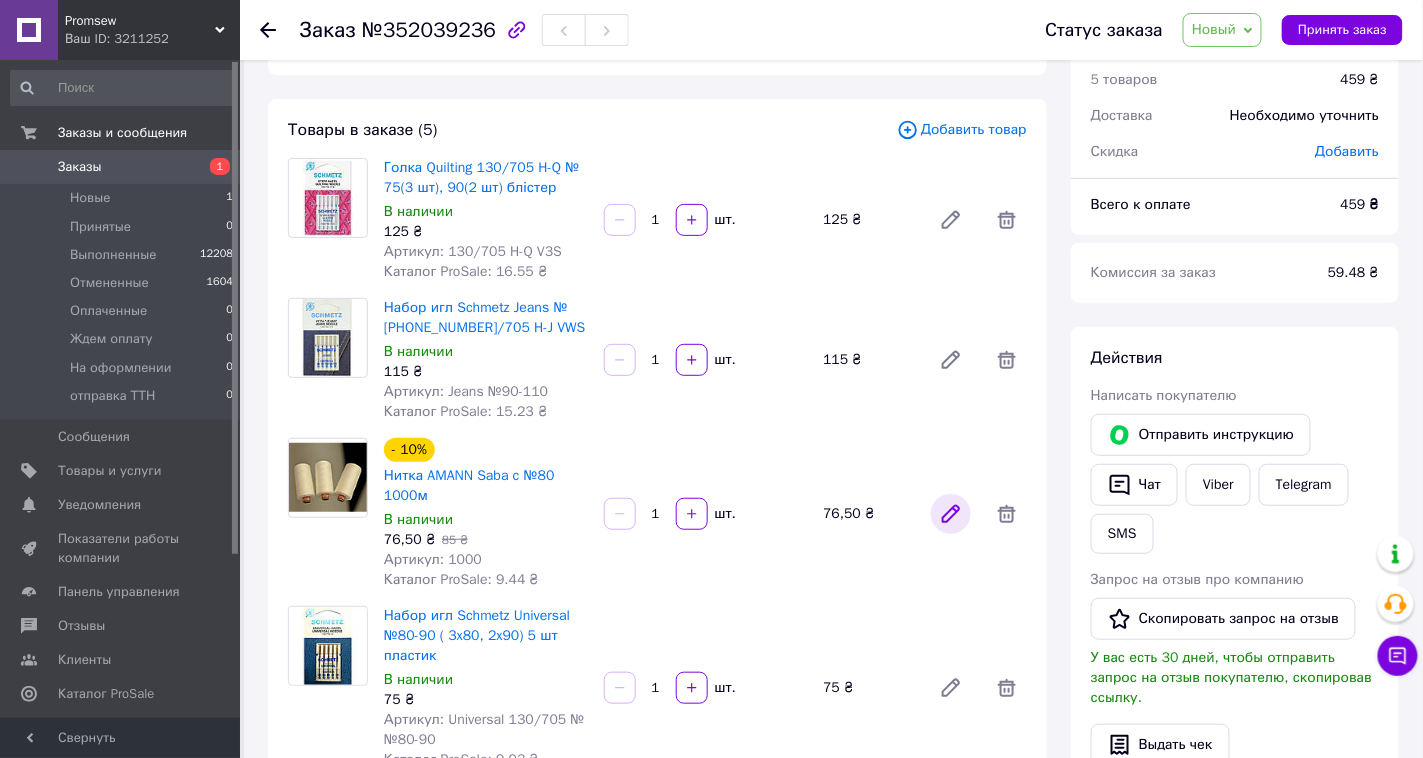 click 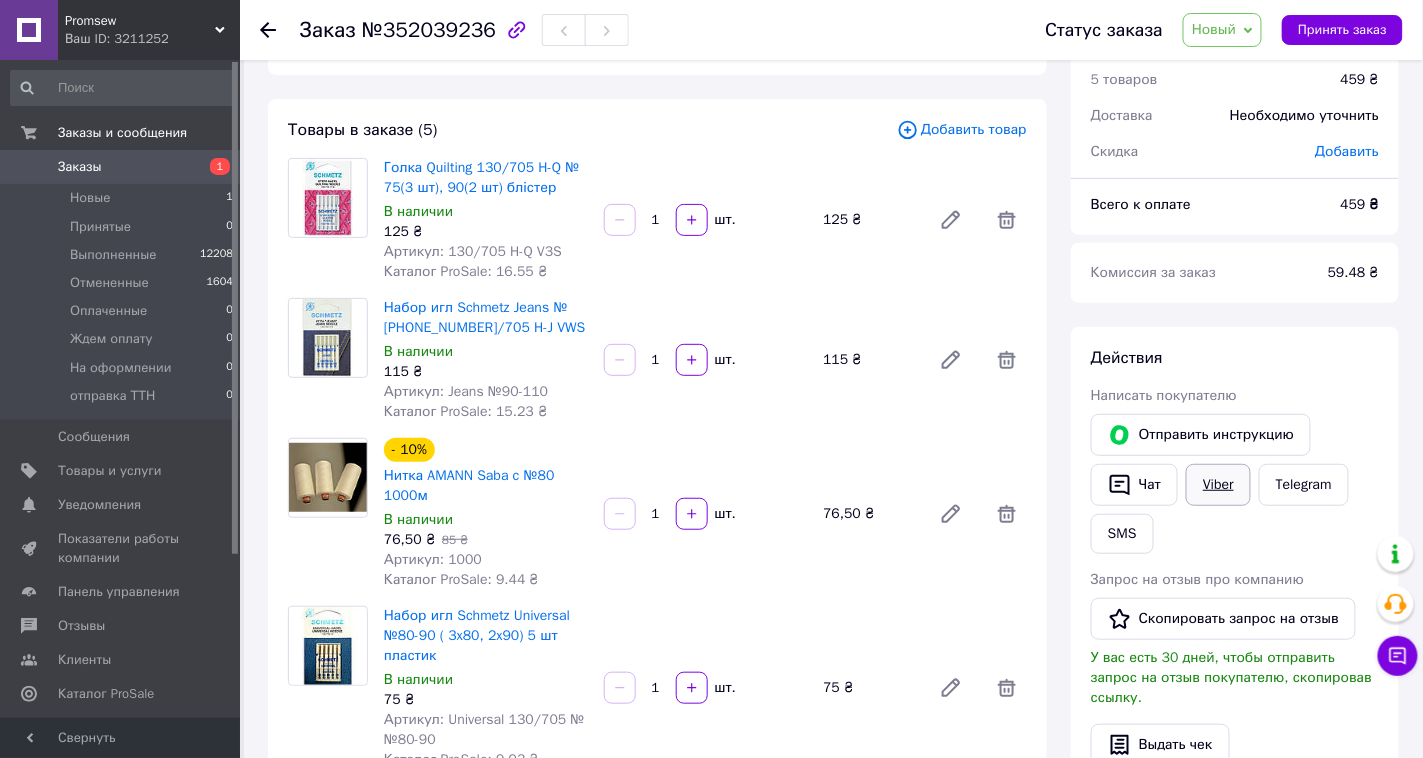 drag, startPoint x: 1222, startPoint y: 483, endPoint x: 1208, endPoint y: 488, distance: 14.866069 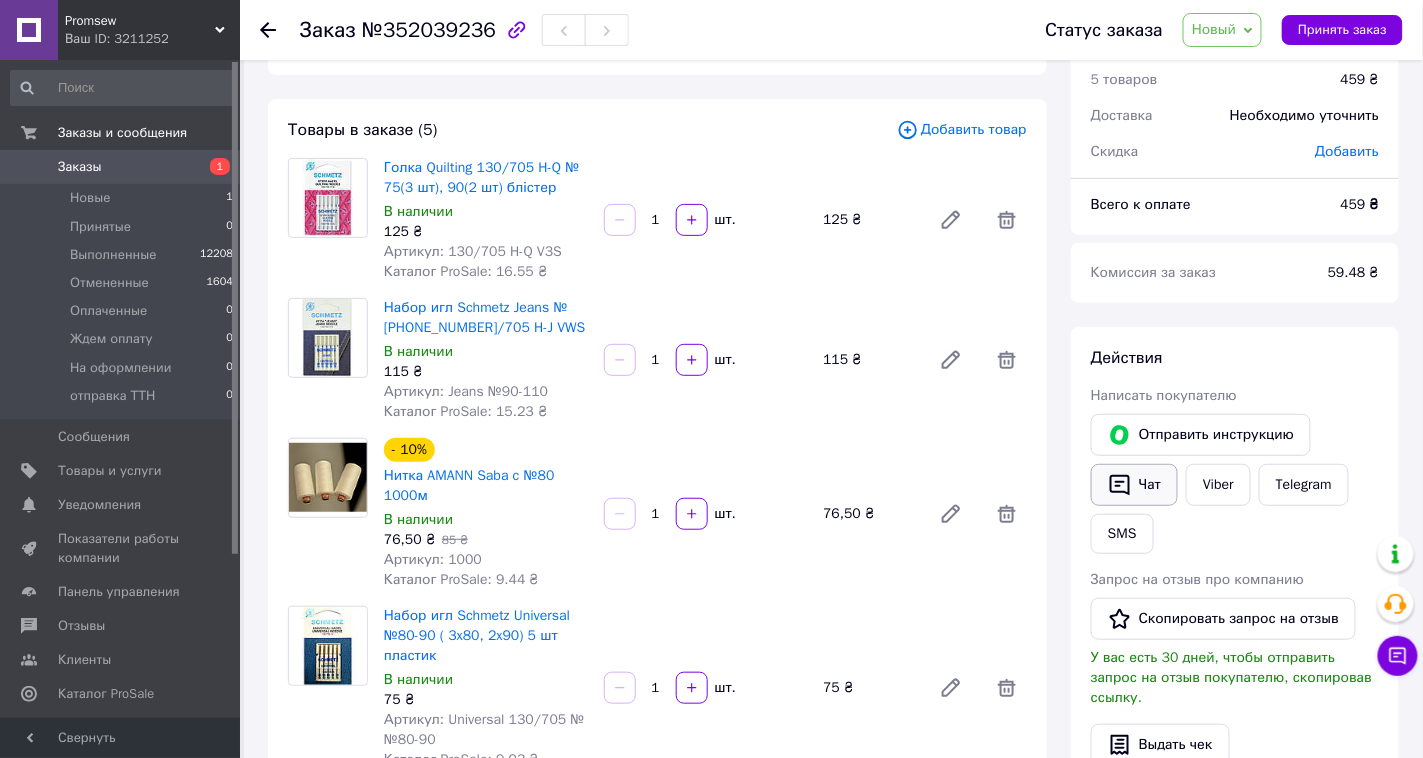 click on "Чат" at bounding box center [1134, 485] 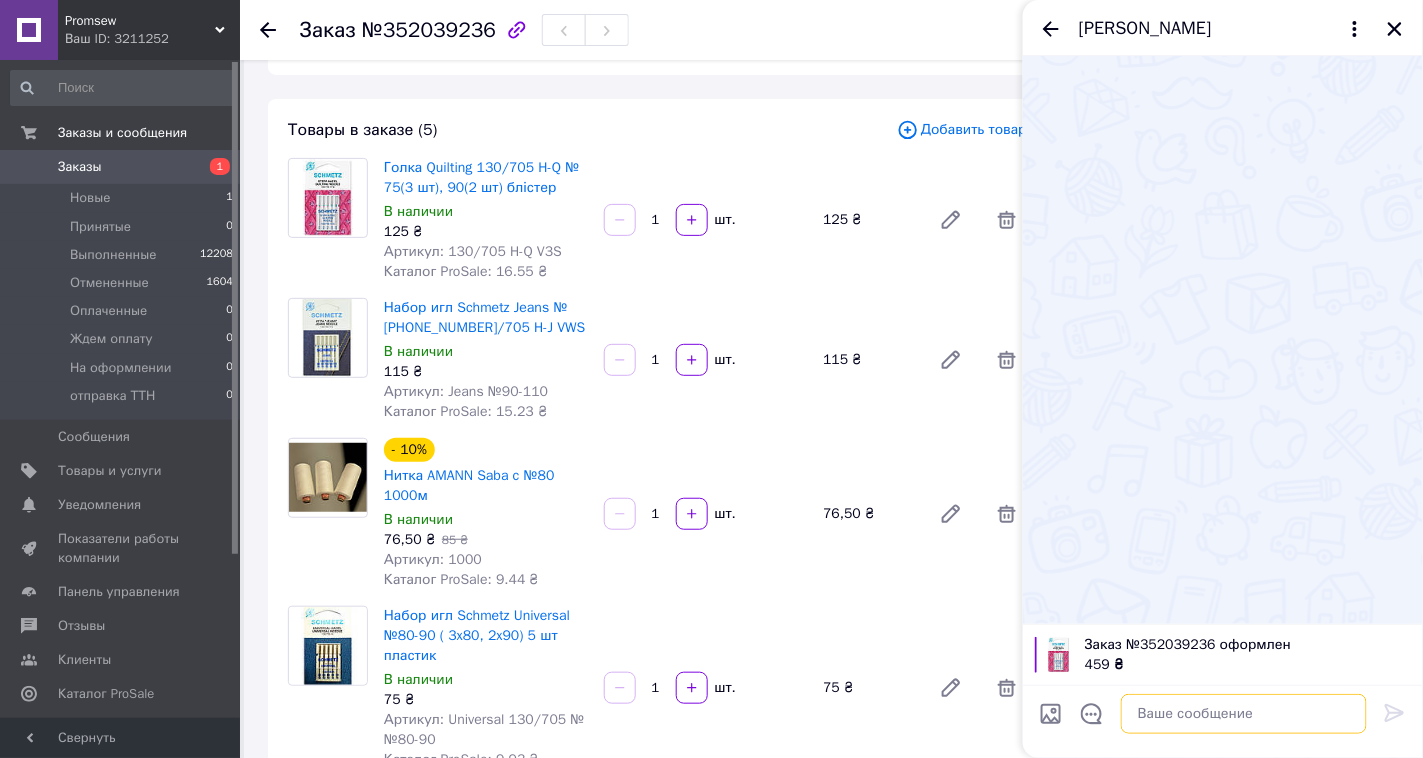 click at bounding box center (1244, 714) 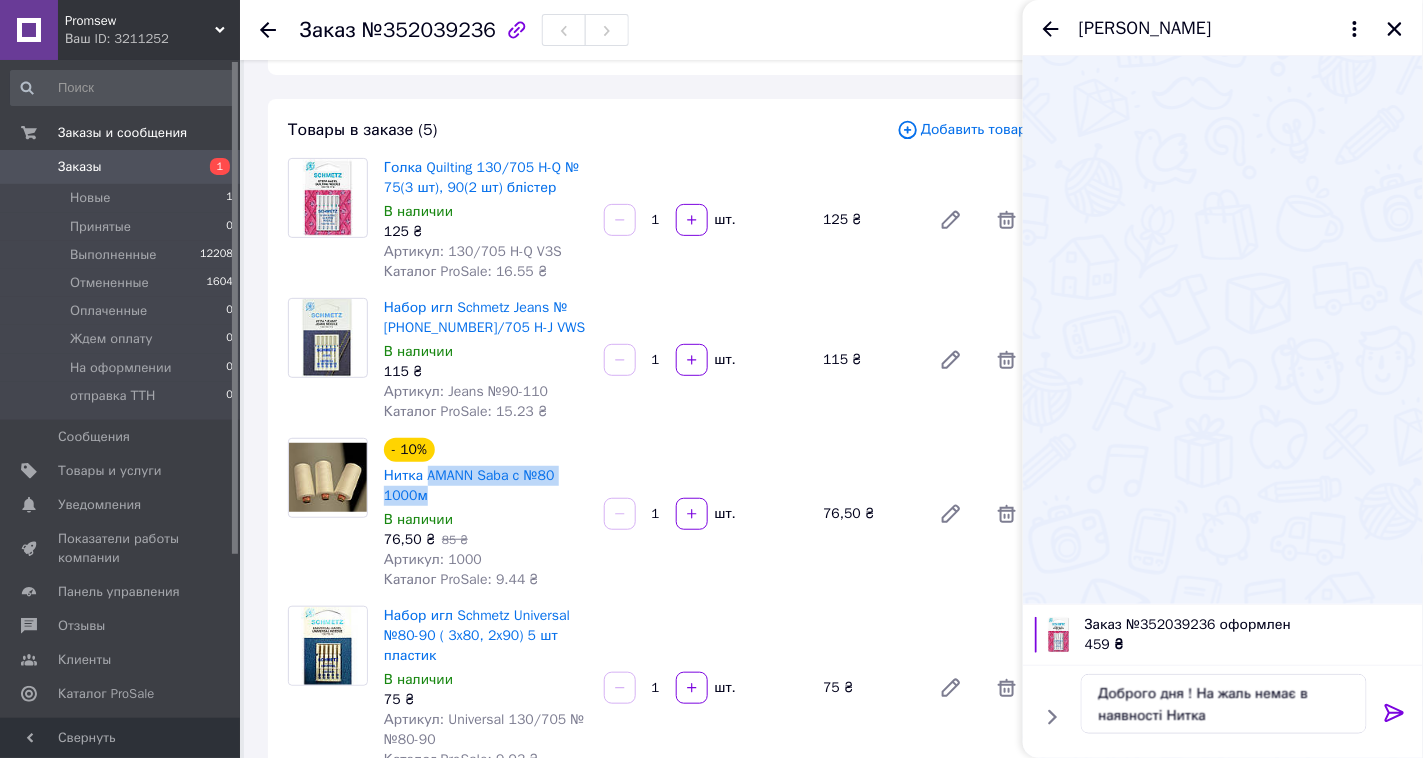 drag, startPoint x: 427, startPoint y: 472, endPoint x: 560, endPoint y: 493, distance: 134.64769 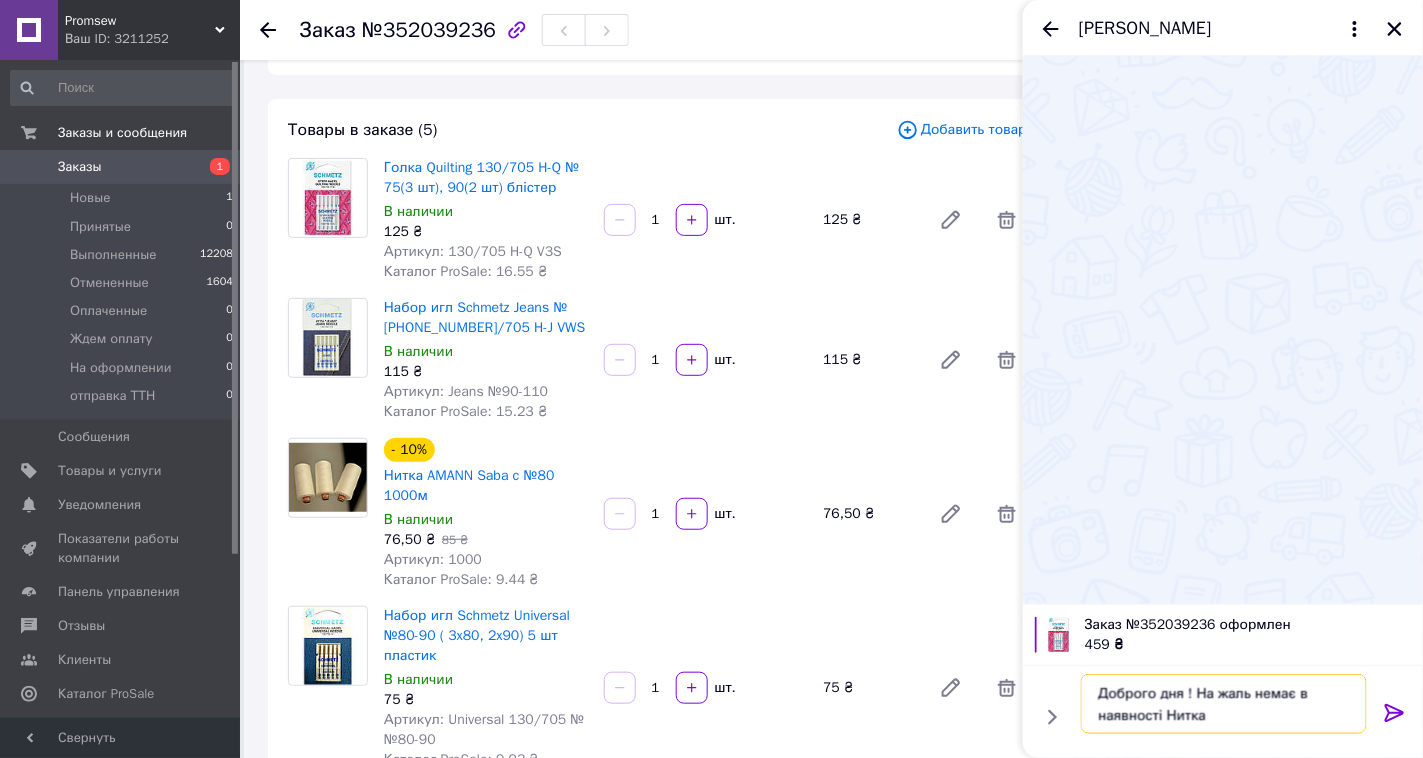 click on "Доброго дня ! На жаль немає в наявності Нитка" at bounding box center (1224, 704) 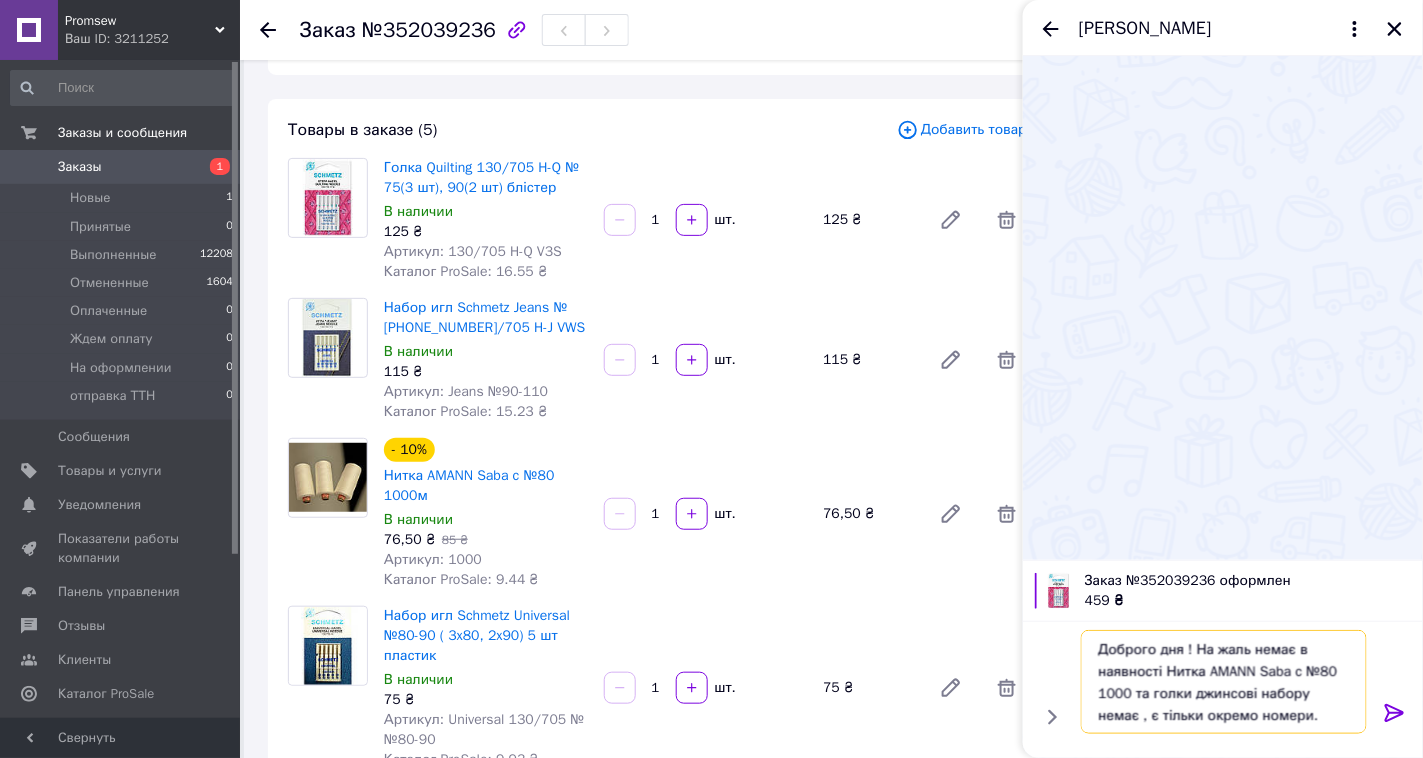 type on "Доброго дня ! На жаль немає в наявності Нитка AMANN Saba c №80 1000 та голки джинсові набору немає , є тільки окремо номери." 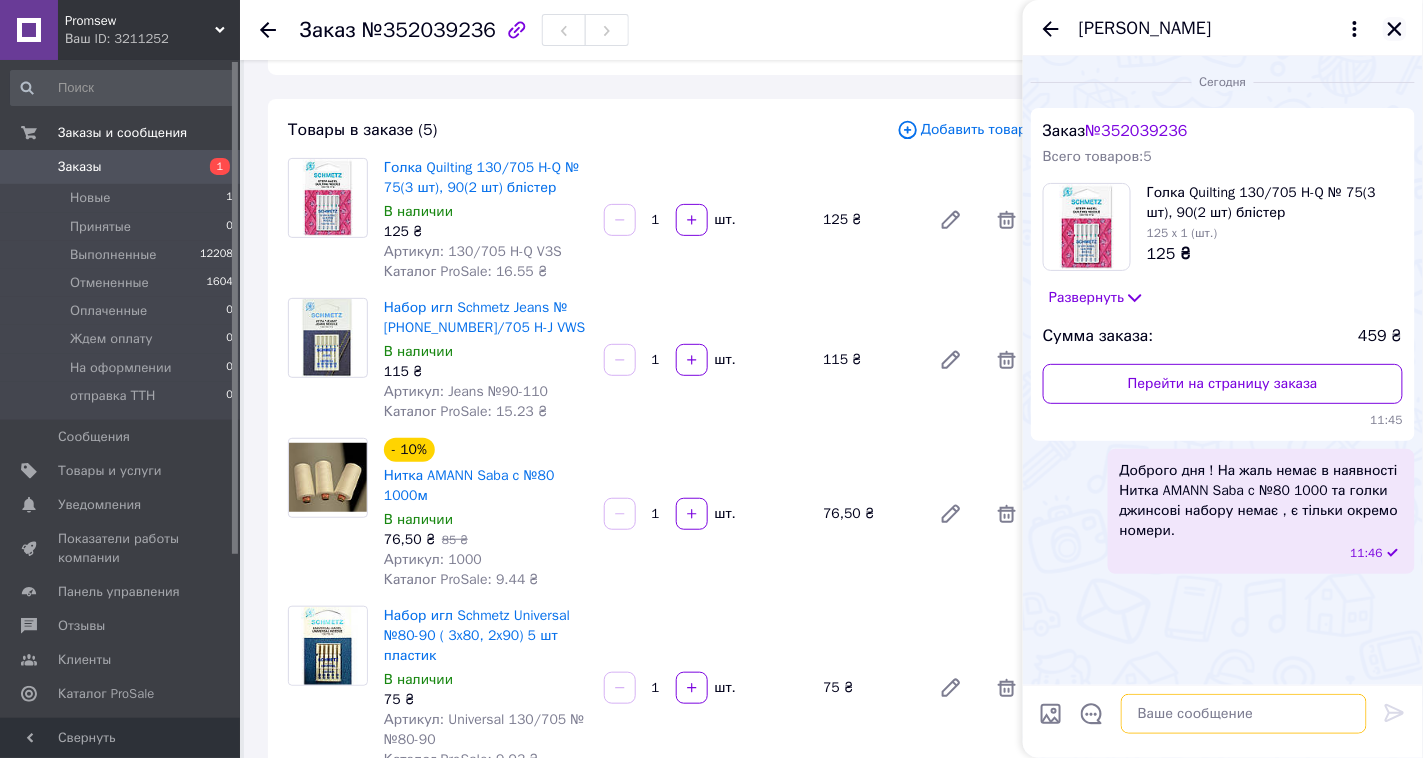 type 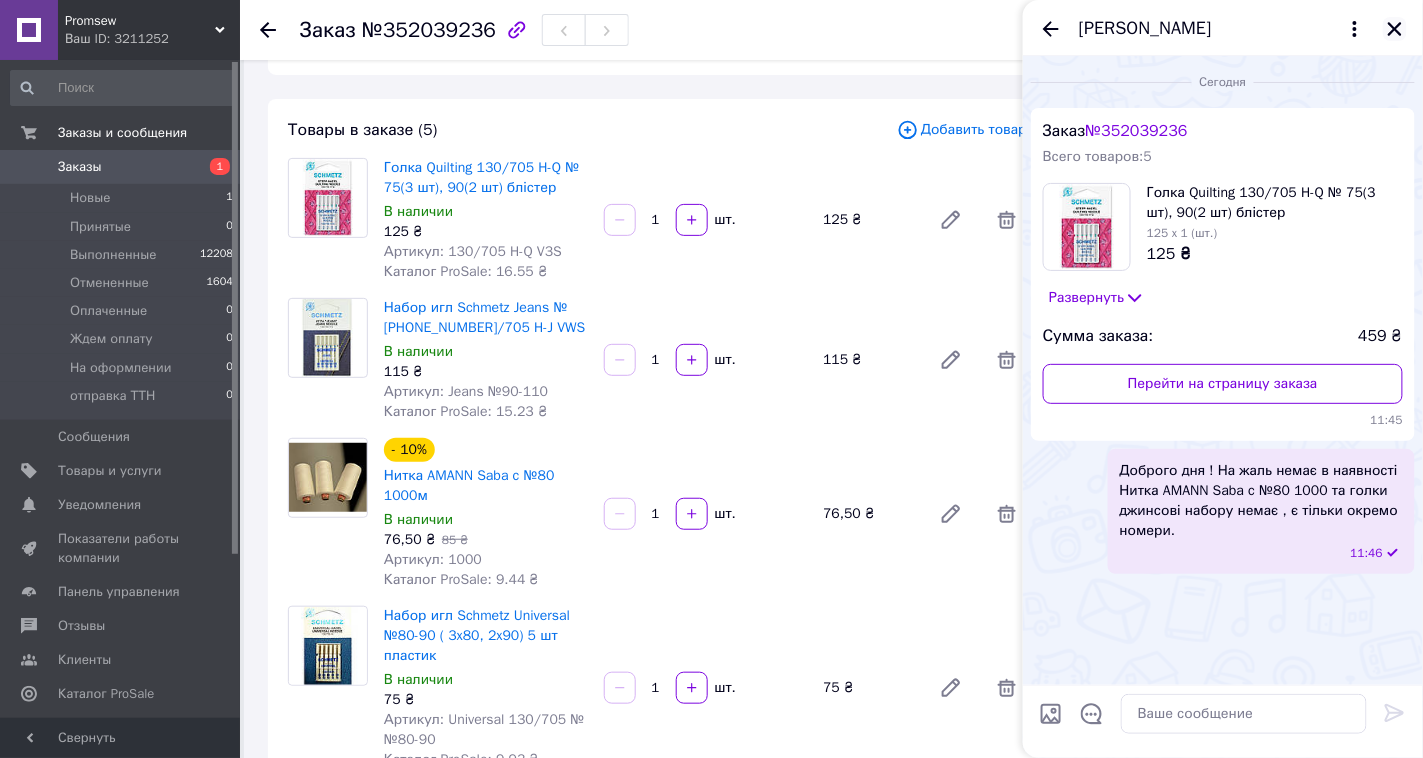 click 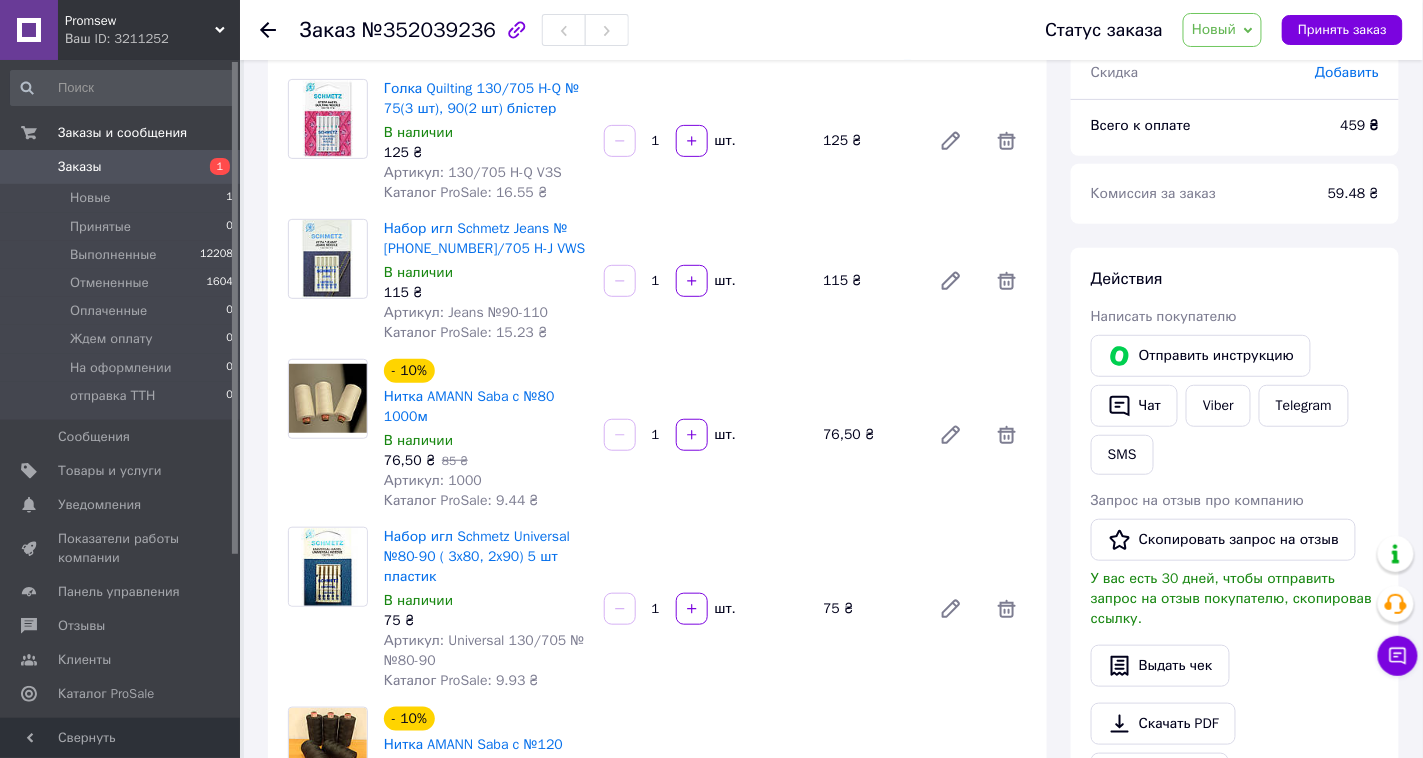 scroll, scrollTop: 147, scrollLeft: 0, axis: vertical 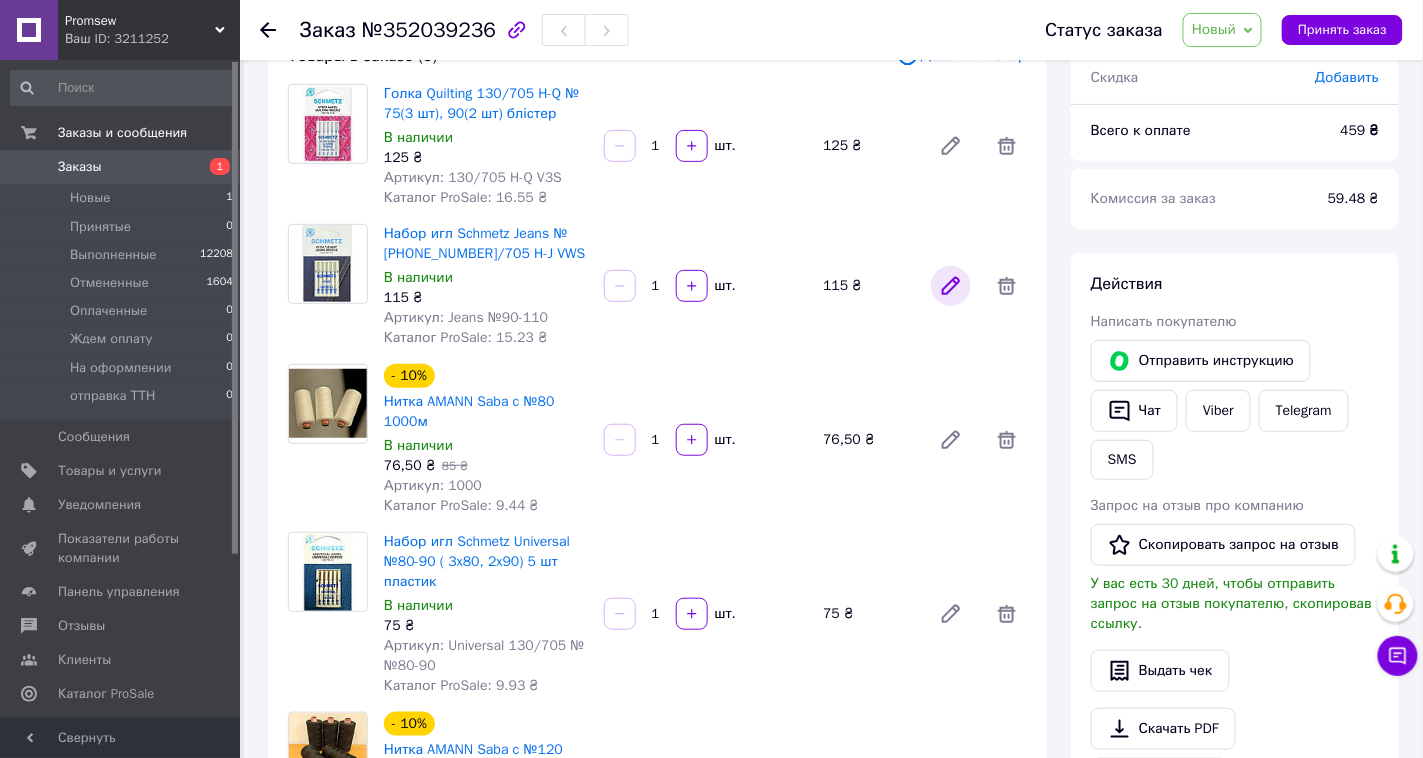 click 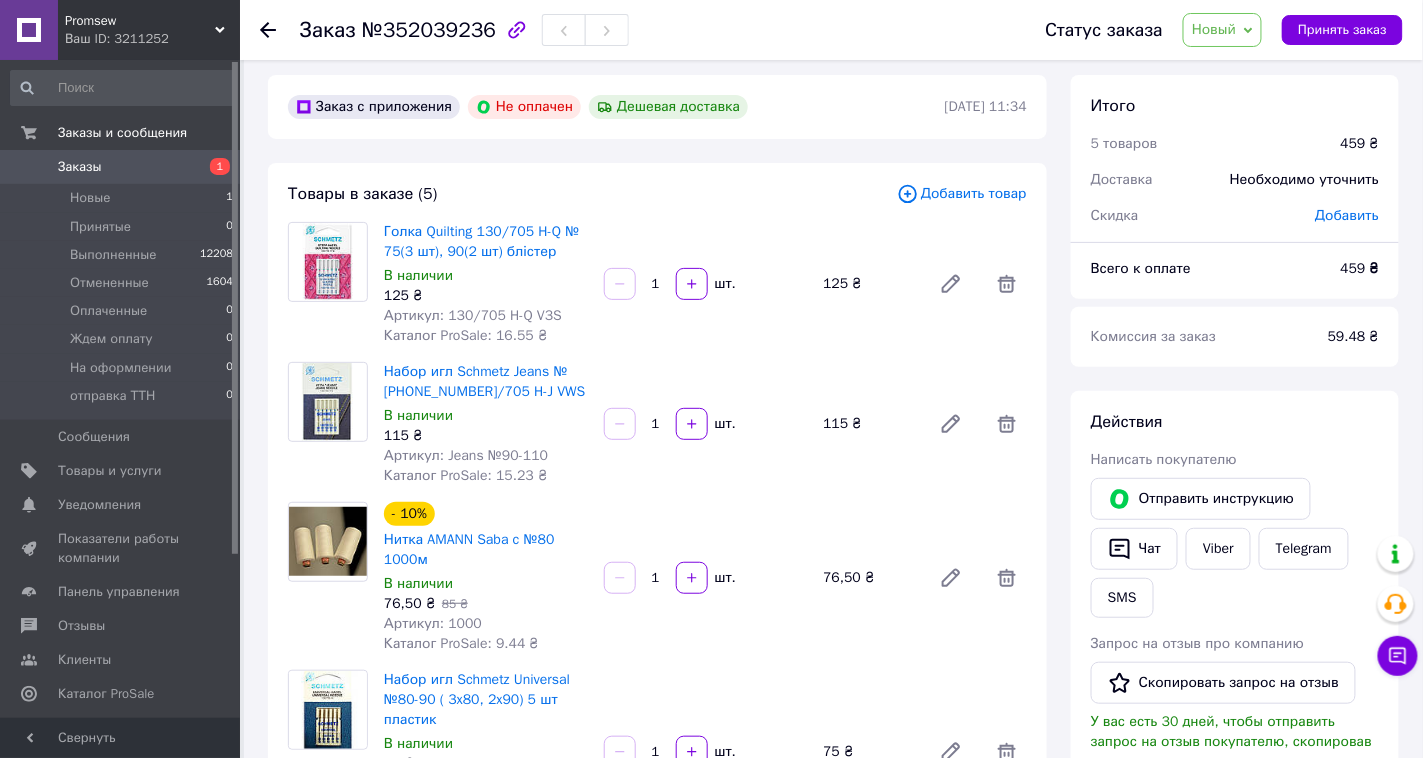 scroll, scrollTop: 0, scrollLeft: 0, axis: both 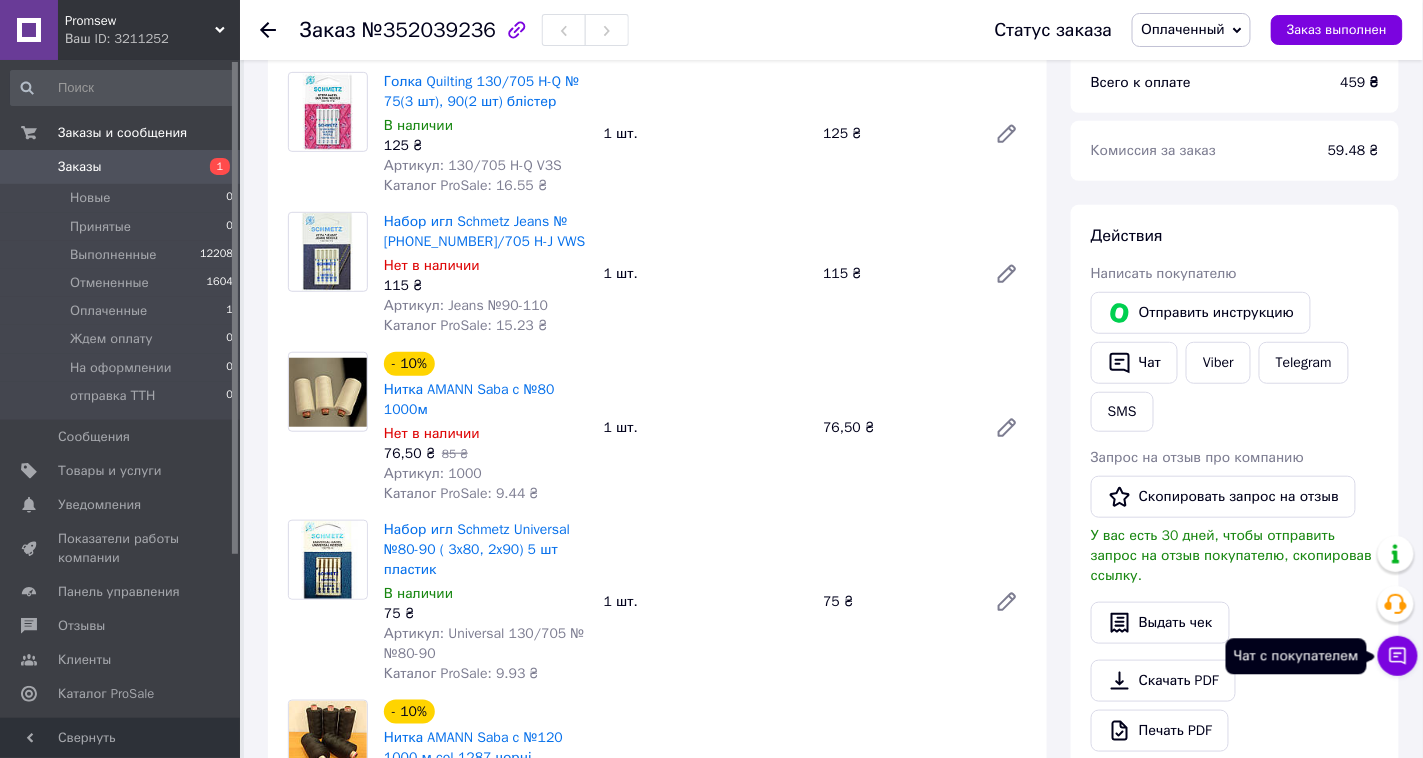 click on "Чат с покупателем" at bounding box center (1398, 656) 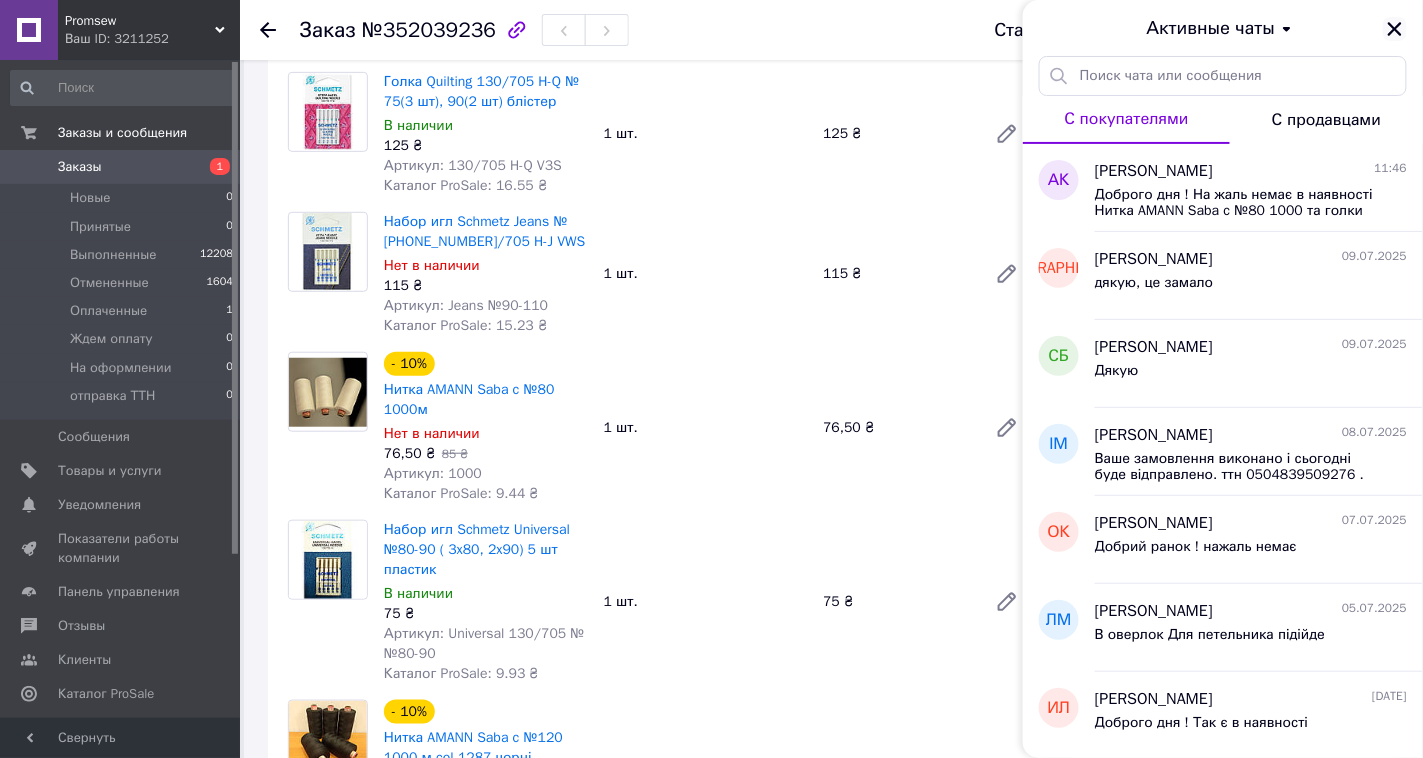 click at bounding box center (1395, 29) 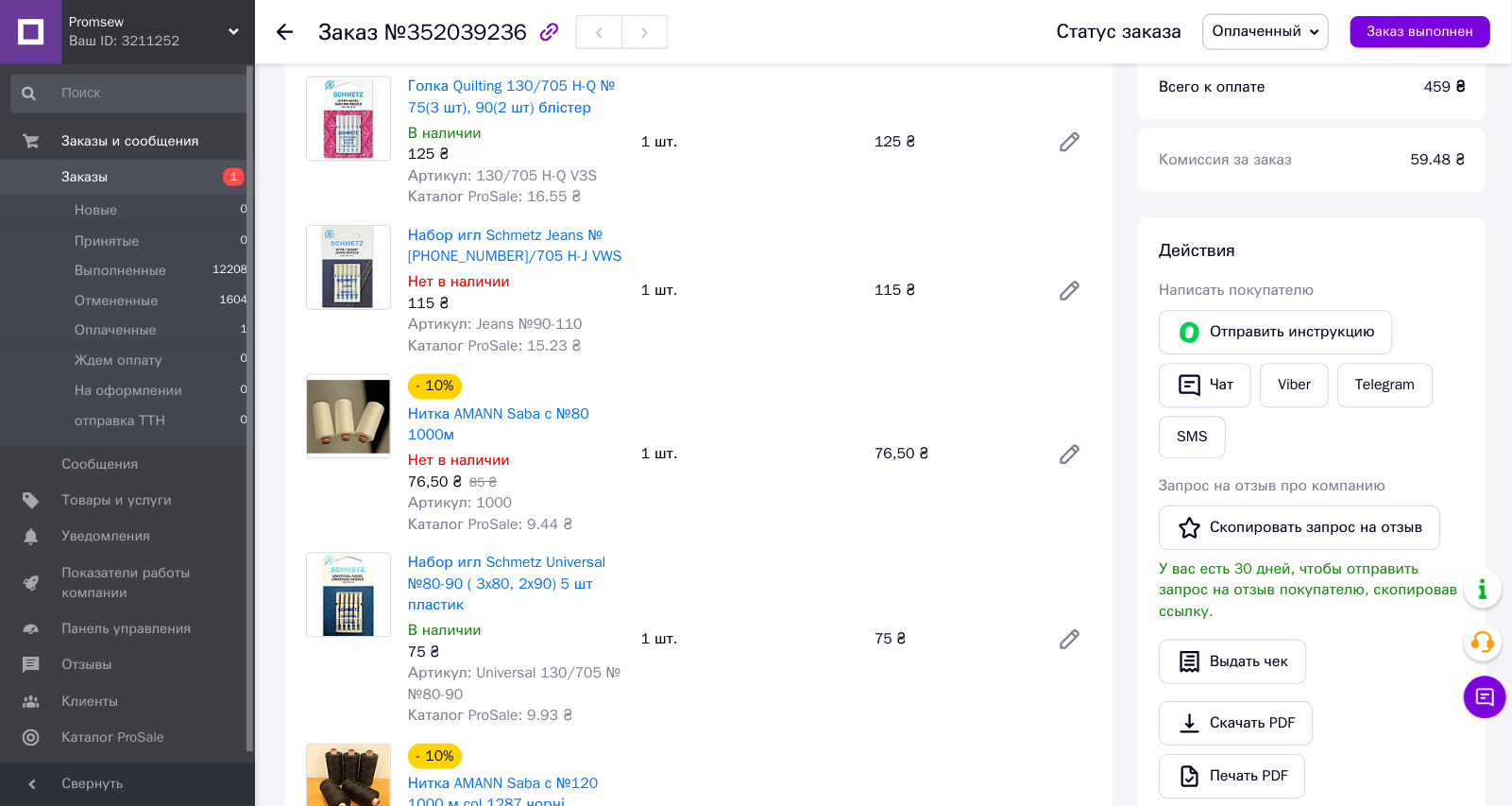 scroll, scrollTop: 208, scrollLeft: 0, axis: vertical 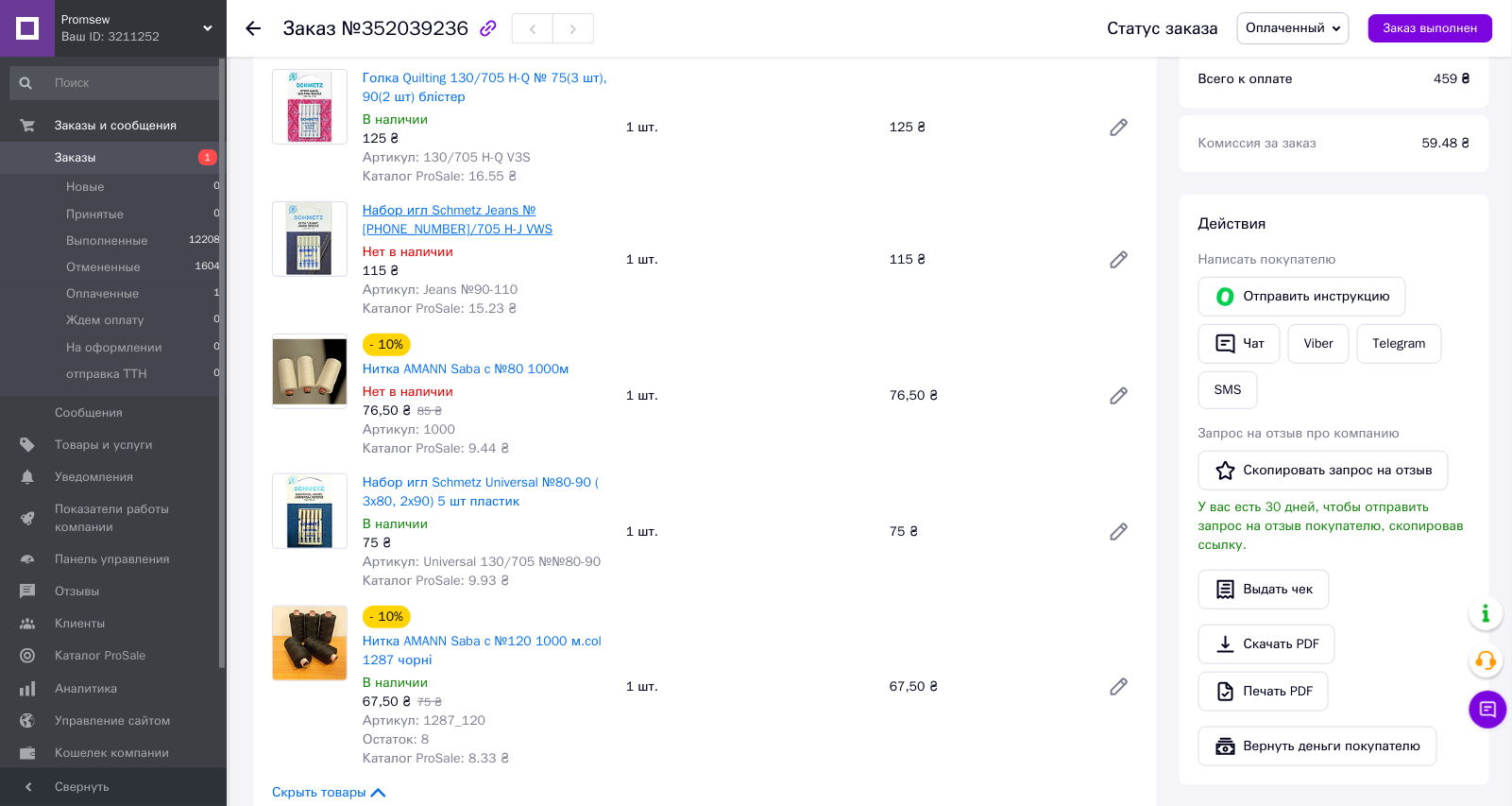 click on "Набор игл Schmetz Jeans №[PHONE_NUMBER]/705 H-J VWS" at bounding box center [457, 219] 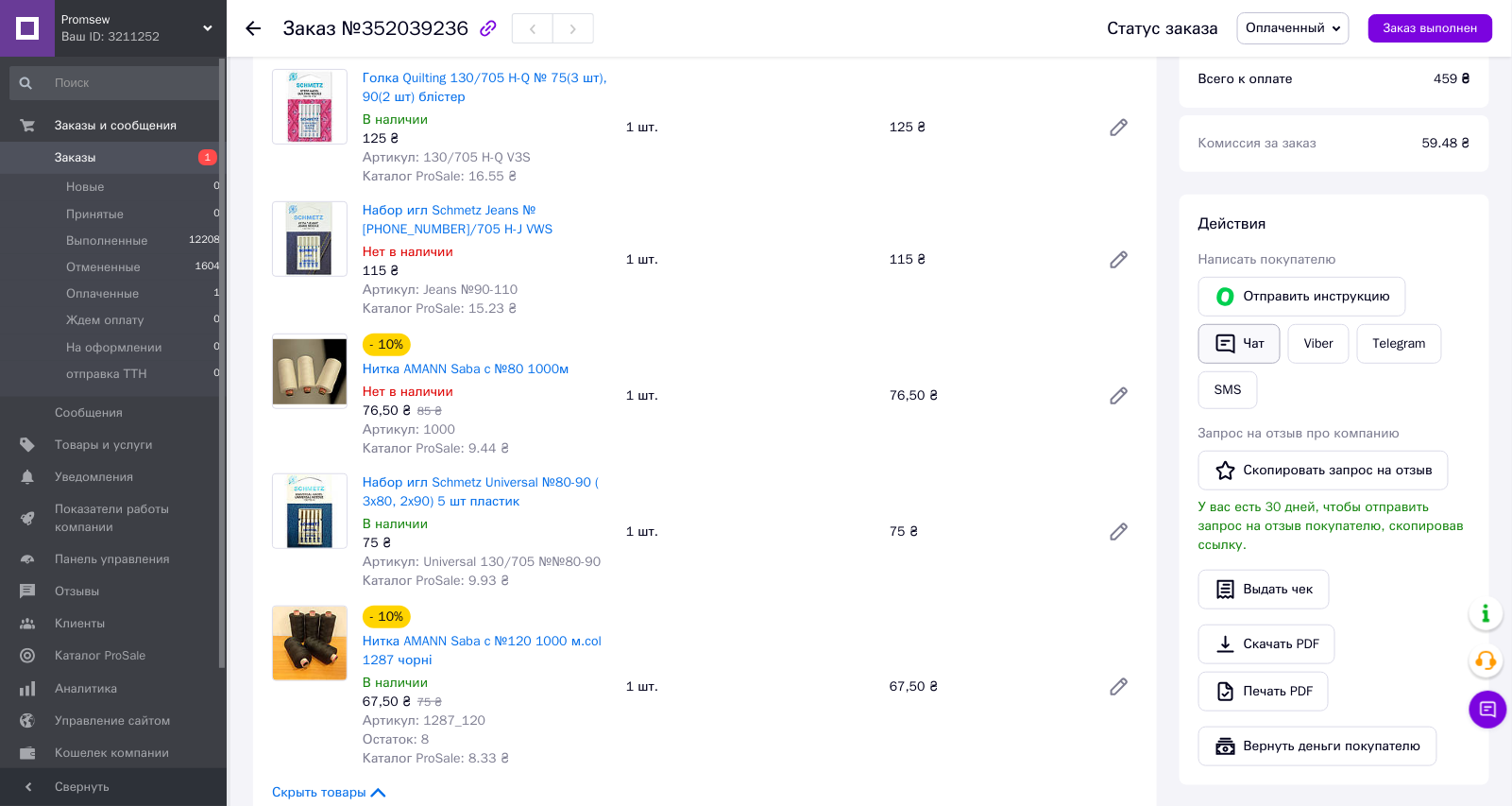 click on "Чат" at bounding box center (1239, 344) 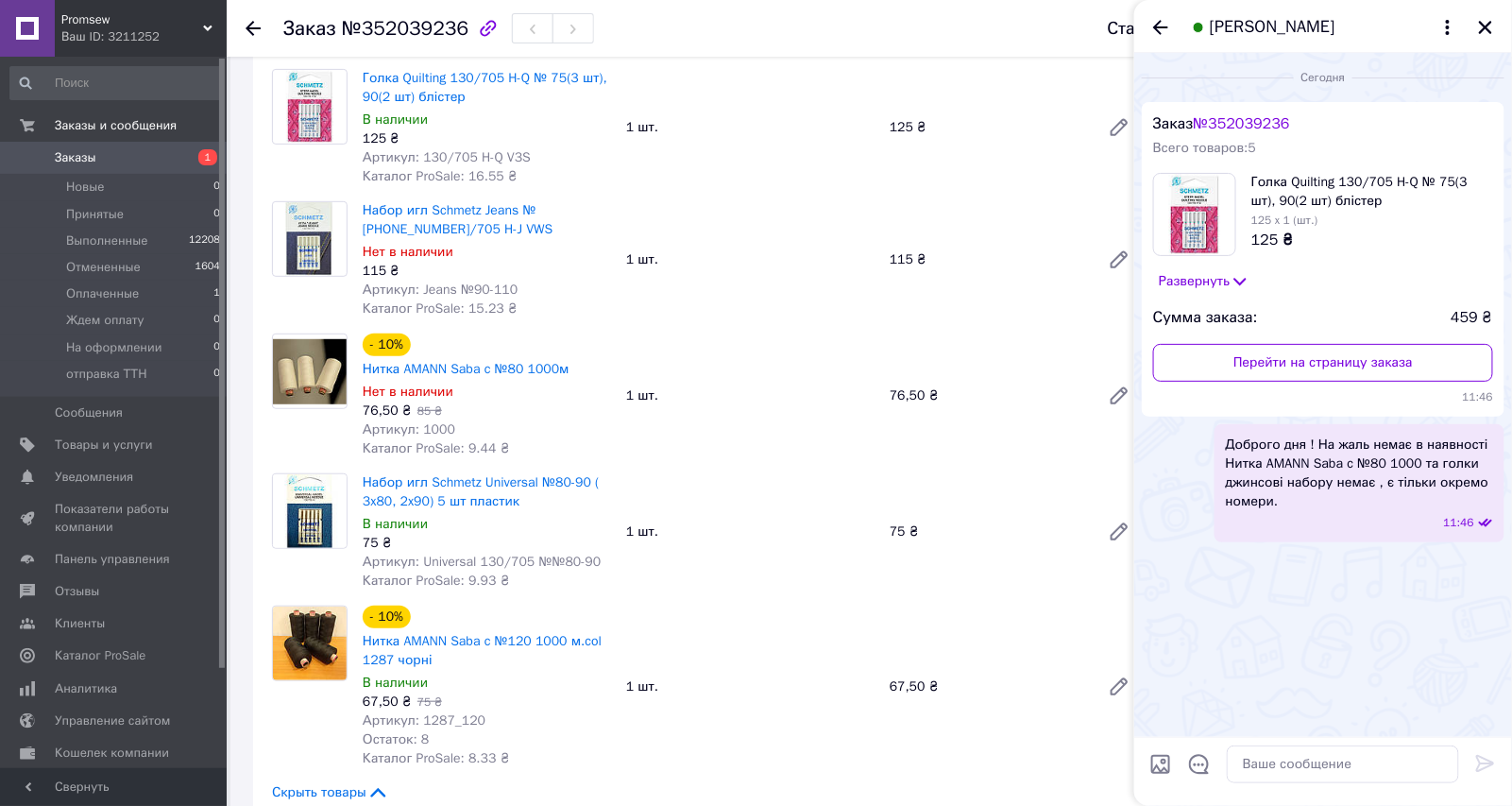 drag, startPoint x: 1367, startPoint y: 501, endPoint x: 1283, endPoint y: 684, distance: 201.35789 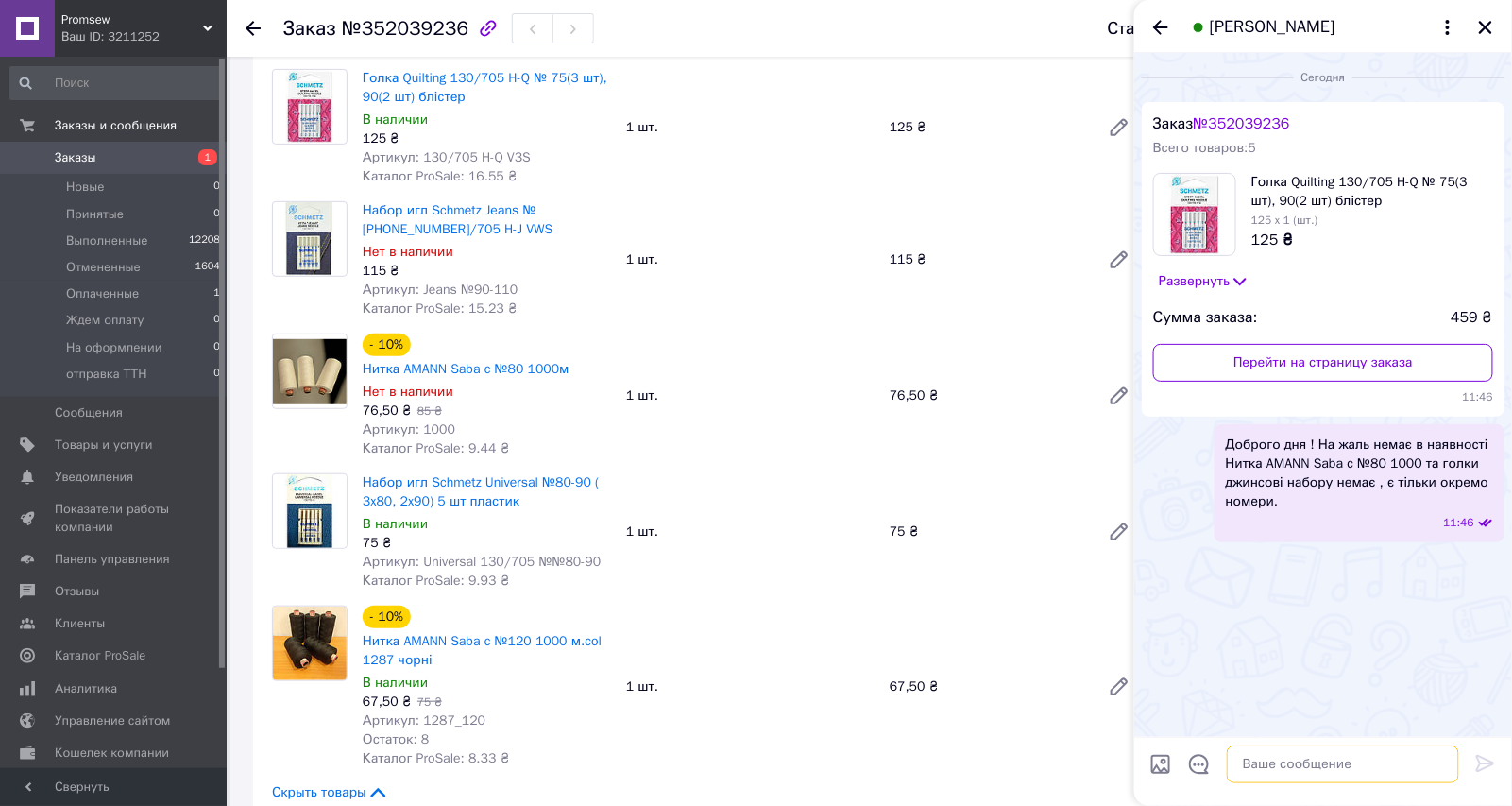 click at bounding box center (1343, 764) 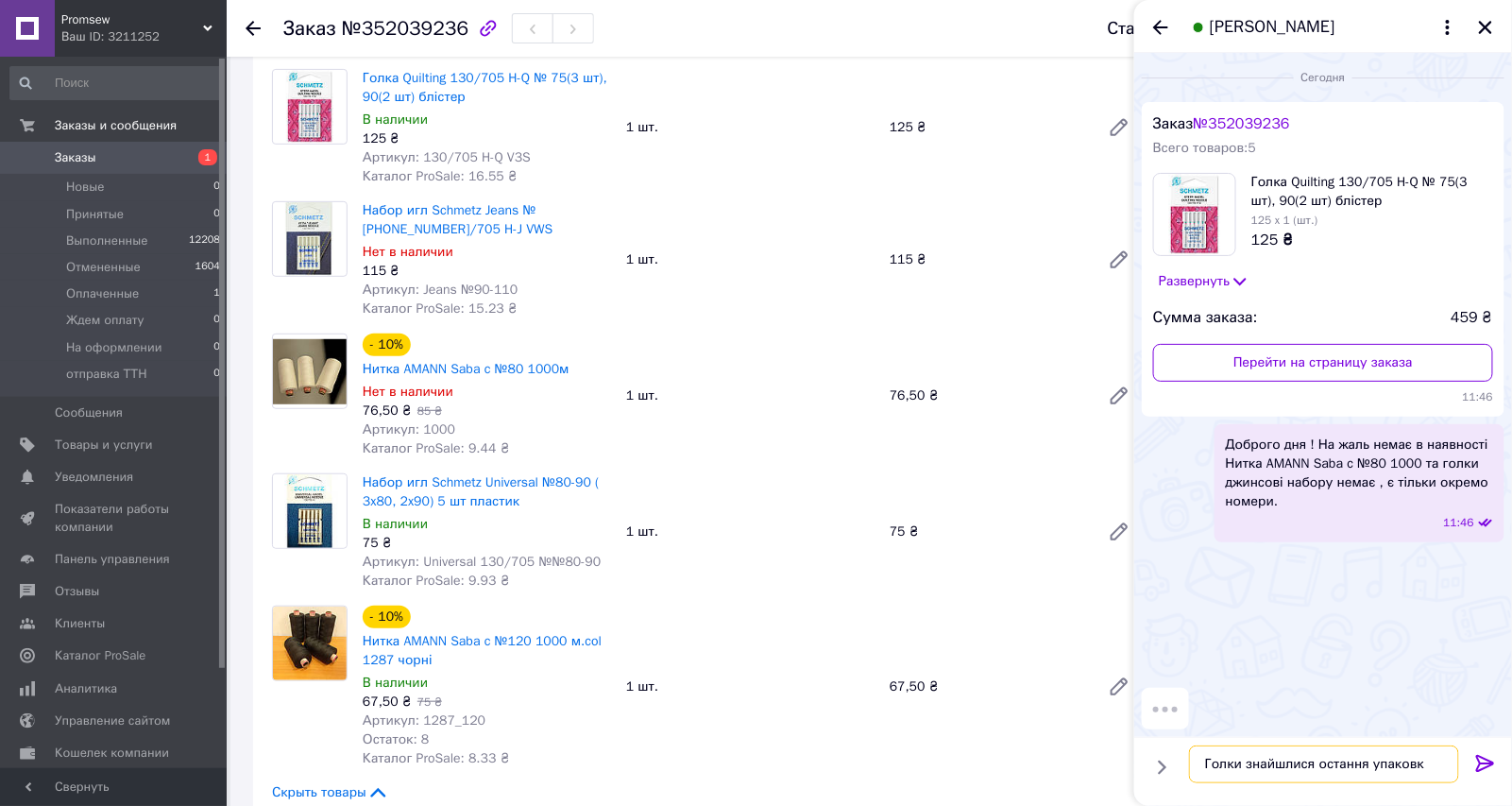 type on "Голки знайшлися остання упаковка" 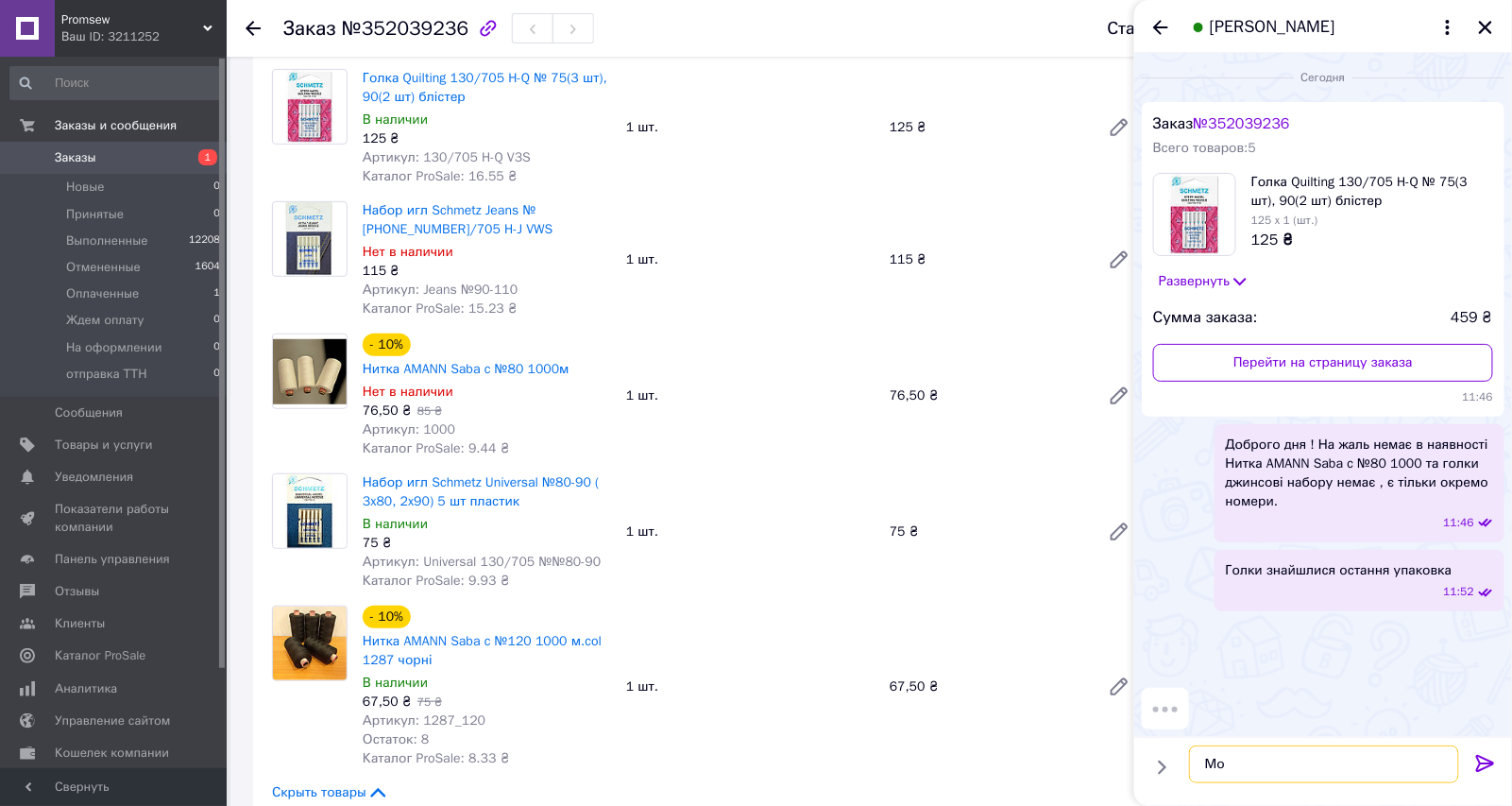 type on "М" 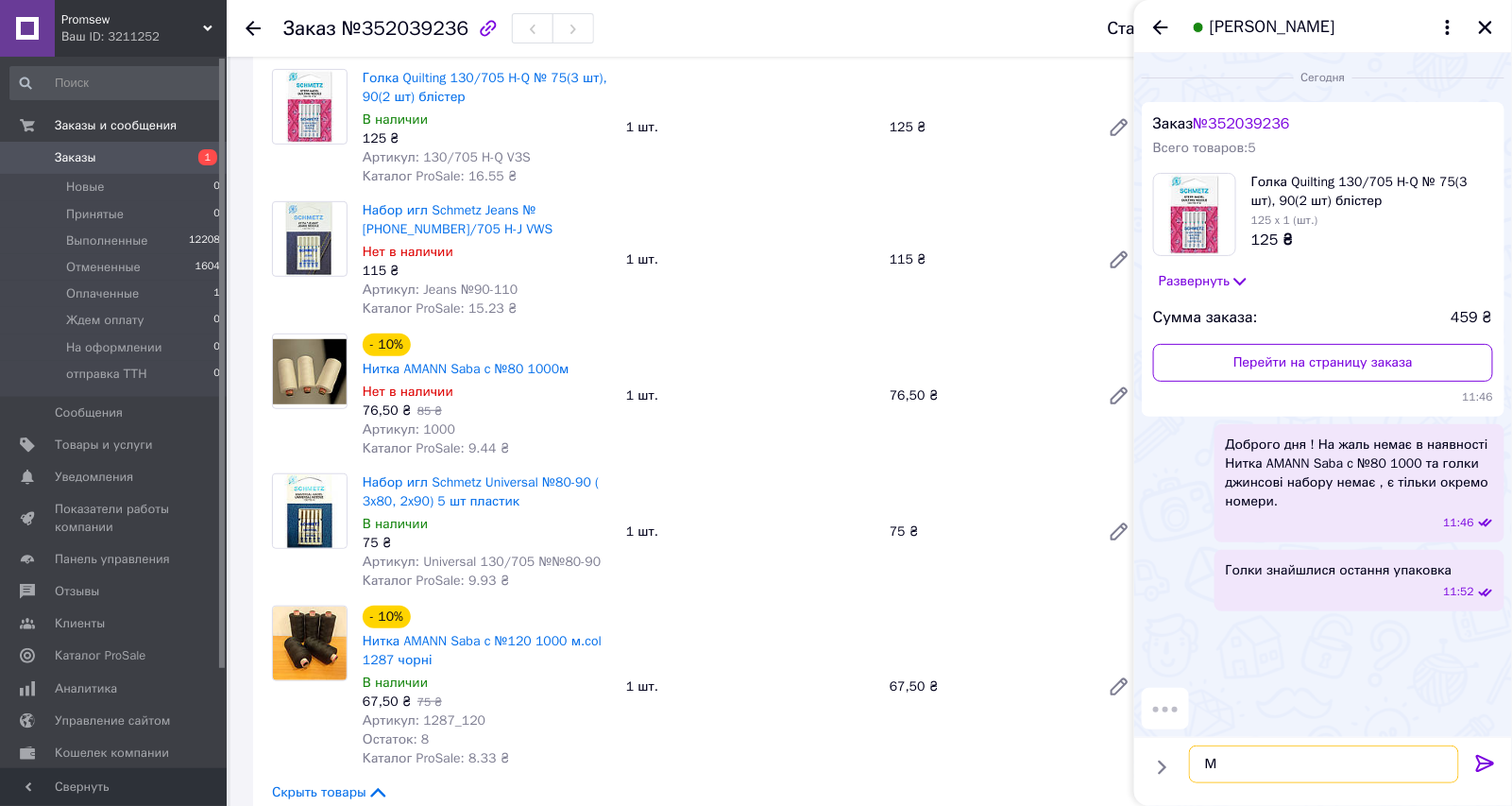 type 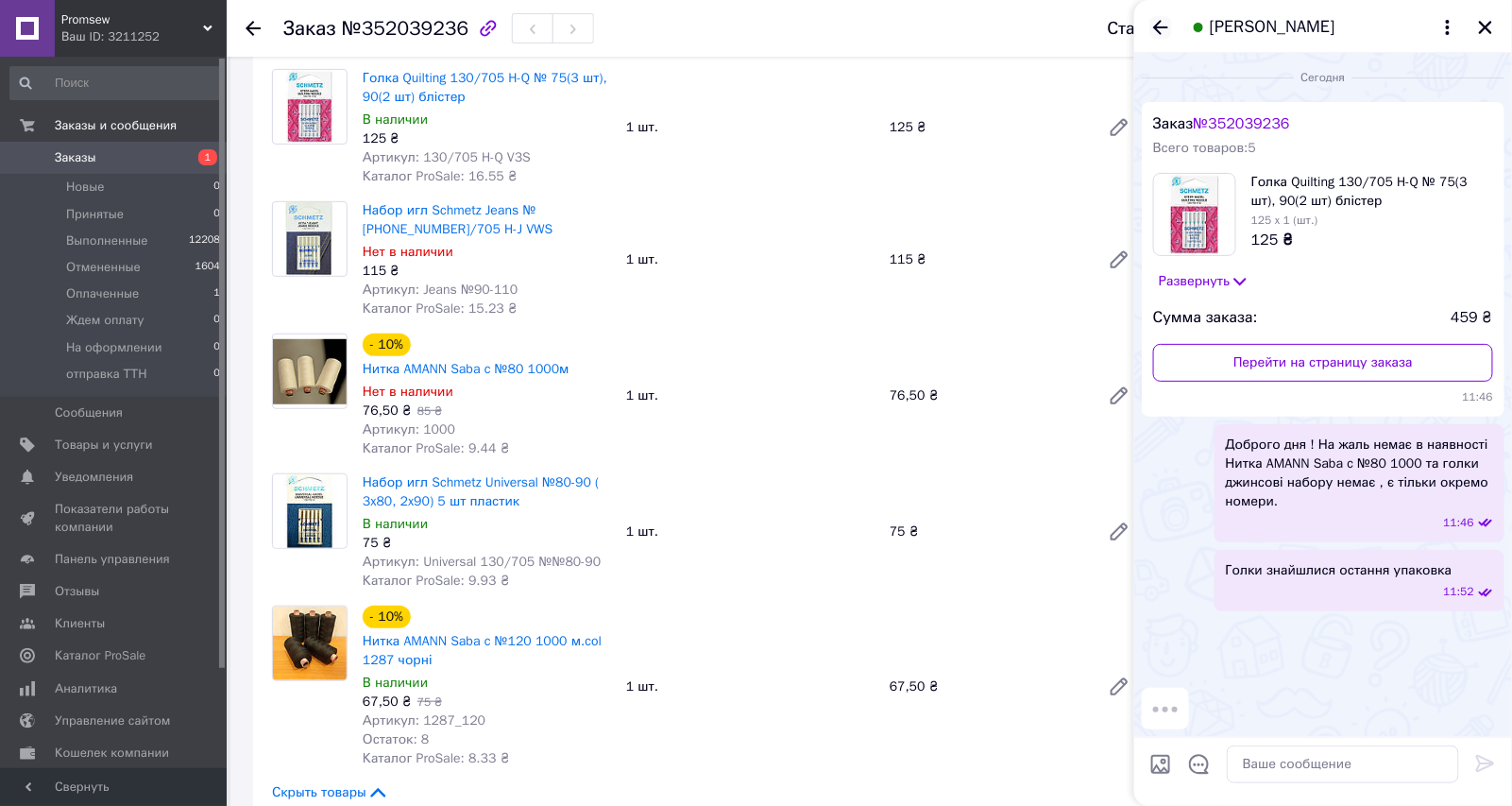click 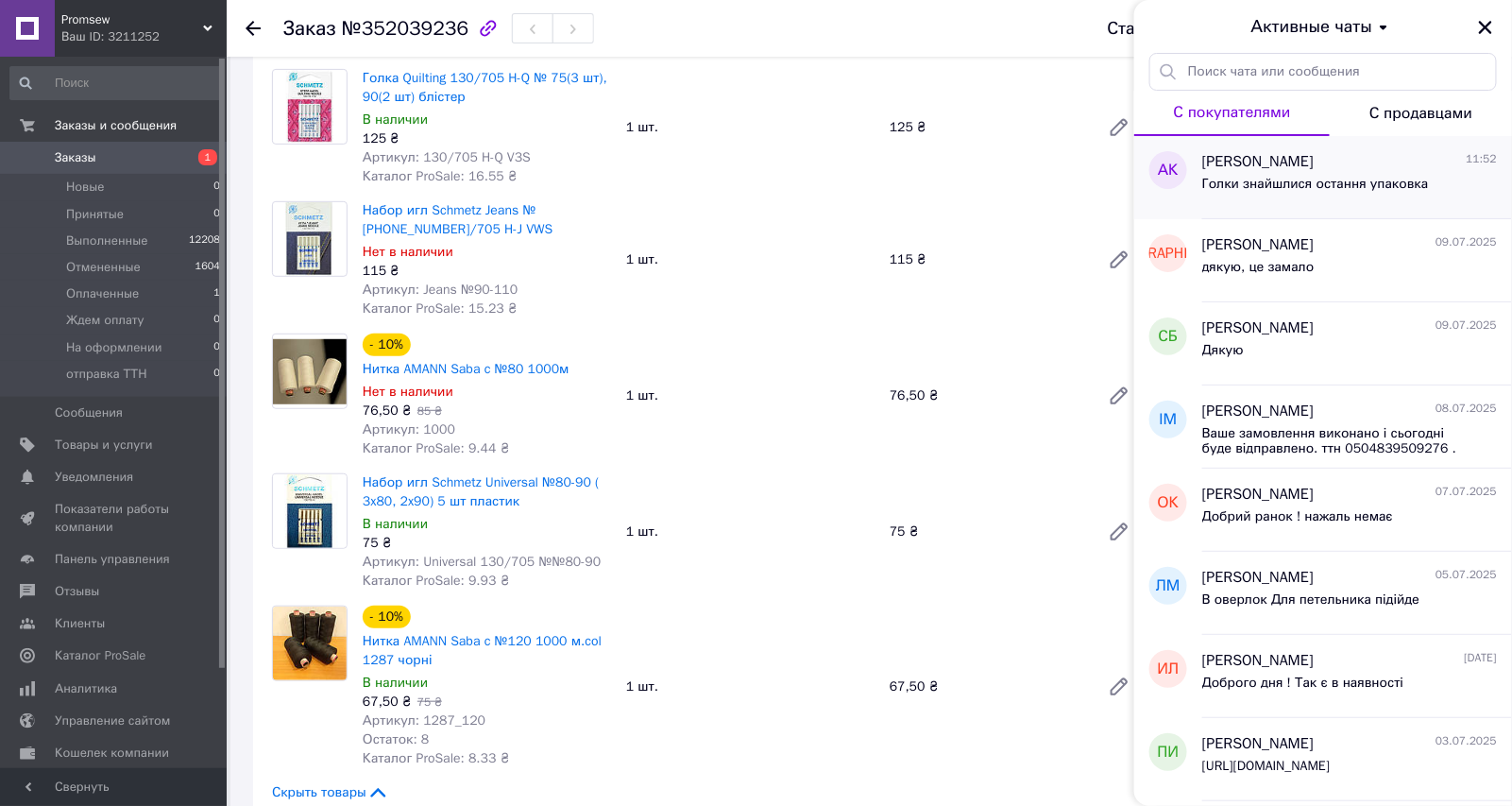 click on "Голки знайшлися остання упаковка" at bounding box center [1316, 184] 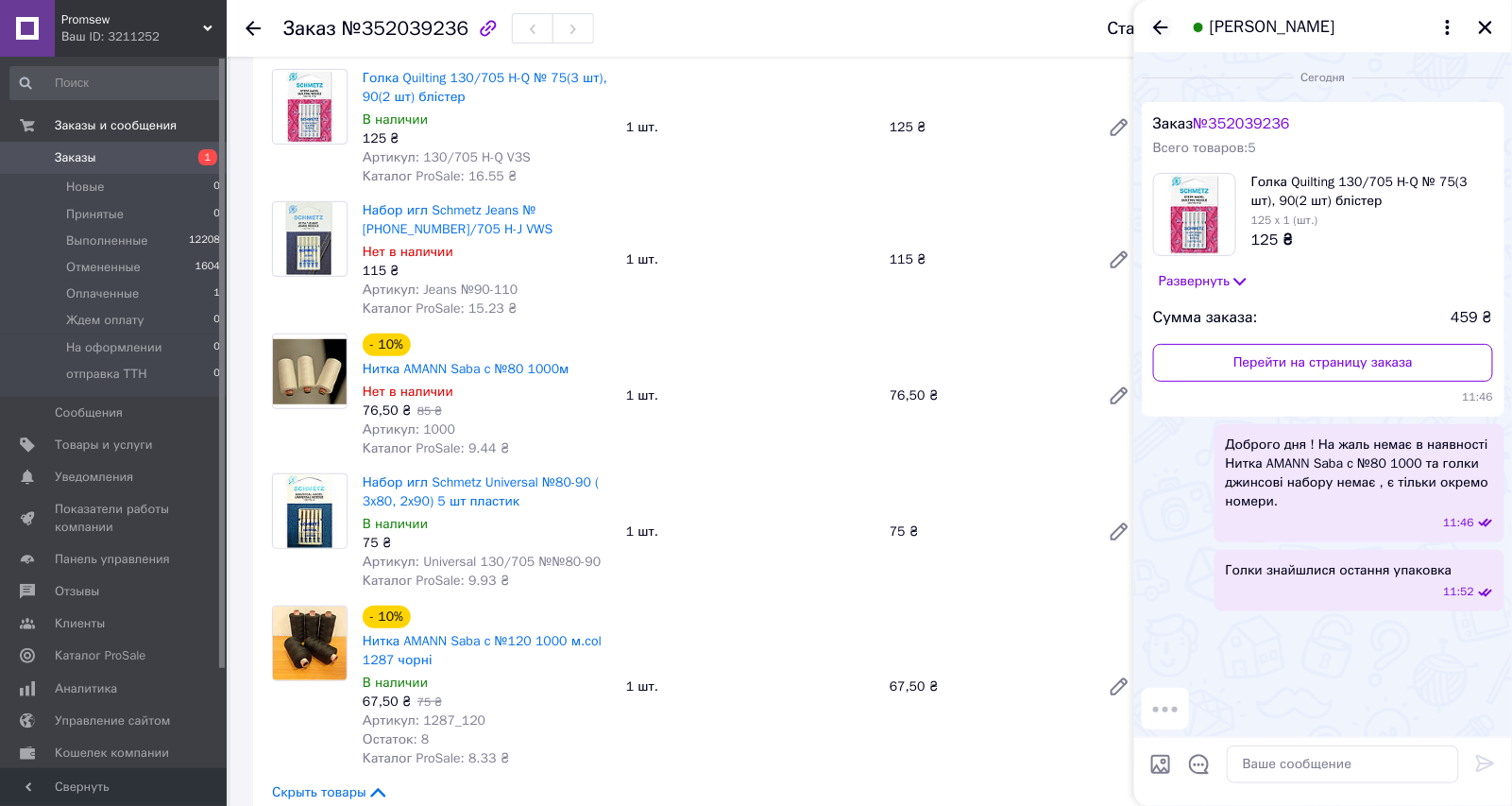 click 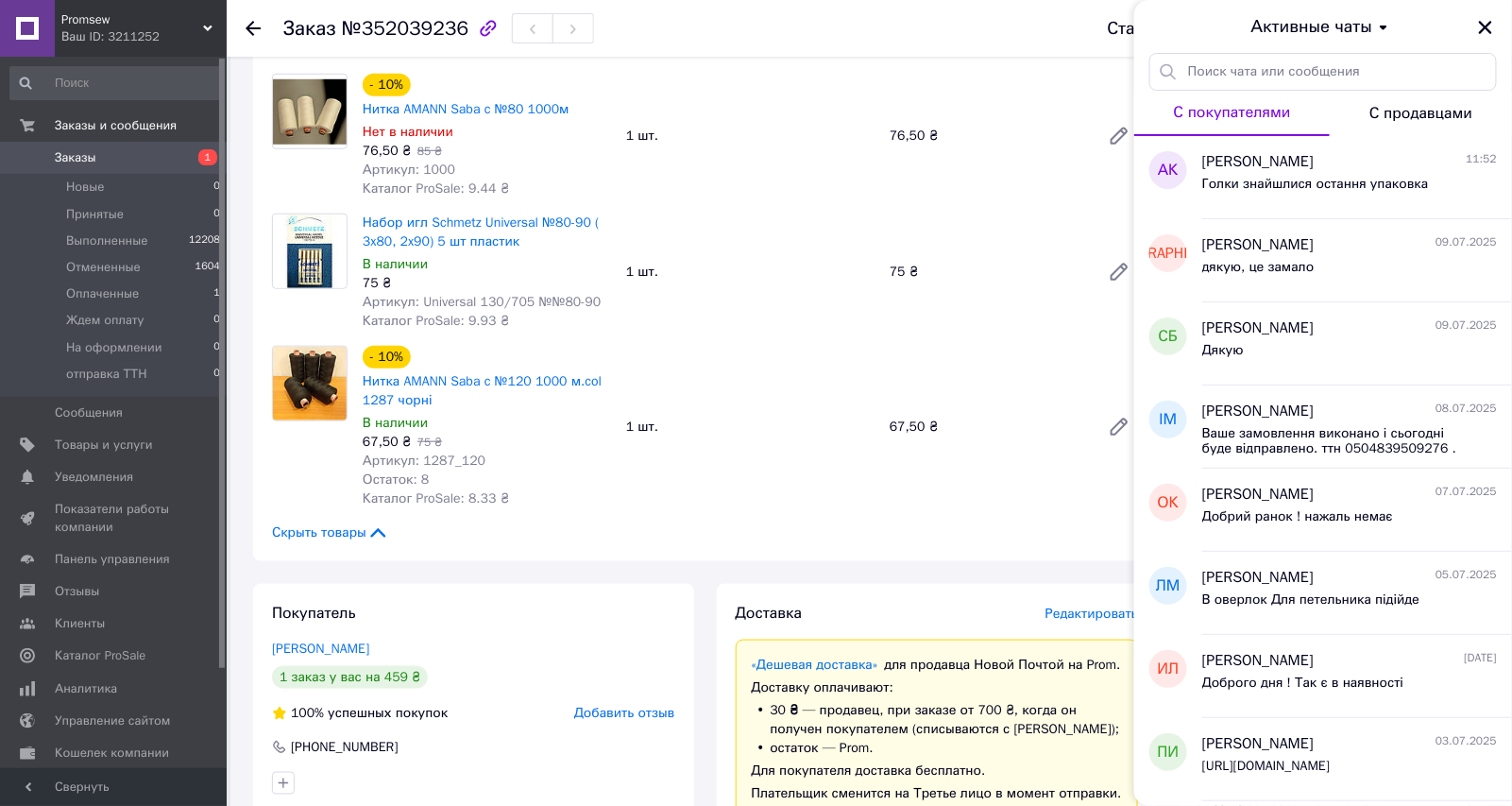 scroll, scrollTop: 603, scrollLeft: 0, axis: vertical 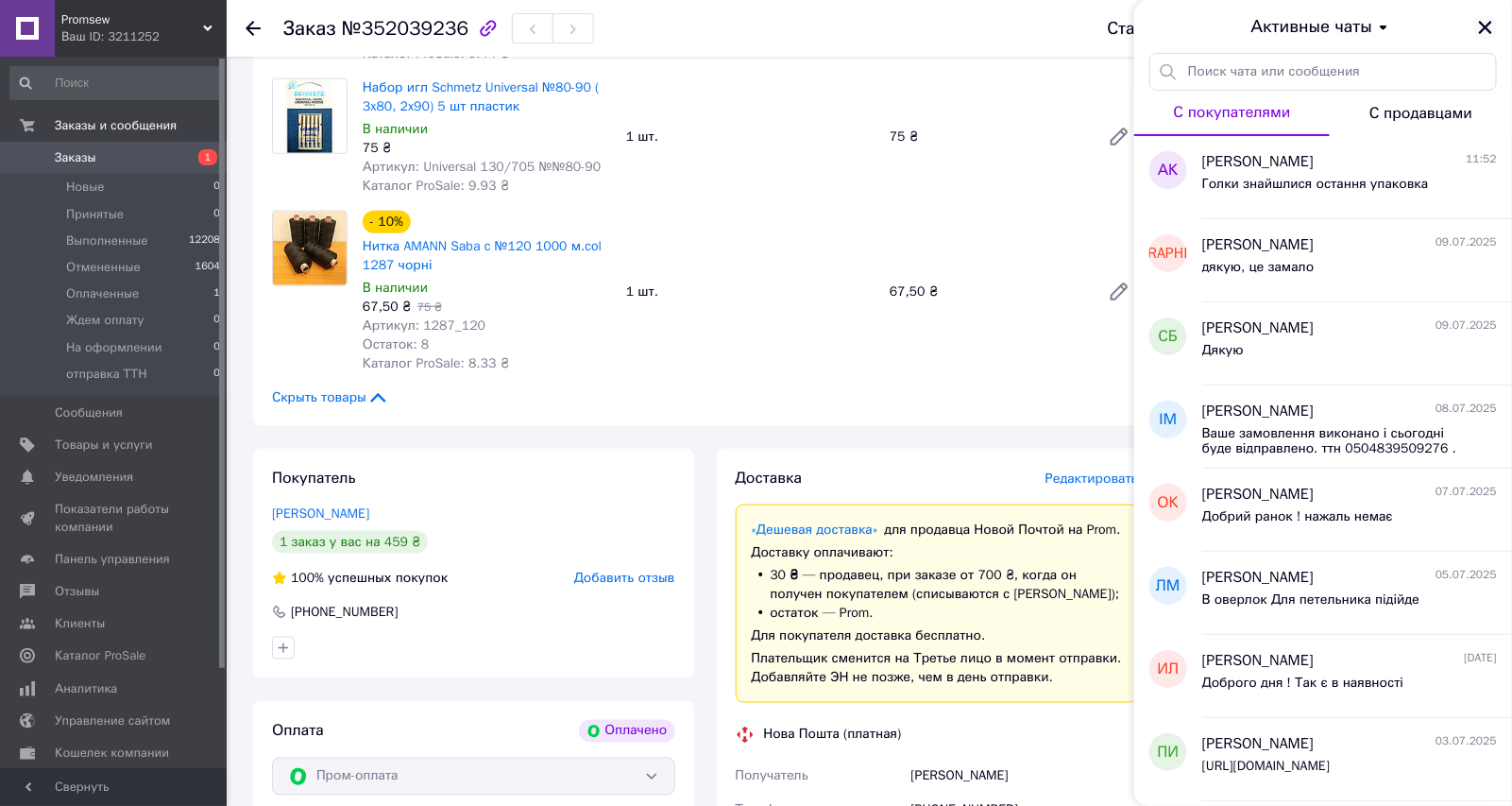 click 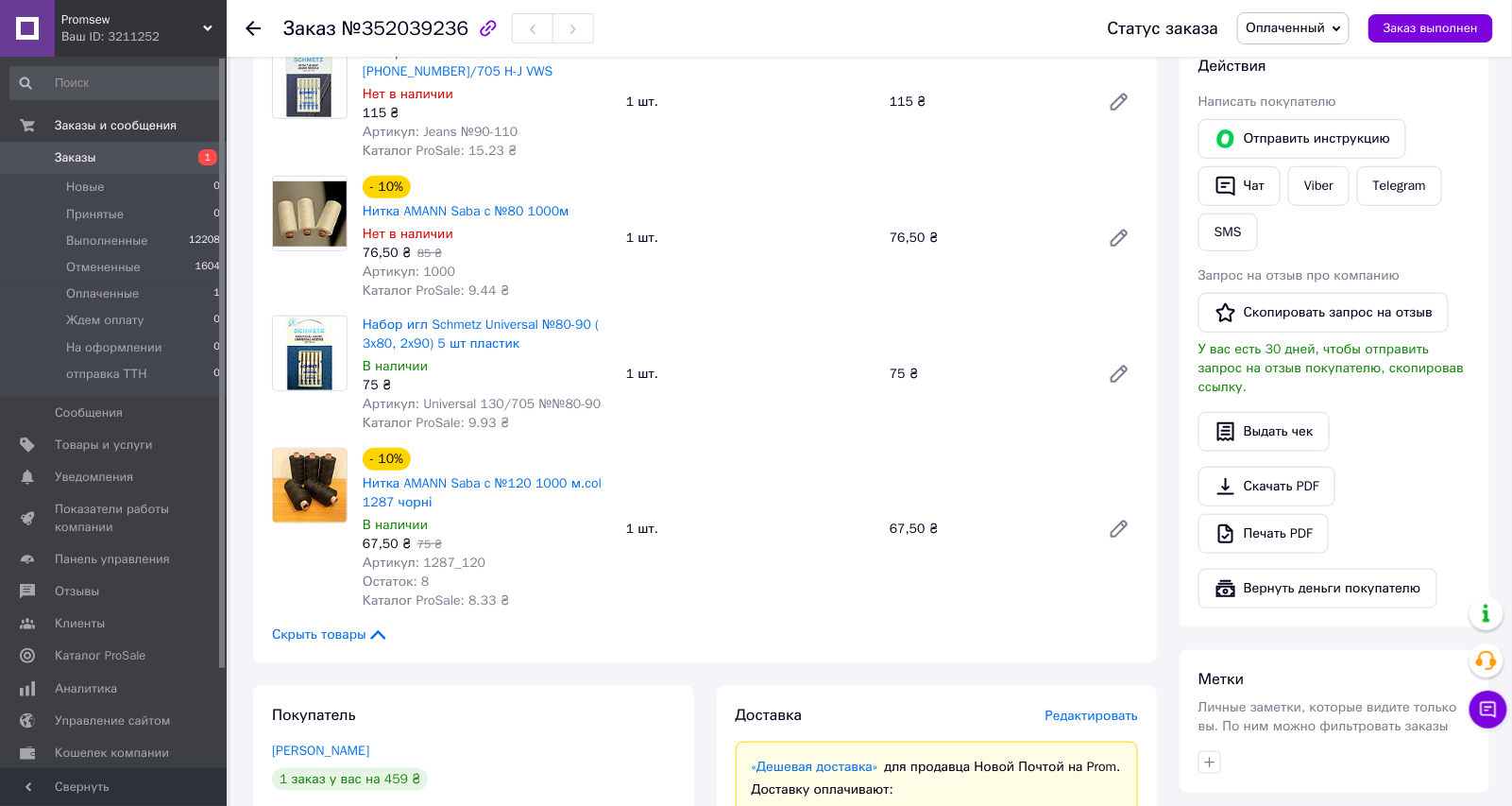 scroll, scrollTop: 354, scrollLeft: 0, axis: vertical 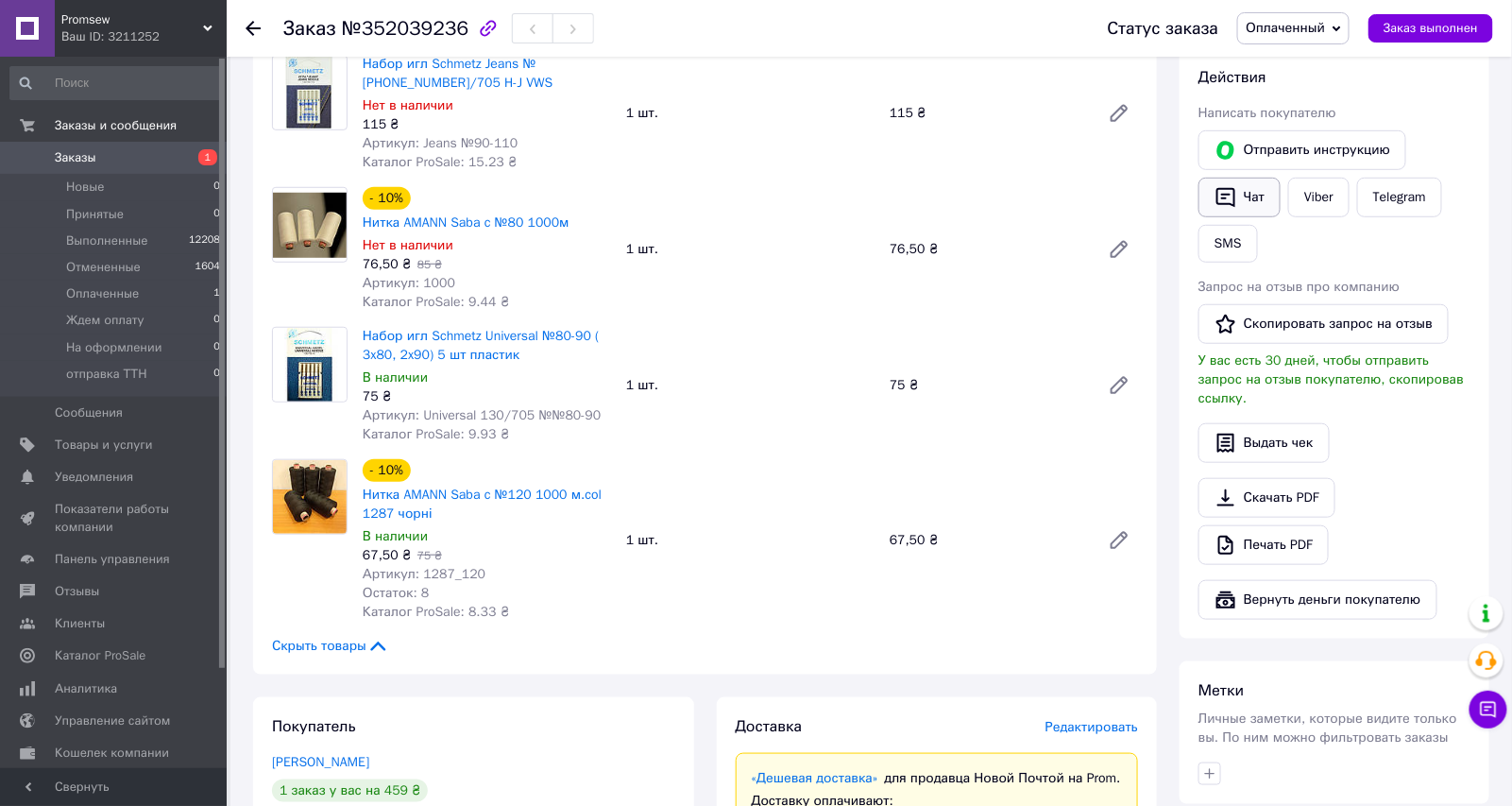 click 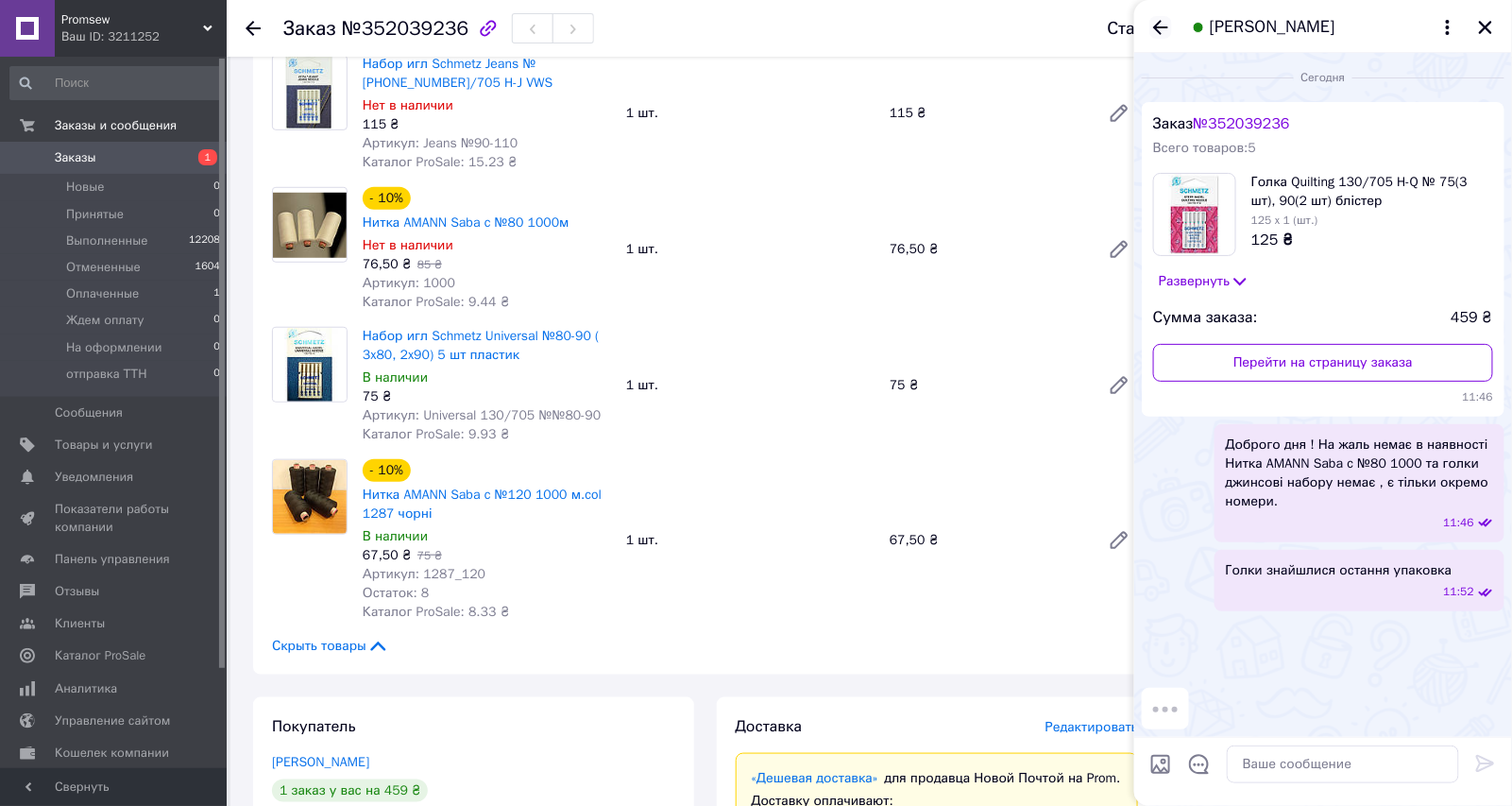 click 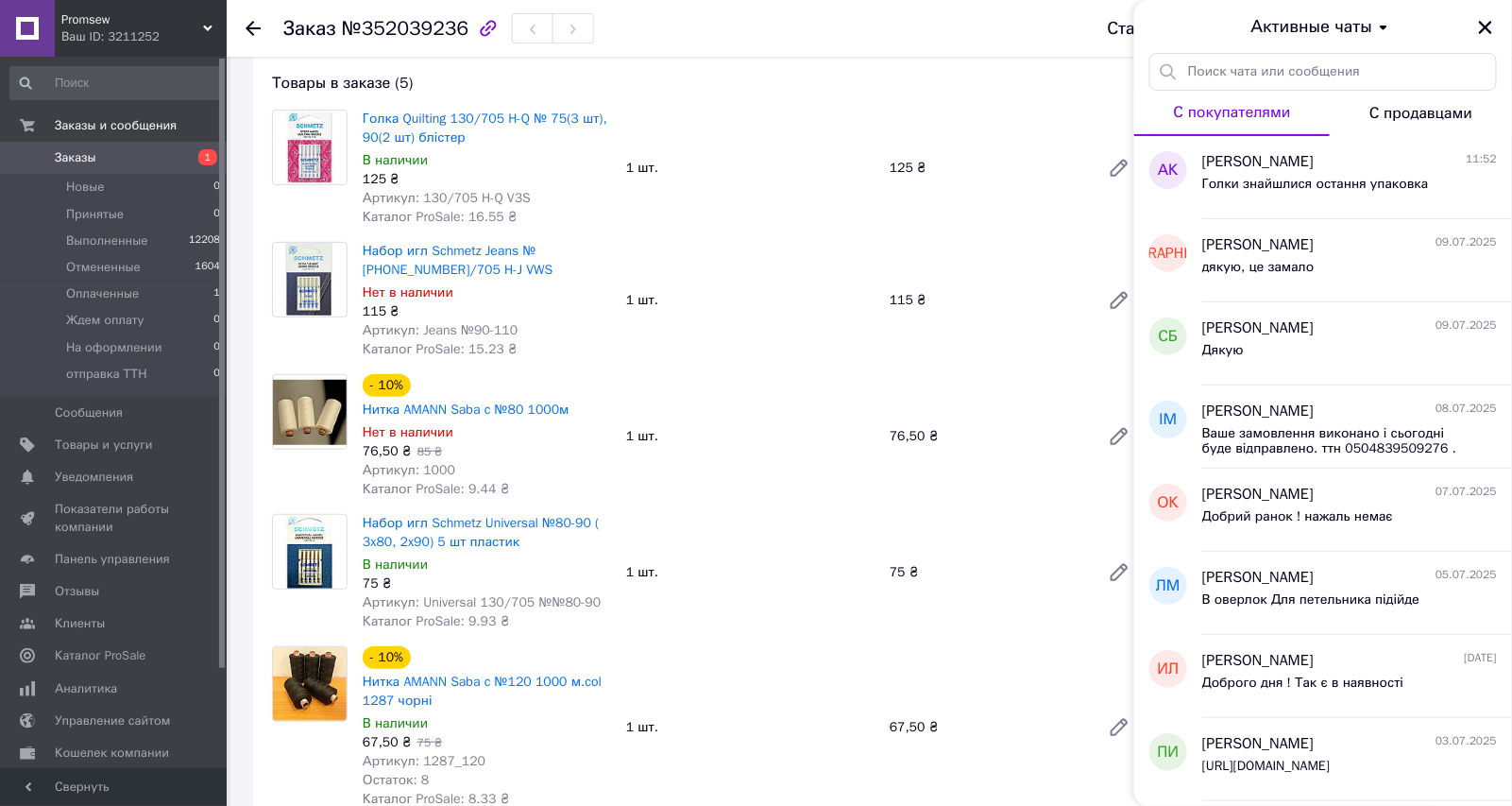 scroll, scrollTop: 157, scrollLeft: 0, axis: vertical 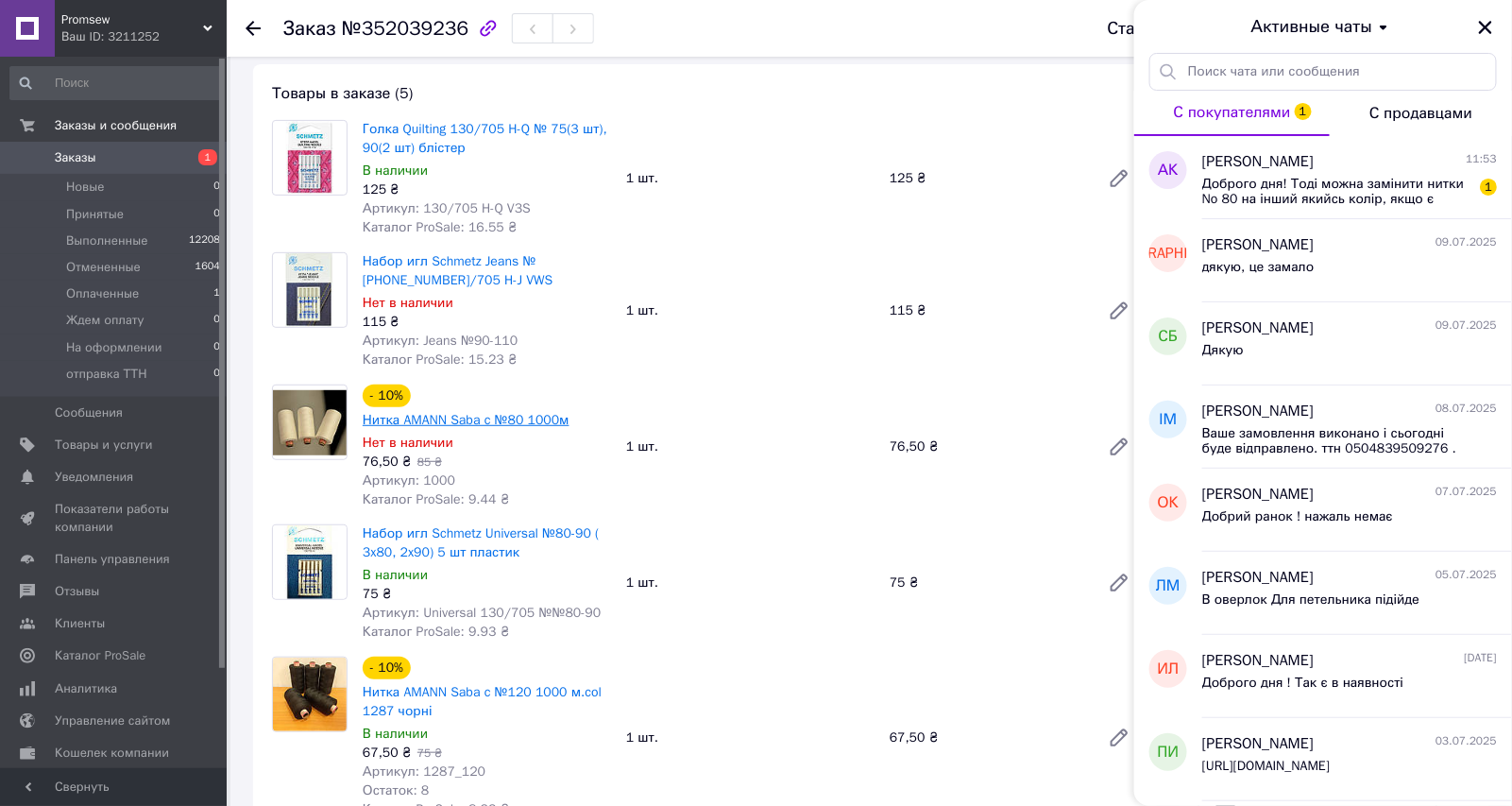 click on "Нитка  AMANN Saba c №80 1000м" at bounding box center [466, 420] 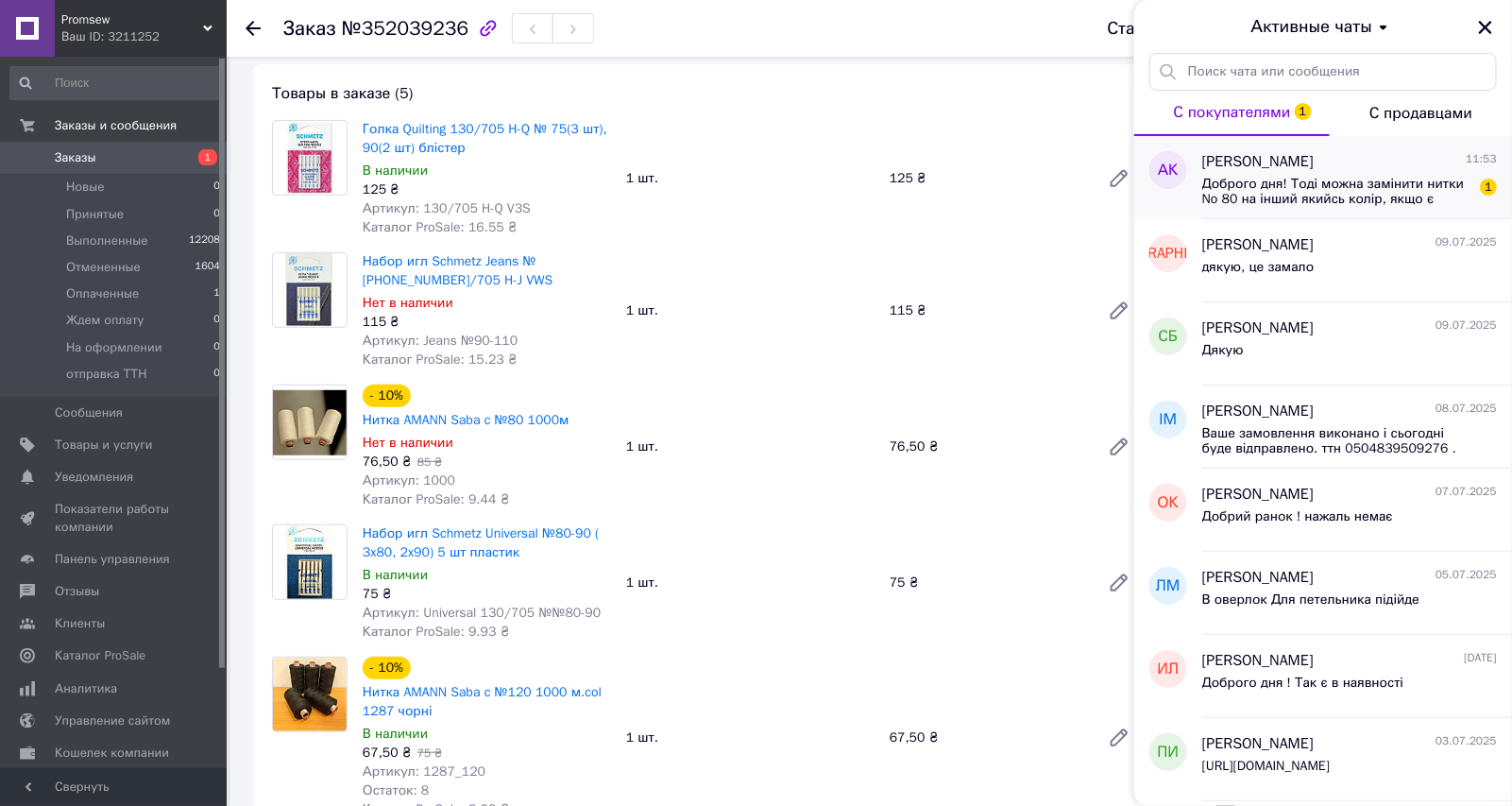 click on "[PERSON_NAME] 11:53 Доброго дня! Тоді можна замінити нитки No 80 на інший якийсь колір, якщо є просто світлого відтінку? 1" at bounding box center [1357, 178] 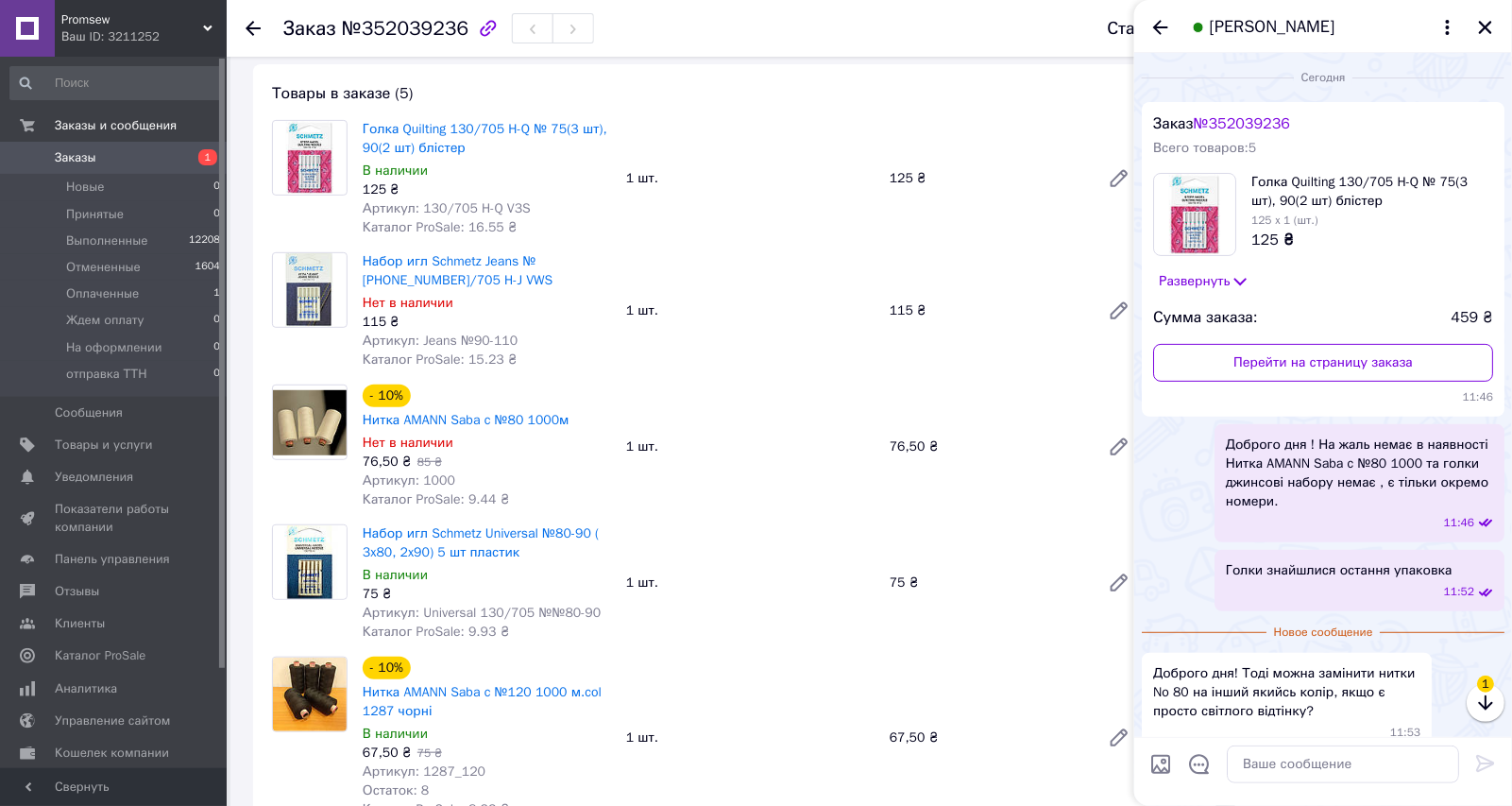 scroll, scrollTop: 23, scrollLeft: 0, axis: vertical 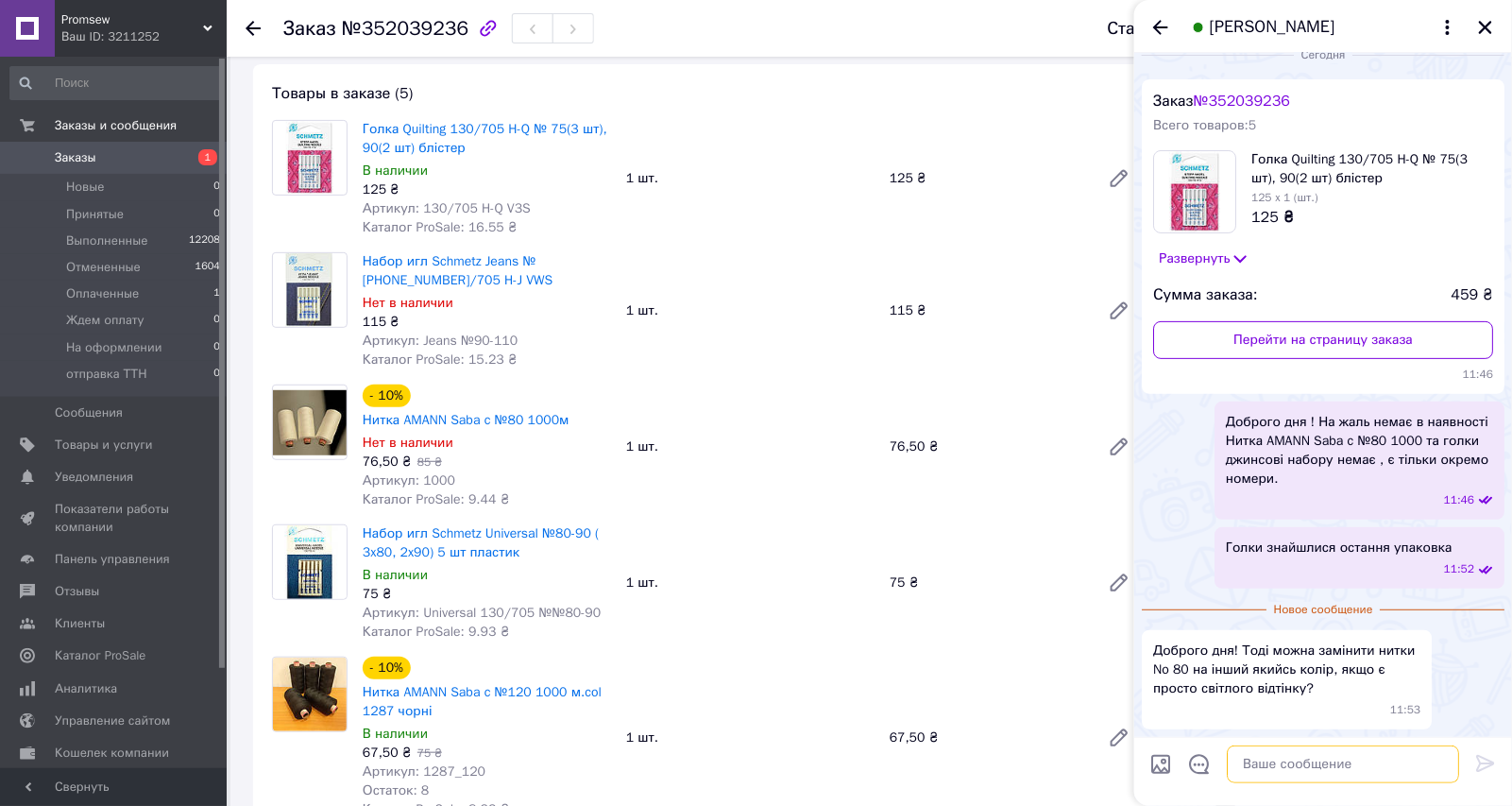 click at bounding box center (1343, 764) 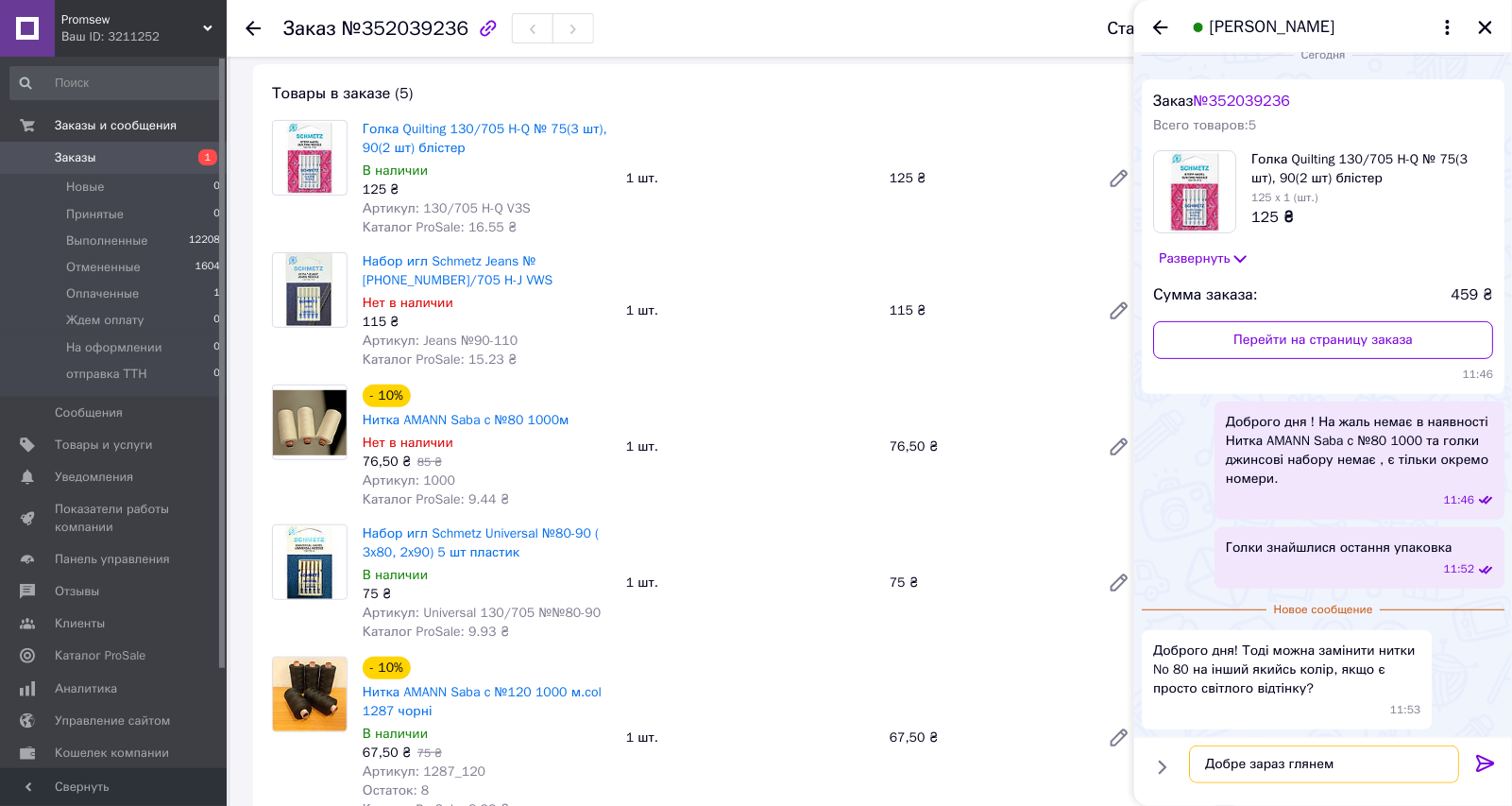 type on "Добре зараз глянемо" 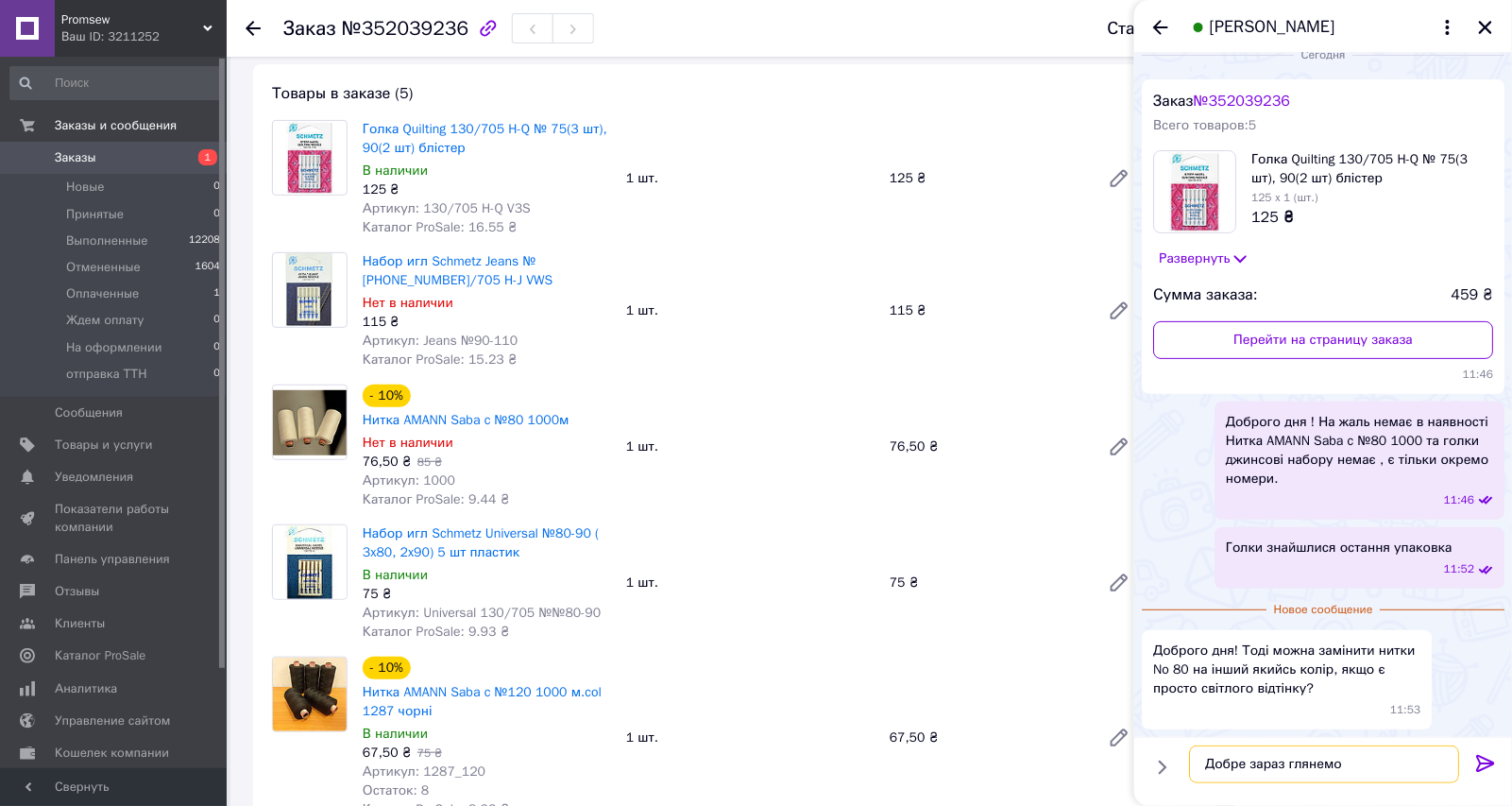 type 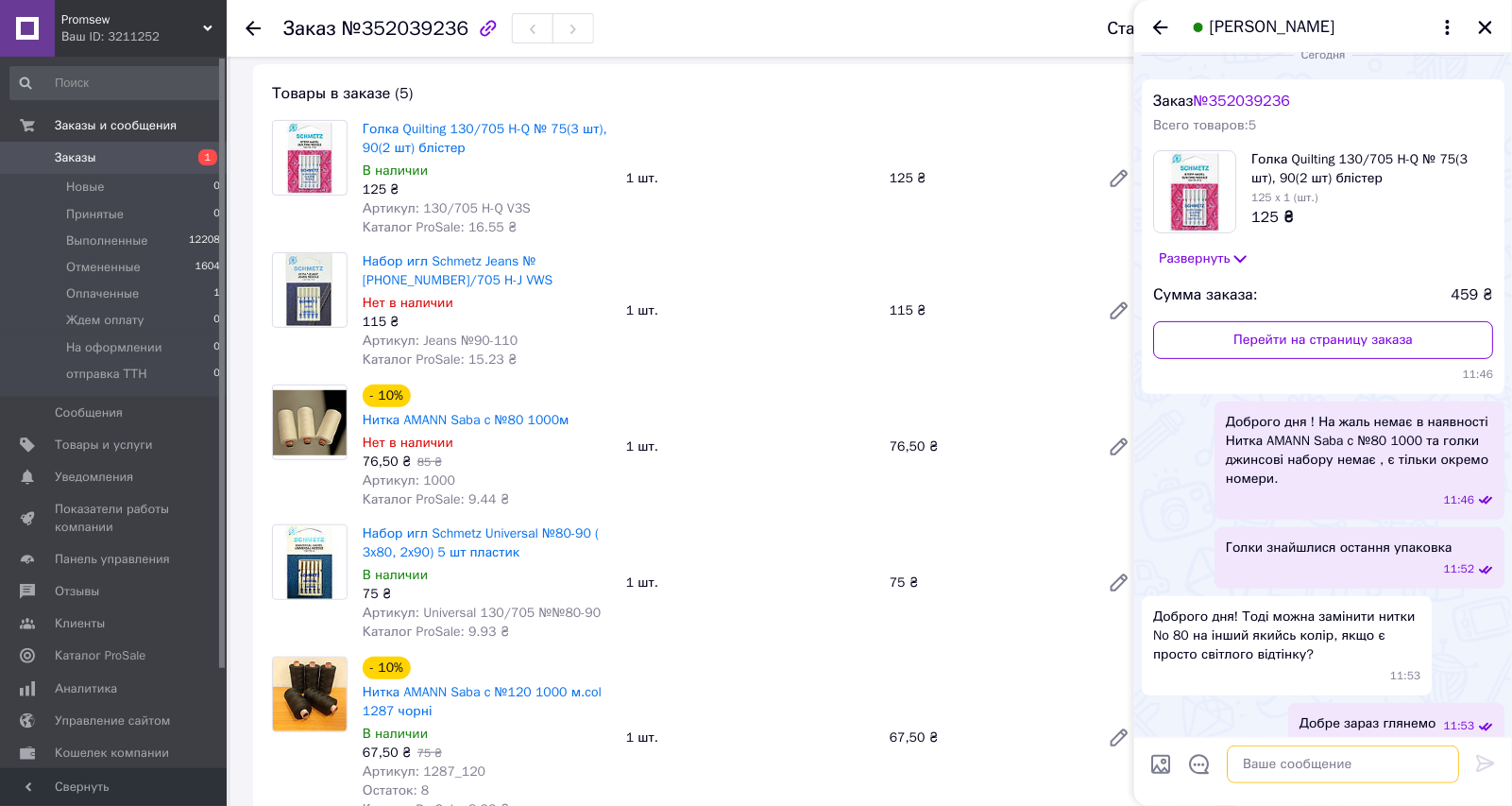scroll, scrollTop: 39, scrollLeft: 0, axis: vertical 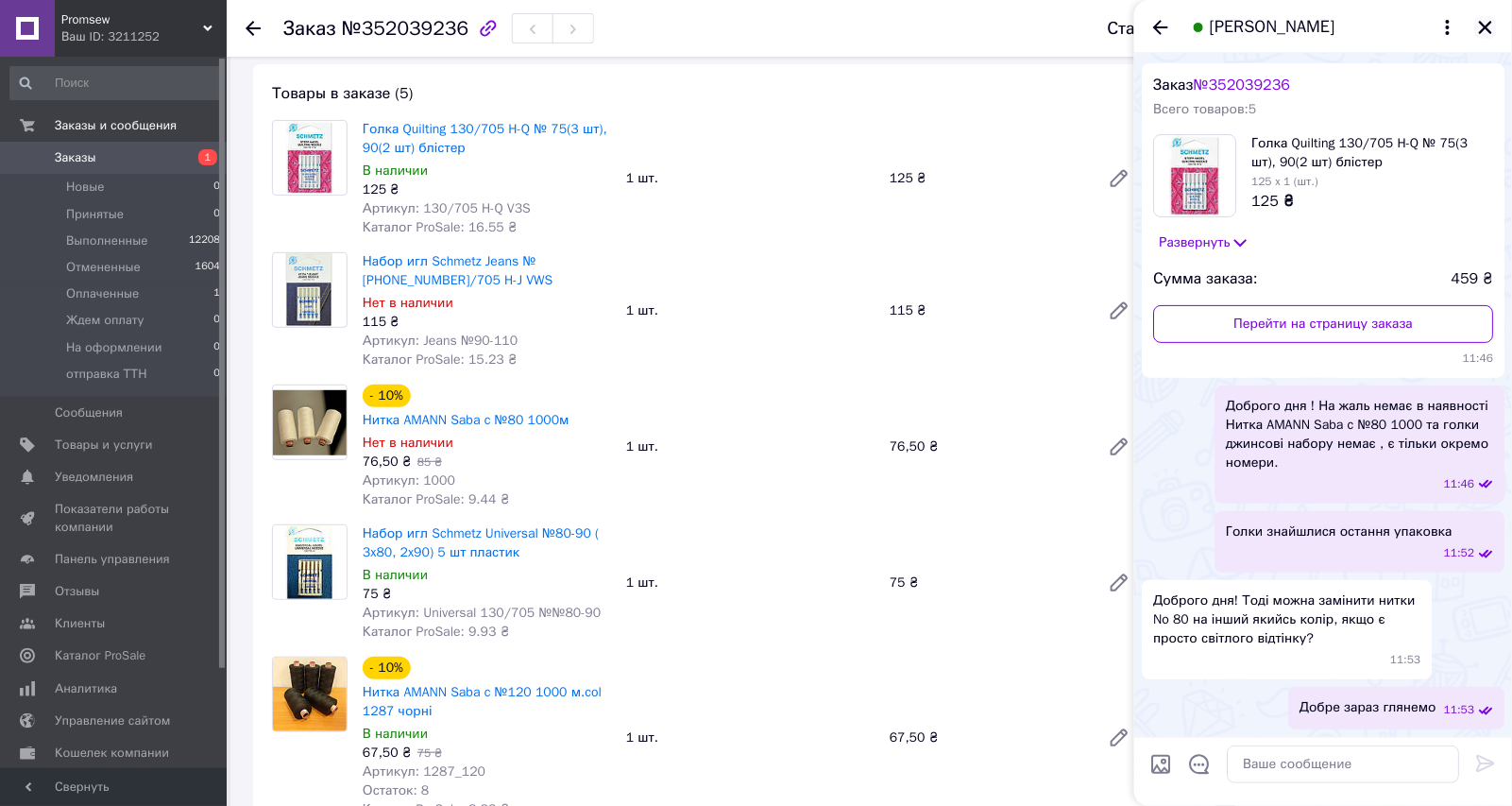 click 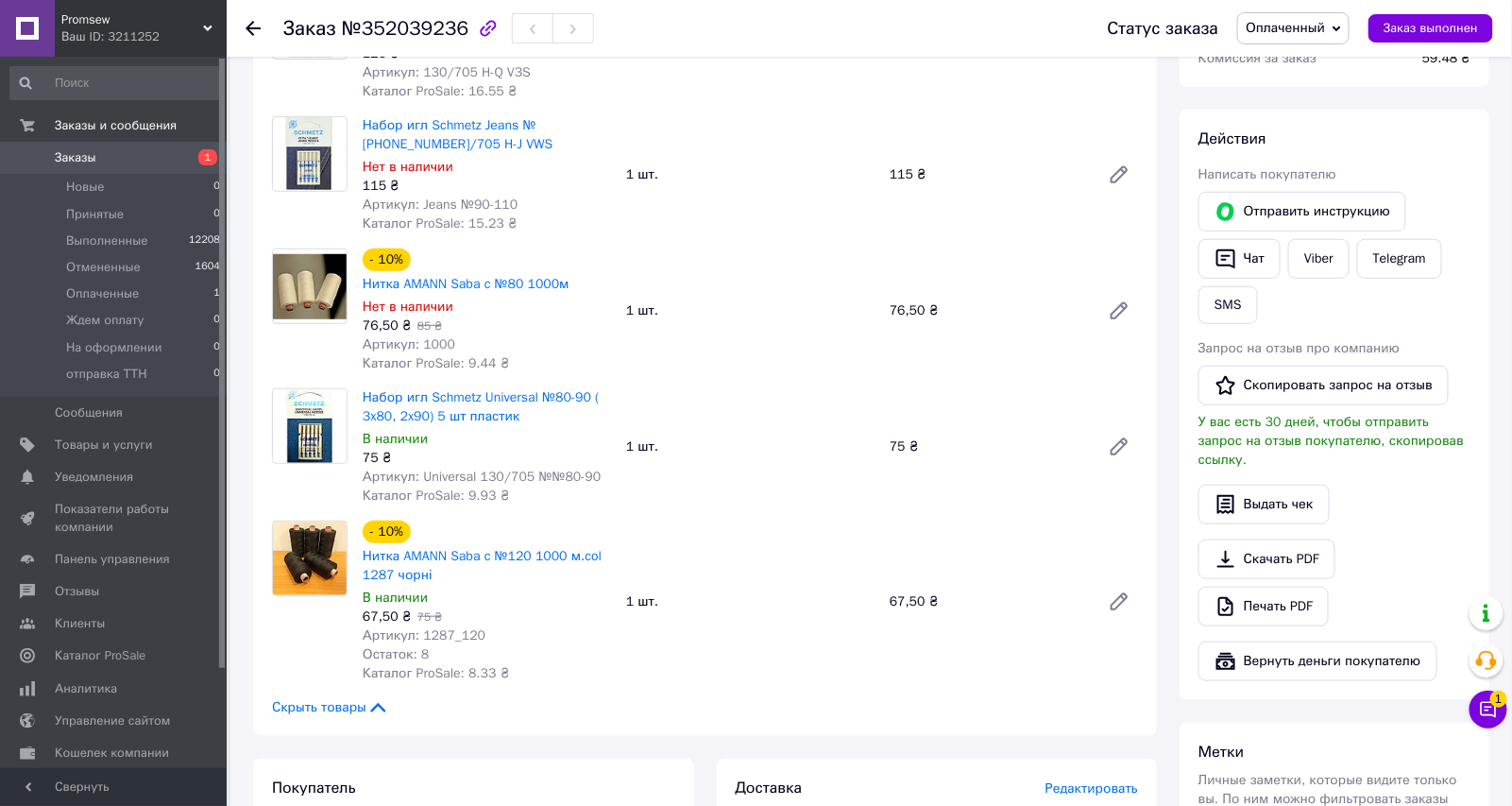 scroll, scrollTop: 315, scrollLeft: 0, axis: vertical 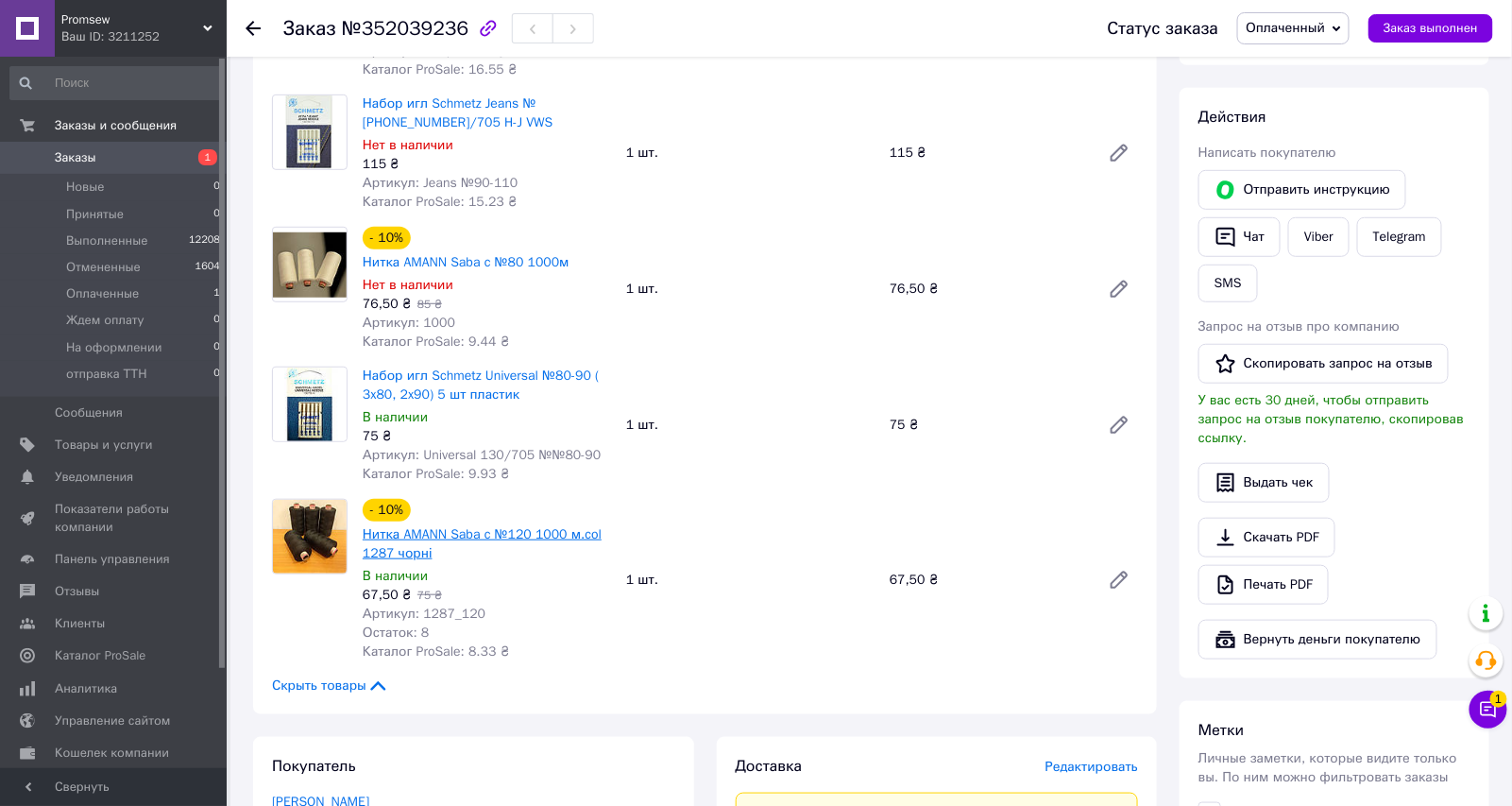 click on "Нитка  AMANN Saba c №120 1000 м.col 1287 чорні" at bounding box center [482, 543] 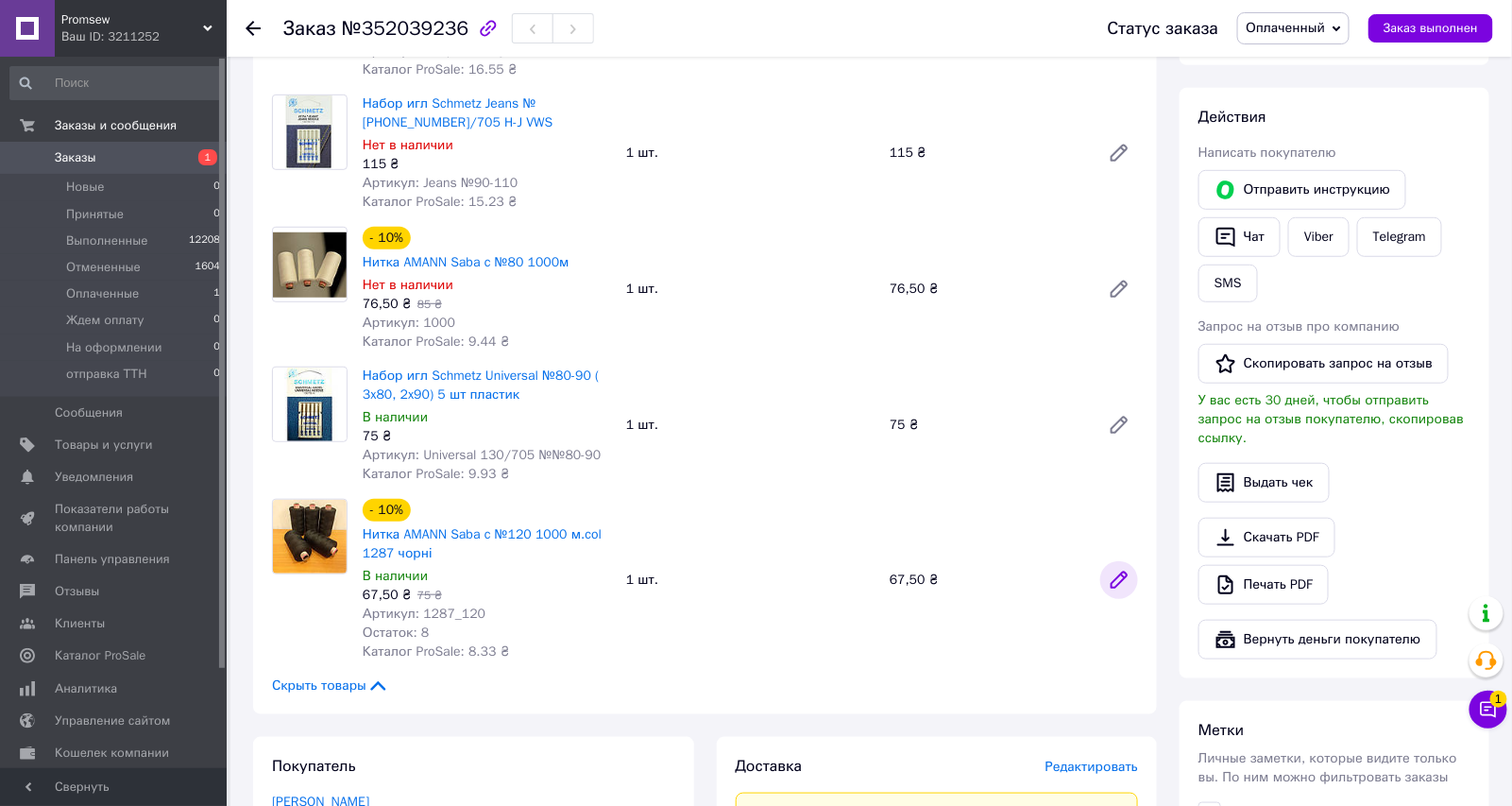 click 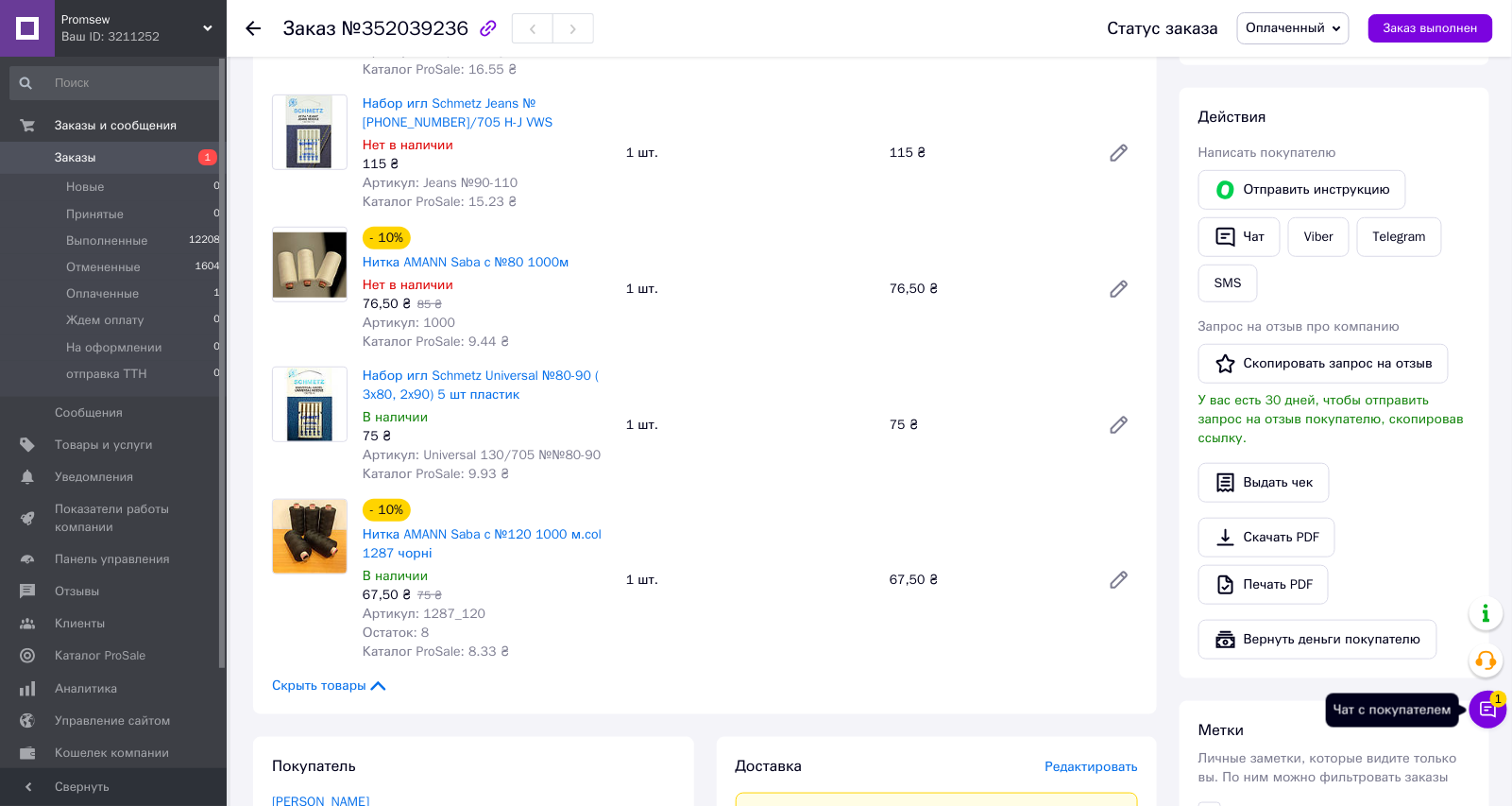 click 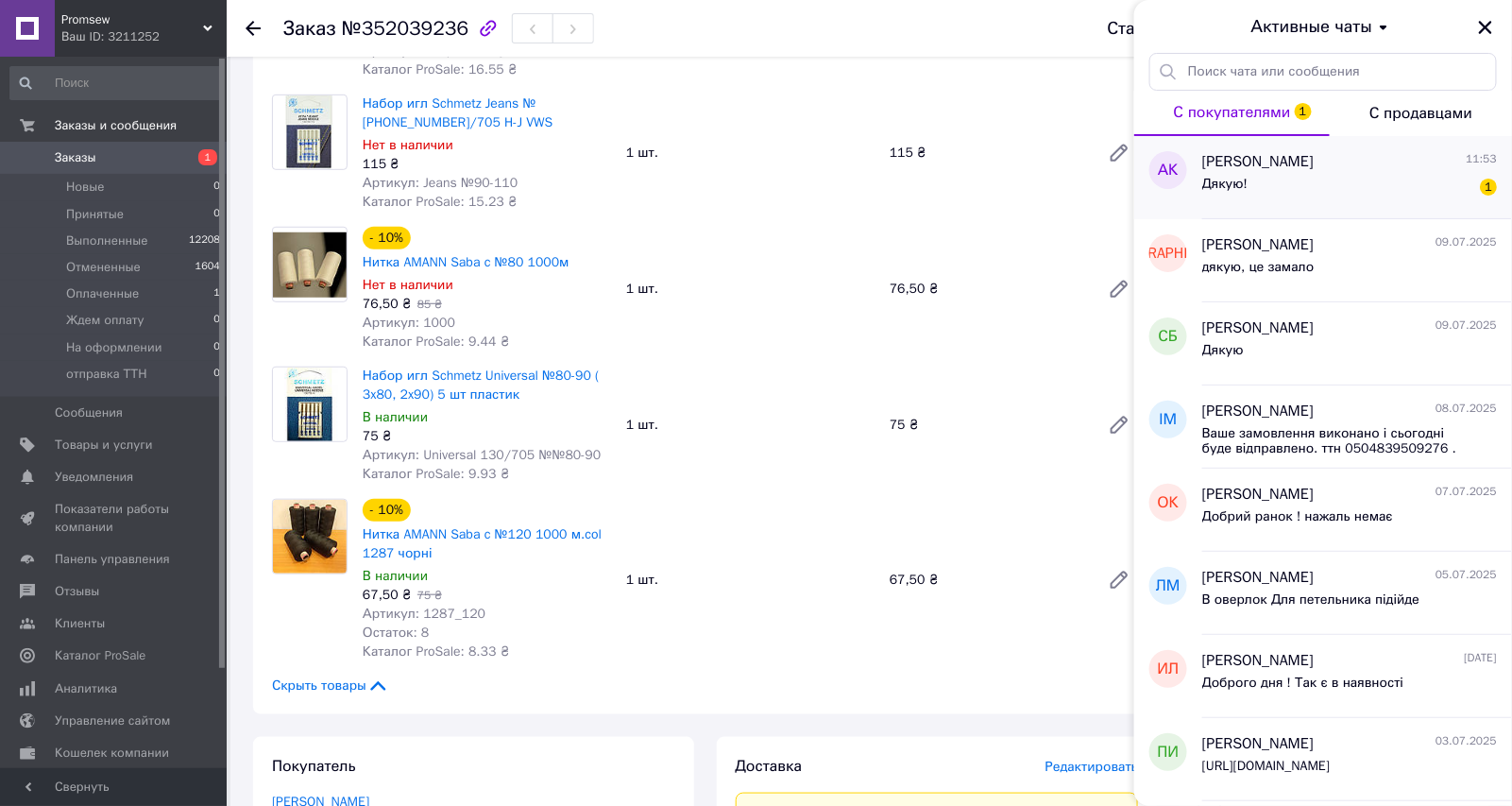 click on "Дякую!" at bounding box center (1225, 184) 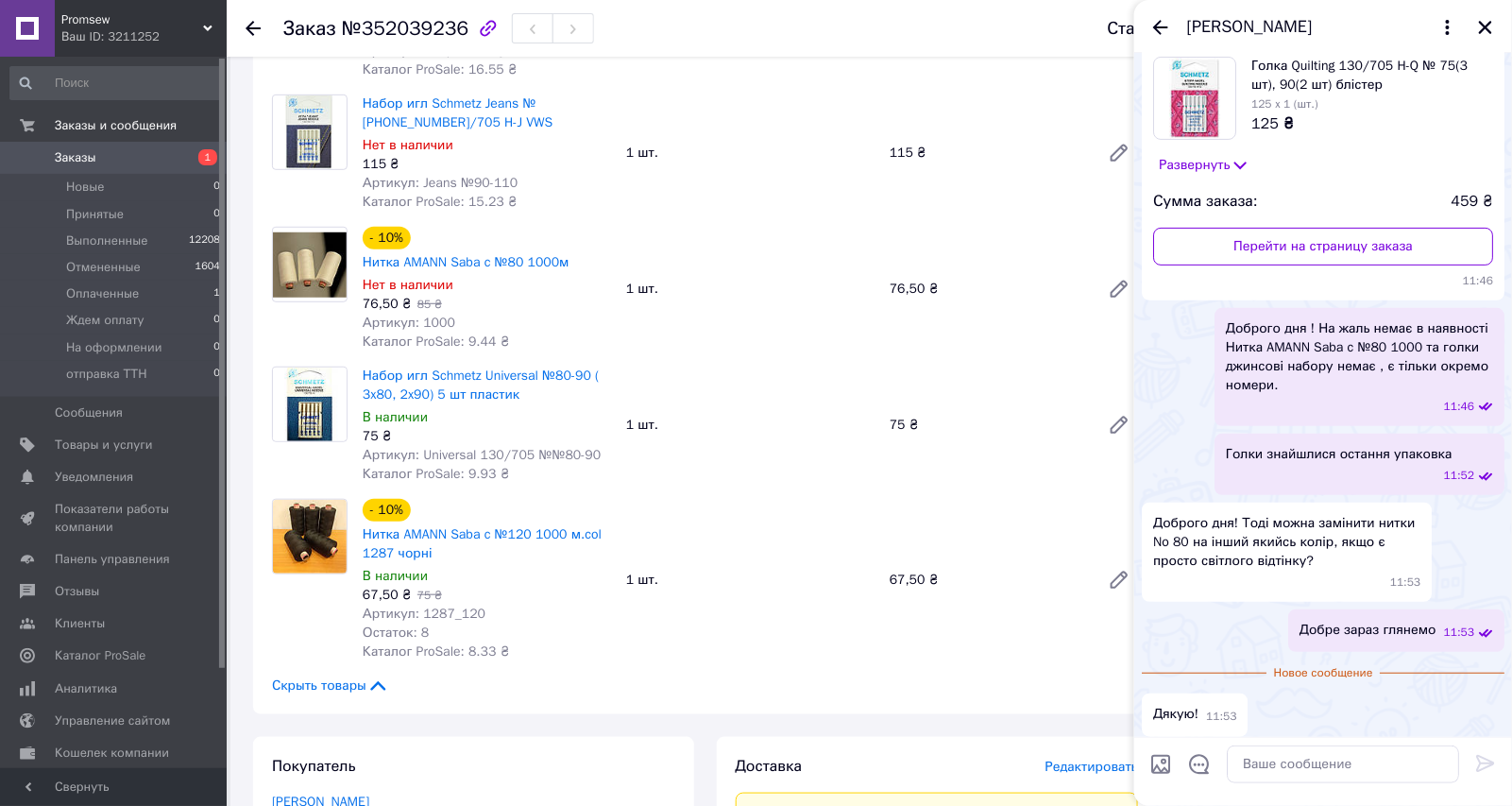 scroll, scrollTop: 123, scrollLeft: 0, axis: vertical 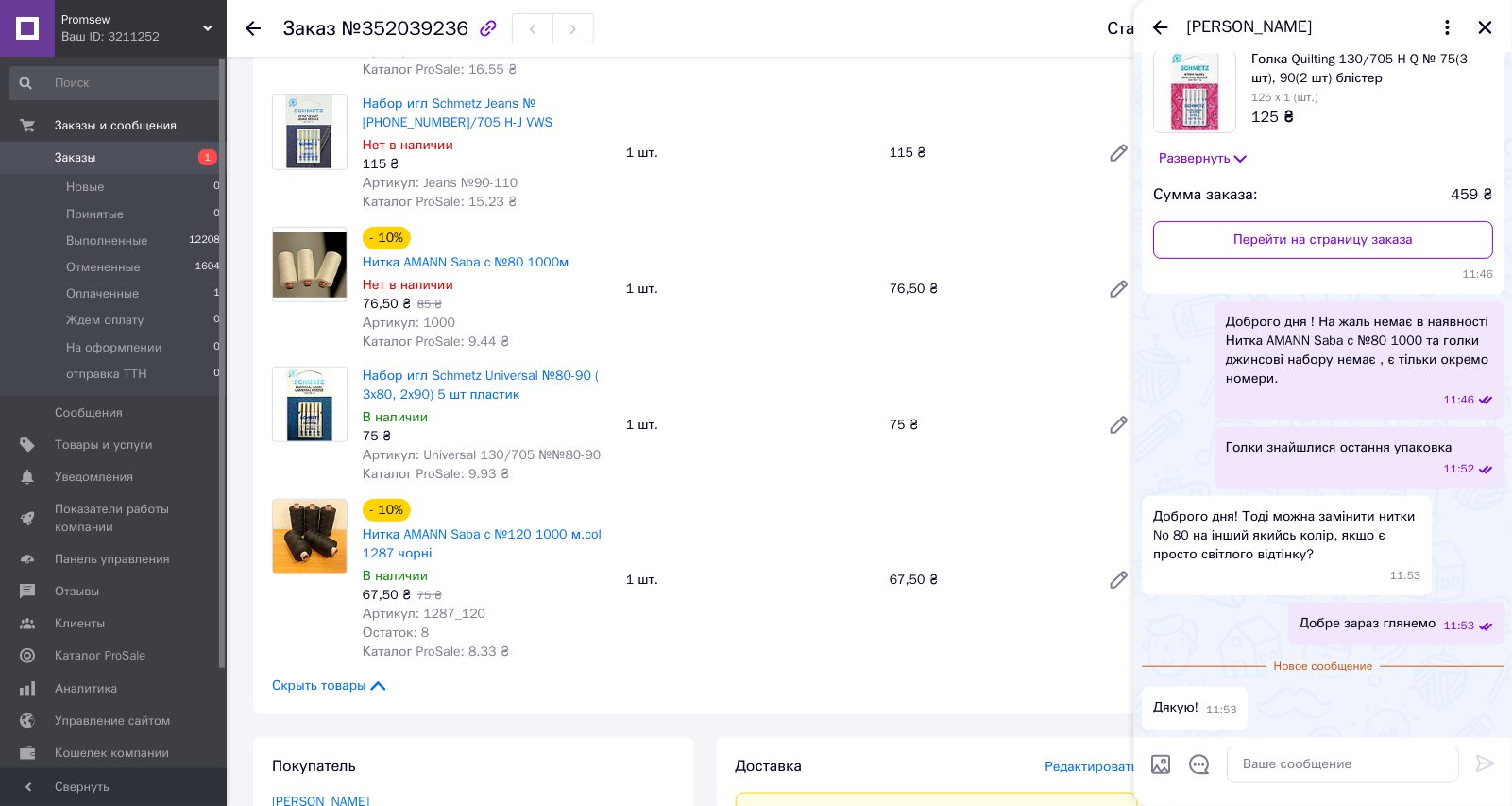 click 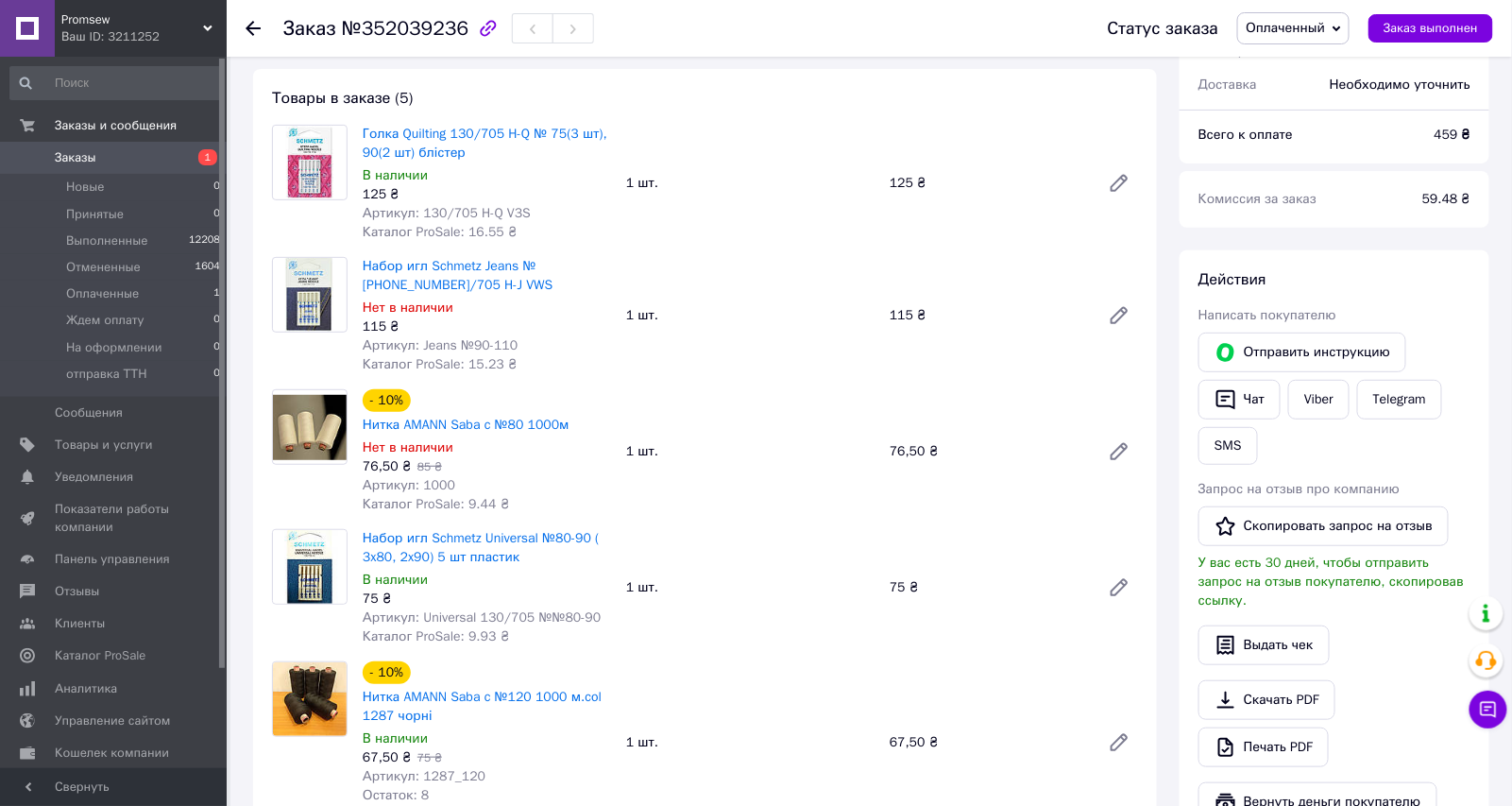 scroll, scrollTop: 157, scrollLeft: 0, axis: vertical 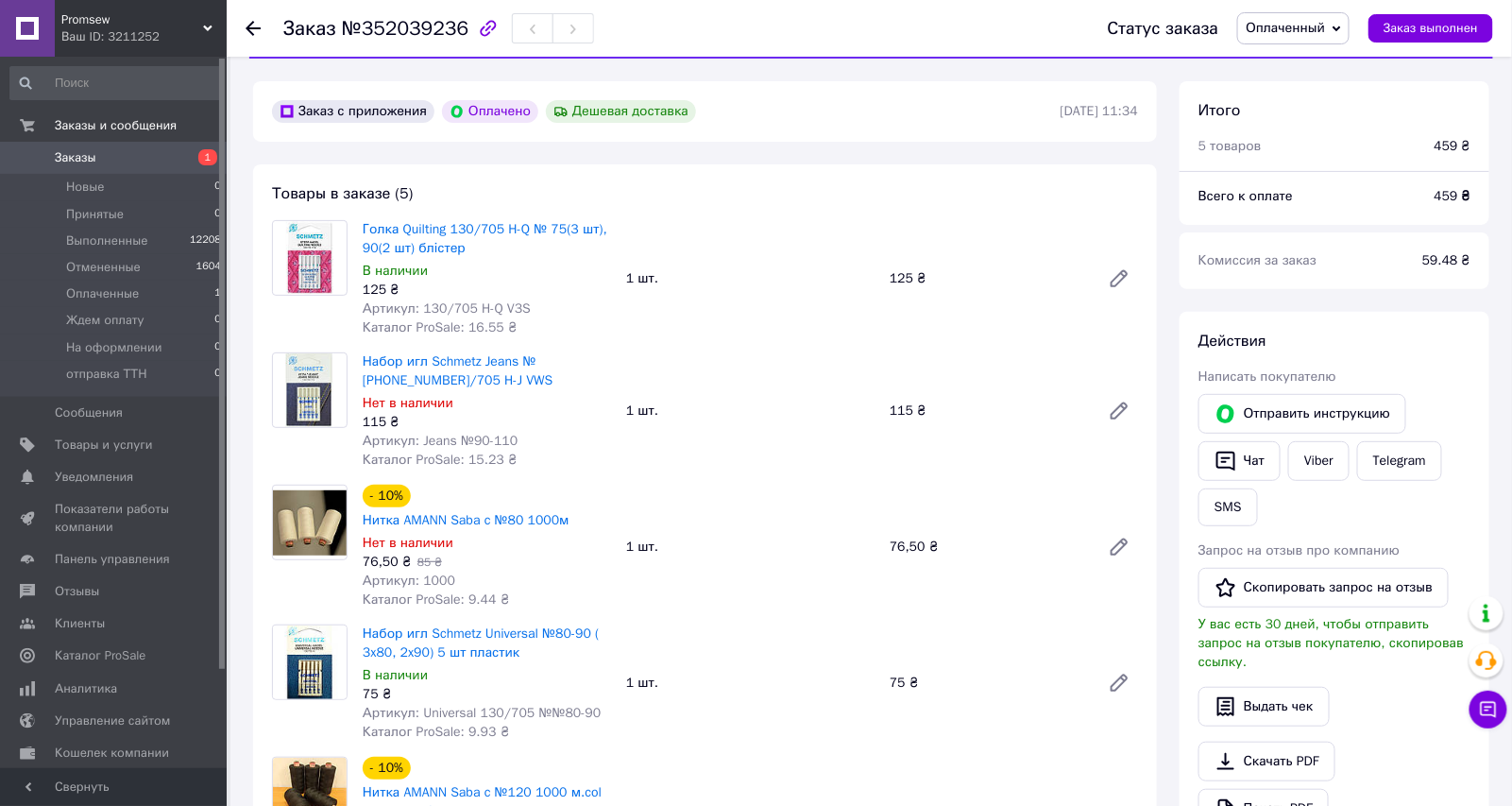 click on "Заказы" at bounding box center (114, 158) 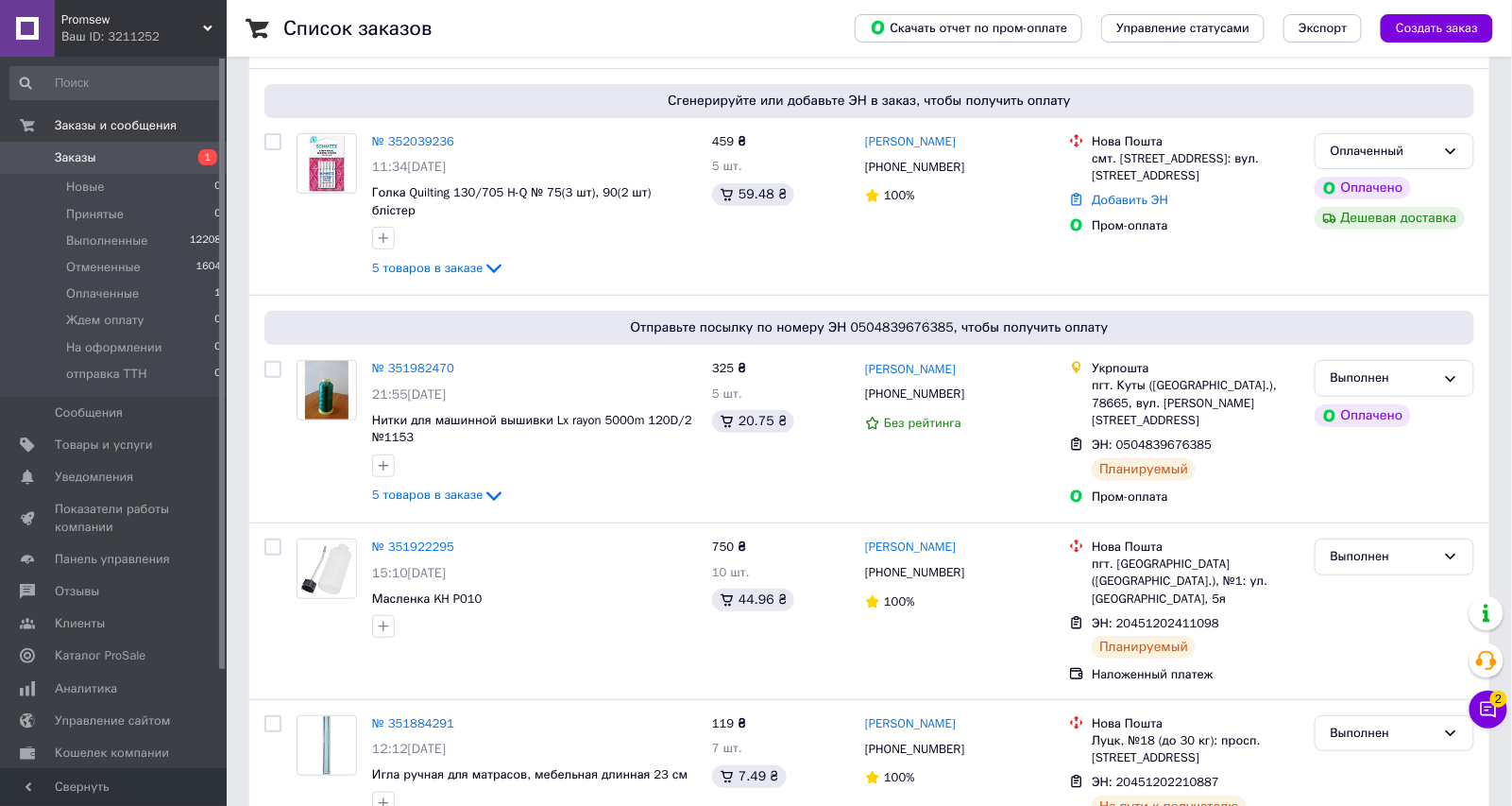 scroll, scrollTop: 0, scrollLeft: 0, axis: both 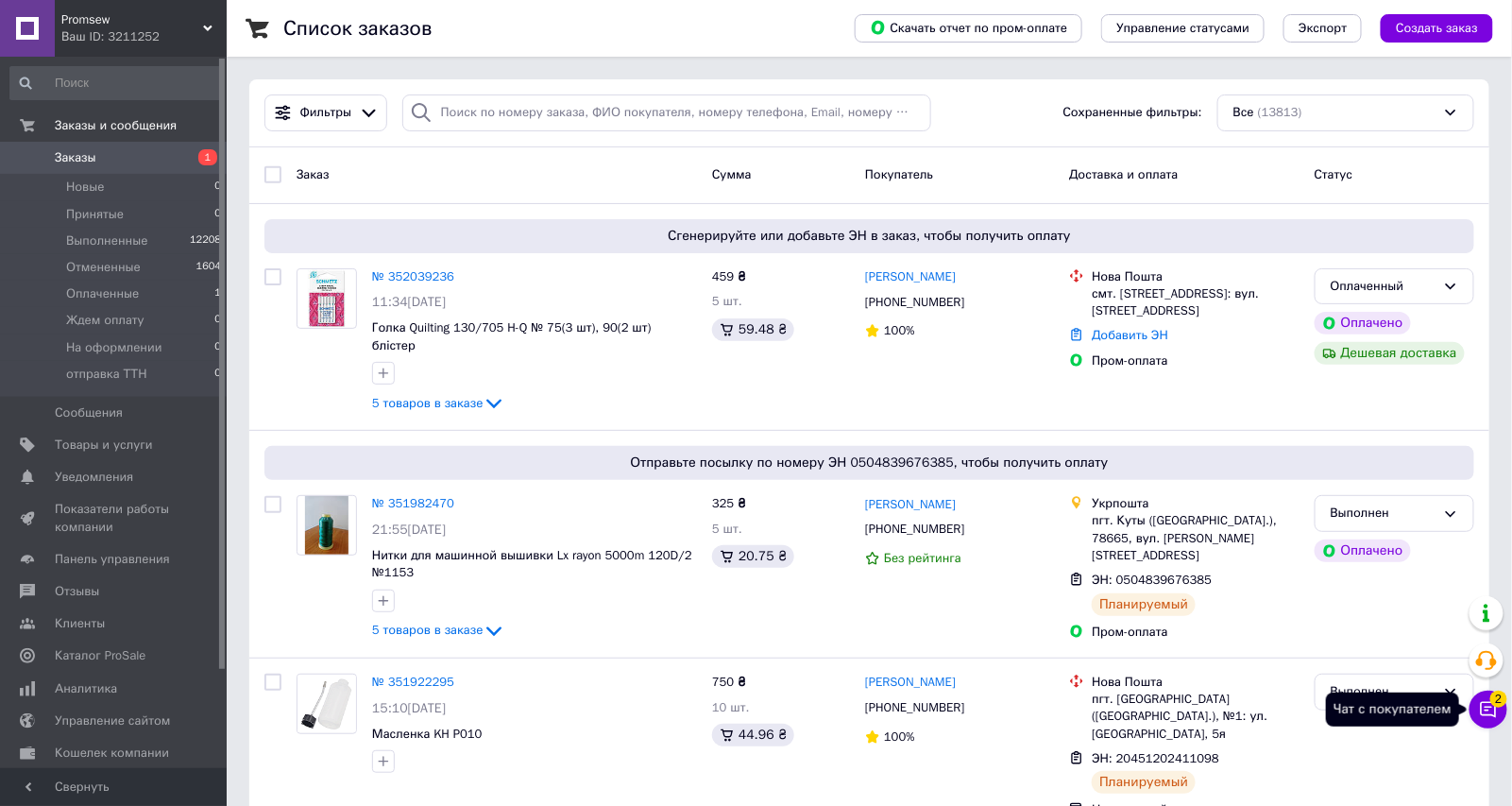 click 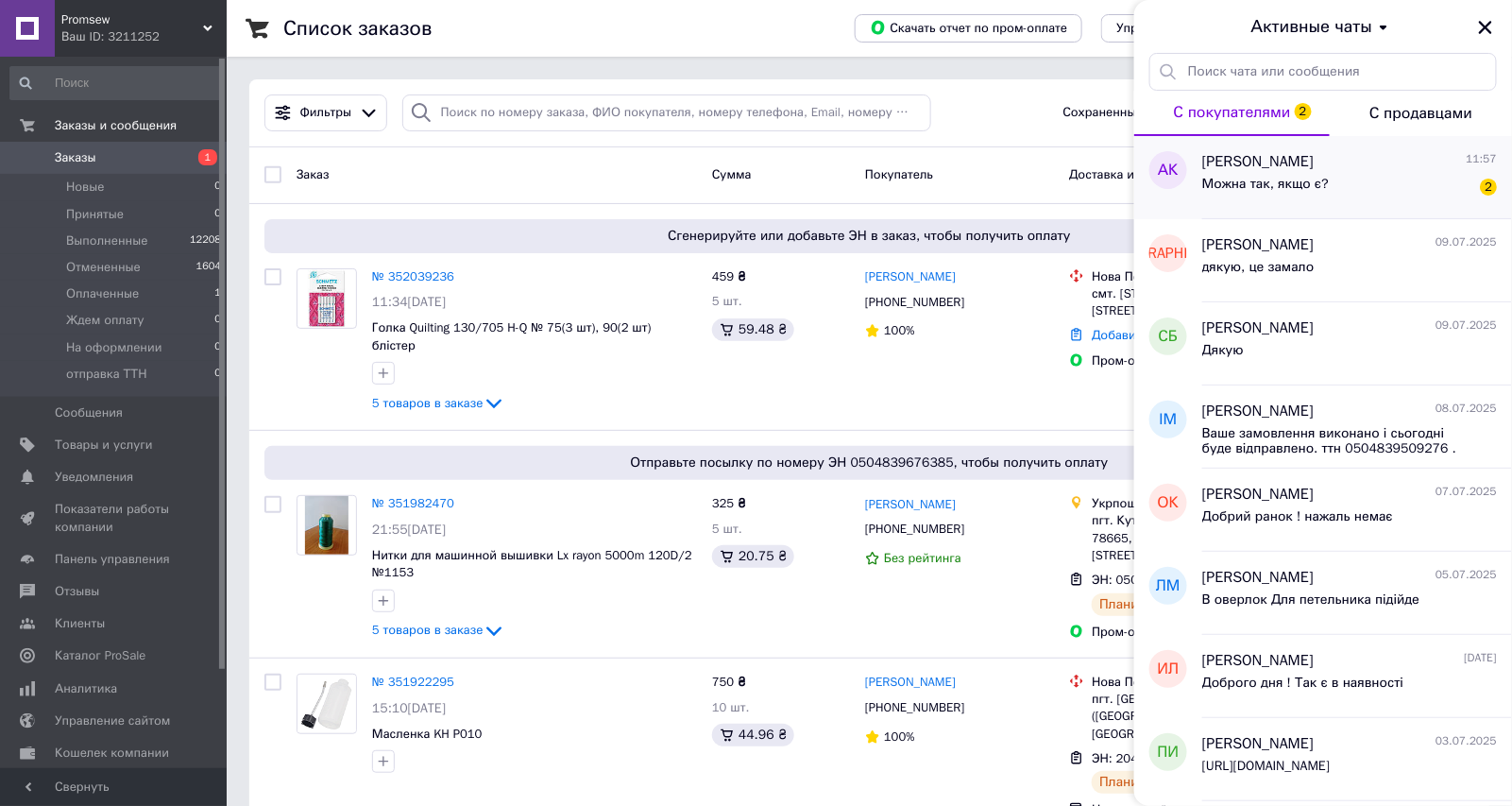 click on "Можна так, якщо є?" at bounding box center (1266, 184) 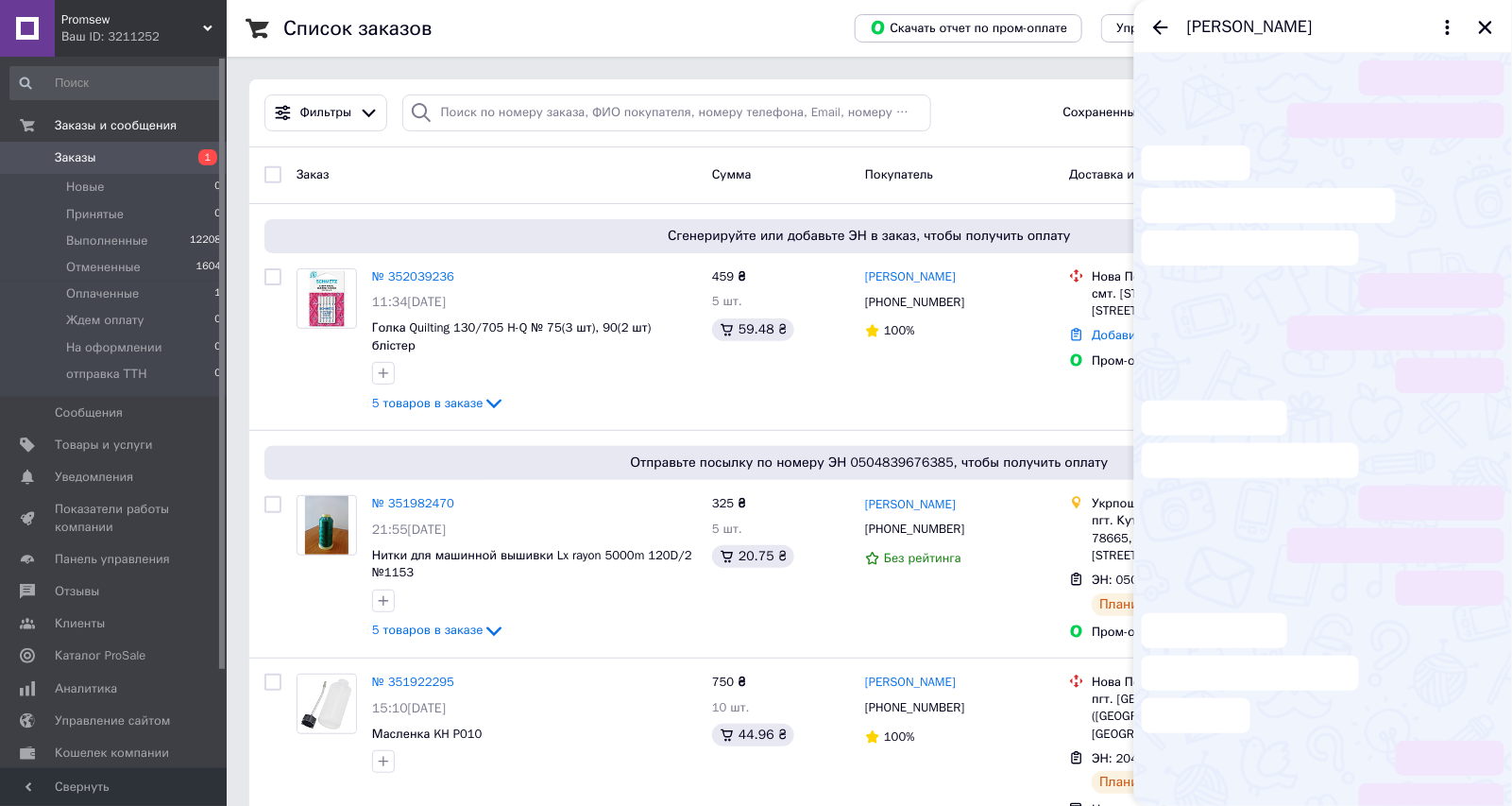 scroll, scrollTop: 336, scrollLeft: 0, axis: vertical 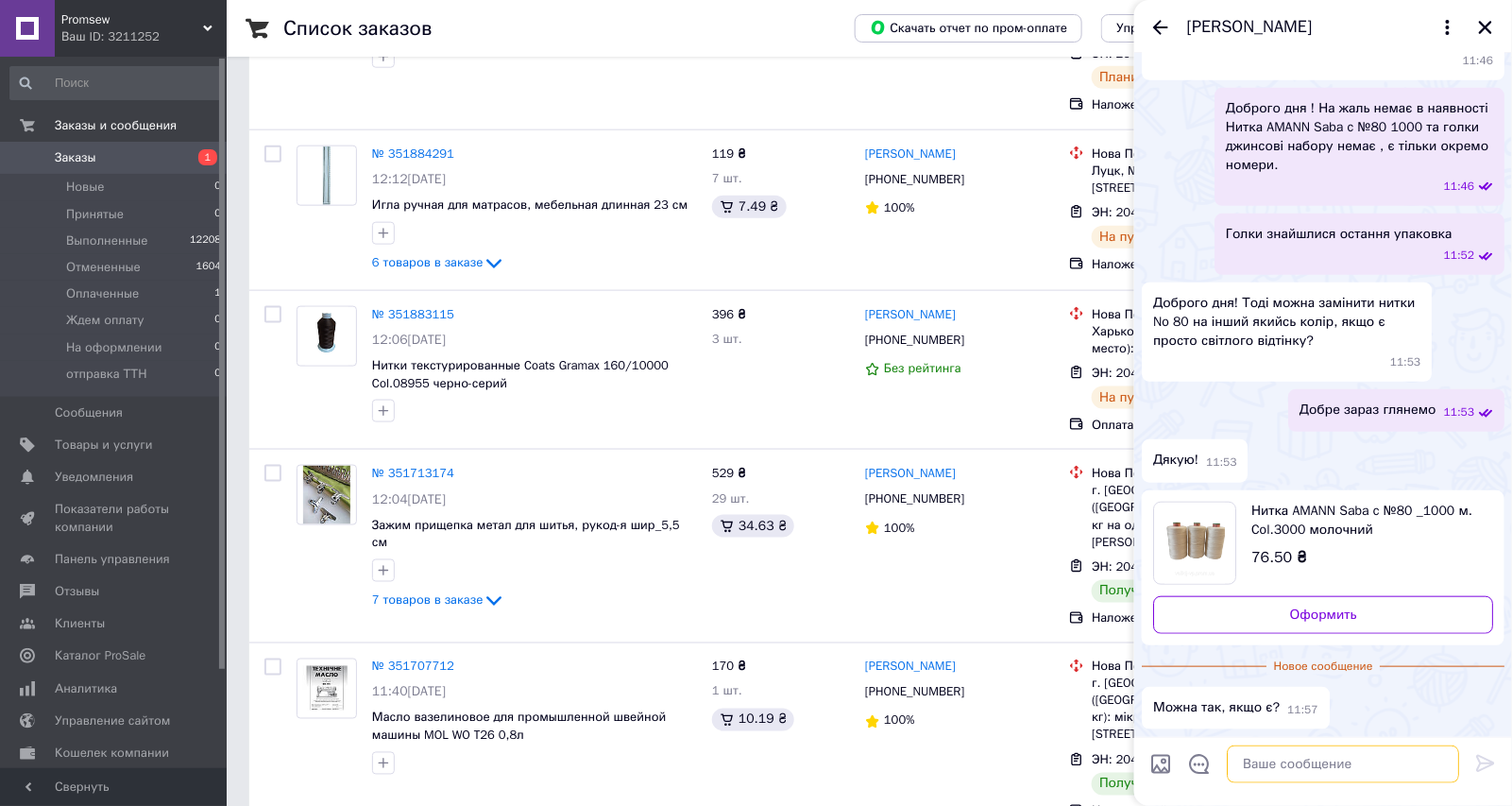 click at bounding box center [1343, 764] 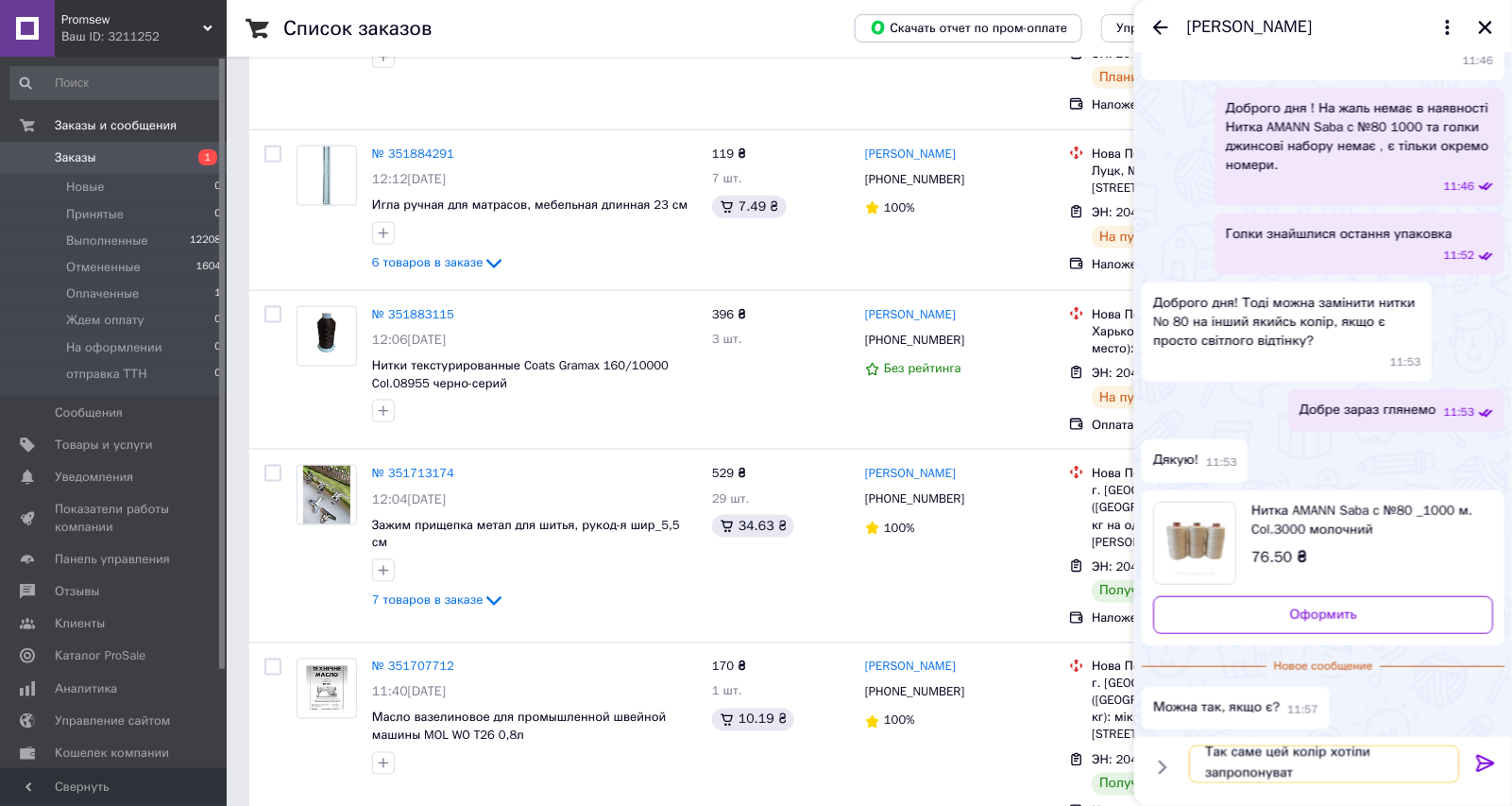 scroll, scrollTop: 1, scrollLeft: 0, axis: vertical 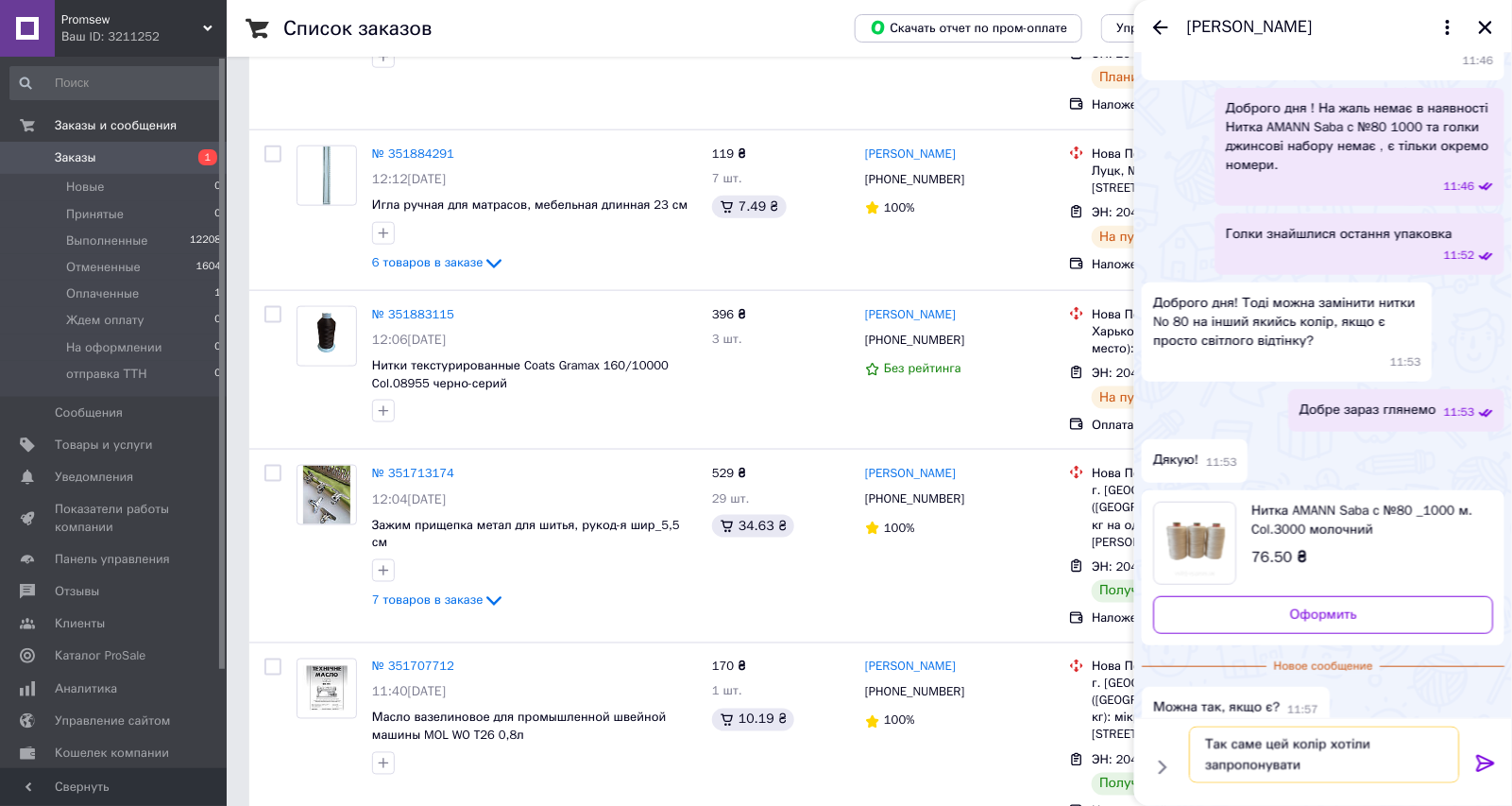 type on "Так саме цей колір хотіли запропонувати ." 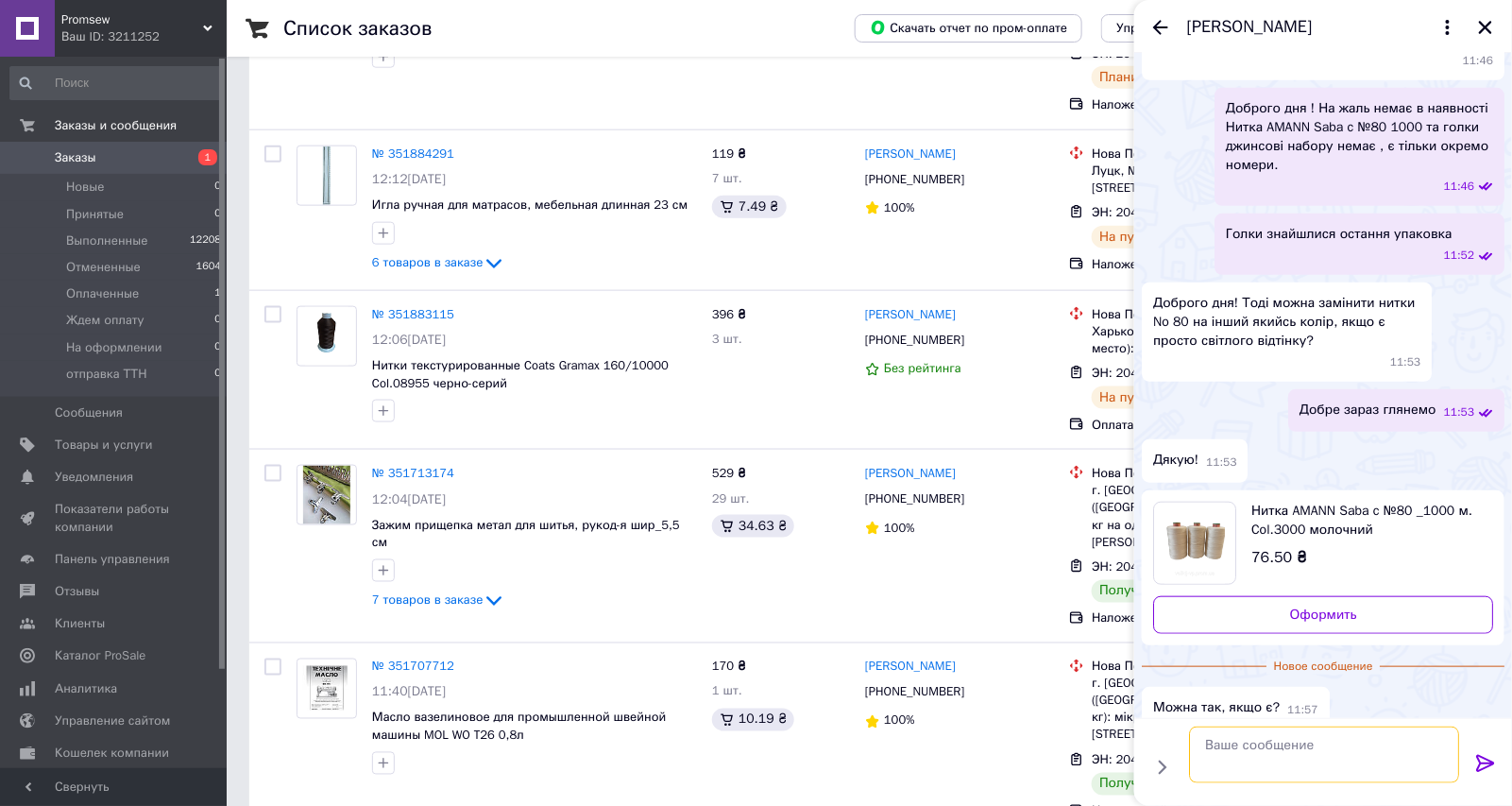 scroll, scrollTop: 0, scrollLeft: 0, axis: both 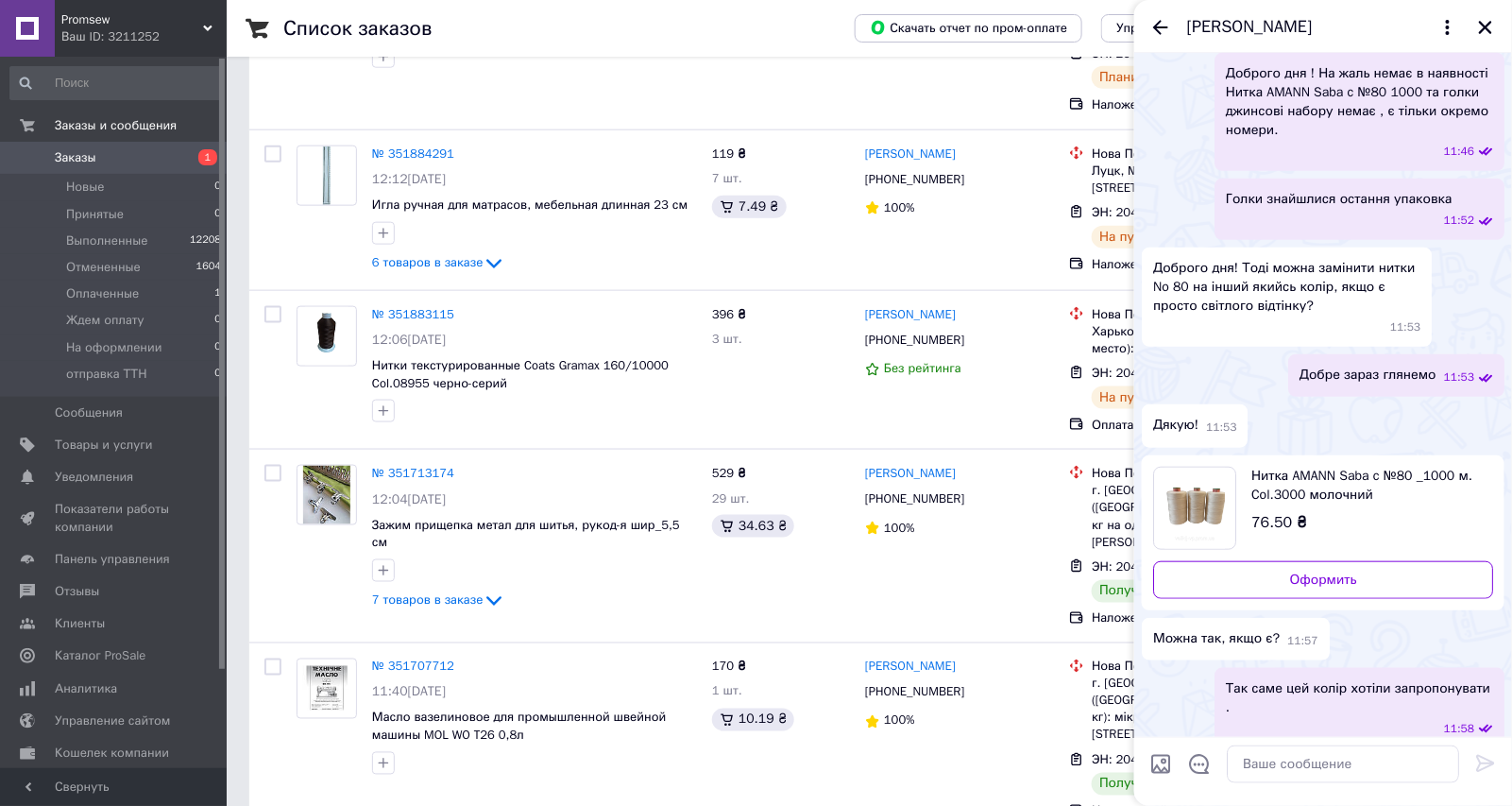 drag, startPoint x: 1381, startPoint y: 697, endPoint x: 1433, endPoint y: 703, distance: 52.345009 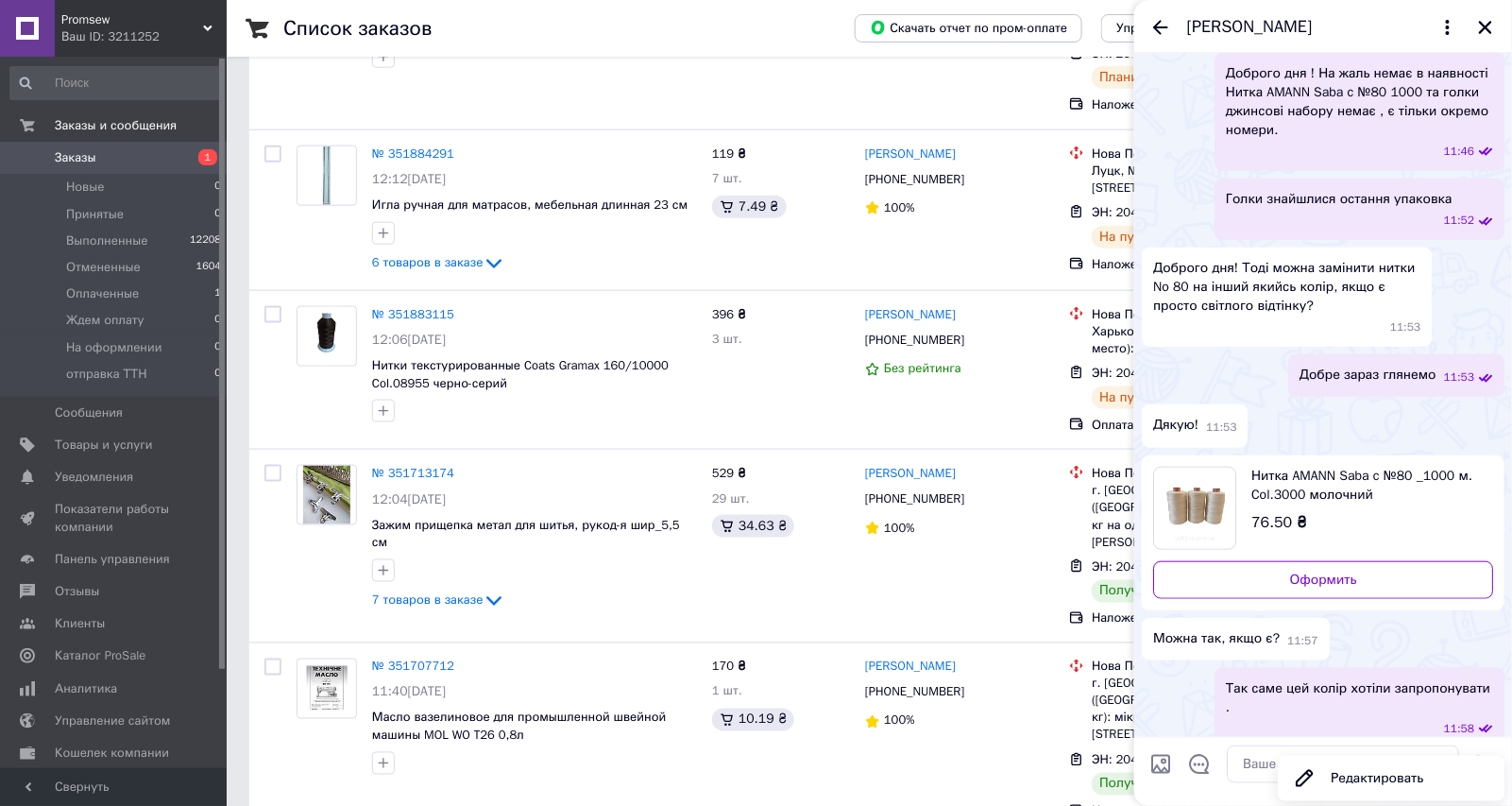 click on "11:58" at bounding box center [1363, 729] 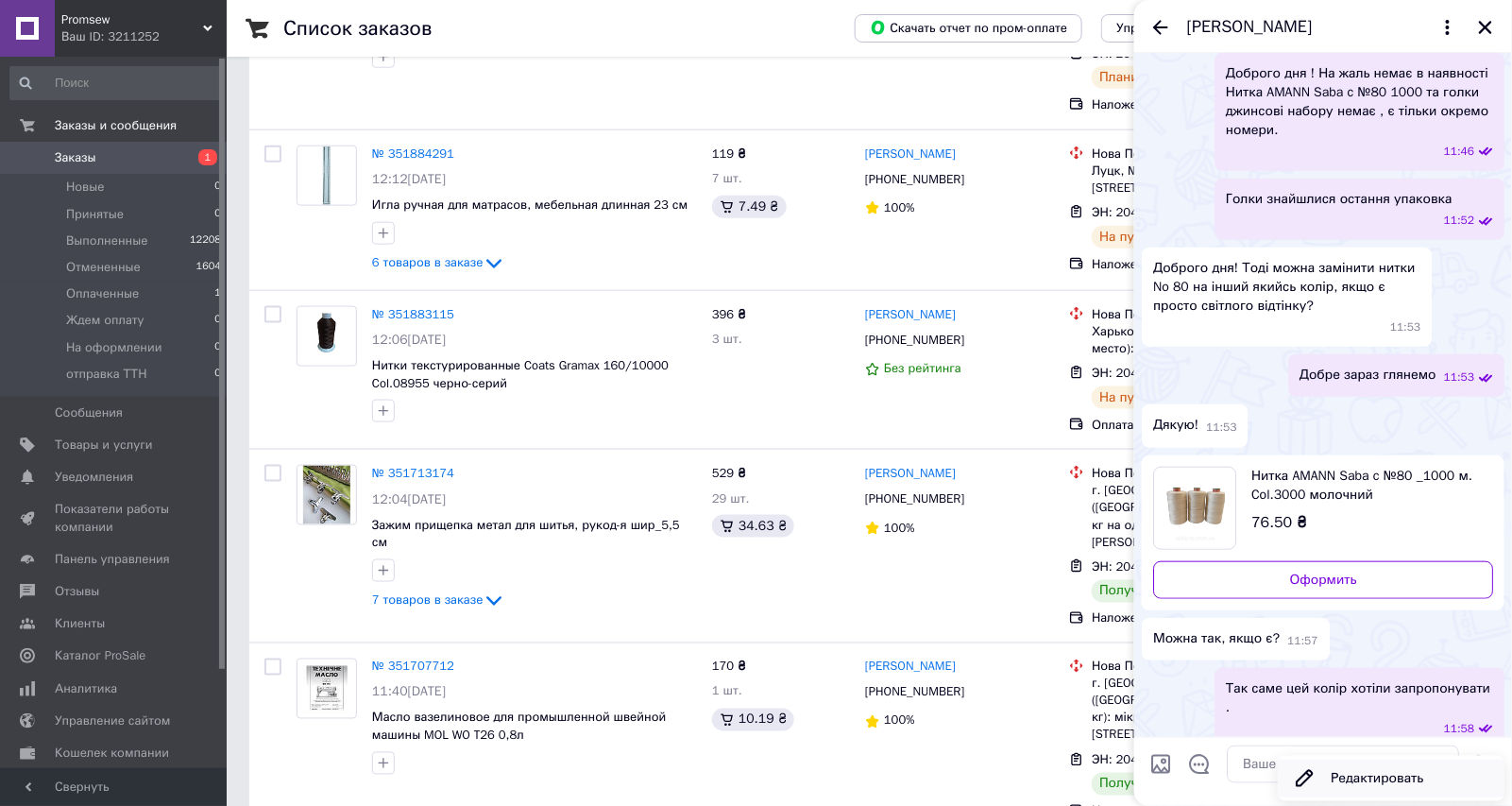 click on "Редактировать" at bounding box center [1391, 779] 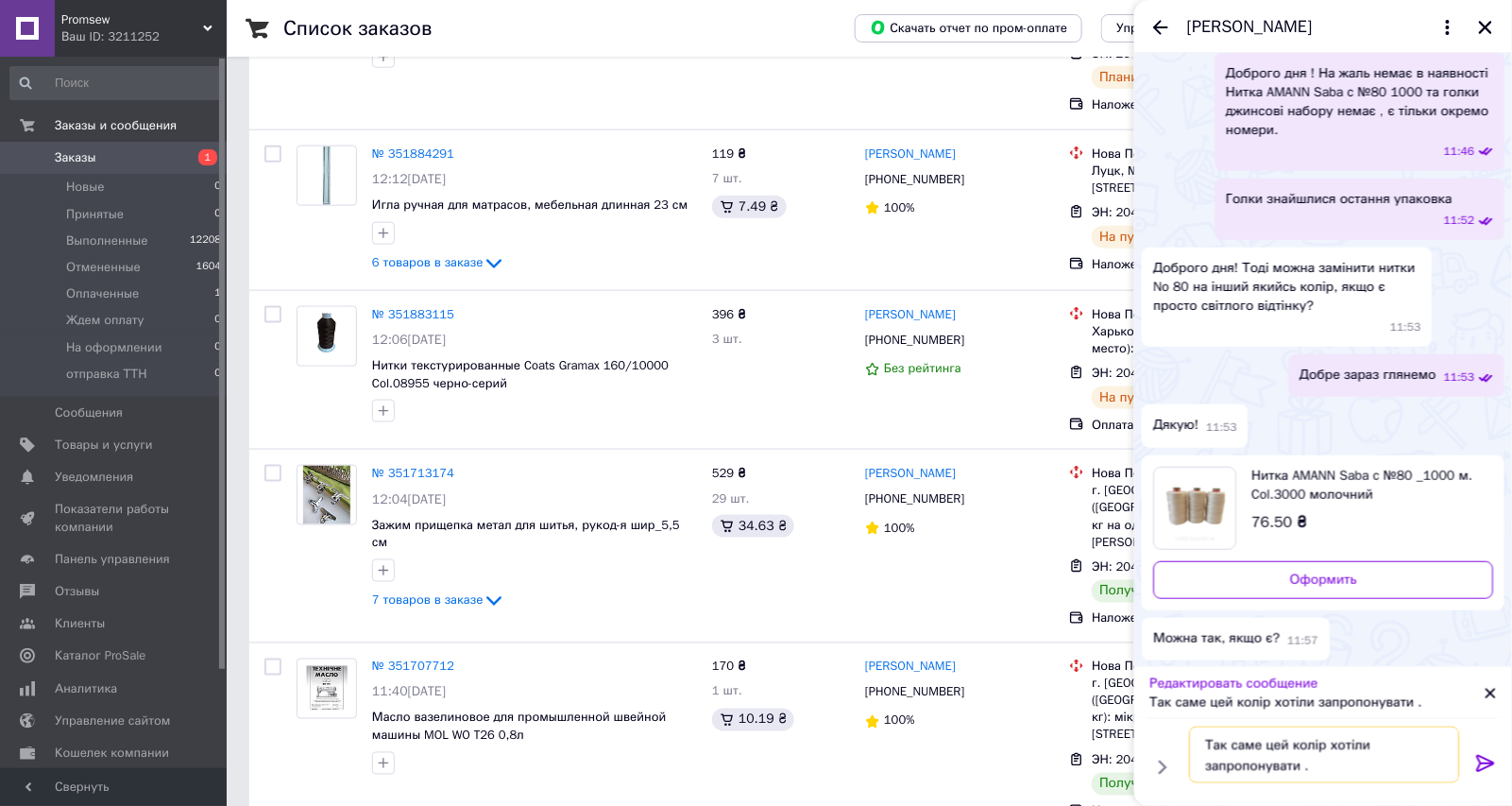 click on "Так саме цей колір хотіли запропонувати ." at bounding box center [1324, 755] 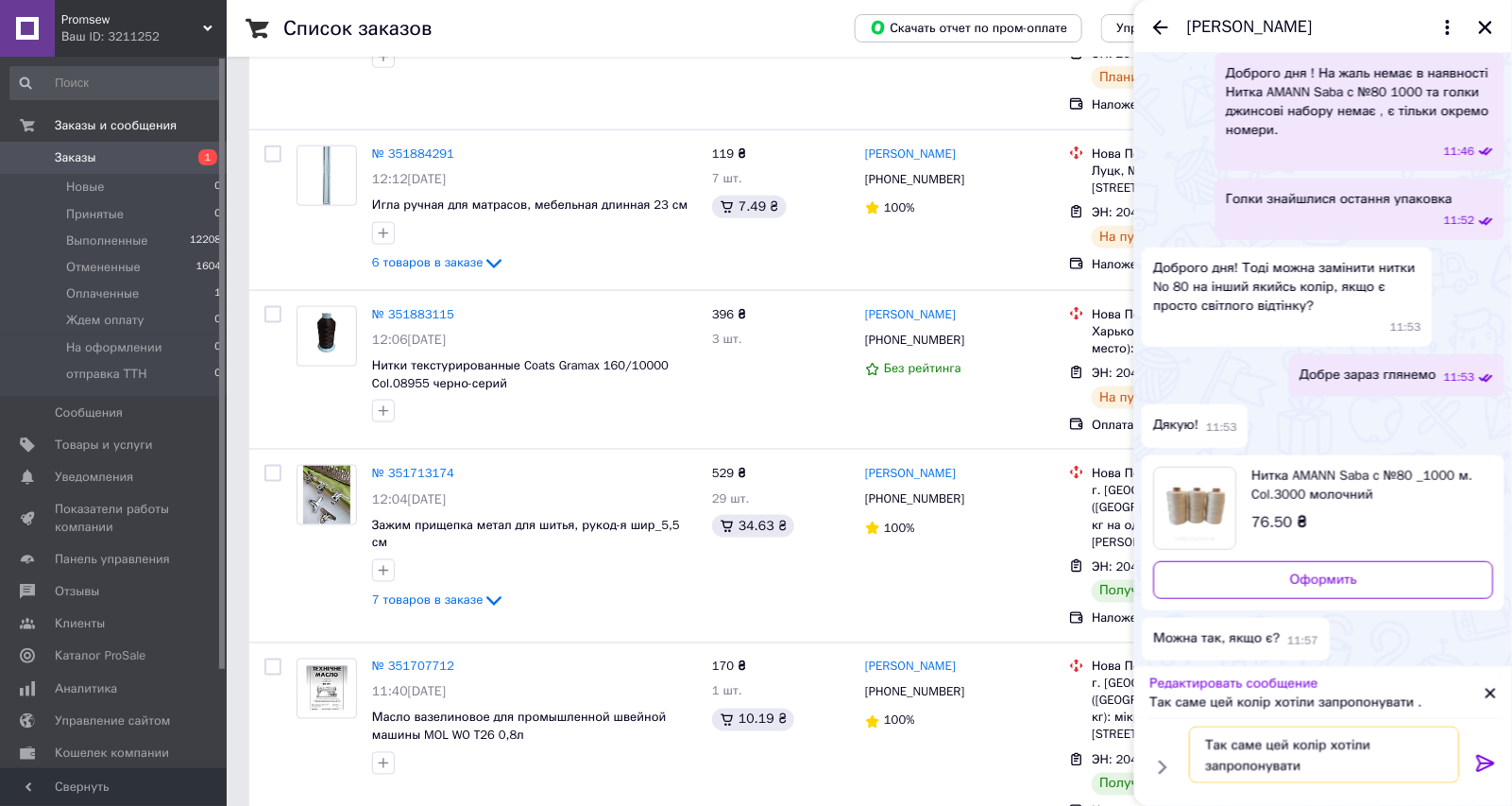 type on "Так саме цей колір хотіли запропонувати )" 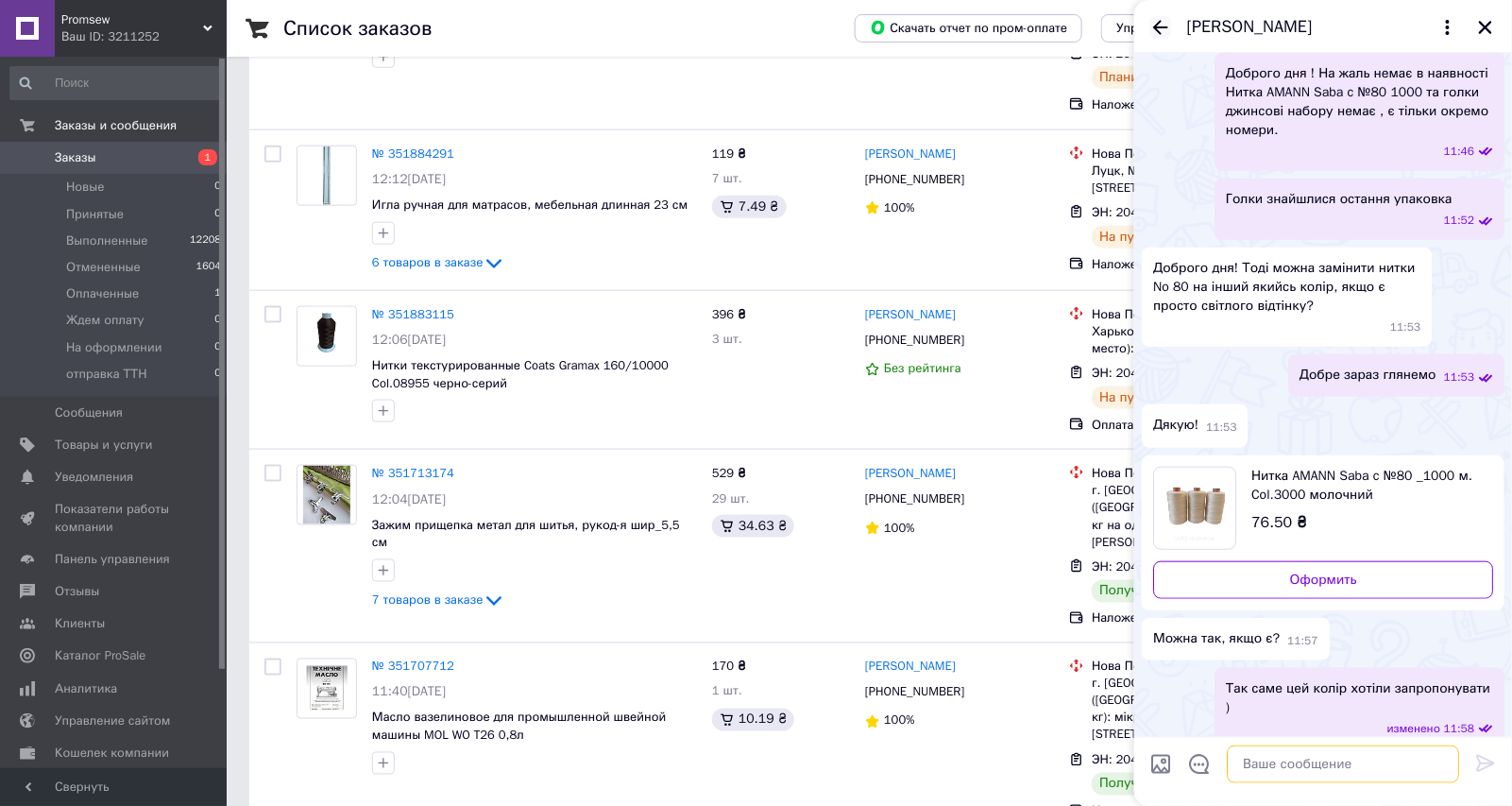 type 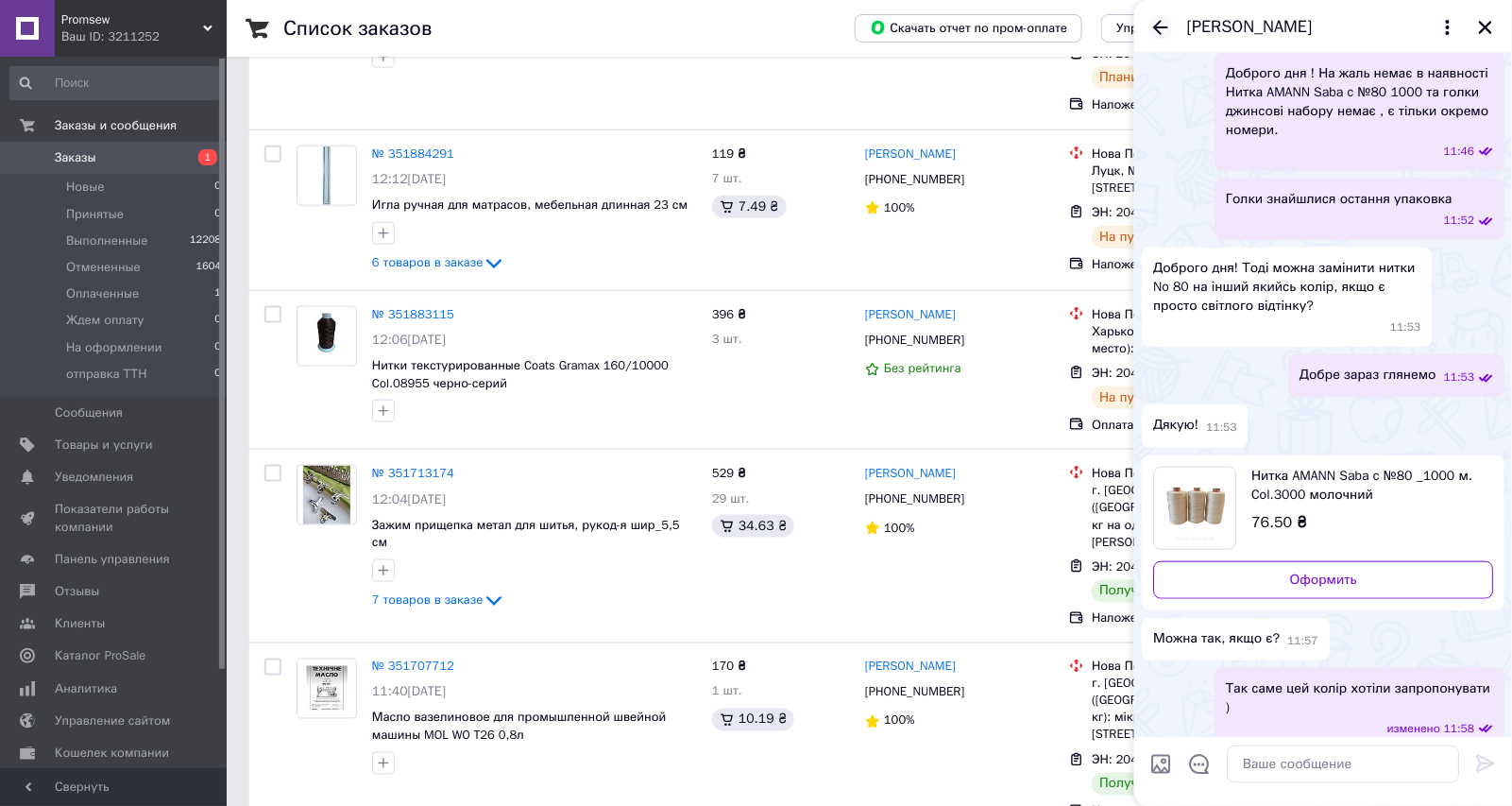 click 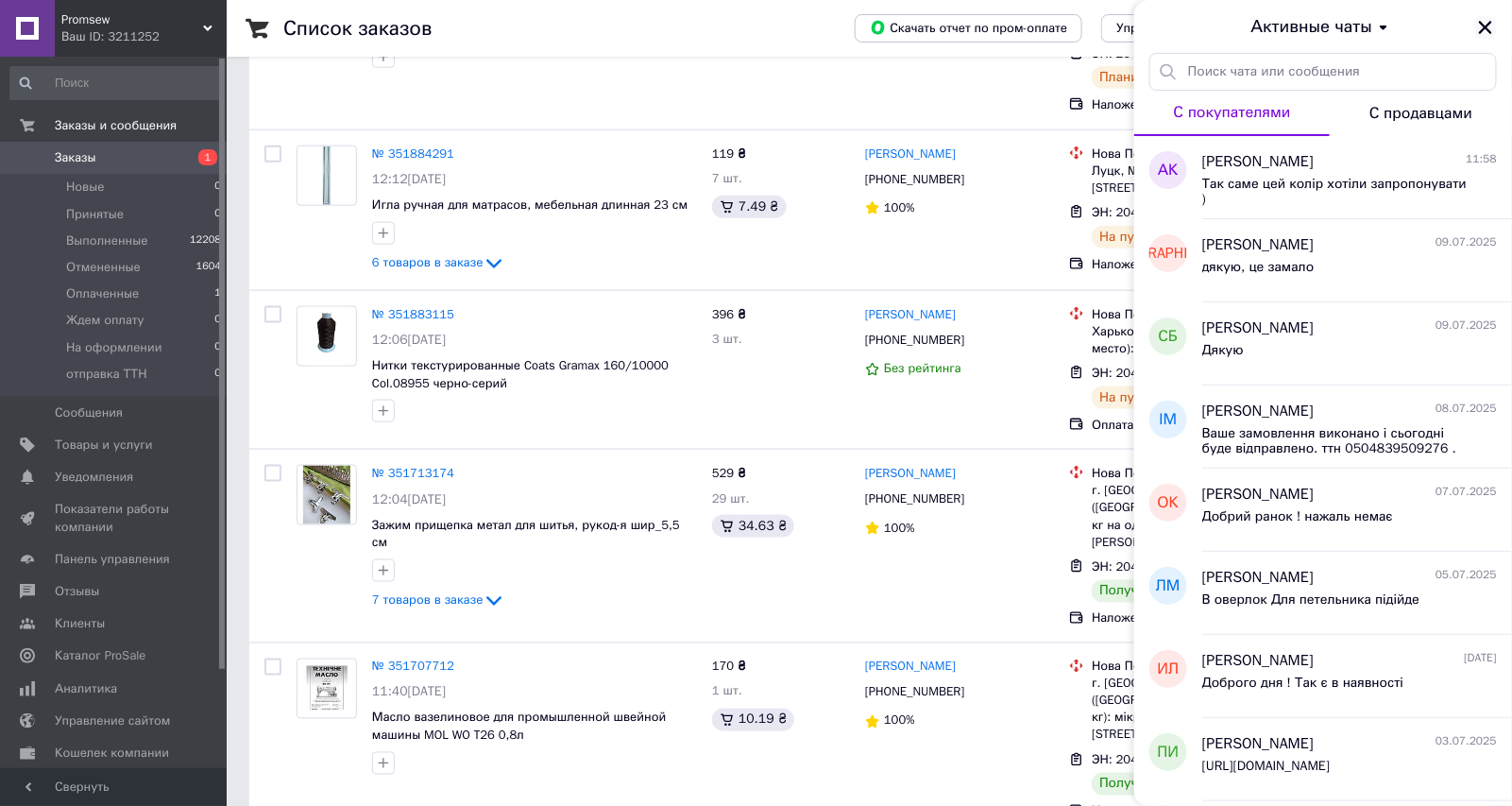 click 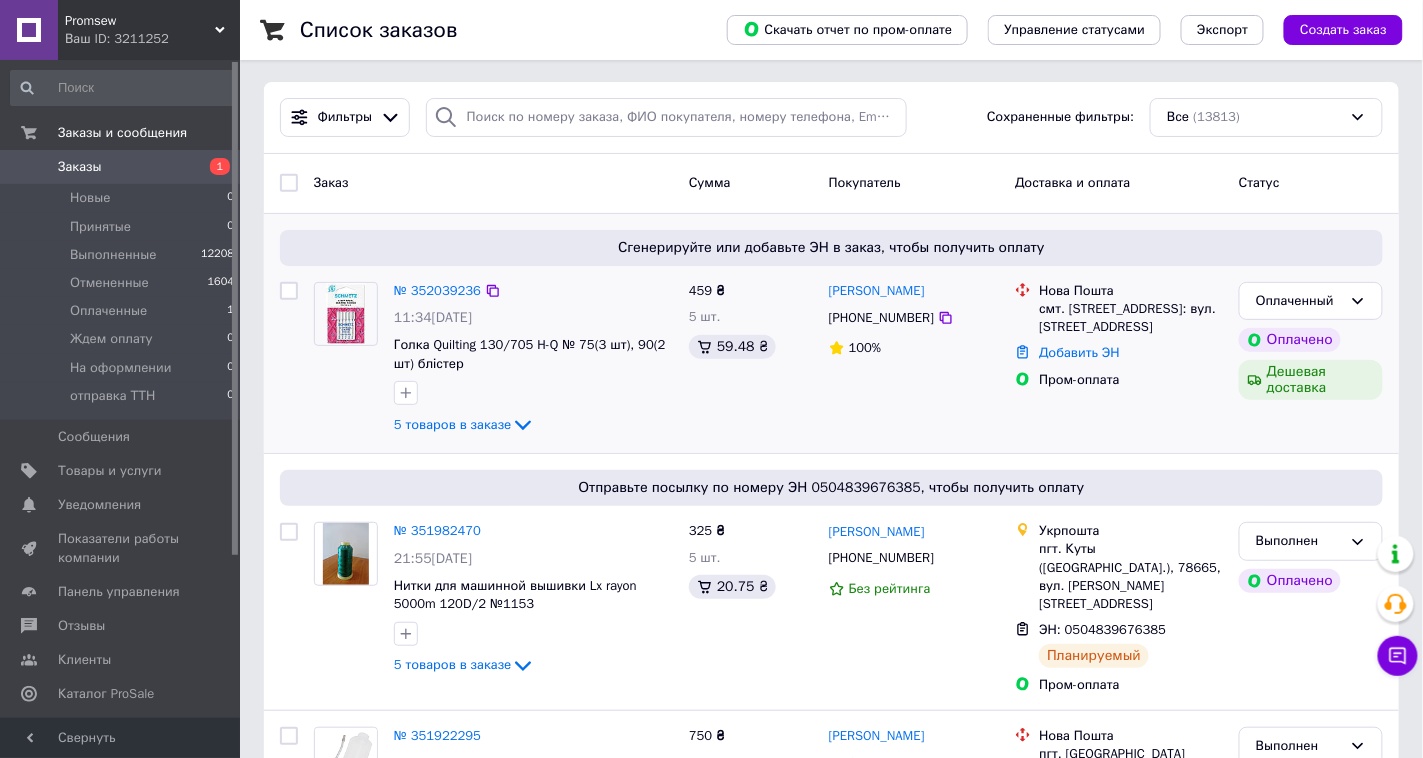 scroll, scrollTop: 0, scrollLeft: 0, axis: both 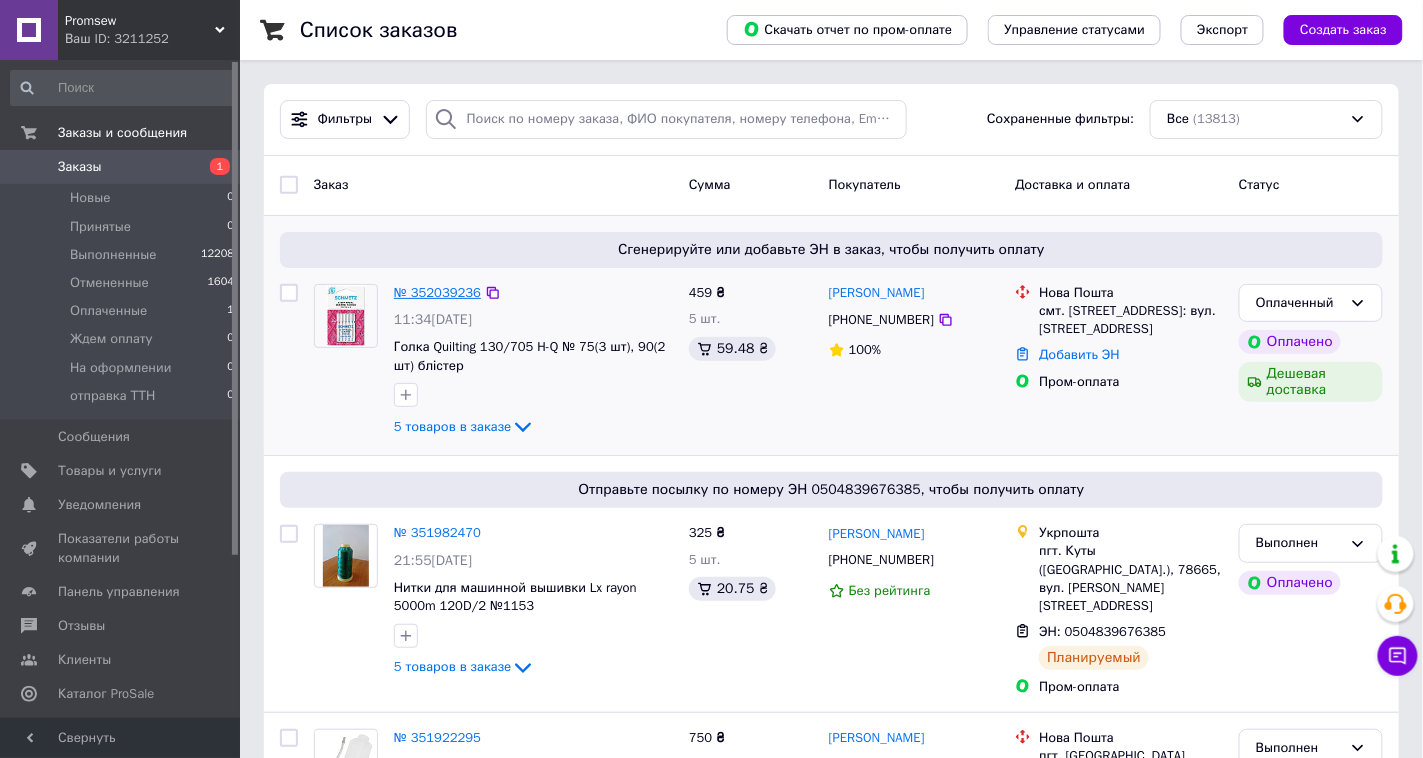 click on "№ 352039236" at bounding box center [437, 292] 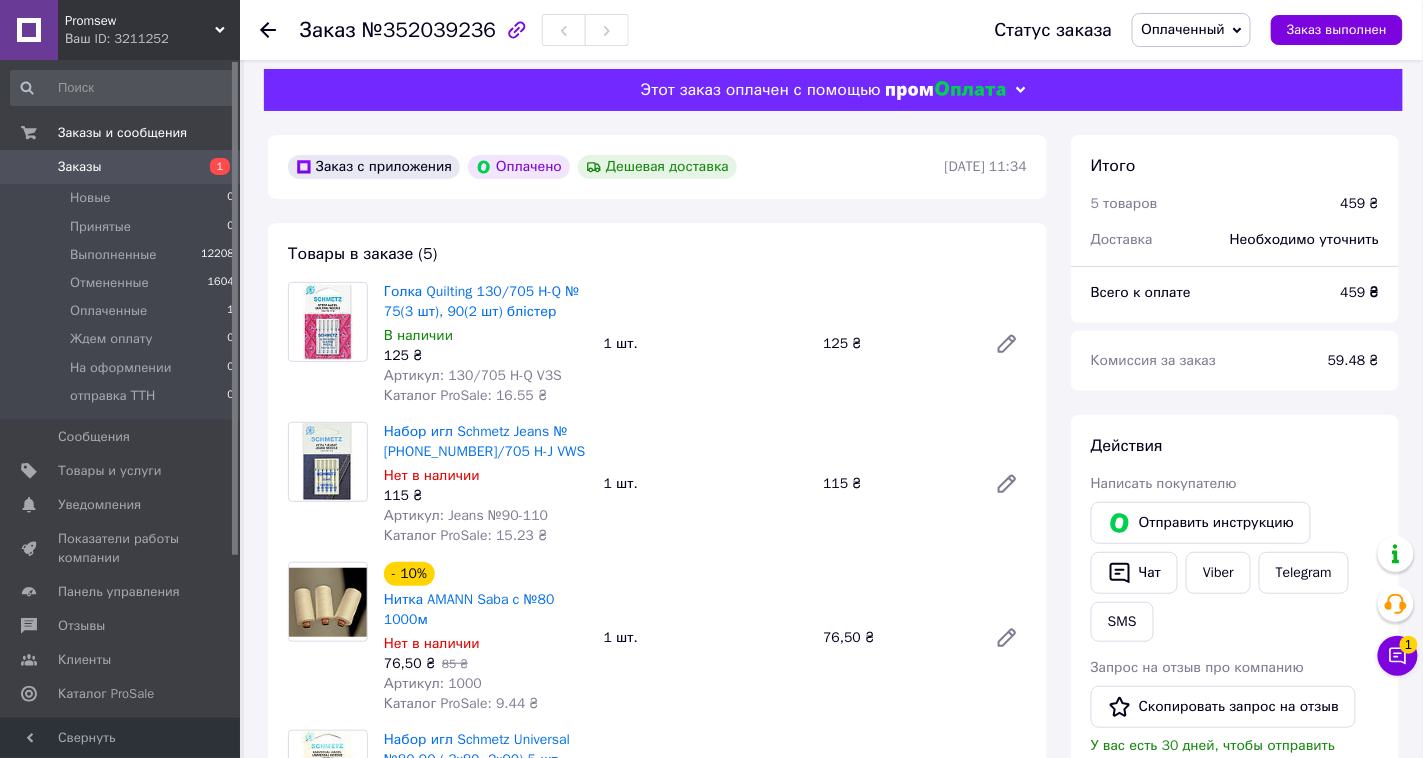 scroll, scrollTop: 0, scrollLeft: 0, axis: both 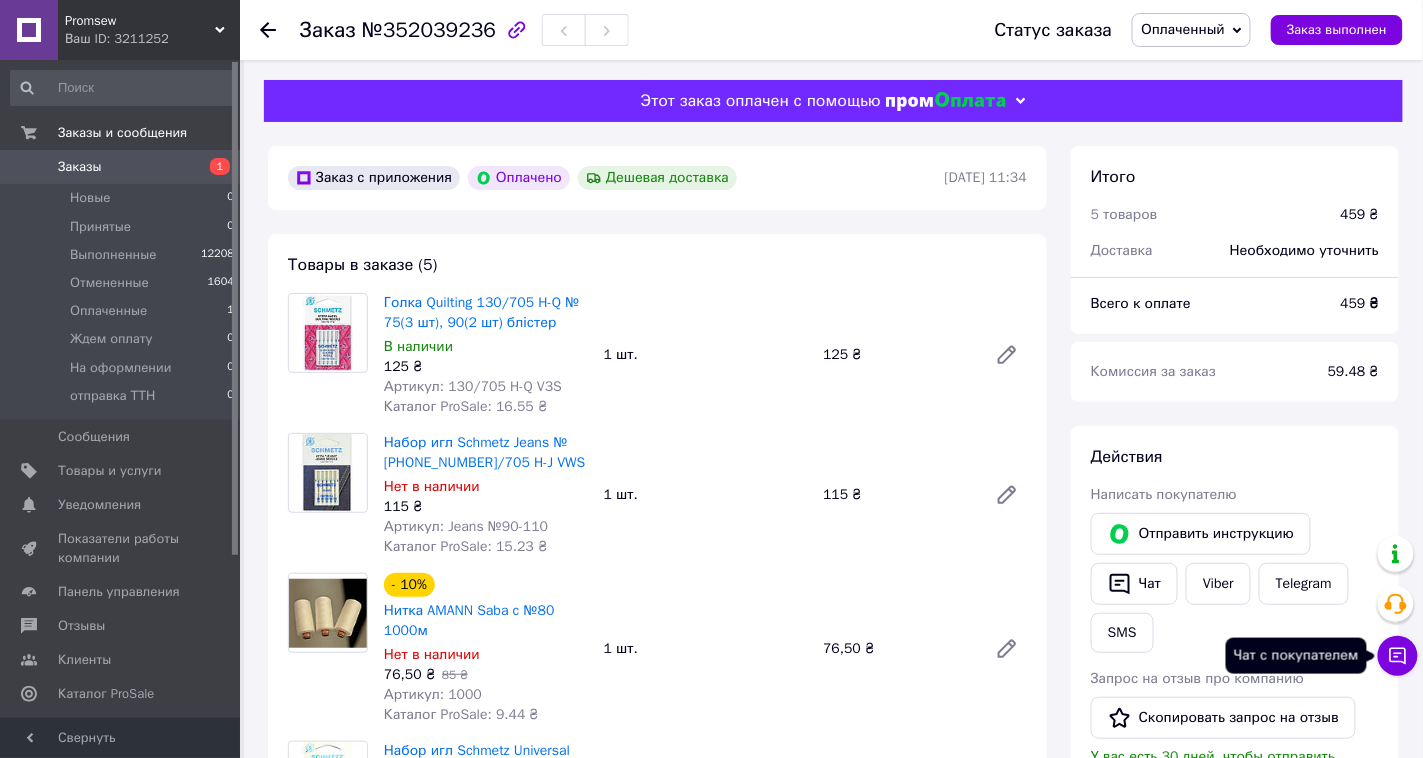 click 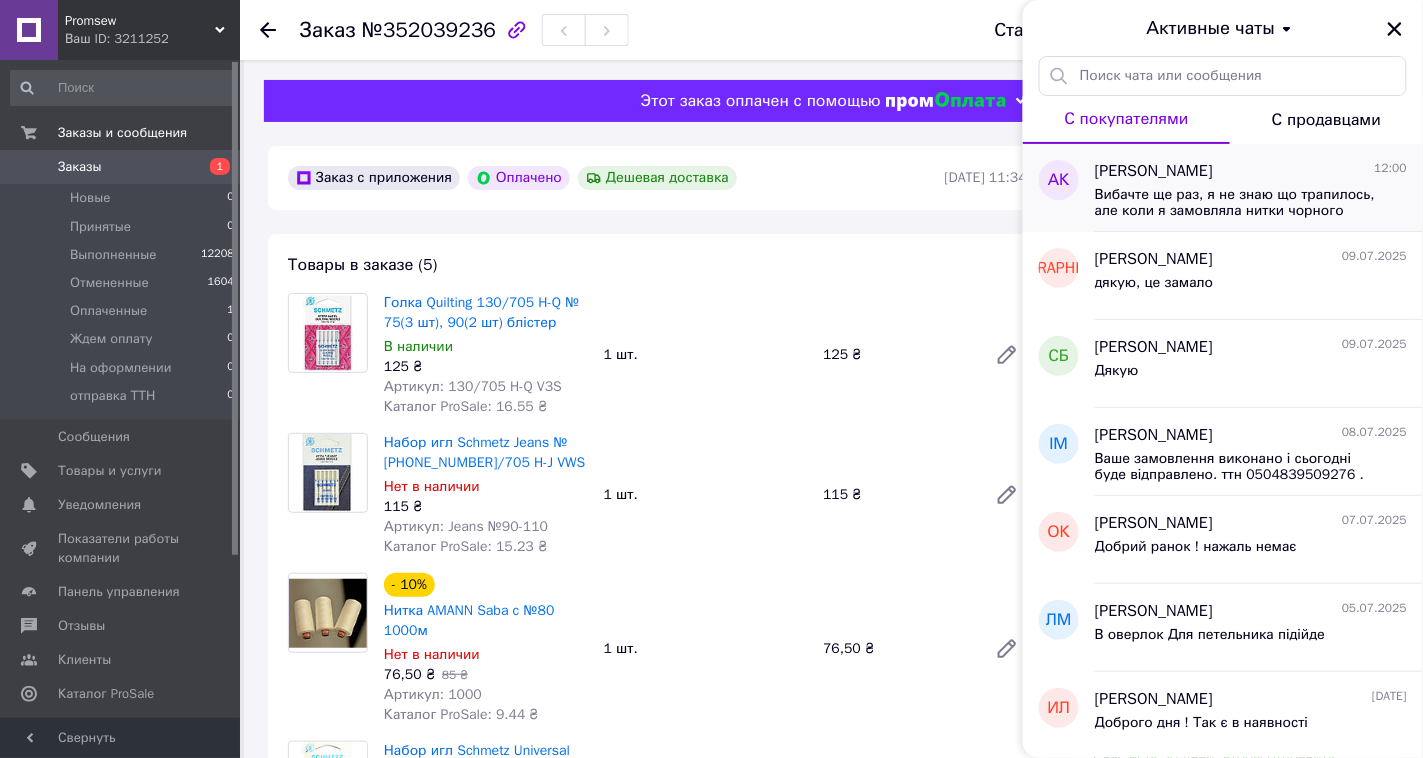 click on "Вибачте ще раз, я не знаю що трапилось, але коли я замовляла нитки чорного кольору я обирала No 100, а зараз вони No 120." at bounding box center (1237, 203) 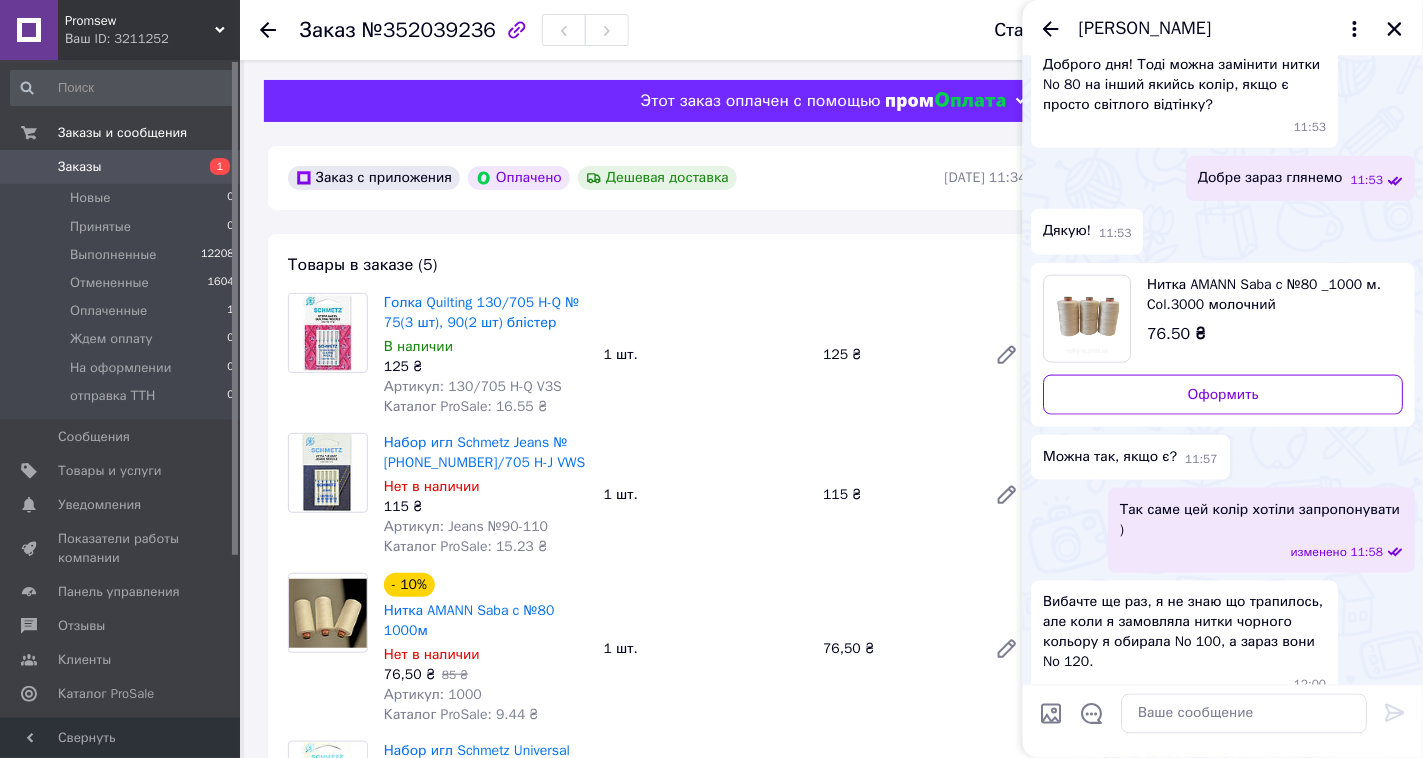 scroll, scrollTop: 620, scrollLeft: 0, axis: vertical 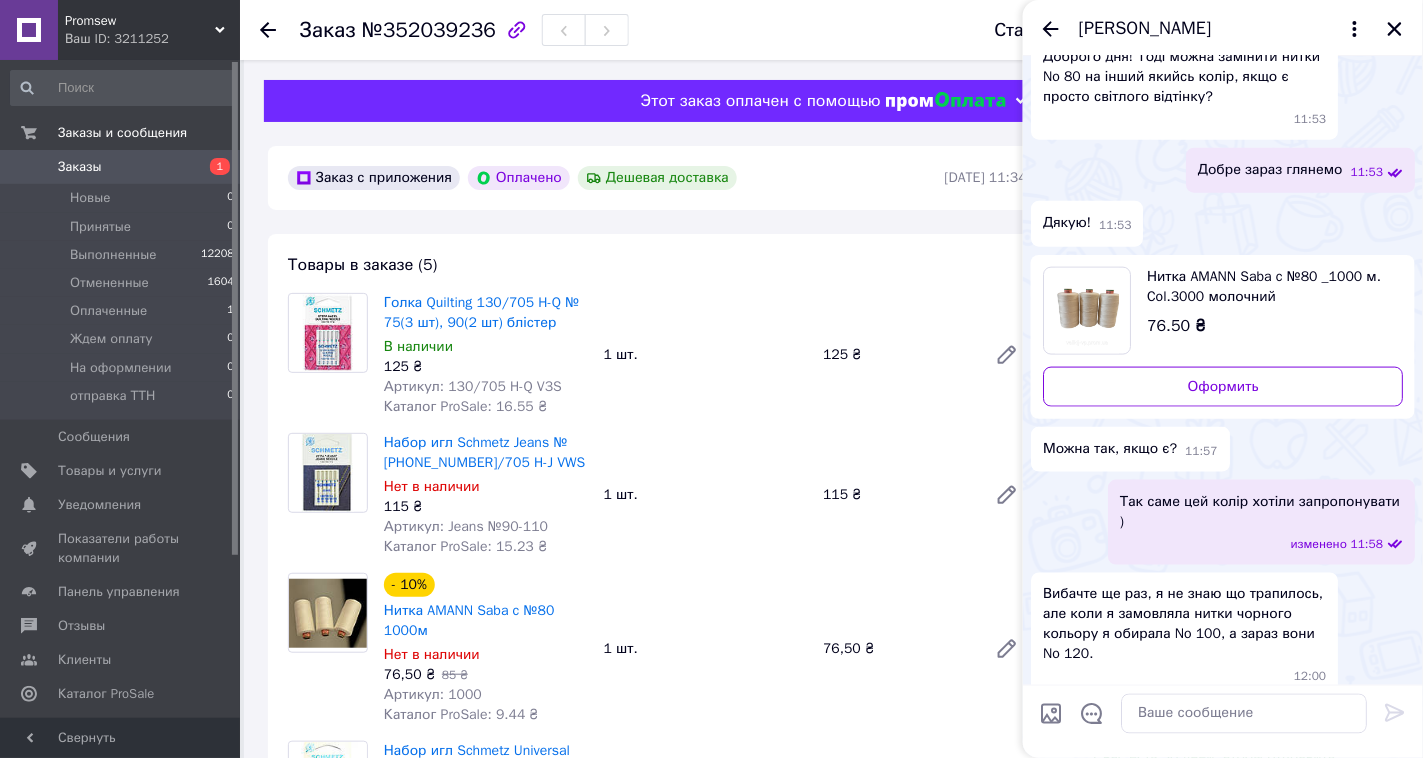 click at bounding box center [1244, 714] 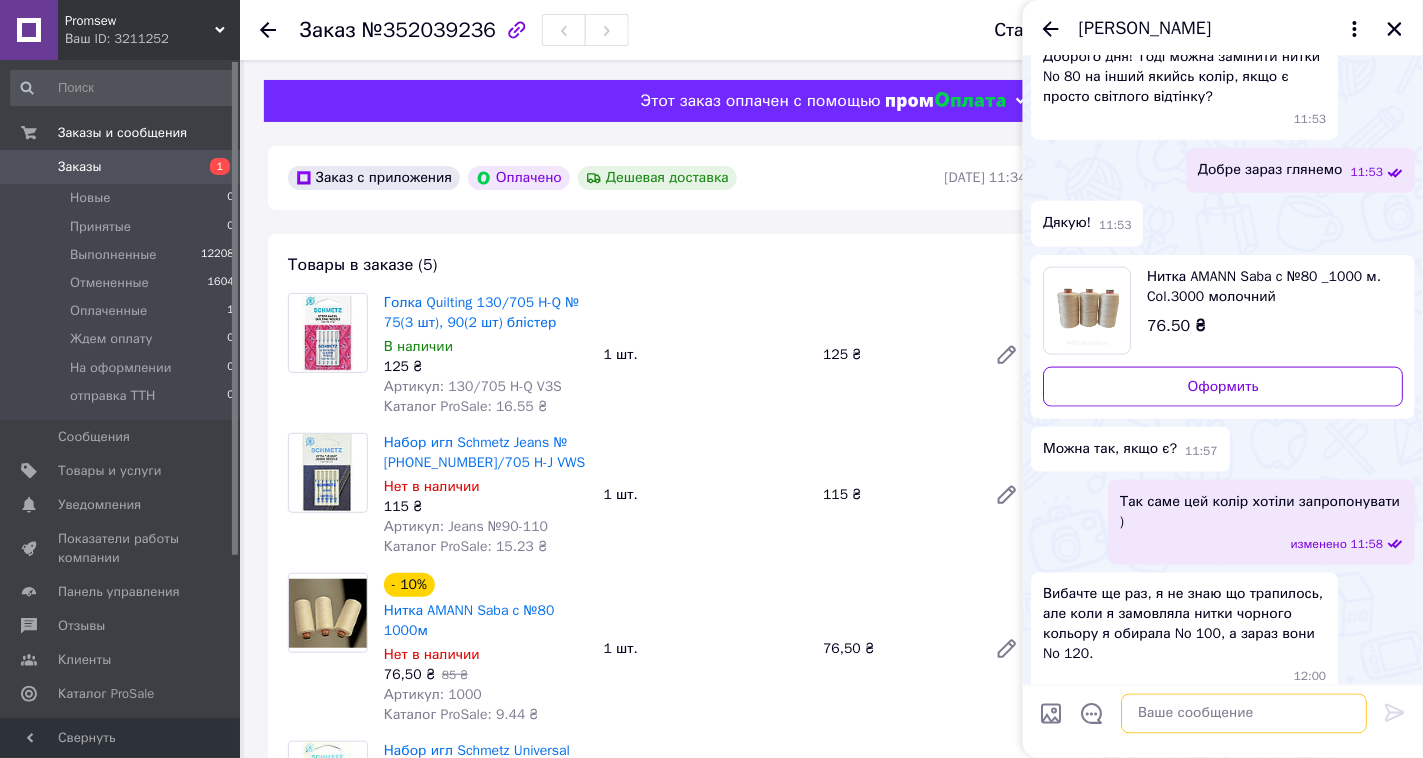 click at bounding box center [1244, 714] 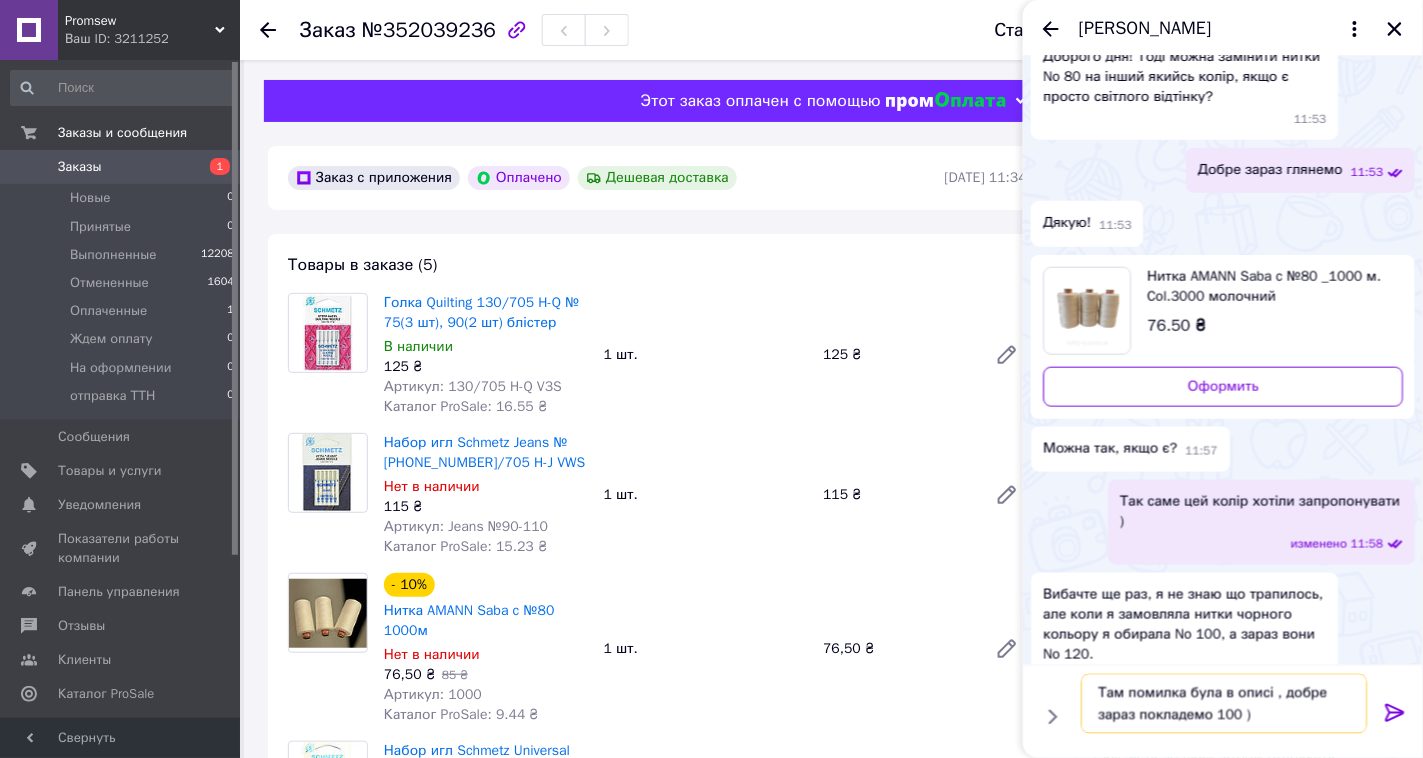 type on "Там помилка була в описі , добре зараз покладемо 100 ))" 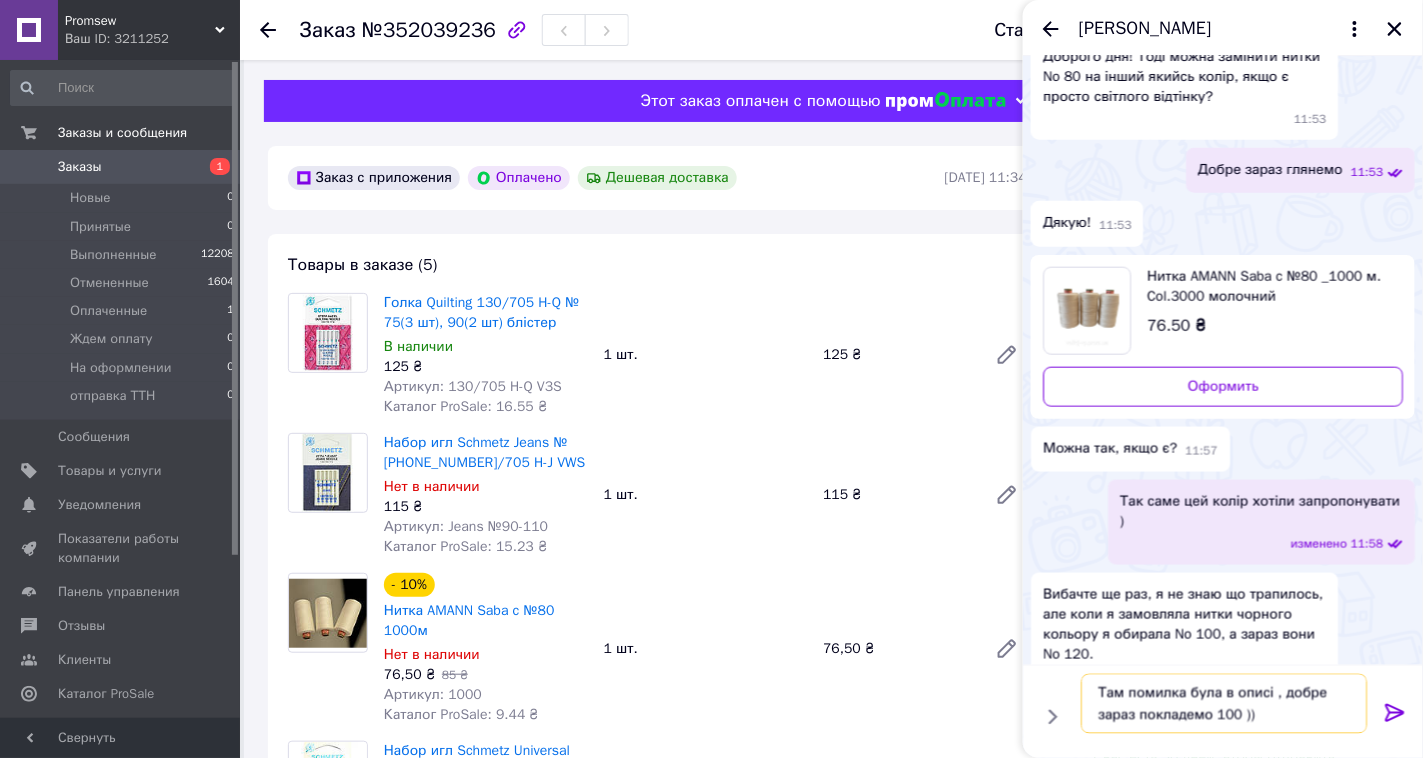 type 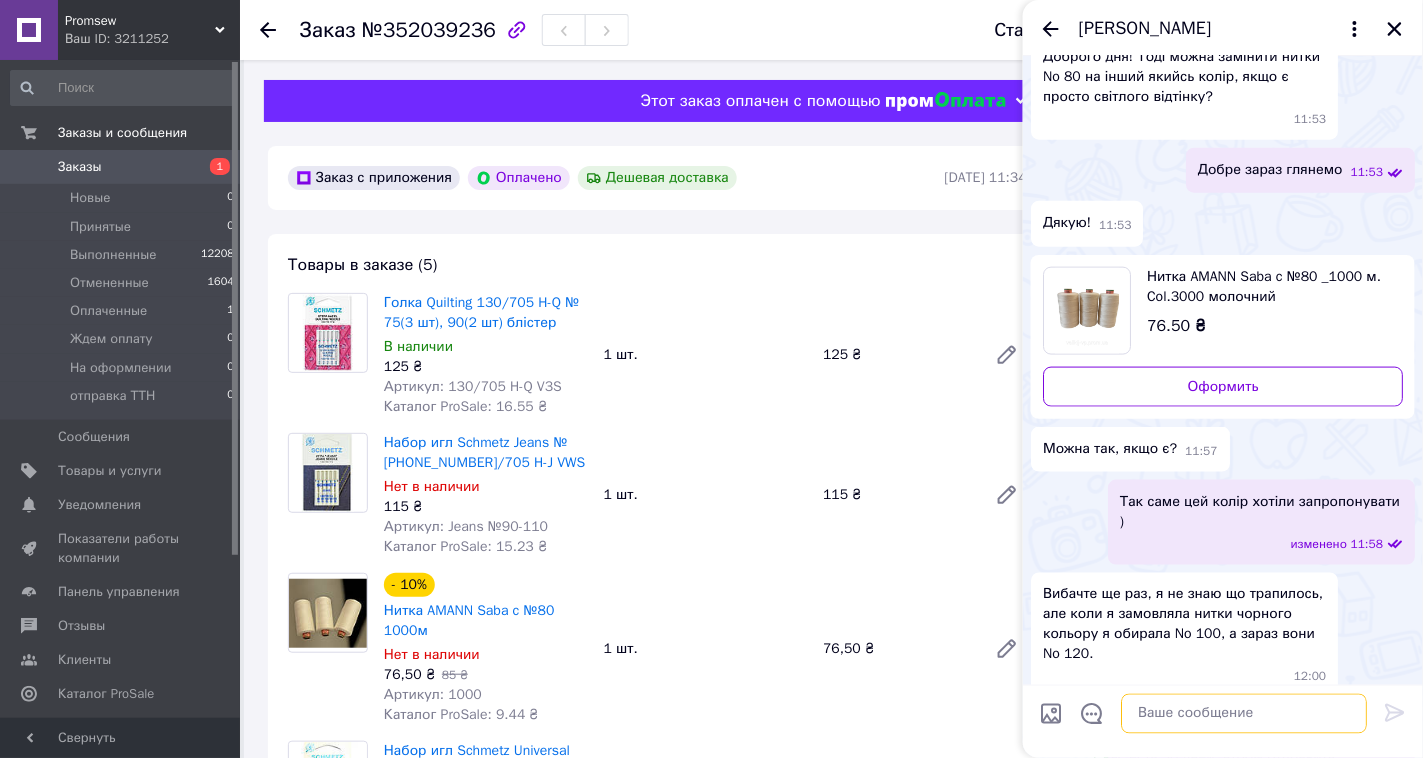scroll, scrollTop: 713, scrollLeft: 0, axis: vertical 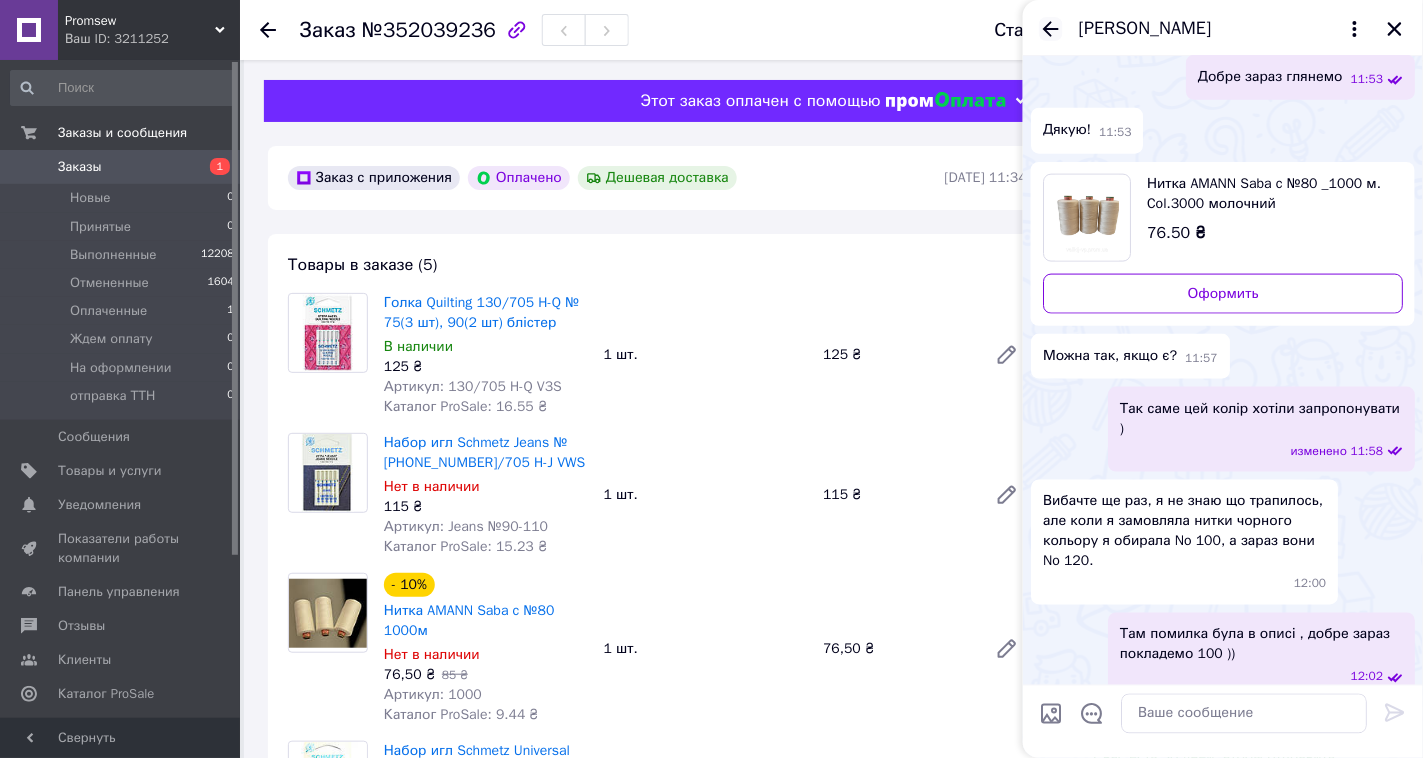 click 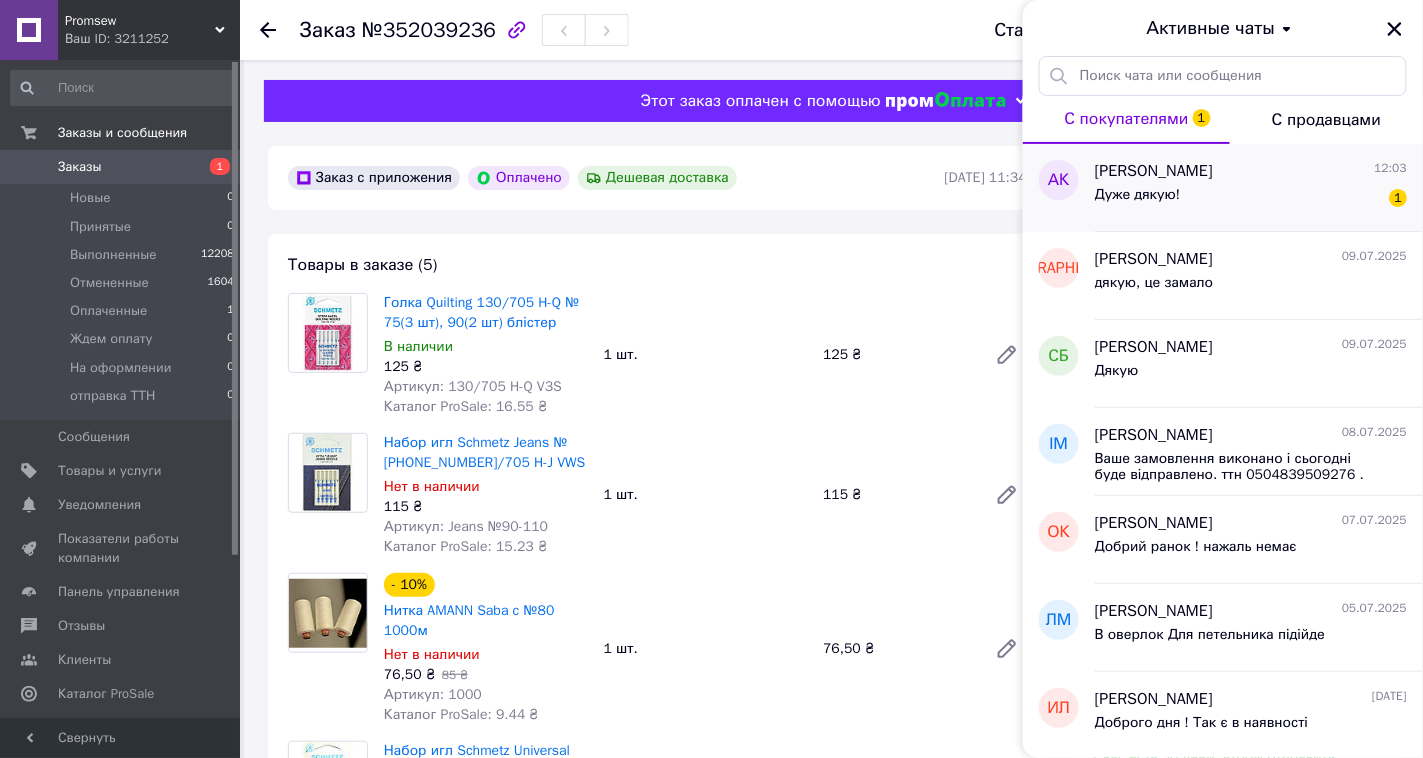 click on "Дуже дякую!" at bounding box center [1138, 201] 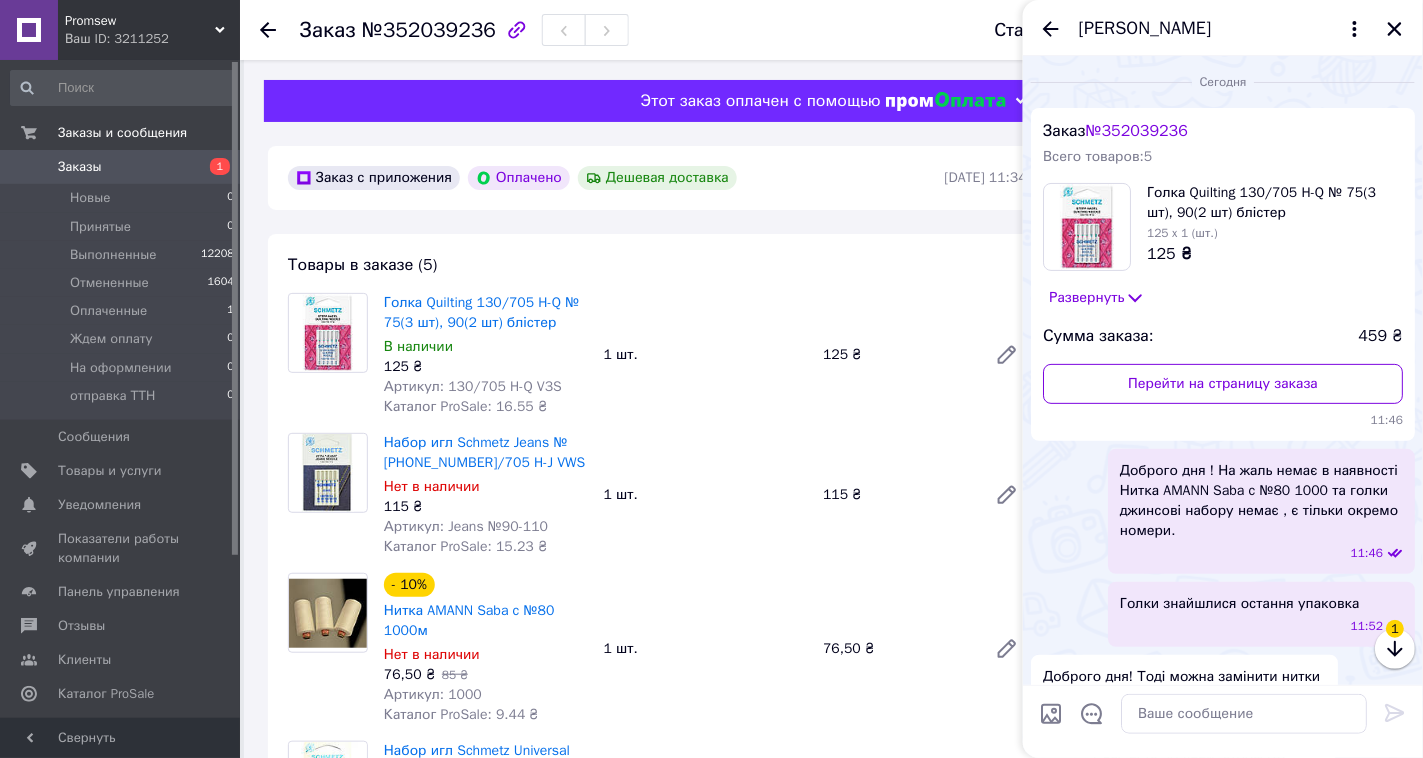 scroll, scrollTop: 802, scrollLeft: 0, axis: vertical 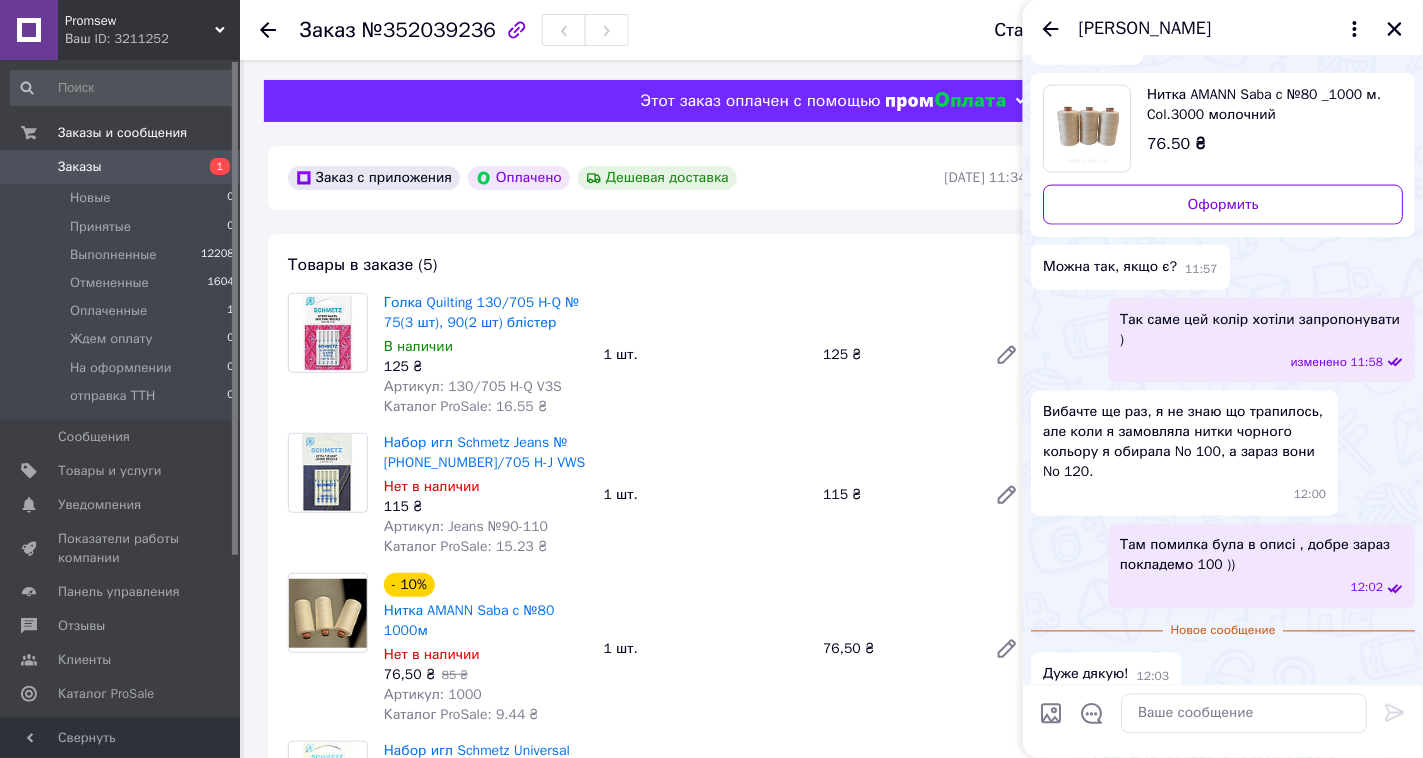 click on "Дуже дякую! 12:03" at bounding box center [1106, 675] 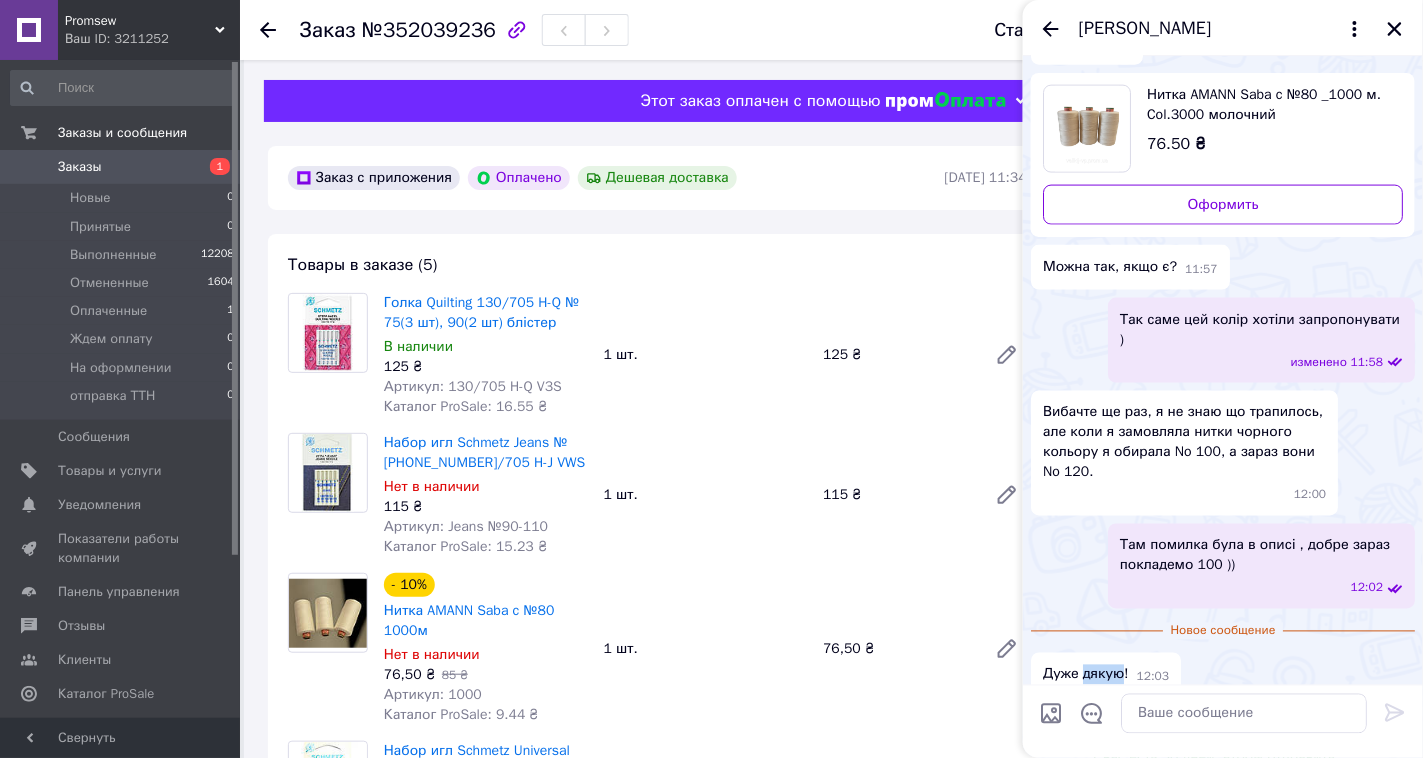 click on "Дуже дякую! 12:03" at bounding box center [1106, 675] 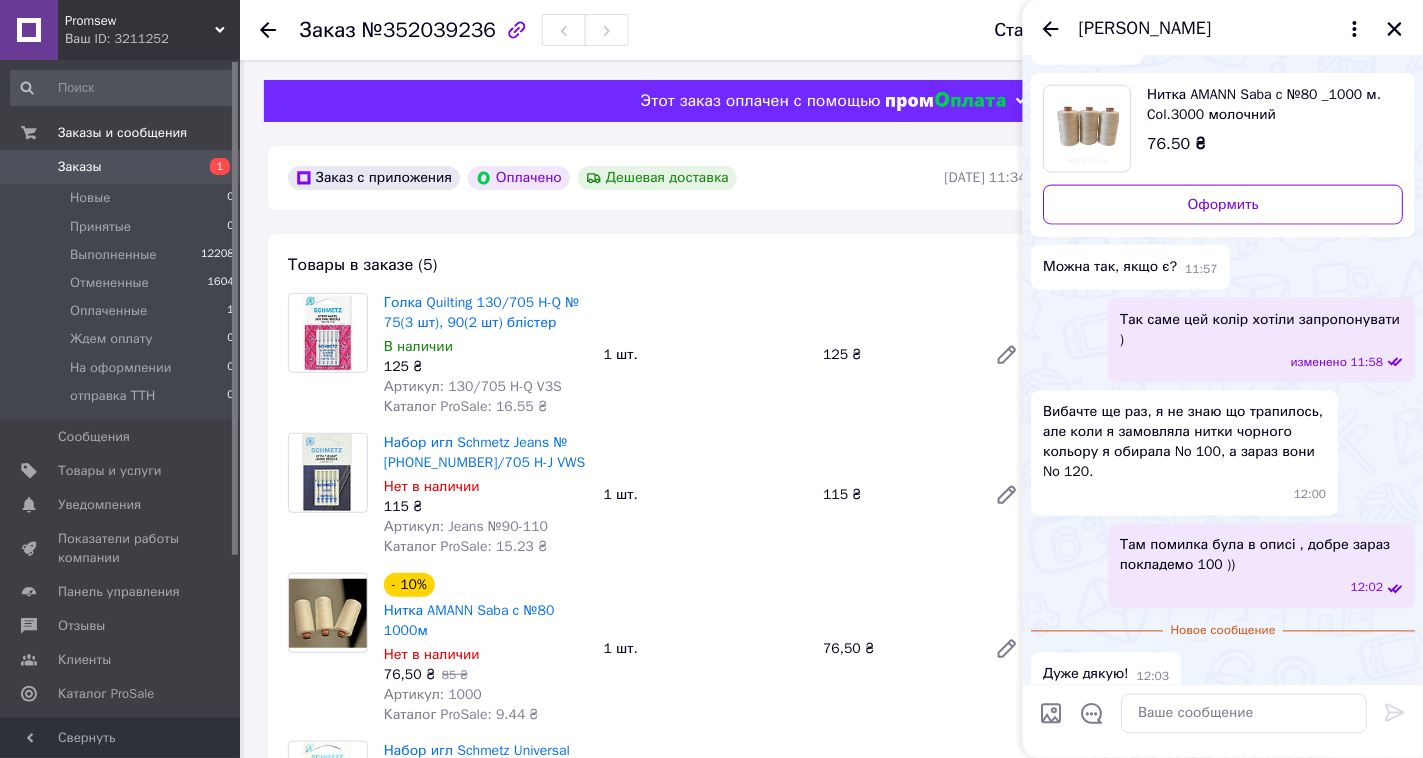 click on "Дуже дякую! 12:03" at bounding box center (1106, 675) 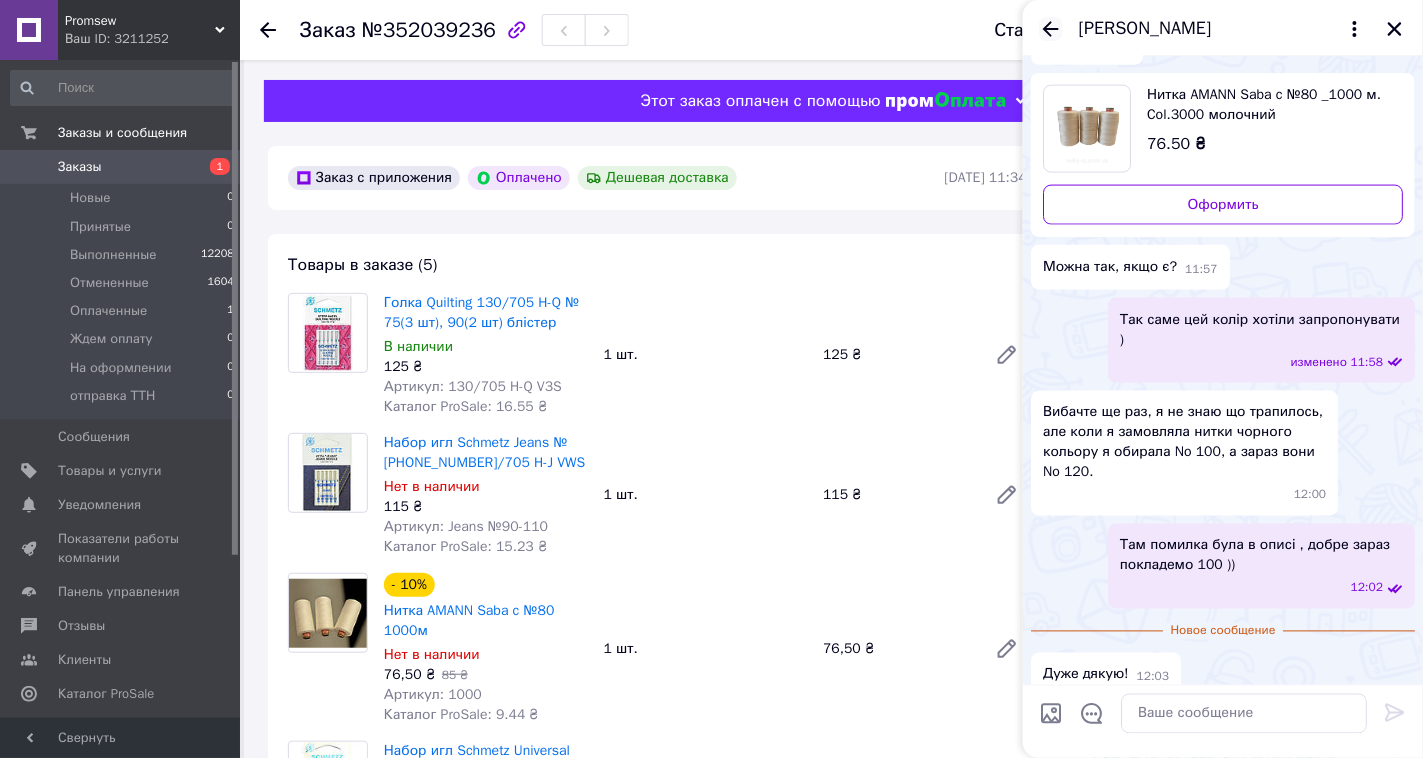 click 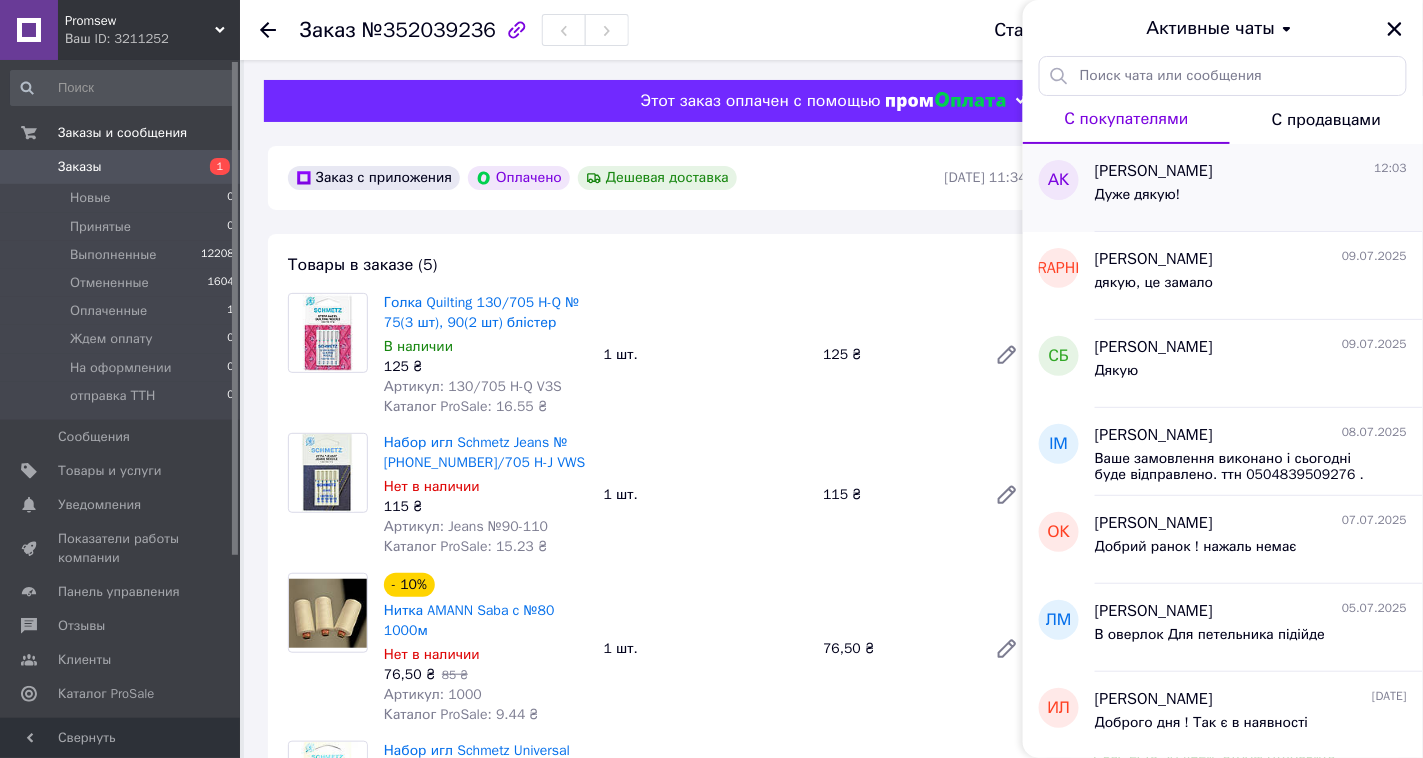 drag, startPoint x: 1394, startPoint y: 23, endPoint x: 1282, endPoint y: 216, distance: 223.14345 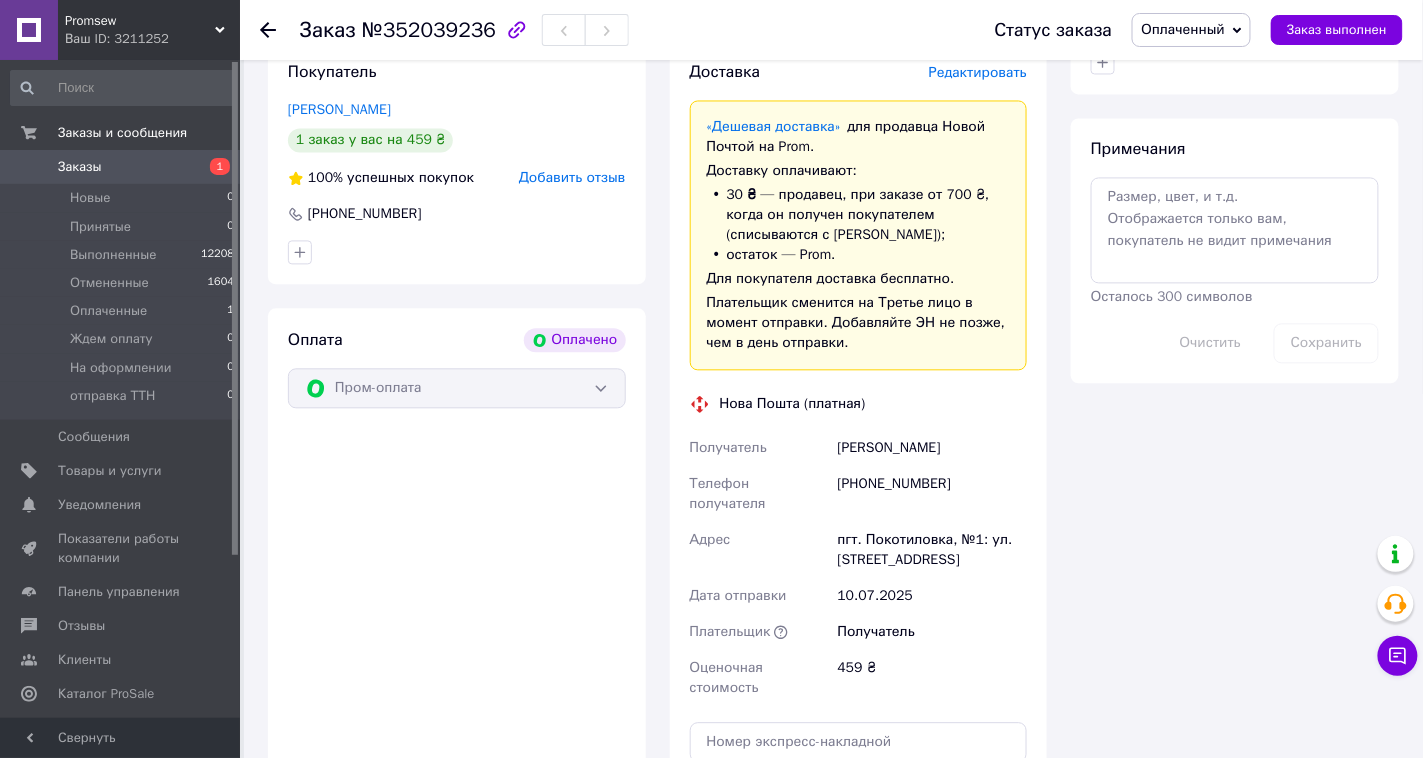 scroll, scrollTop: 1258, scrollLeft: 0, axis: vertical 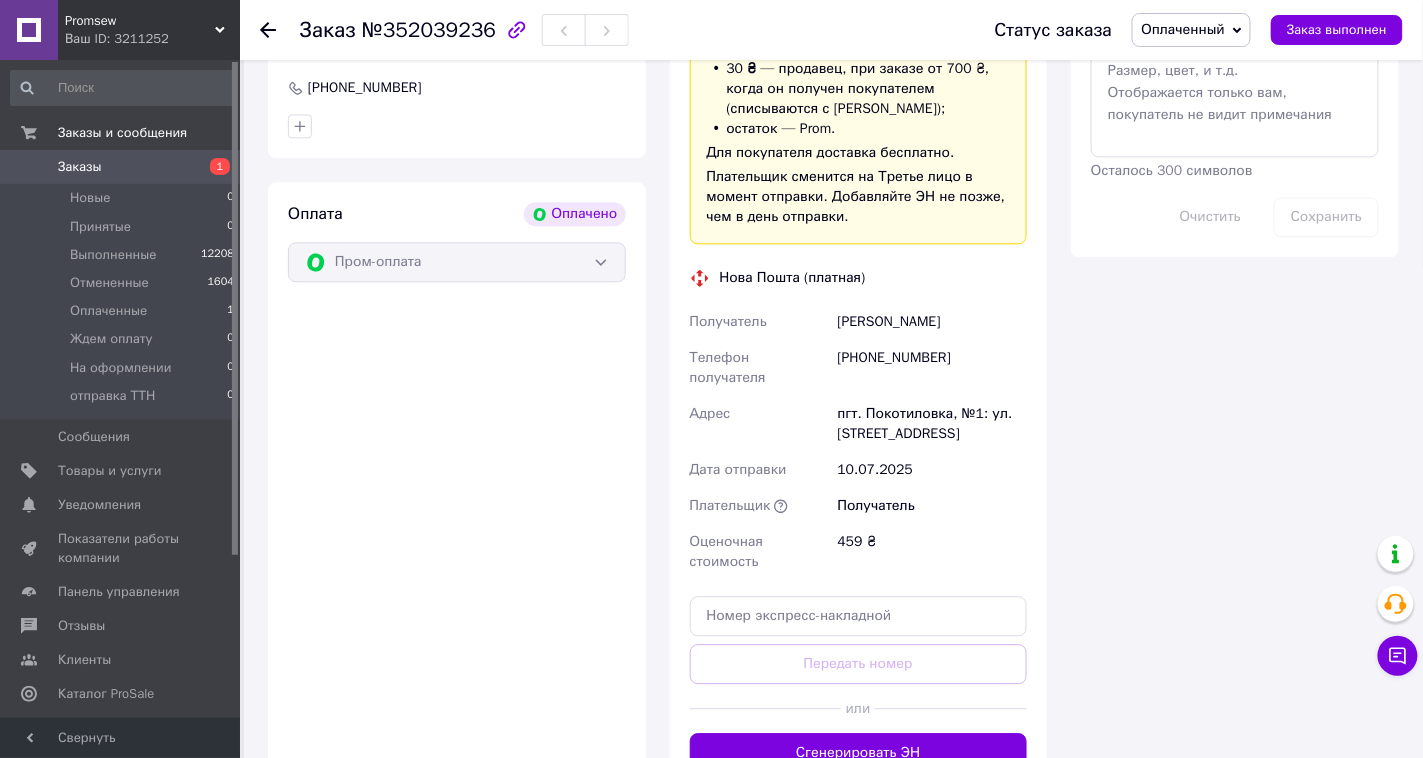 click on "[PHONE_NUMBER]" at bounding box center (932, 368) 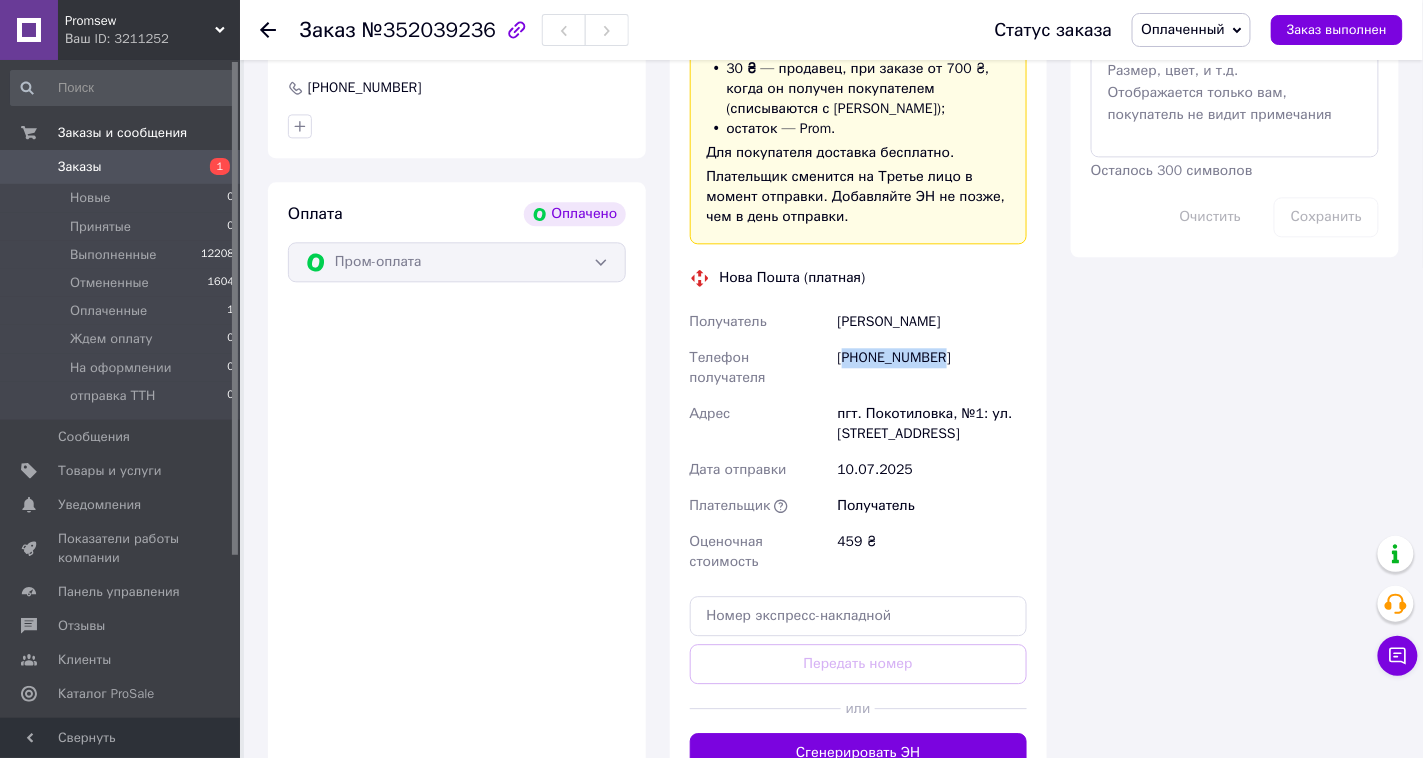 click on "[PHONE_NUMBER]" at bounding box center [932, 368] 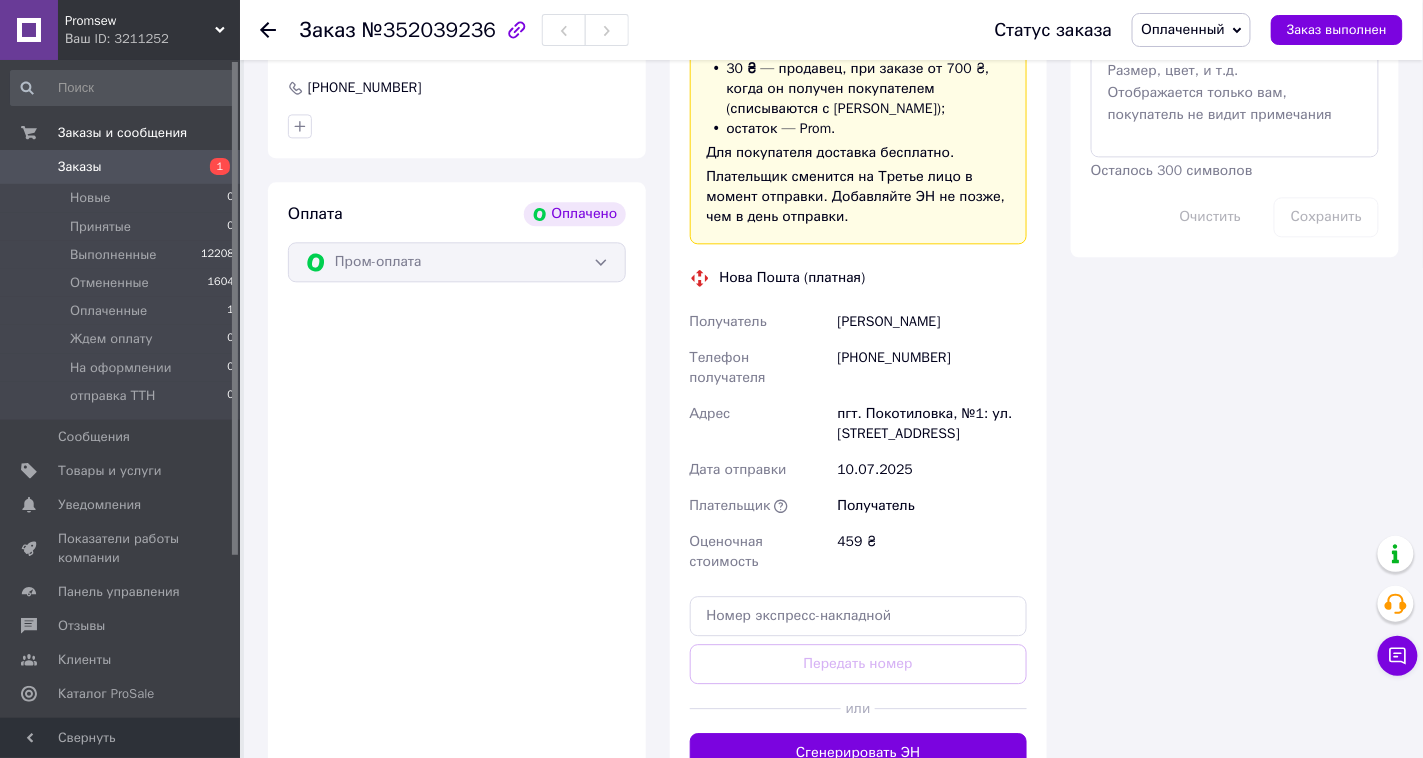 click on "Коваленко Аліна" at bounding box center (932, 322) 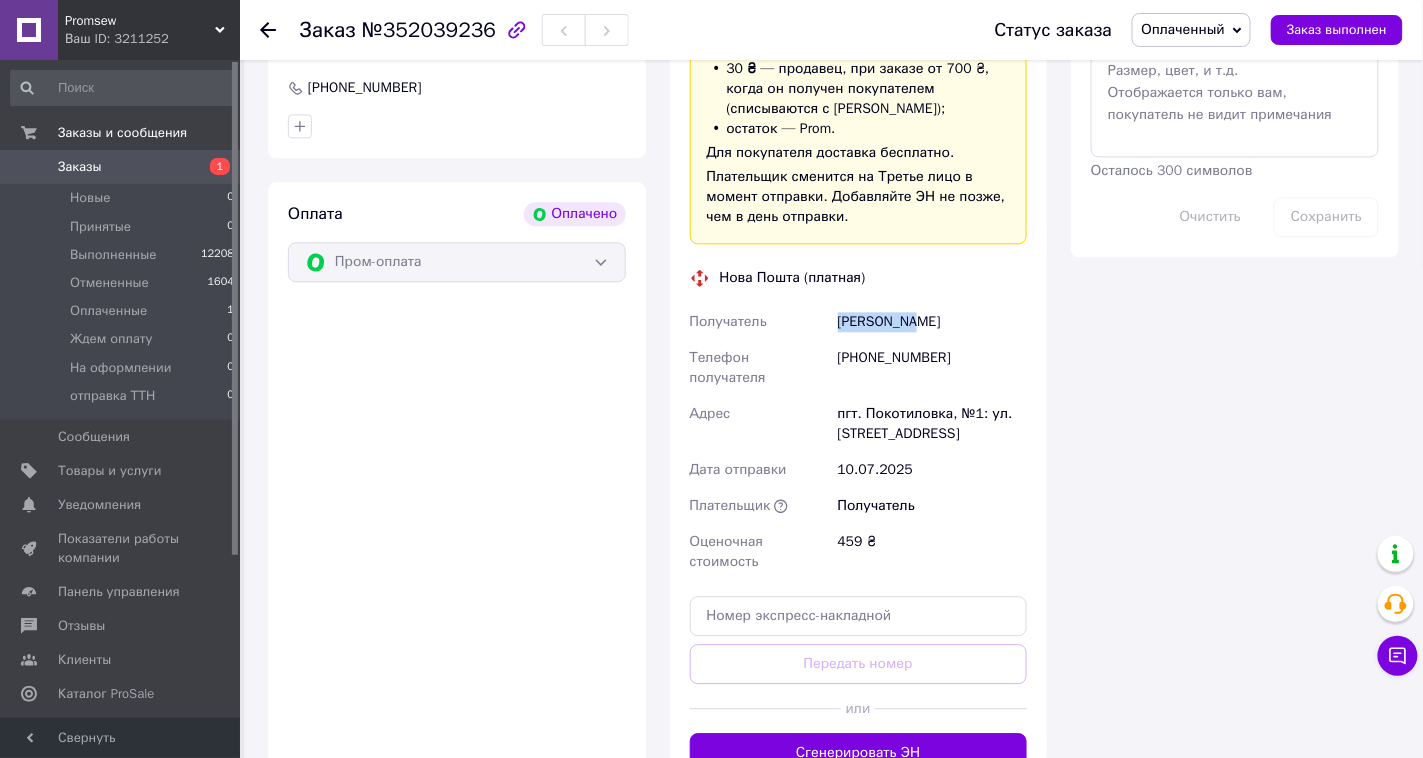 click on "Коваленко Аліна" at bounding box center [932, 322] 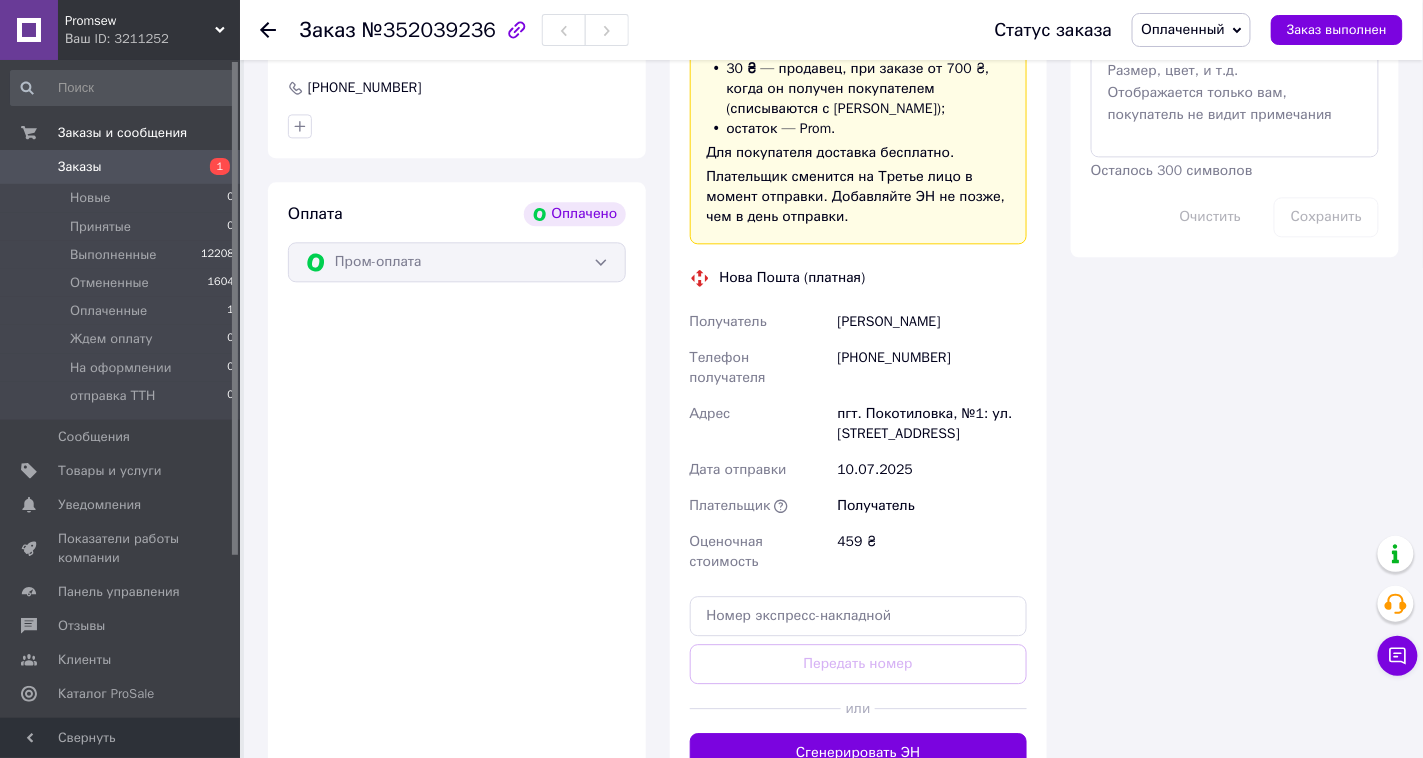 click on "Коваленко Аліна" at bounding box center [932, 322] 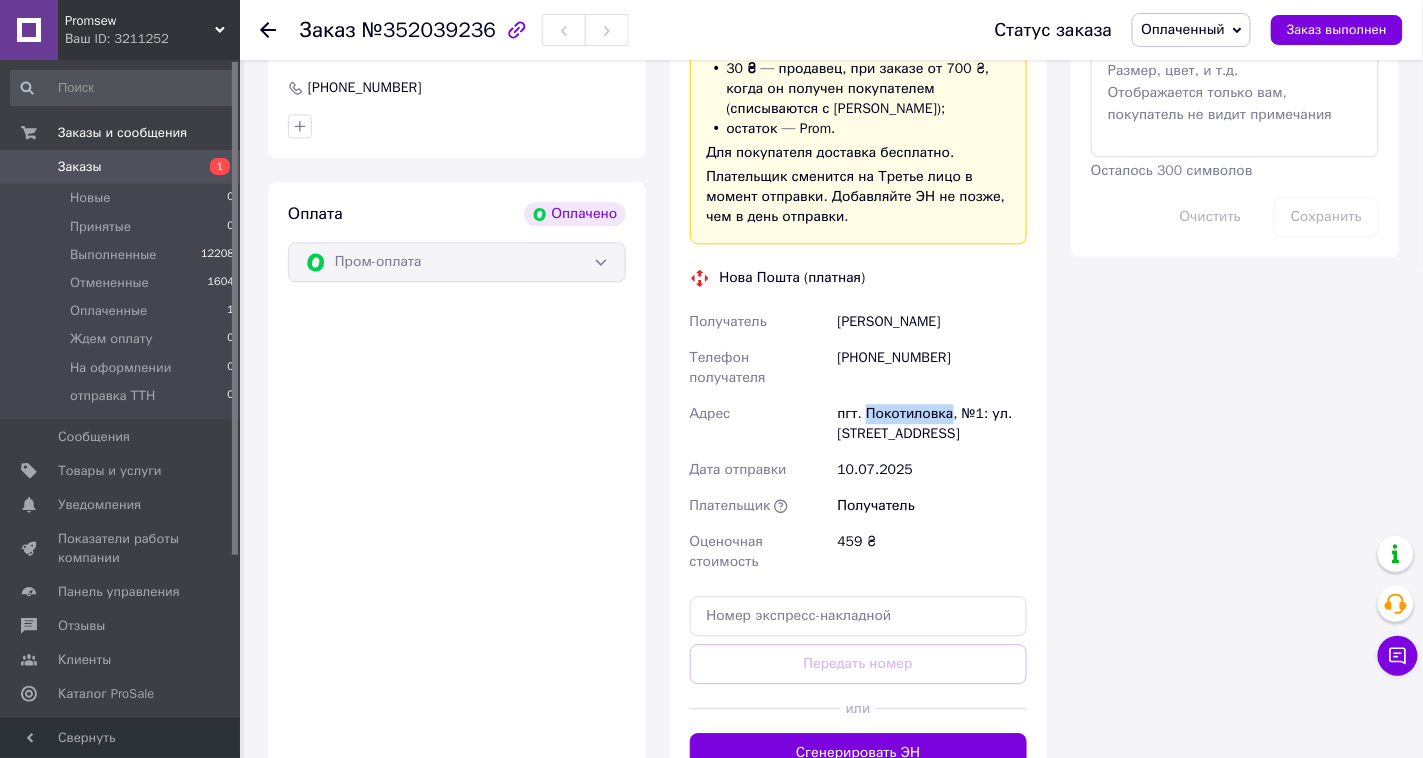 click on "пгт. Покотиловка, №1: [STREET_ADDRESS]" at bounding box center (932, 424) 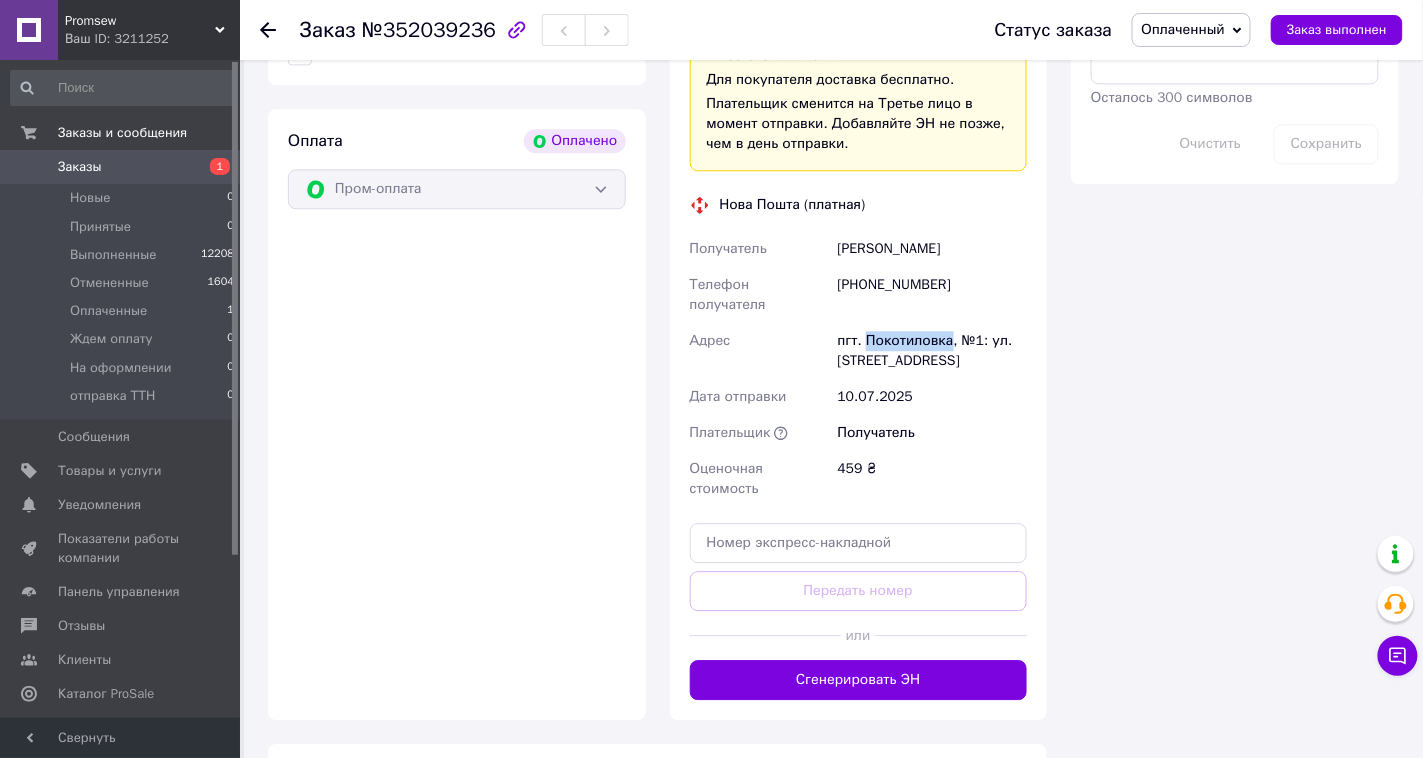 scroll, scrollTop: 1333, scrollLeft: 0, axis: vertical 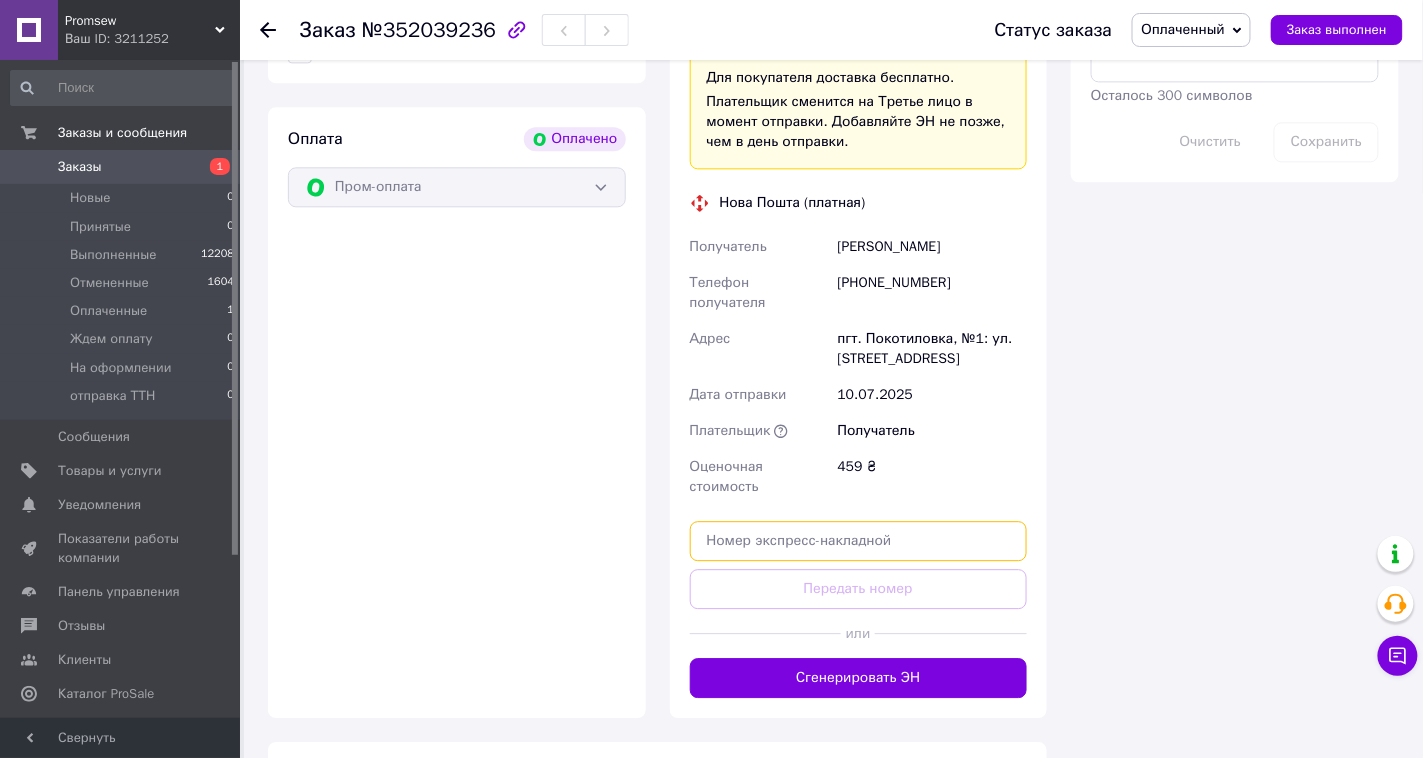 click at bounding box center [859, 541] 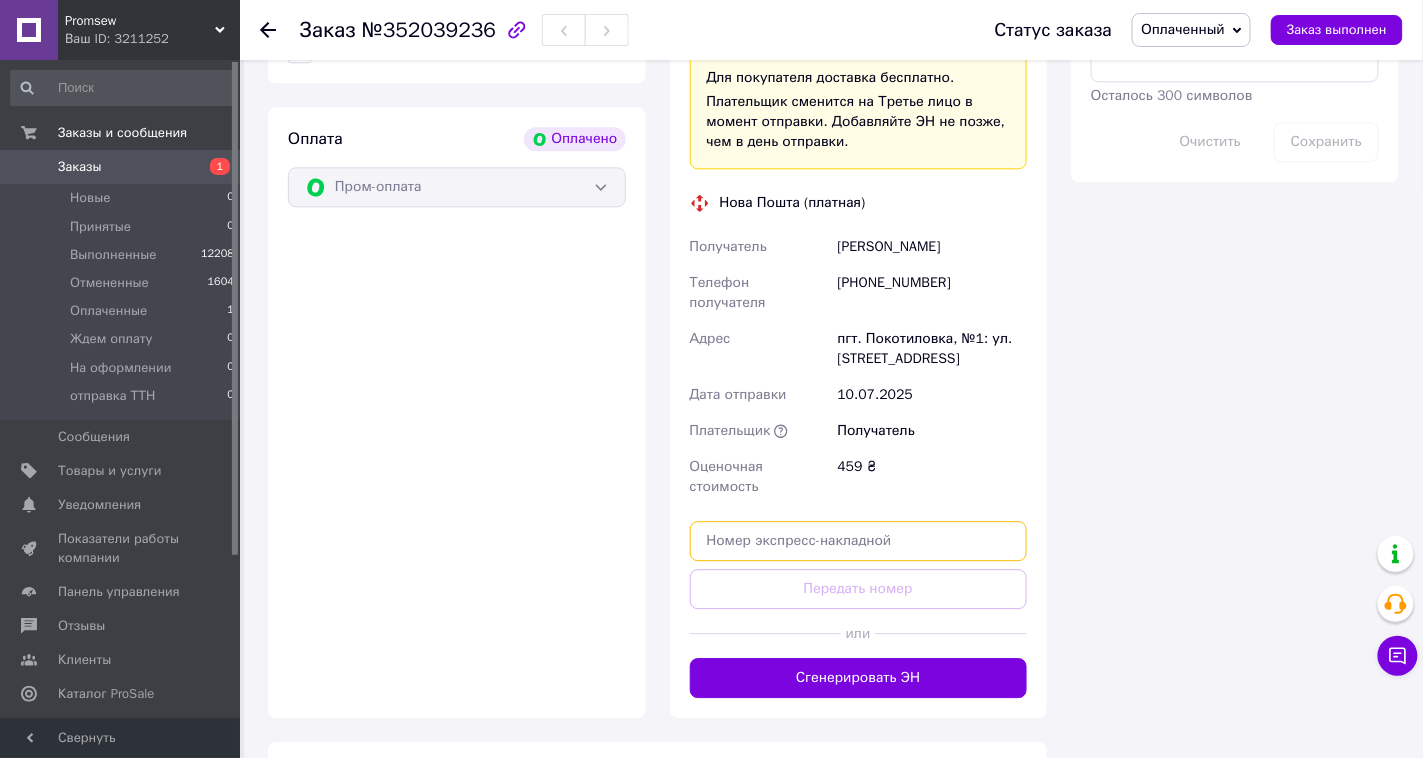 paste on "20451202922340" 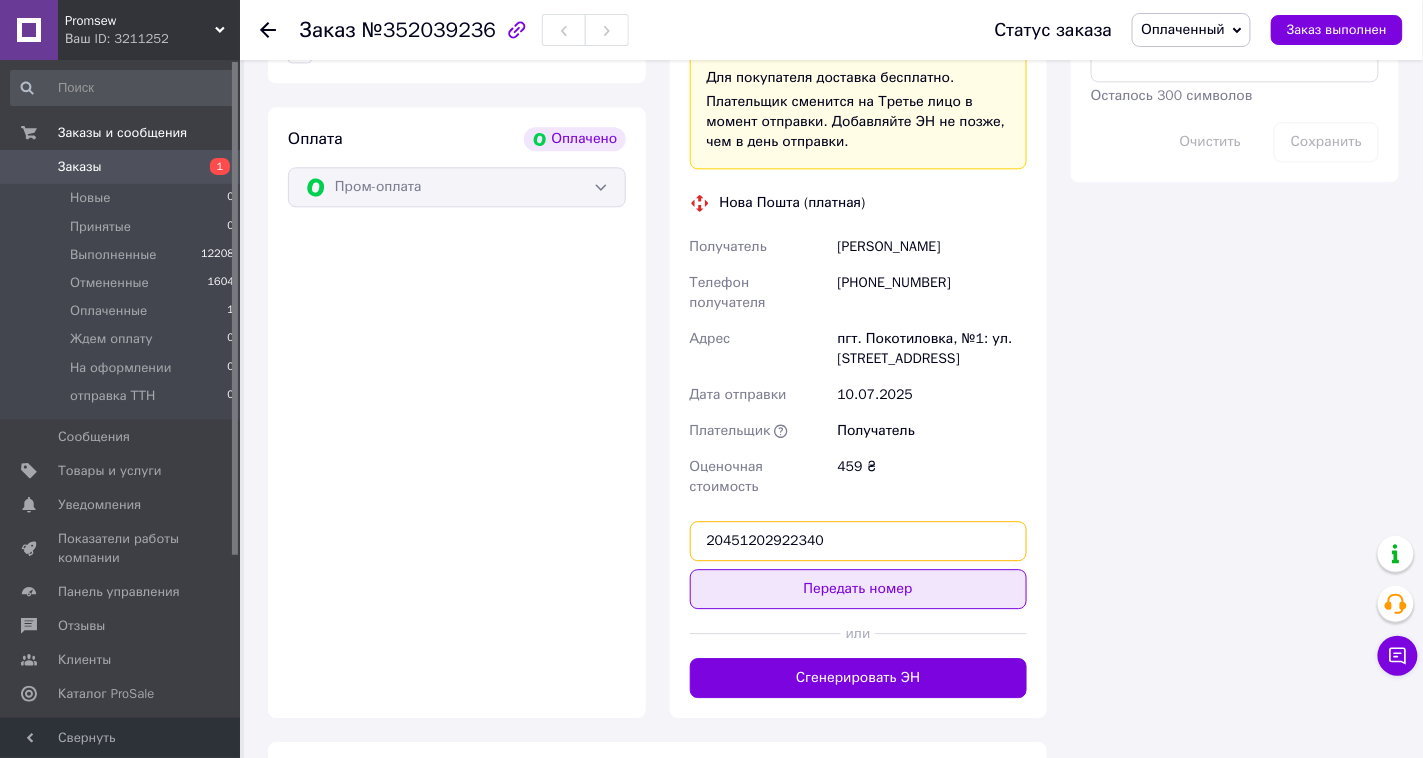 type on "20451202922340" 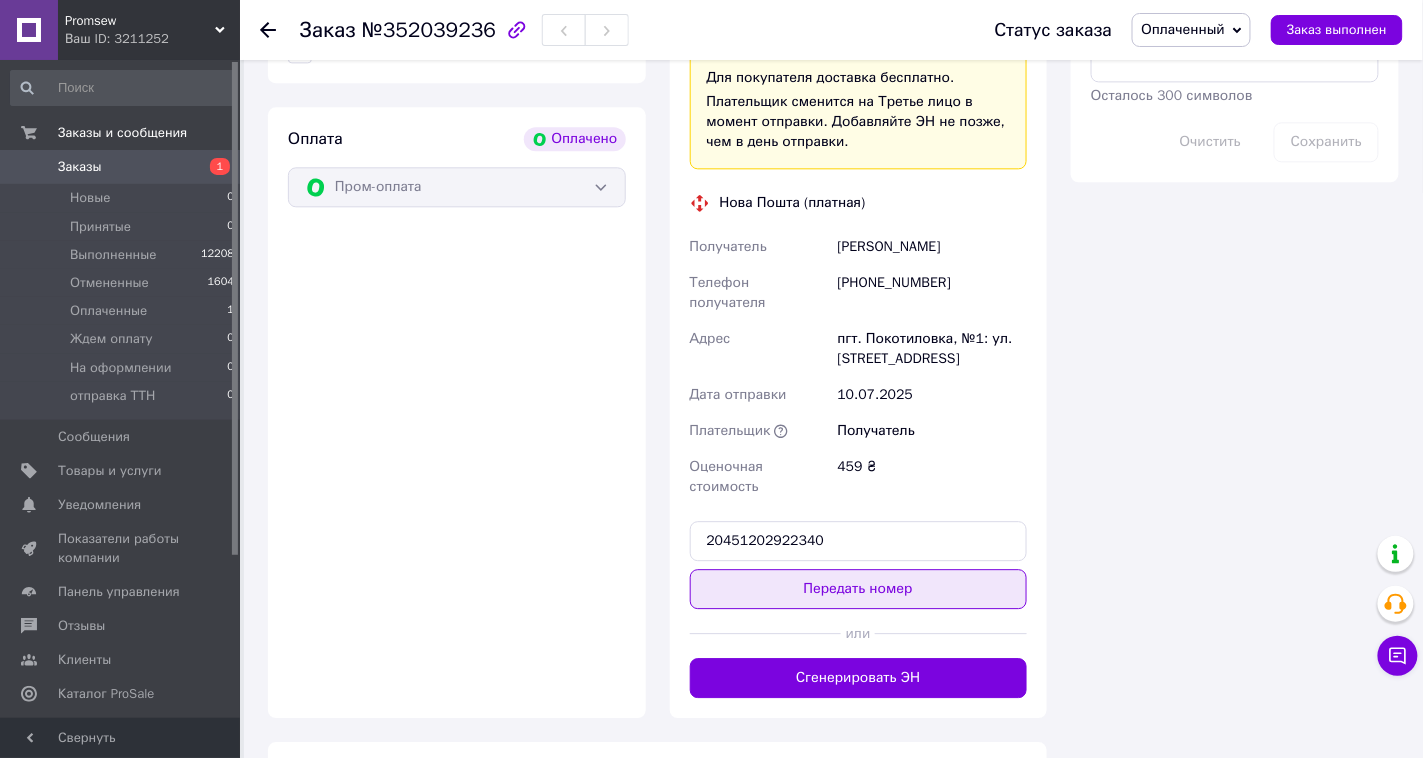 click on "Передать номер" at bounding box center [859, 589] 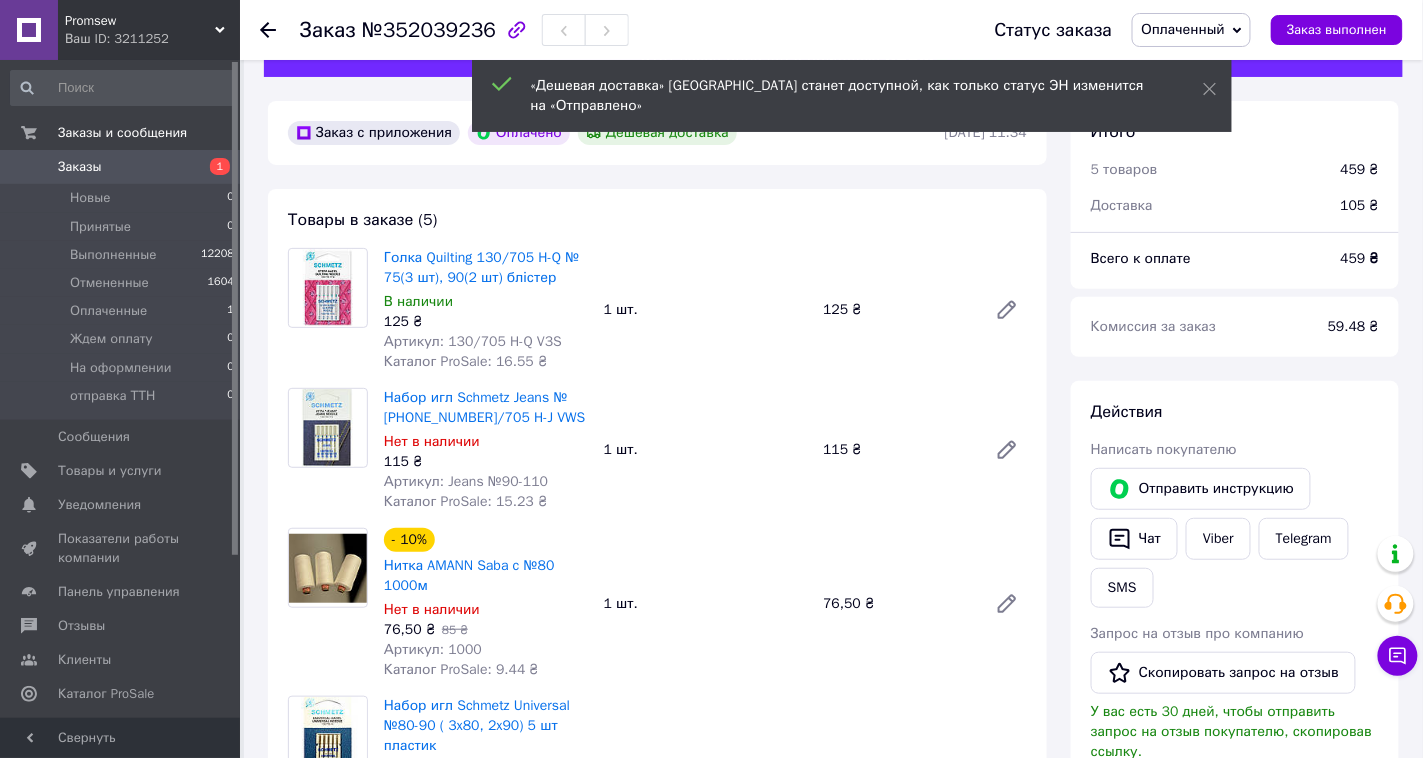 scroll, scrollTop: 0, scrollLeft: 0, axis: both 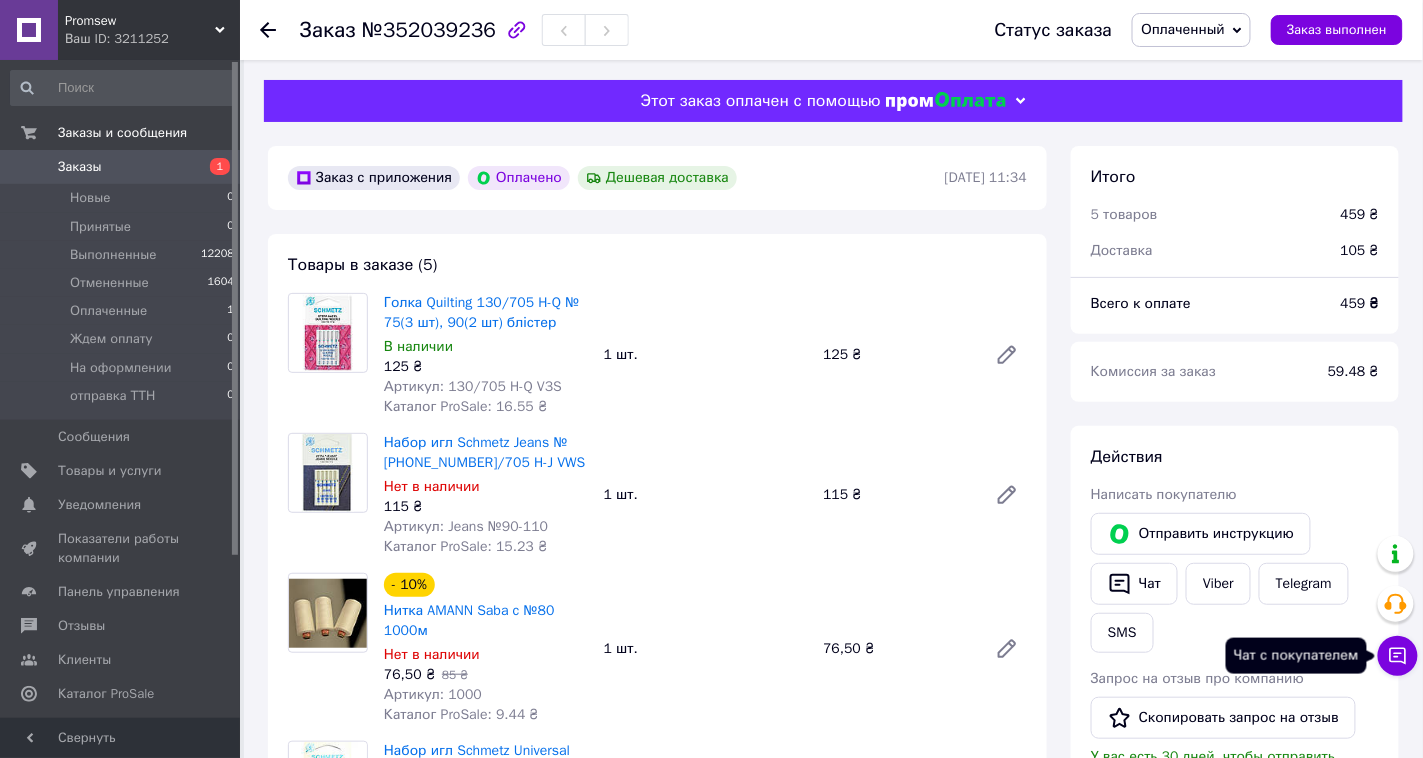 click on "Чат с покупателем" at bounding box center [1398, 656] 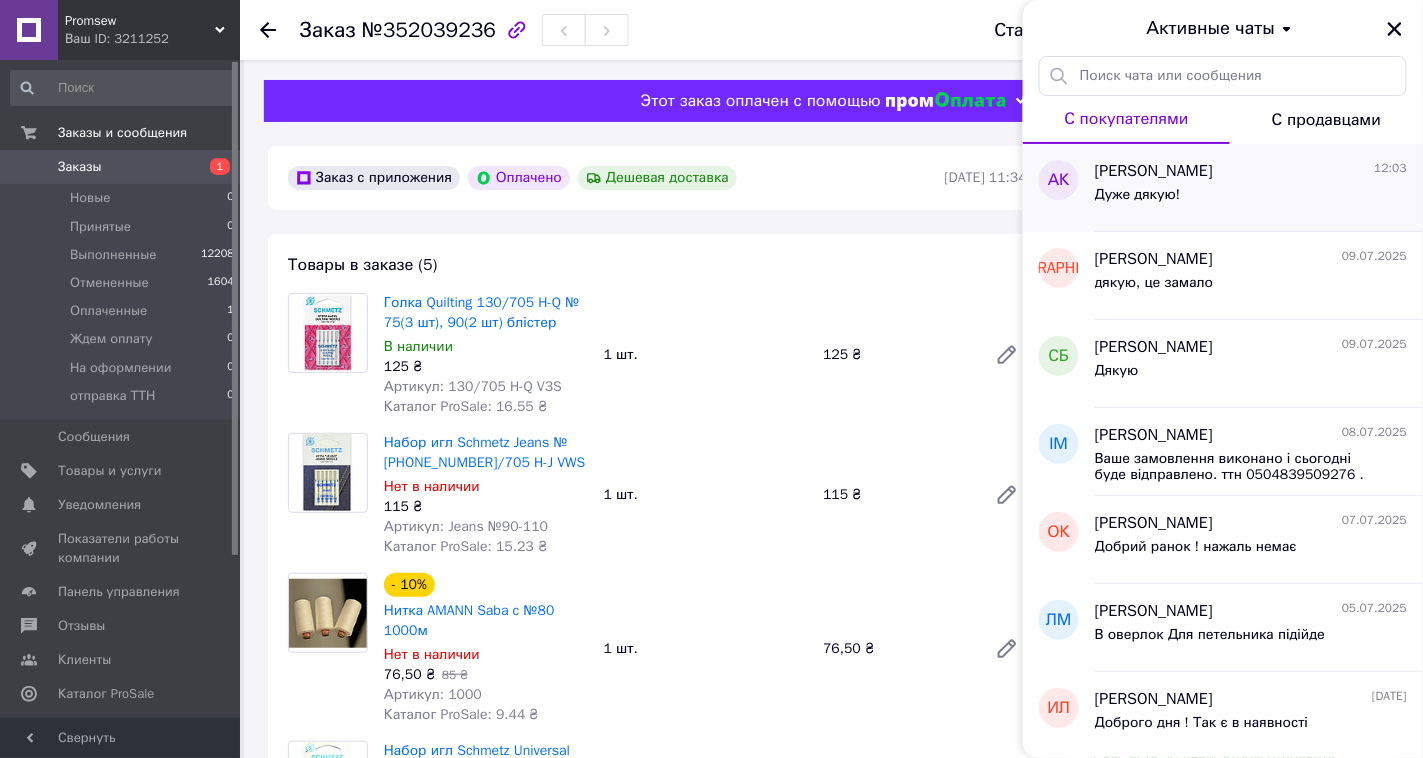 click on "Дуже дякую!" at bounding box center (1251, 199) 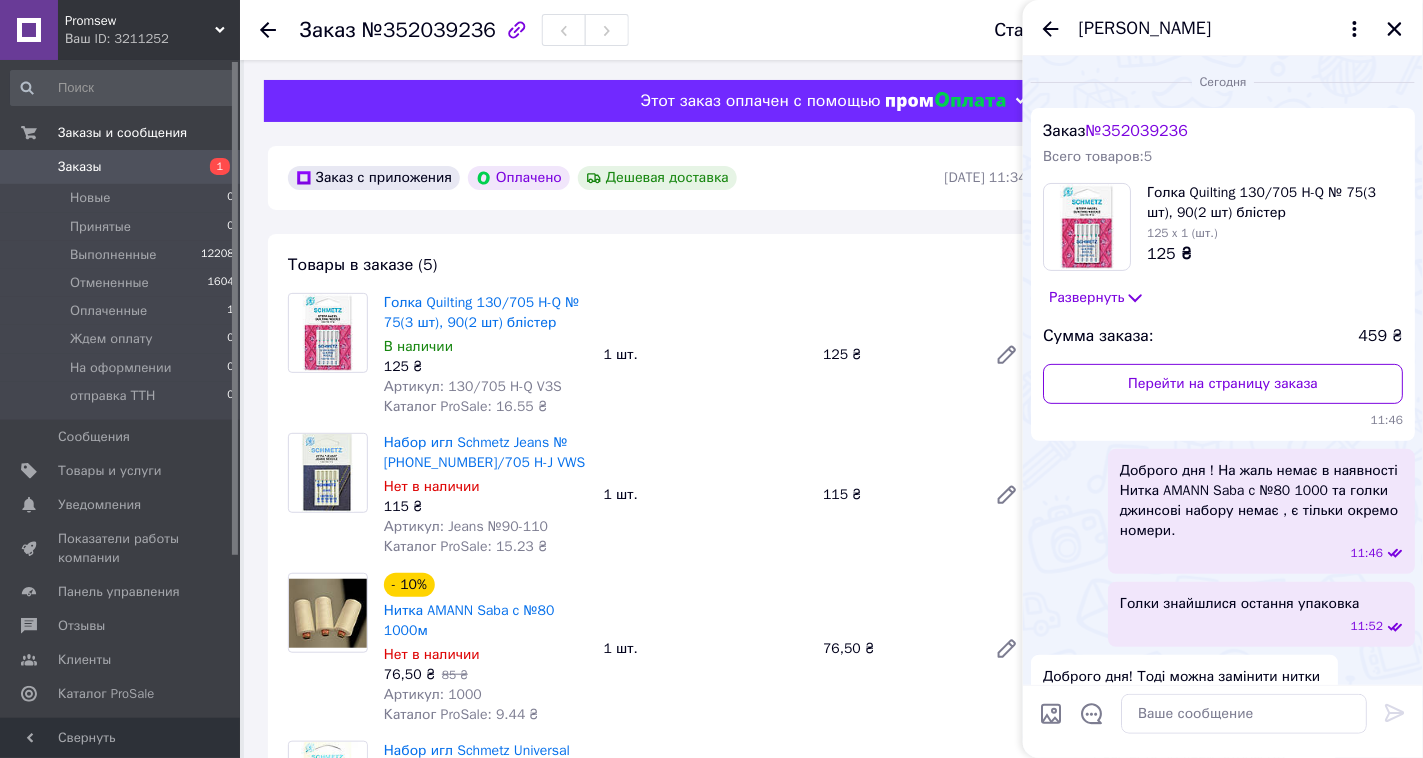 scroll, scrollTop: 766, scrollLeft: 0, axis: vertical 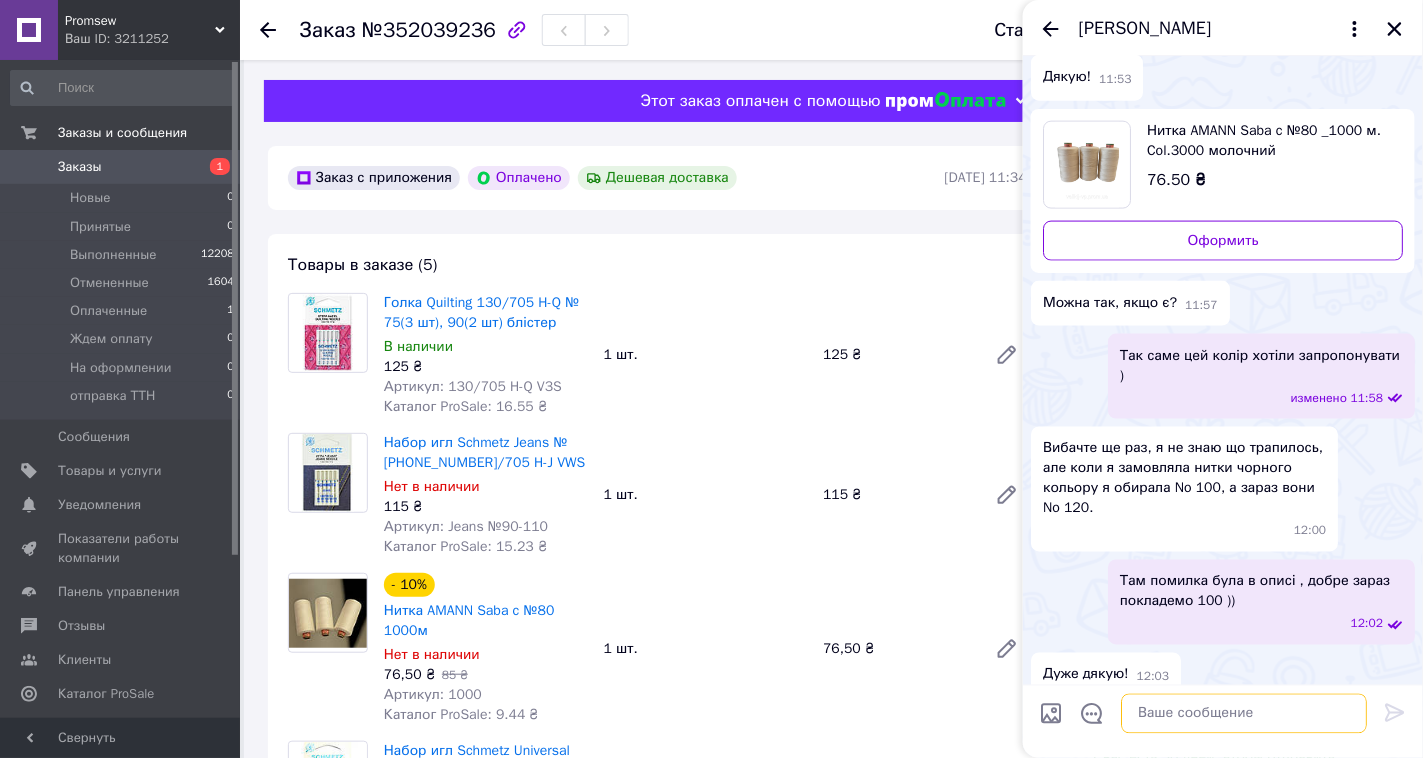 click at bounding box center [1244, 714] 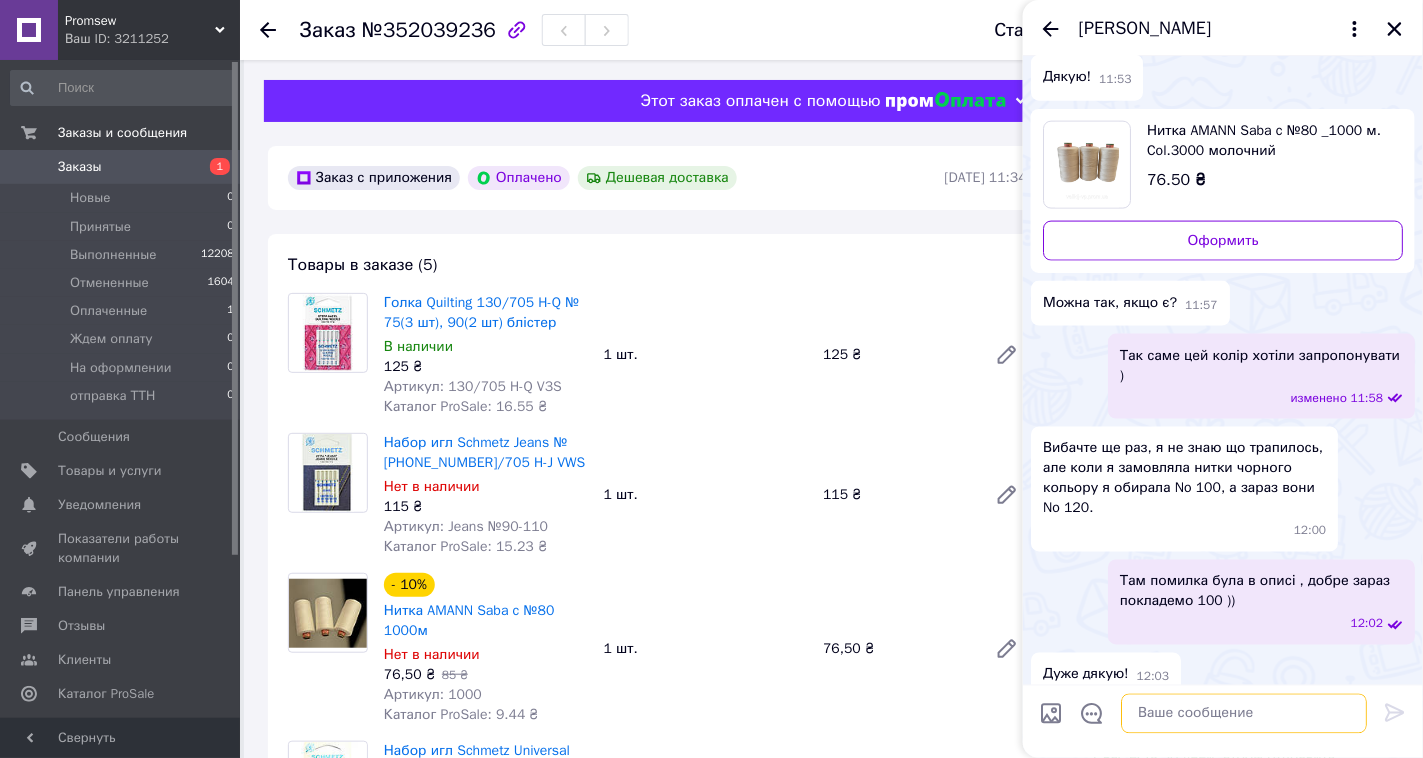 paste on "Відправлення: 20451202922340
Плановий час доставки: 12.07.2025 18:00
Вартість доставки: 105 грн
Сума післяплати: 0 грн
Статус: https://novaposhta.ua/tracking/?cargo_number=20451202922340" 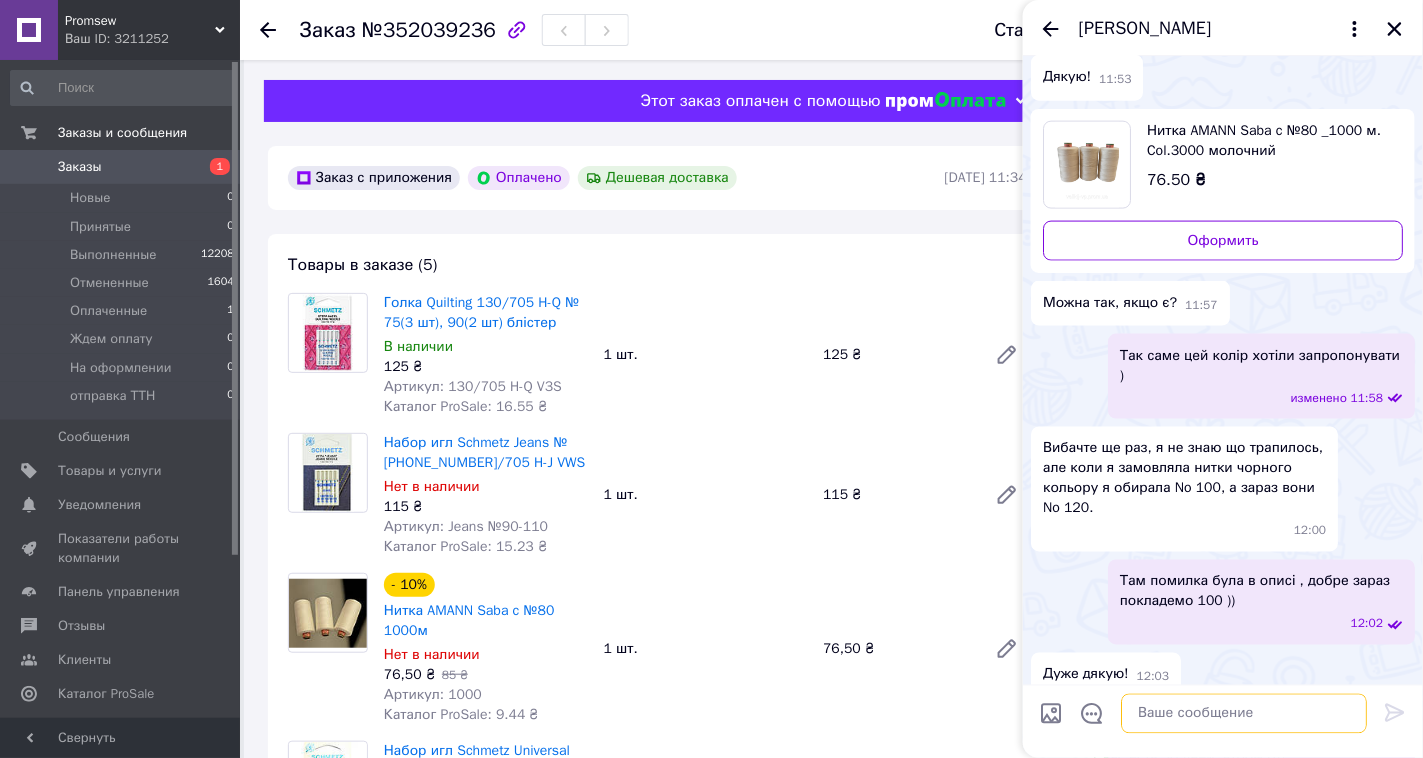 scroll, scrollTop: 0, scrollLeft: 0, axis: both 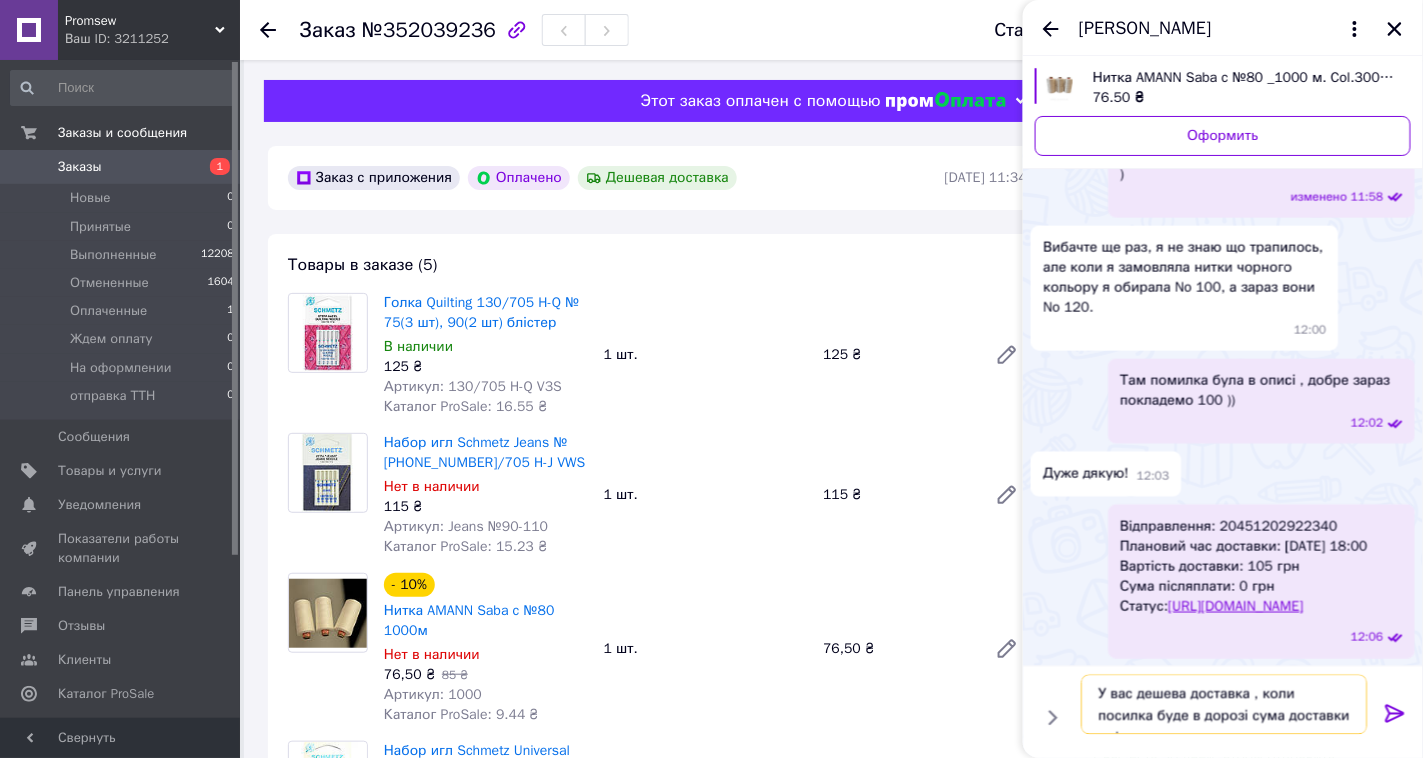 type on "У вас дешева доставка , коли посилка буде в дорозі сума доставки зміниться" 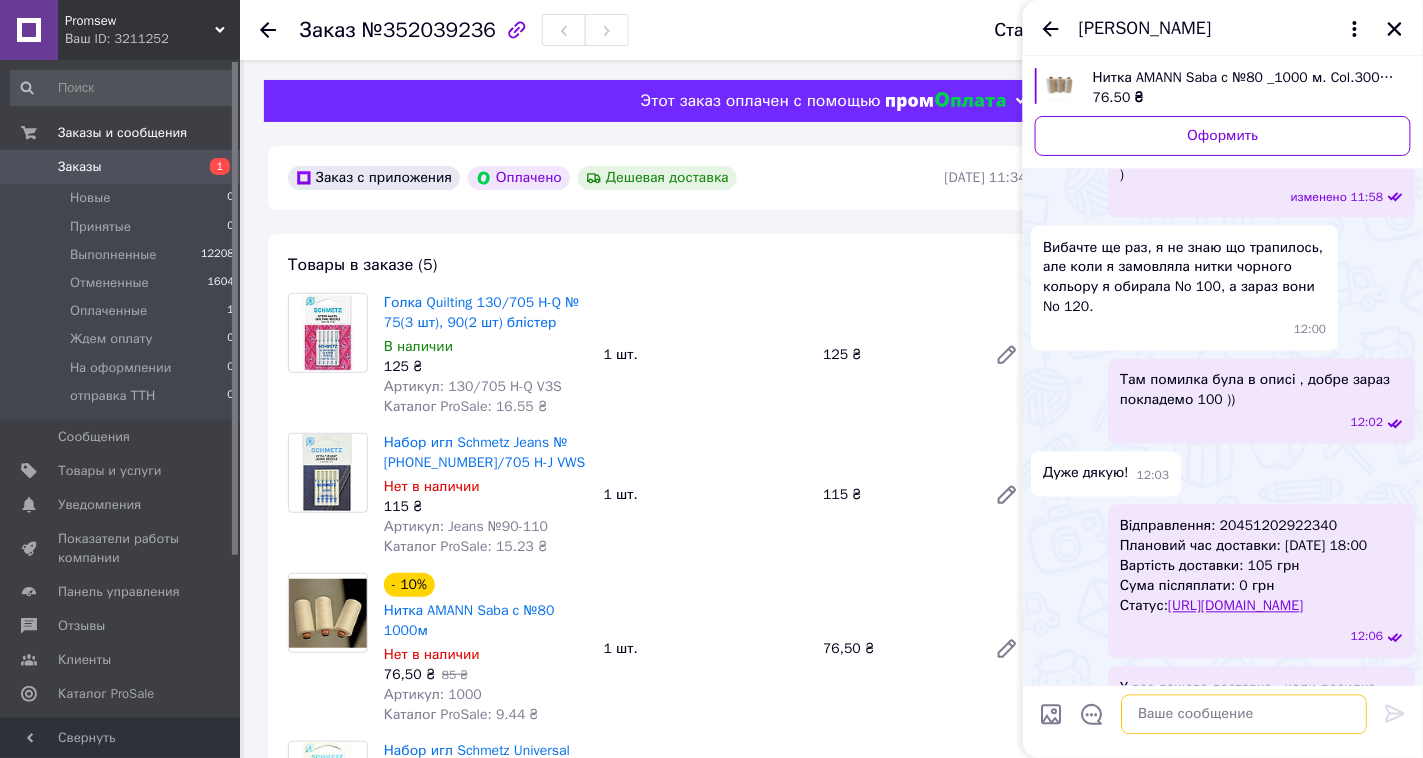 scroll, scrollTop: 990, scrollLeft: 0, axis: vertical 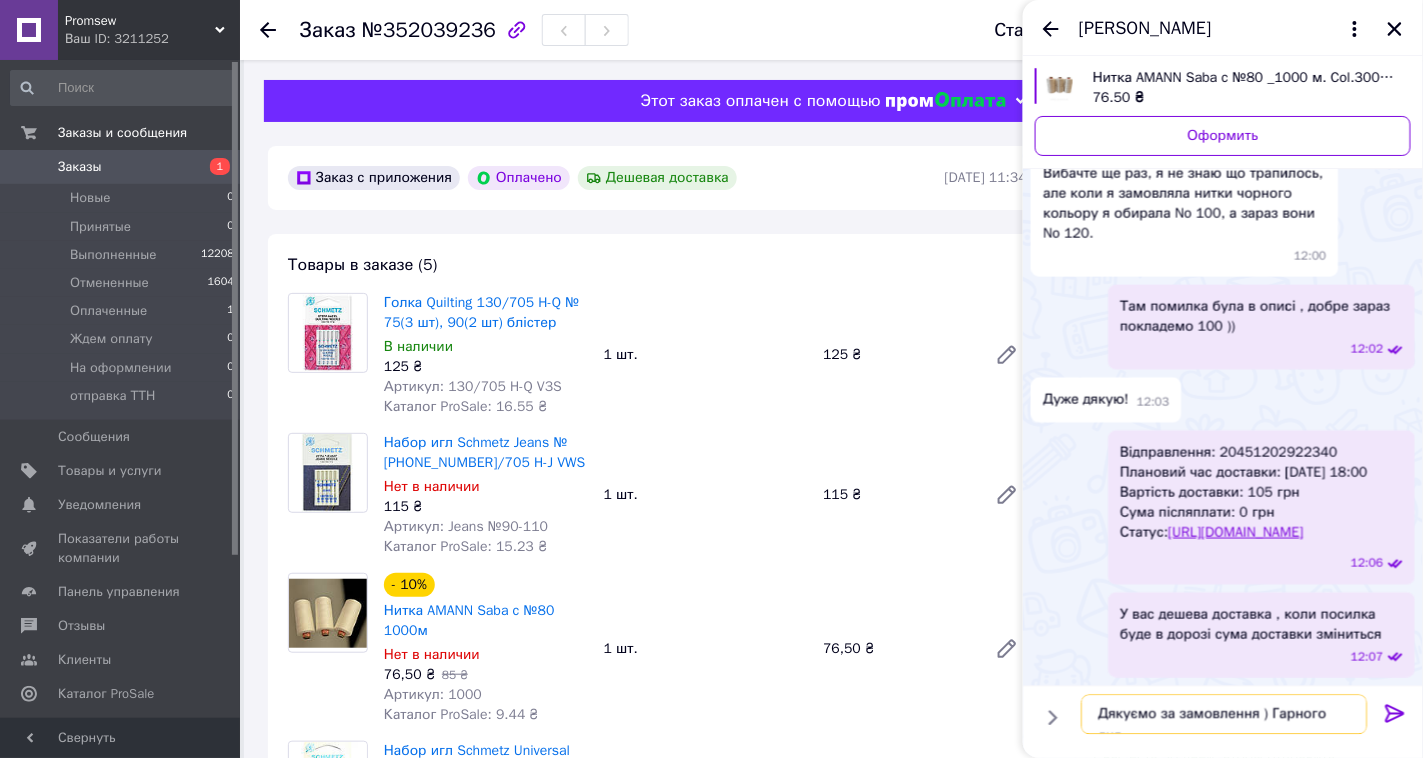 type on "Дякуємо за замовлення ) Гарного дня )" 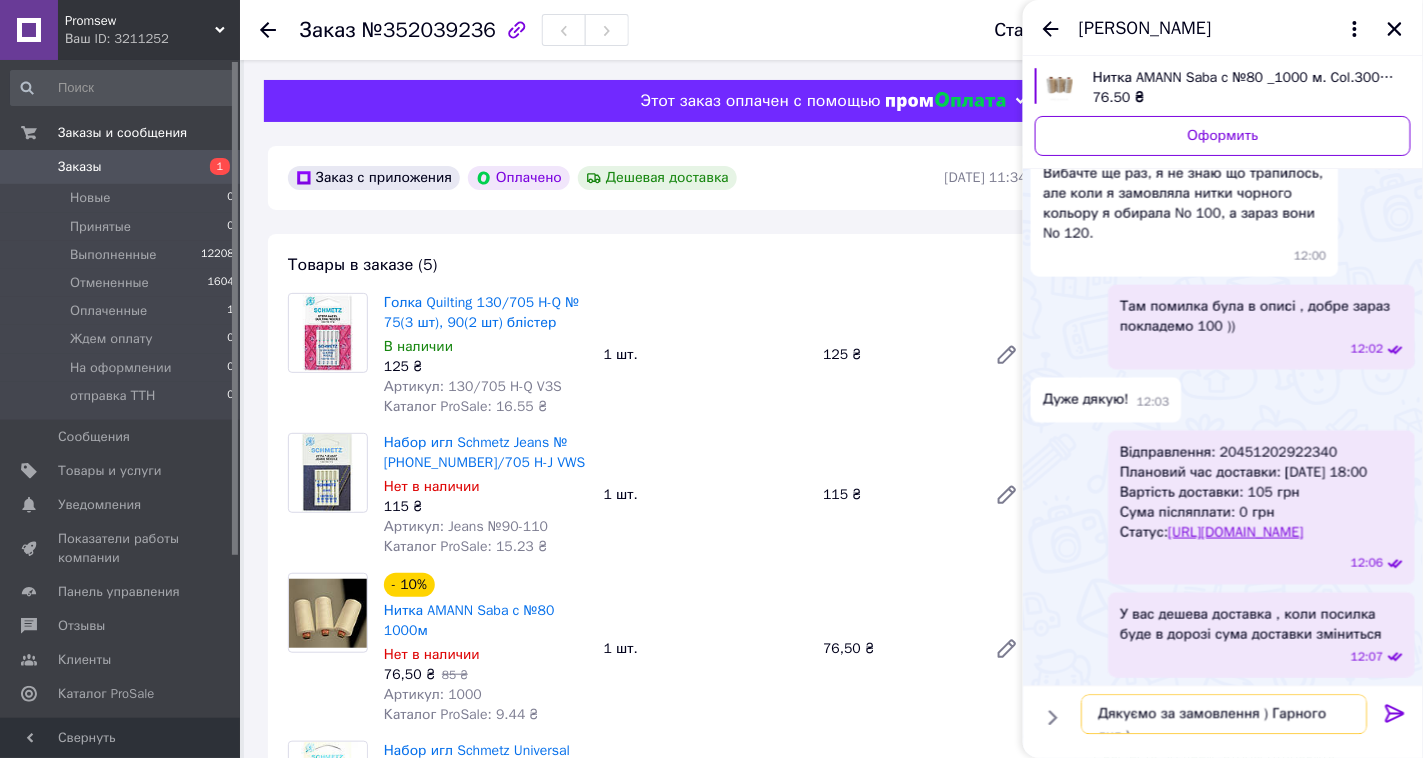 type 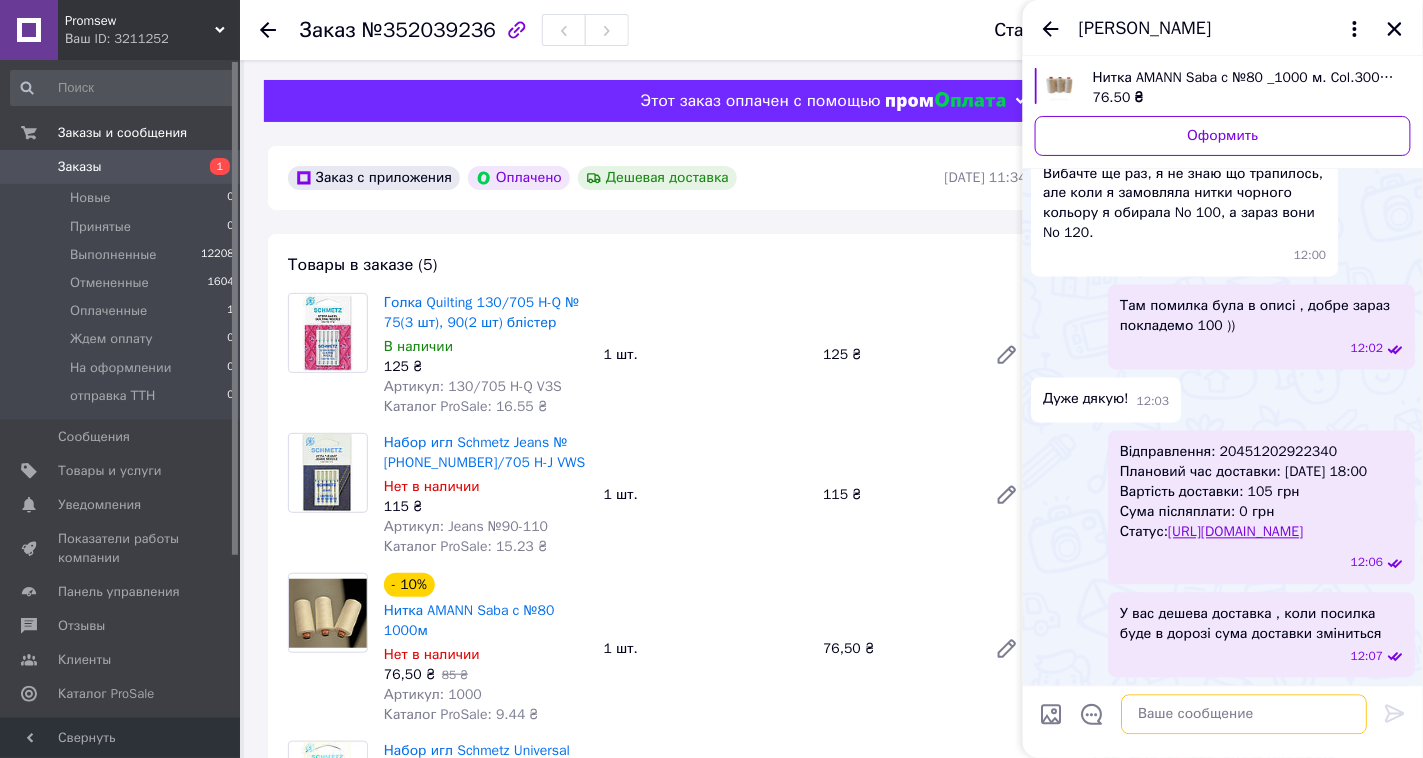 scroll, scrollTop: 1063, scrollLeft: 0, axis: vertical 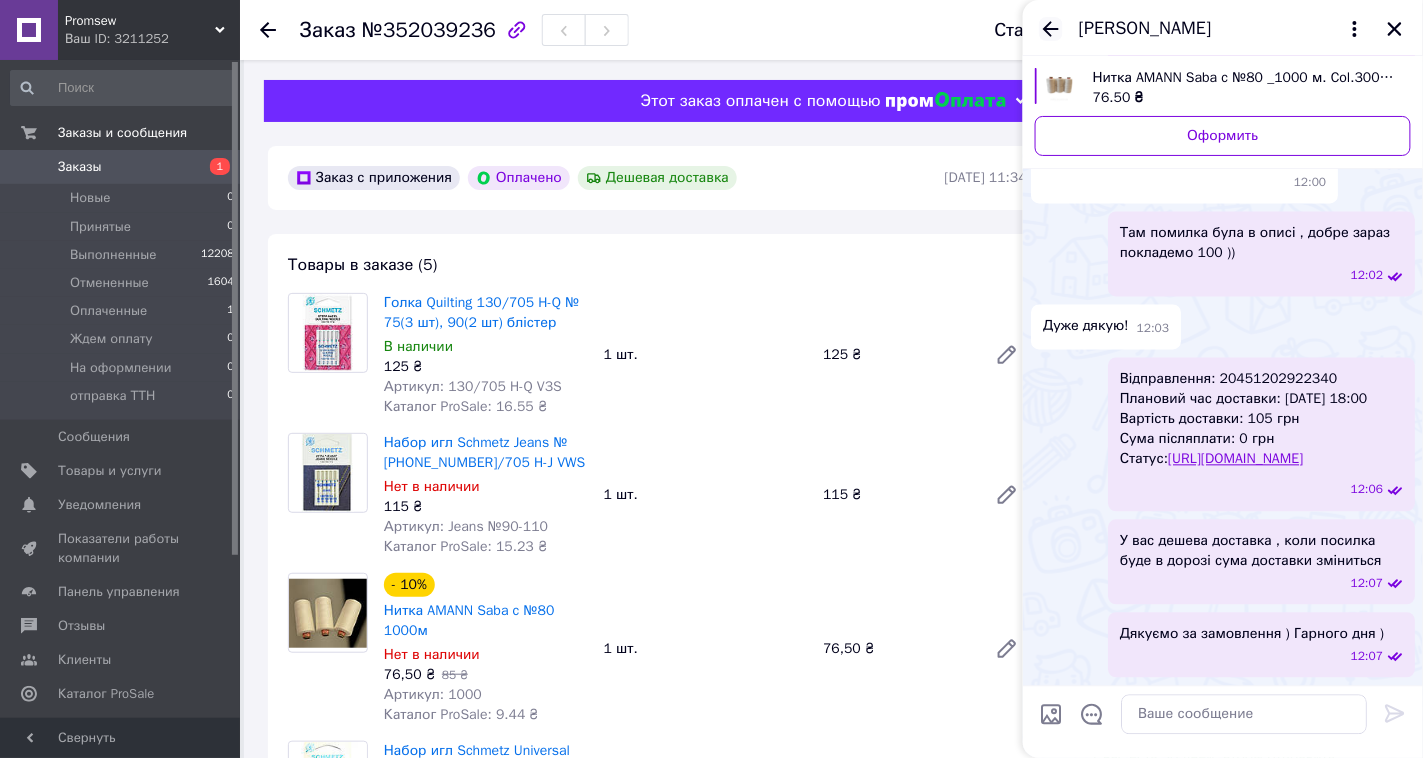 click 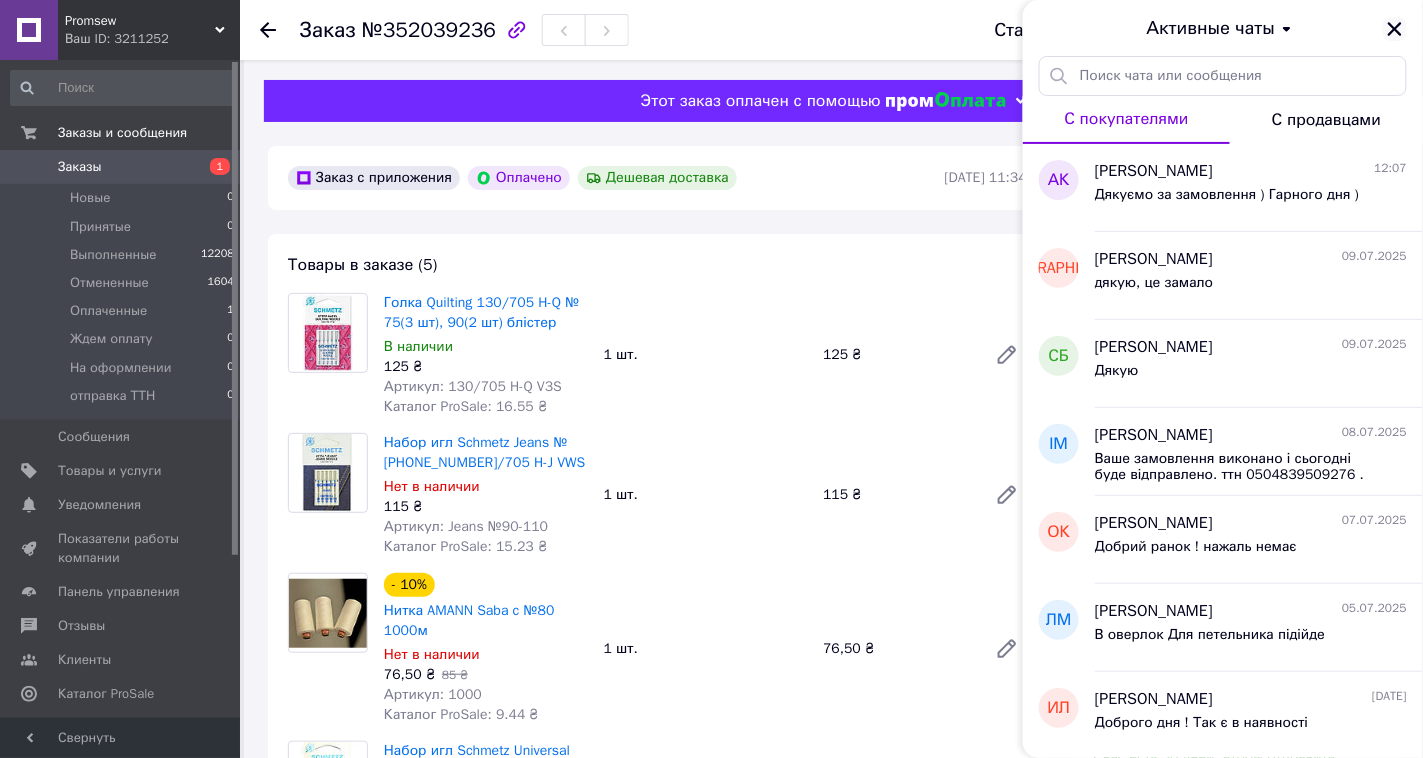 click 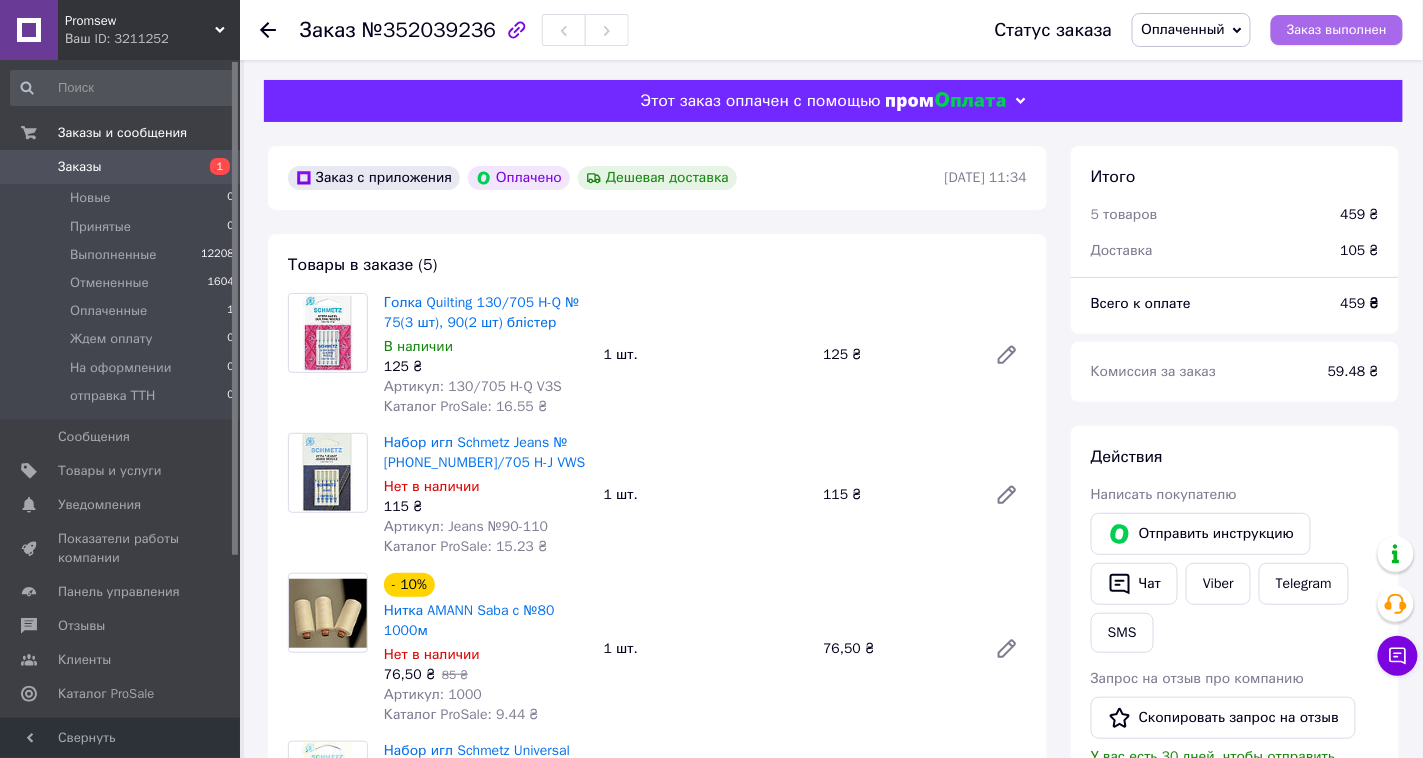 click on "Заказ выполнен" at bounding box center [1337, 30] 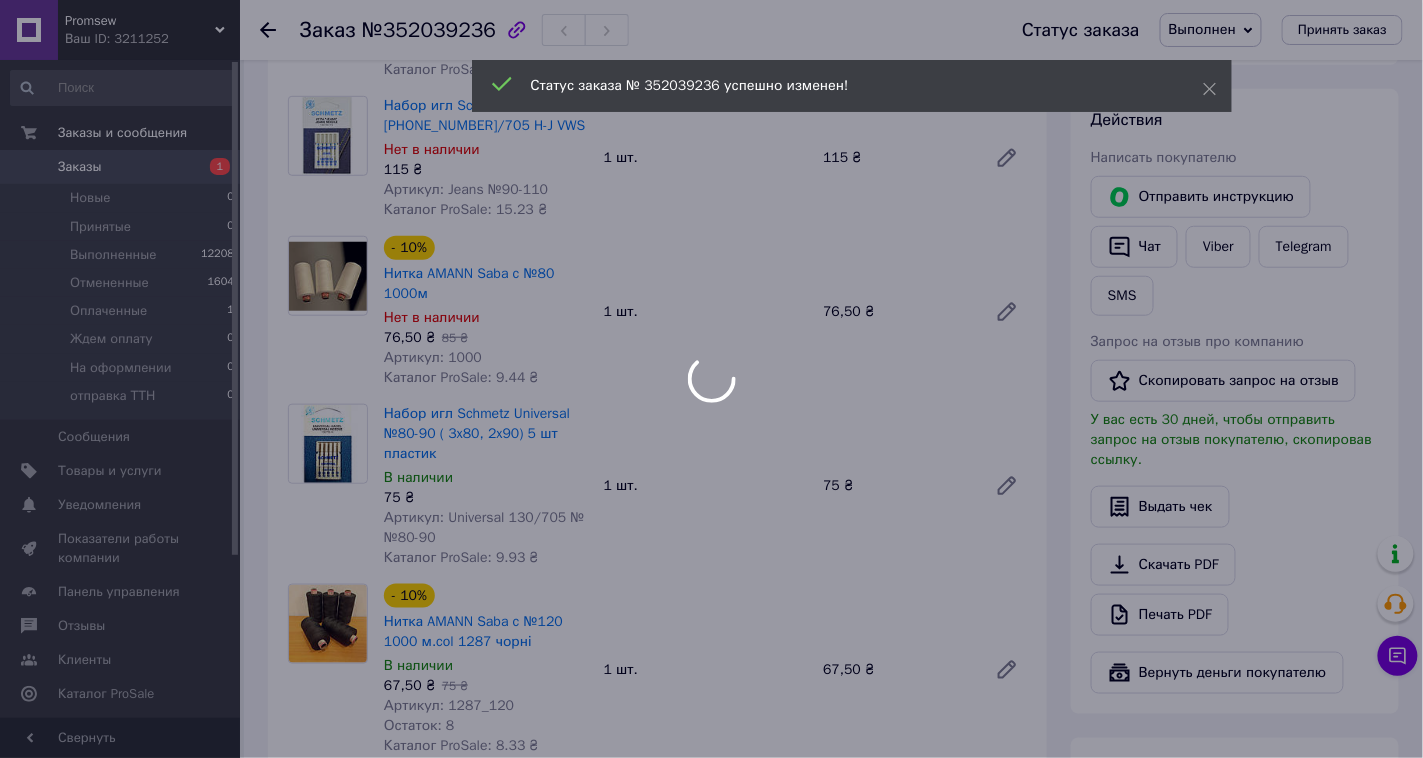 scroll, scrollTop: 370, scrollLeft: 0, axis: vertical 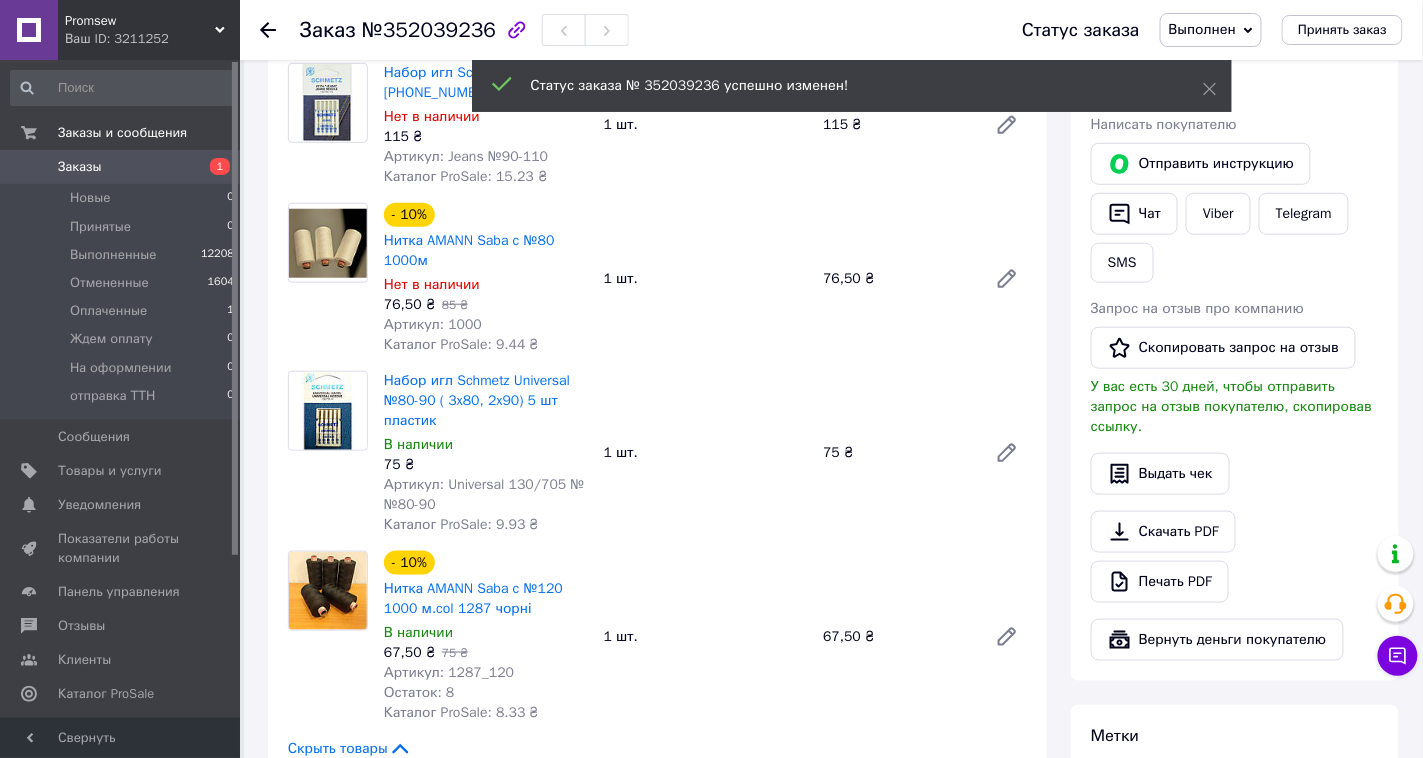 click 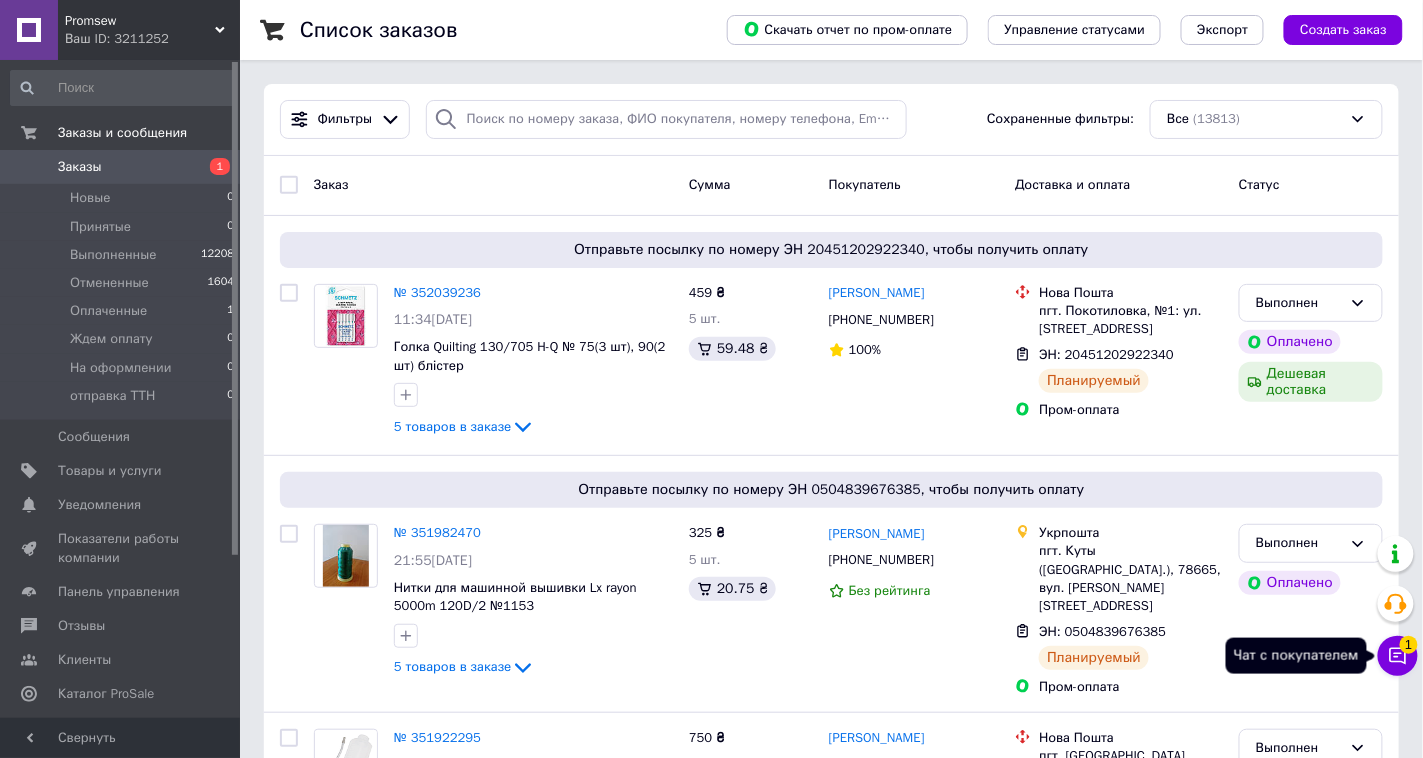 click on "Чат с покупателем 1" at bounding box center (1398, 656) 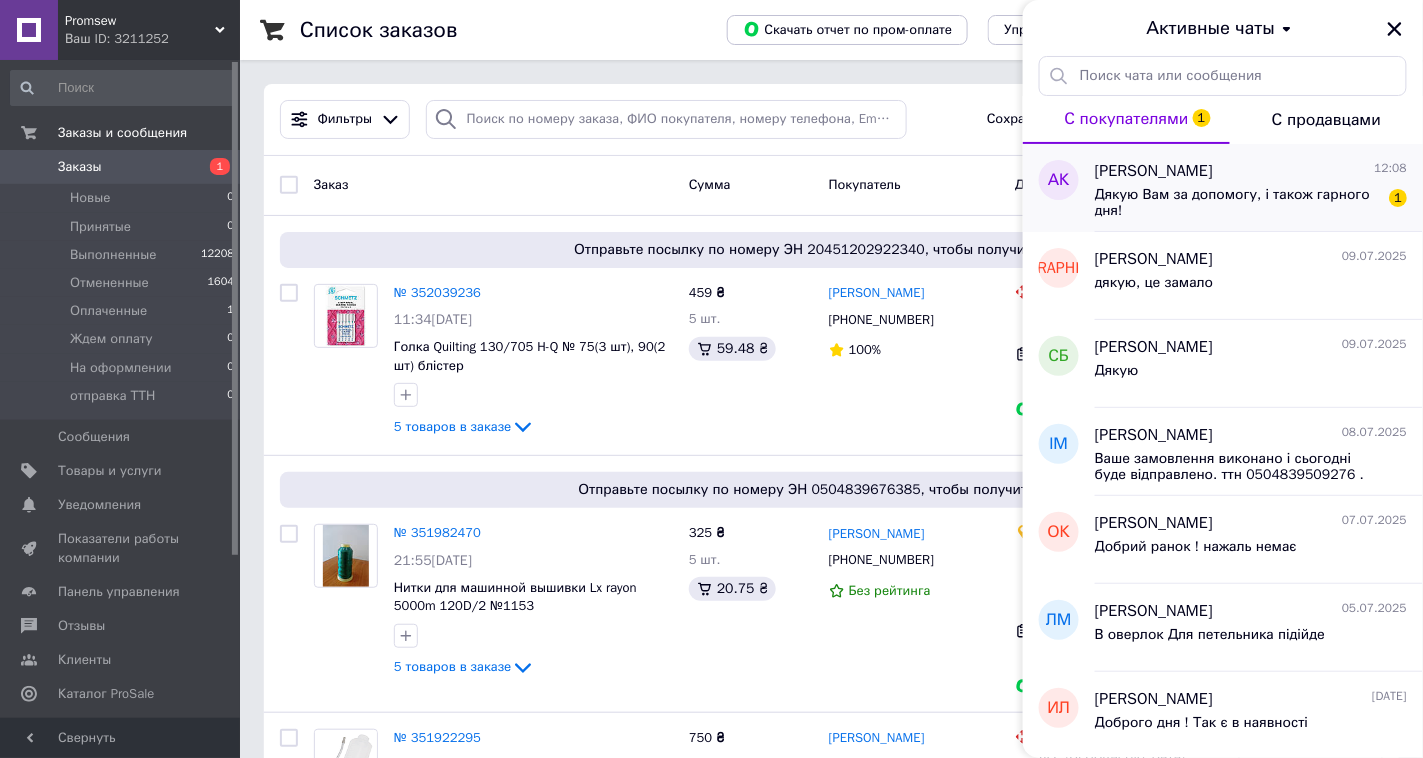 click on "Дякую Вам за допомогу, і також гарного дня!" at bounding box center [1237, 203] 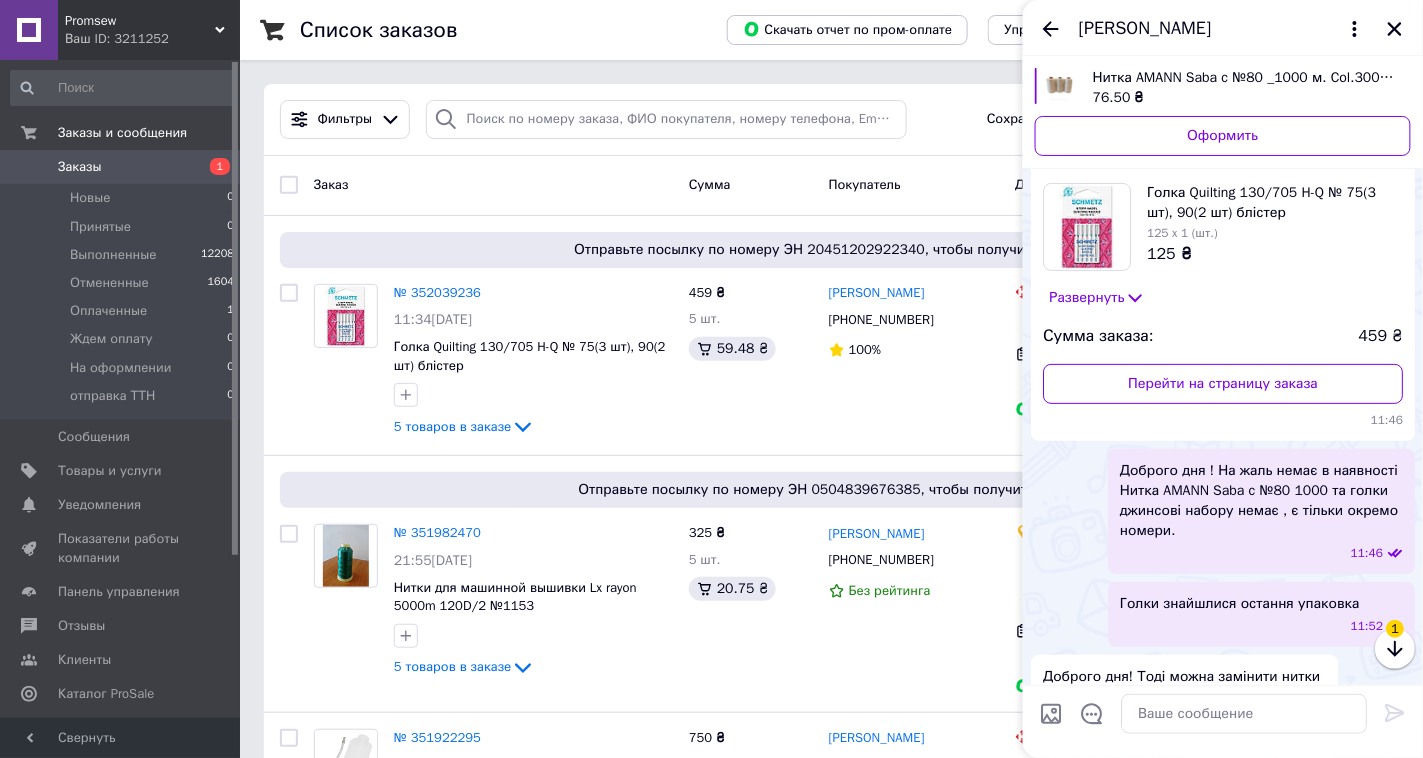 scroll, scrollTop: 1243, scrollLeft: 0, axis: vertical 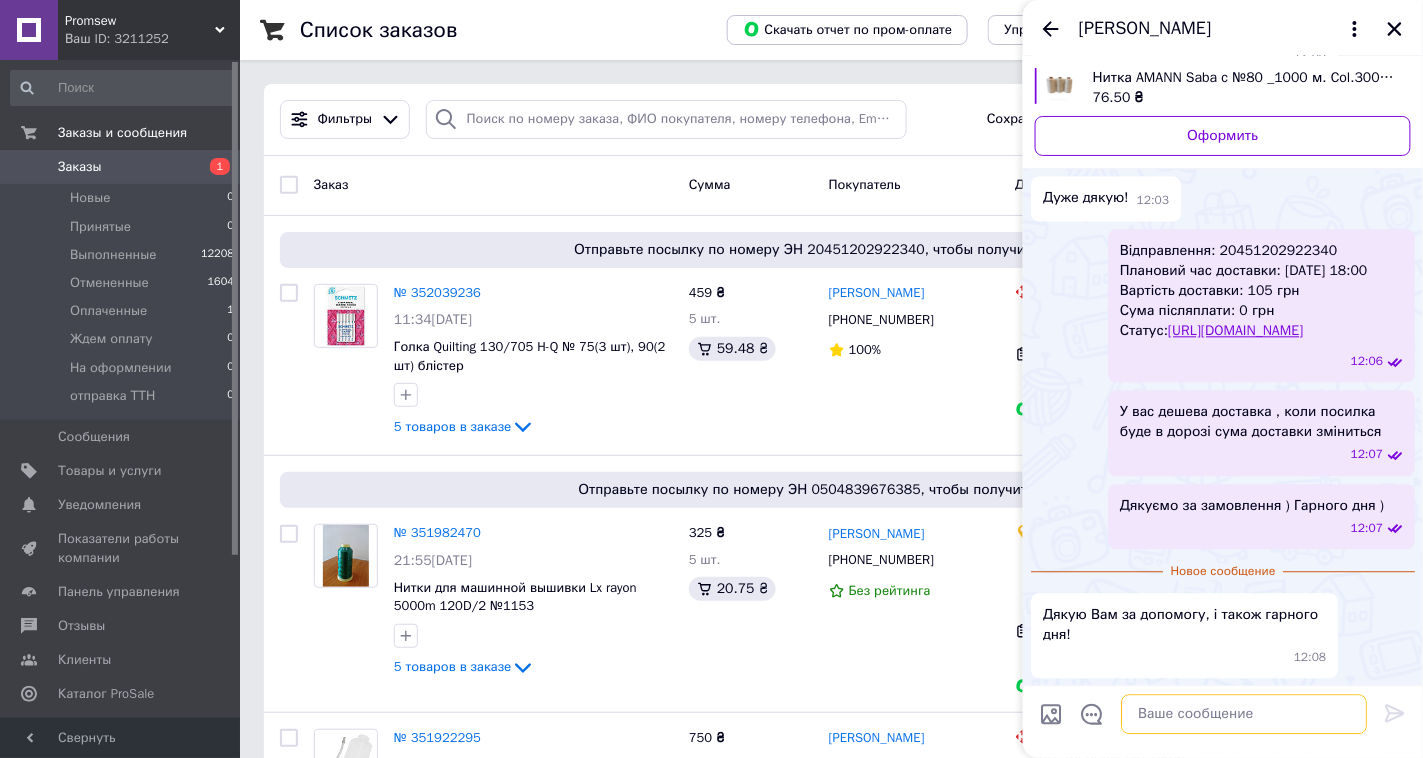 click at bounding box center [1244, 714] 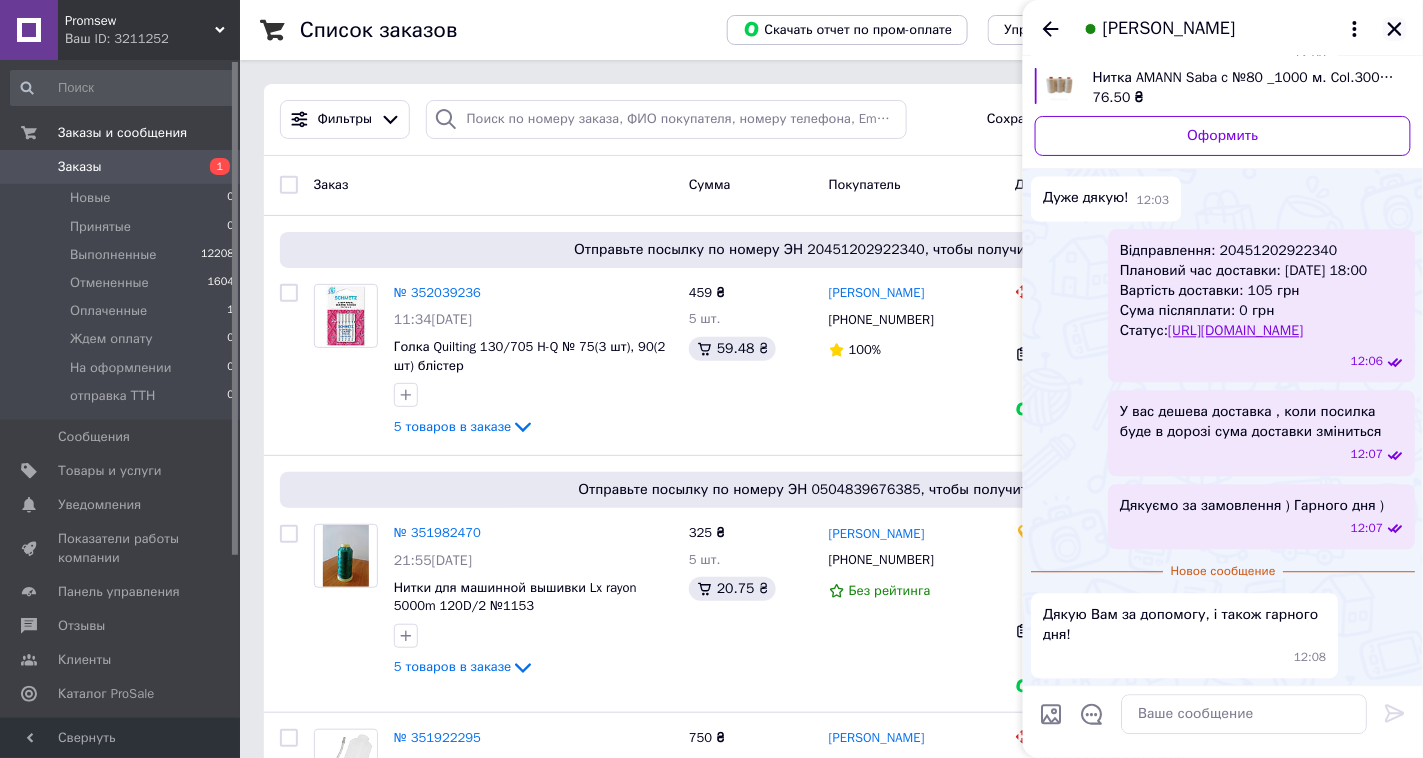 click 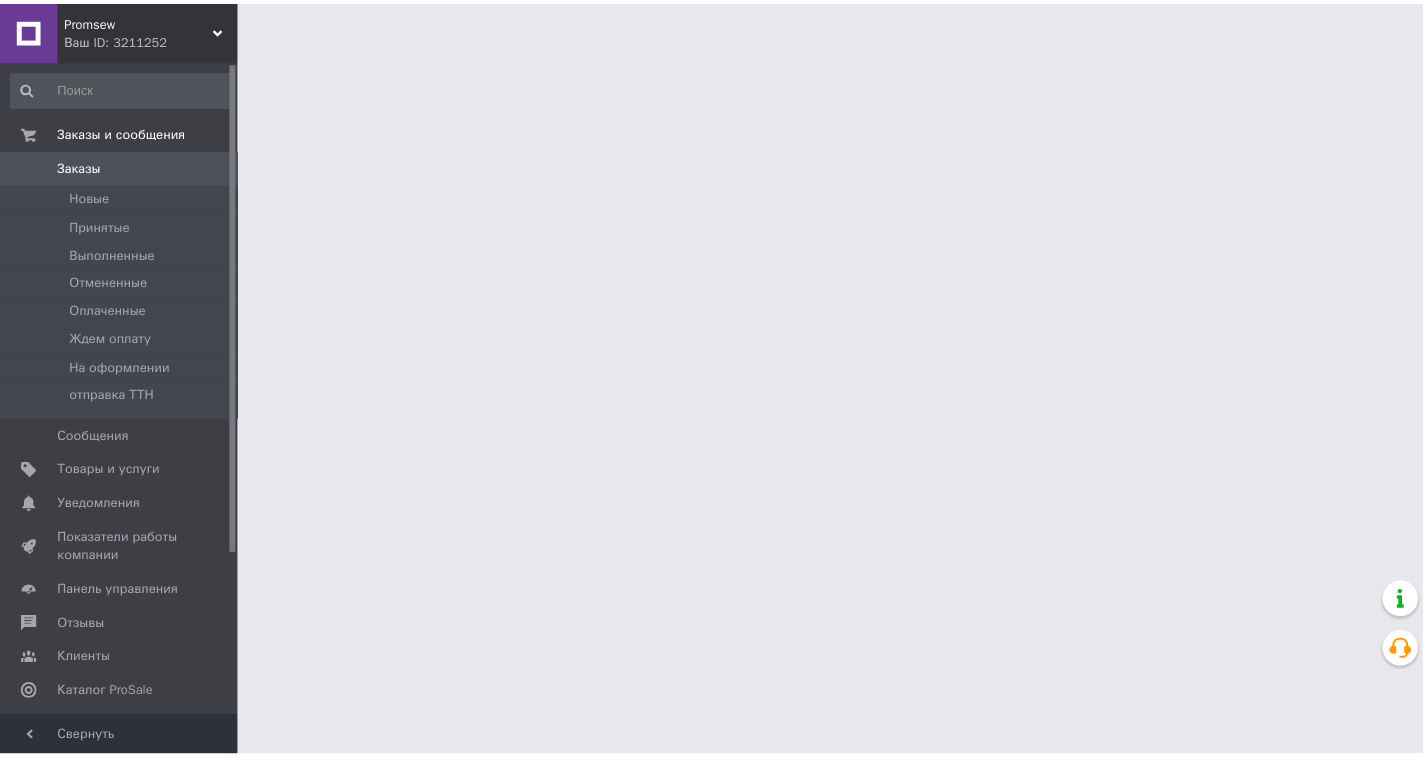 scroll, scrollTop: 0, scrollLeft: 0, axis: both 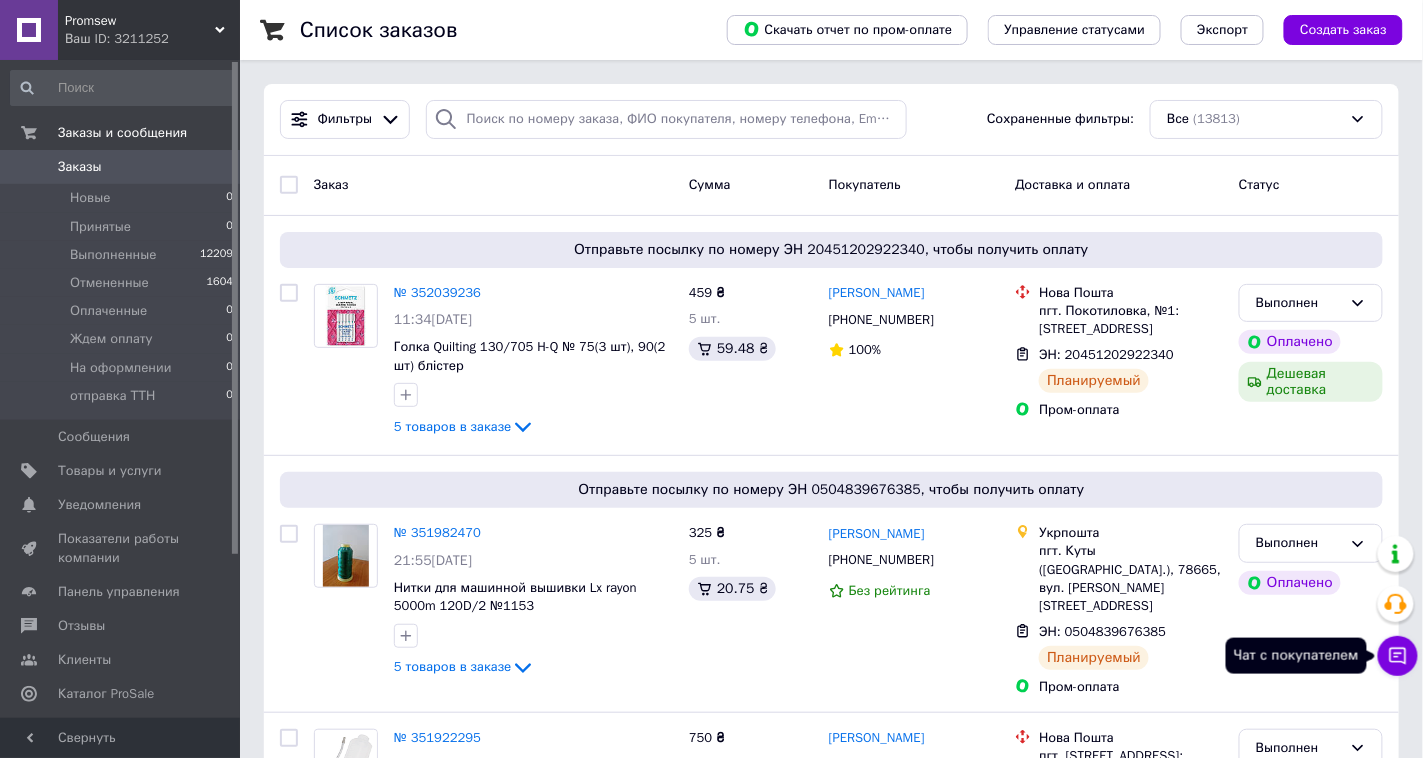 click 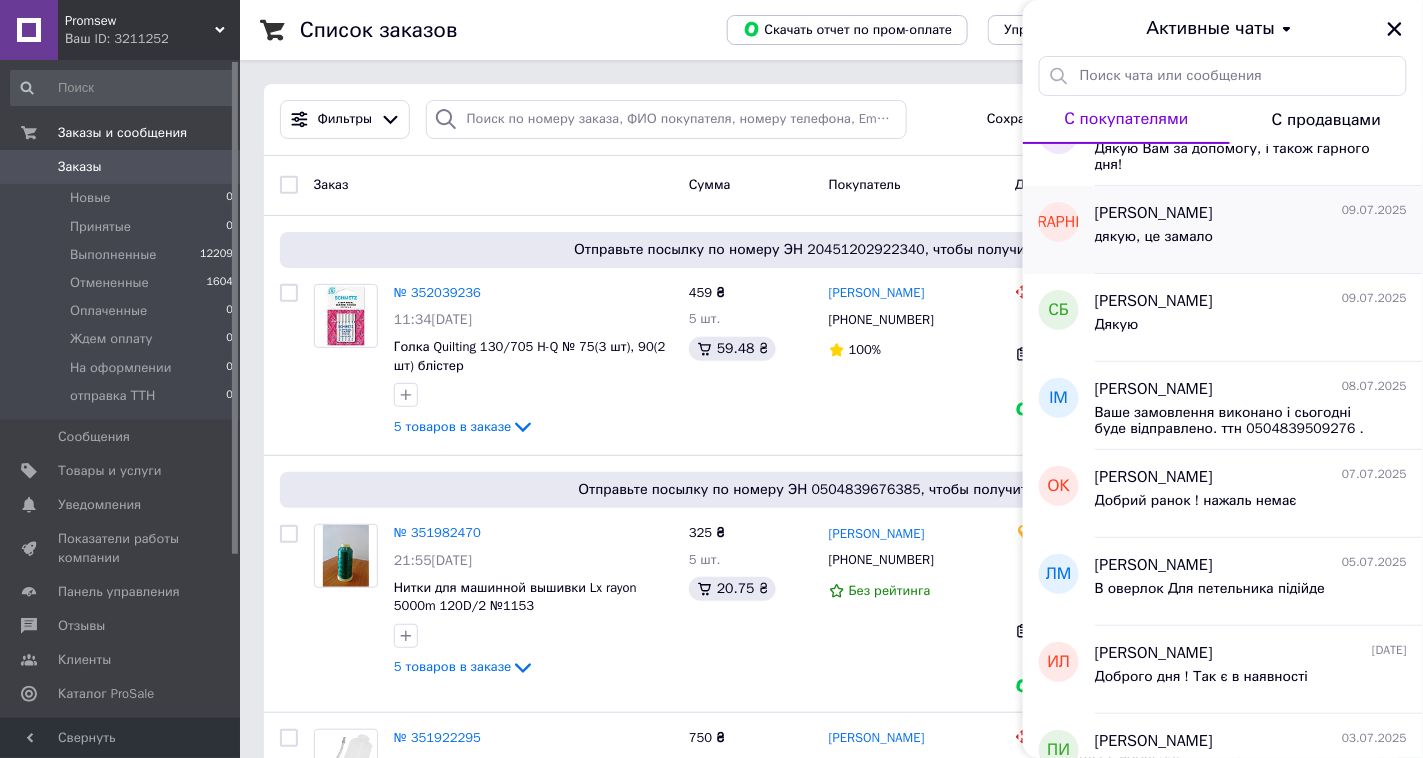 scroll, scrollTop: 0, scrollLeft: 0, axis: both 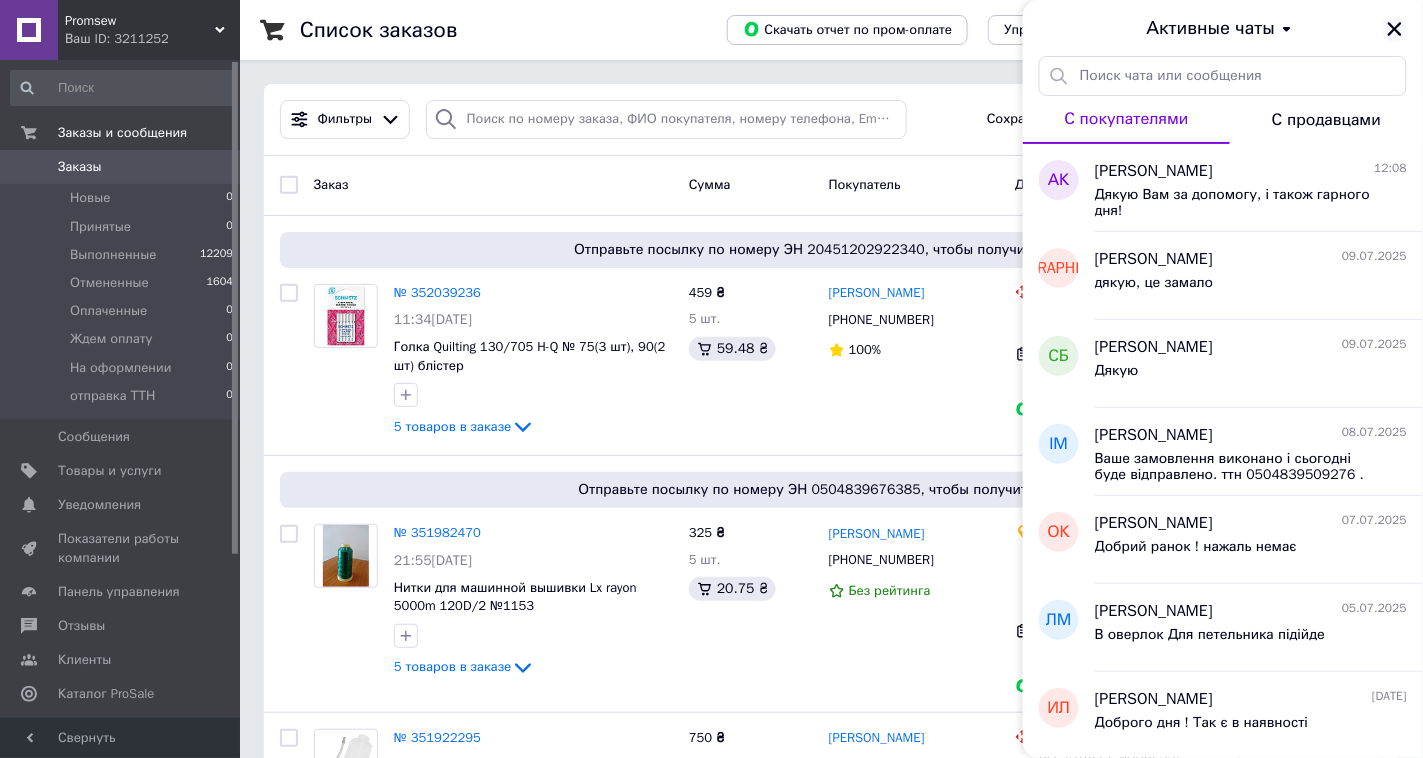 click 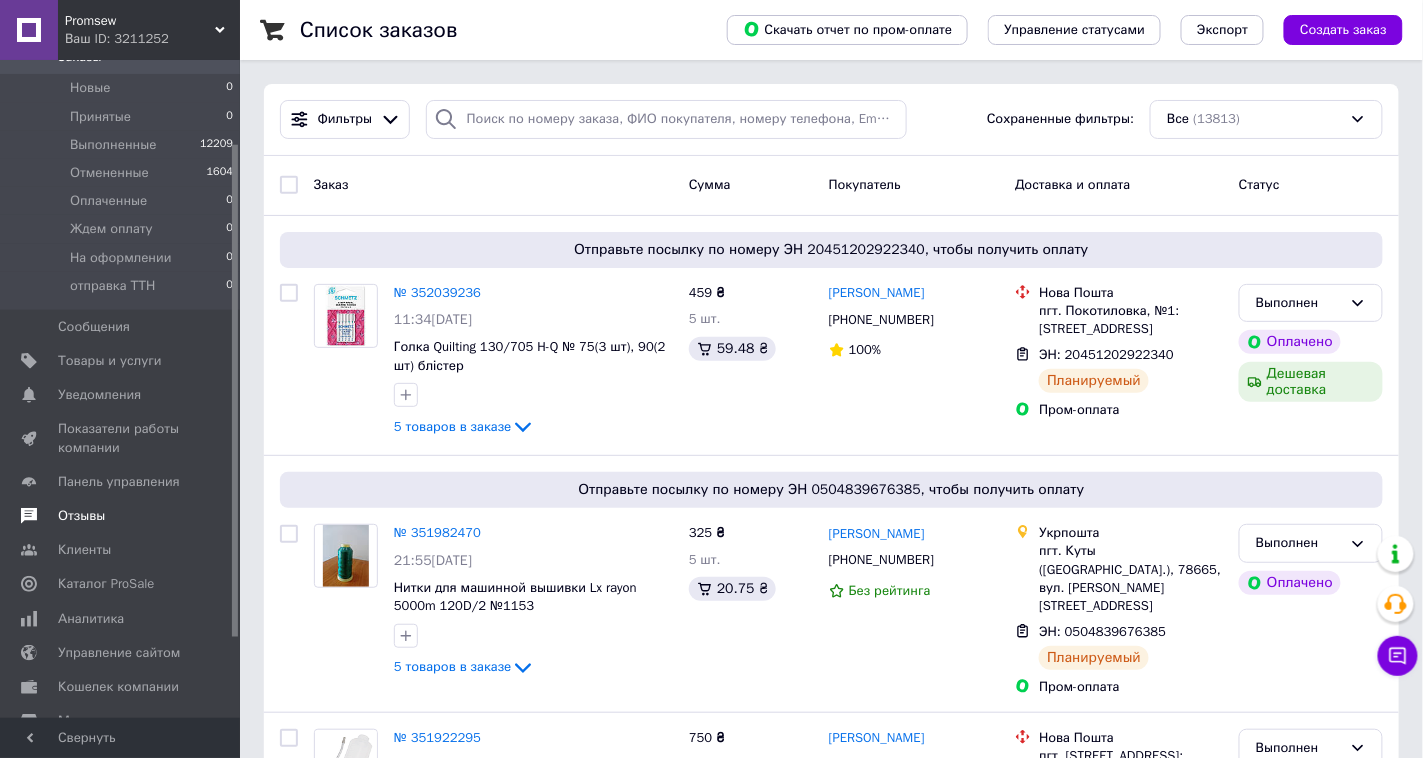 click on "Отзывы" at bounding box center [81, 516] 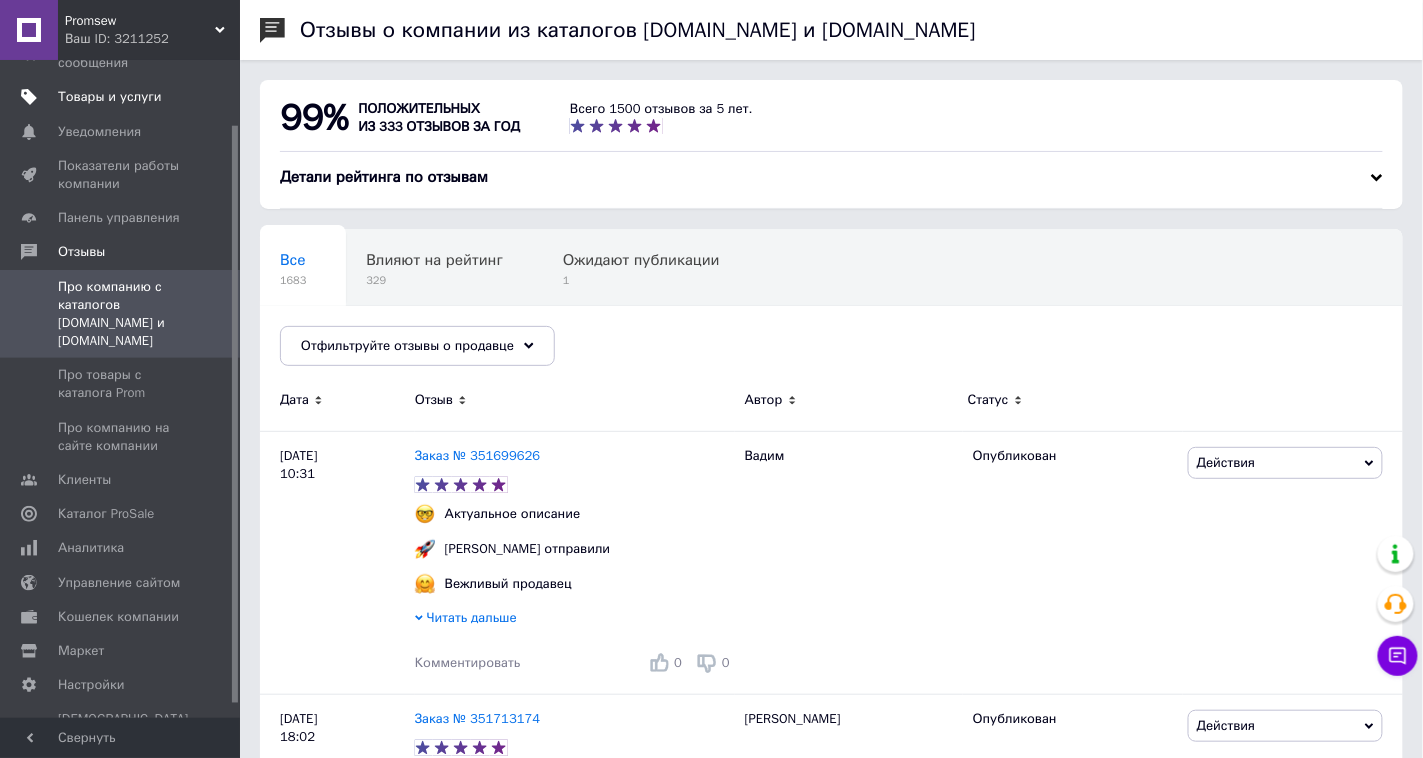 scroll, scrollTop: 0, scrollLeft: 0, axis: both 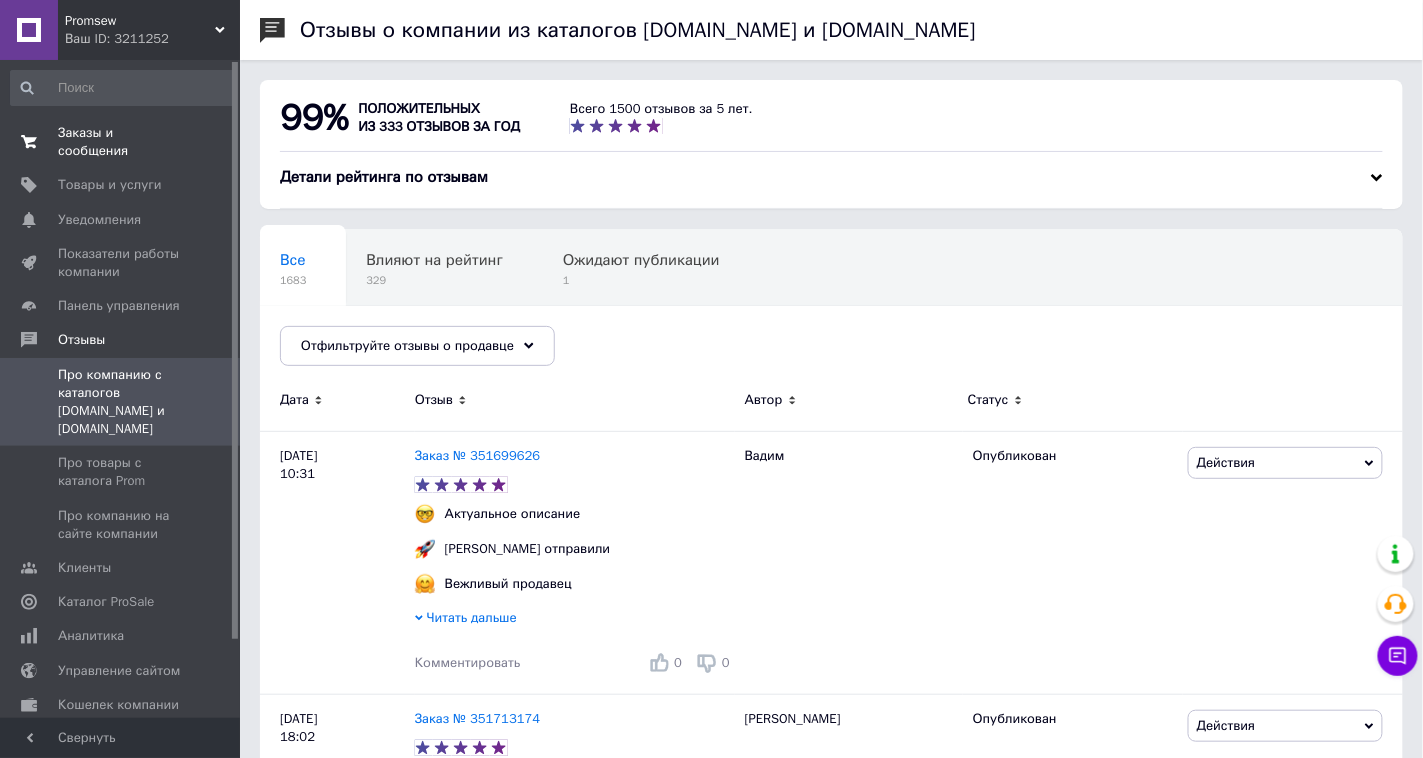 click on "Заказы и сообщения" at bounding box center (121, 142) 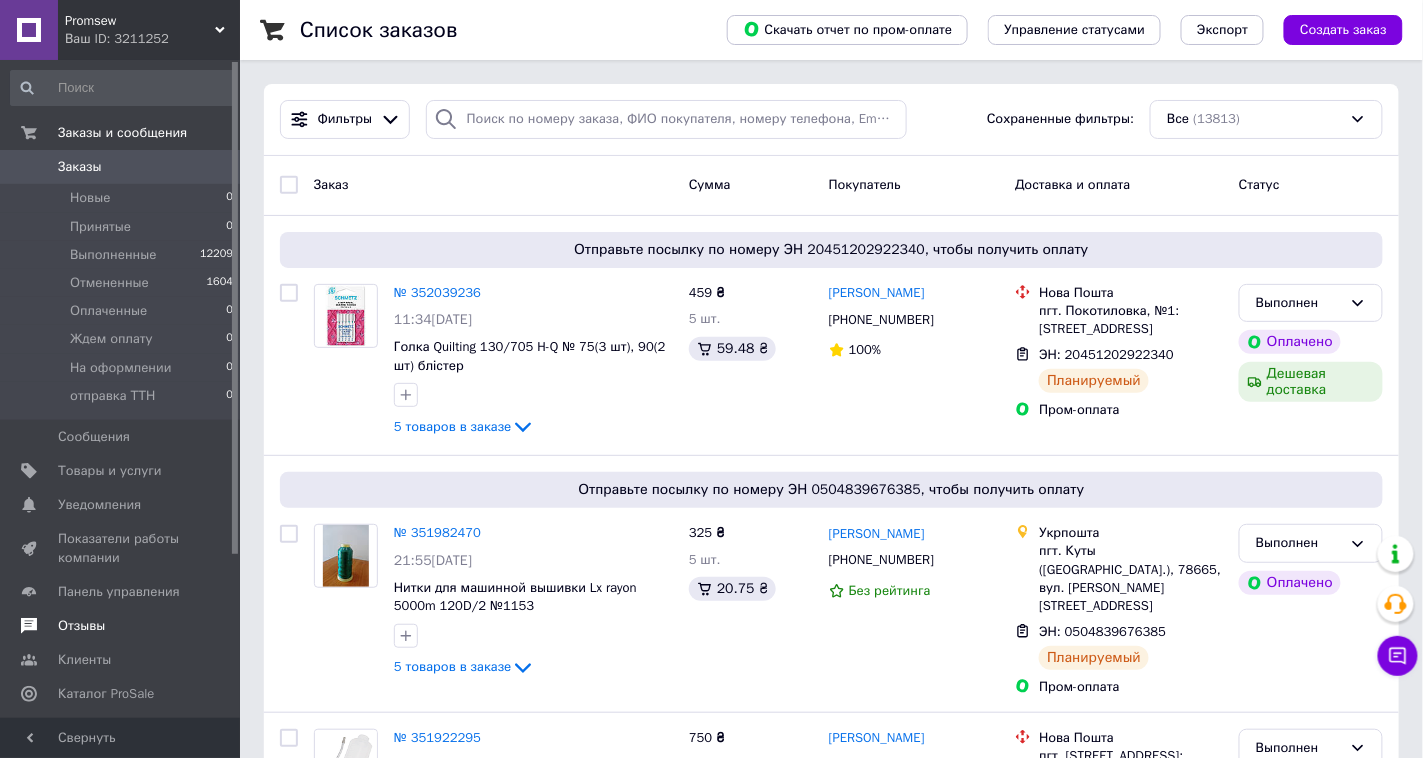 click on "Отзывы" at bounding box center (81, 626) 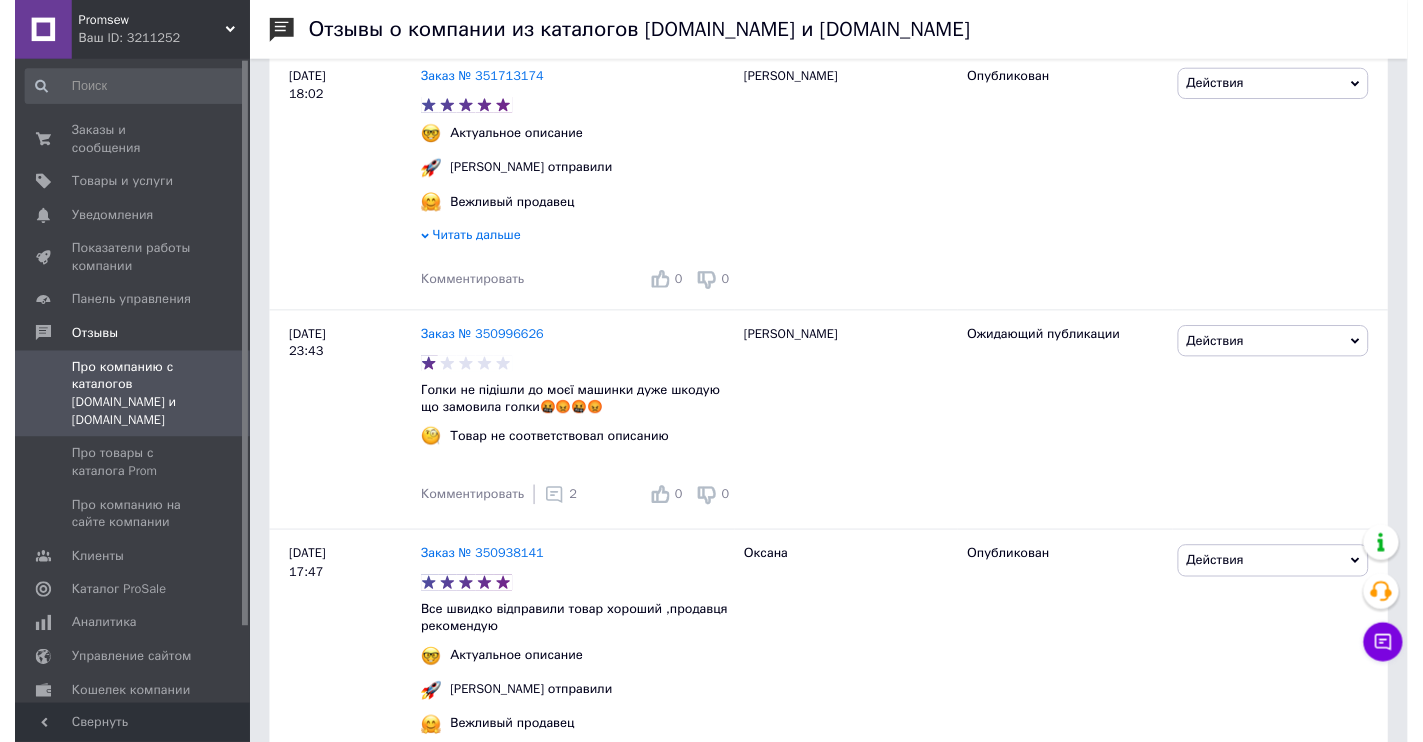 scroll, scrollTop: 666, scrollLeft: 0, axis: vertical 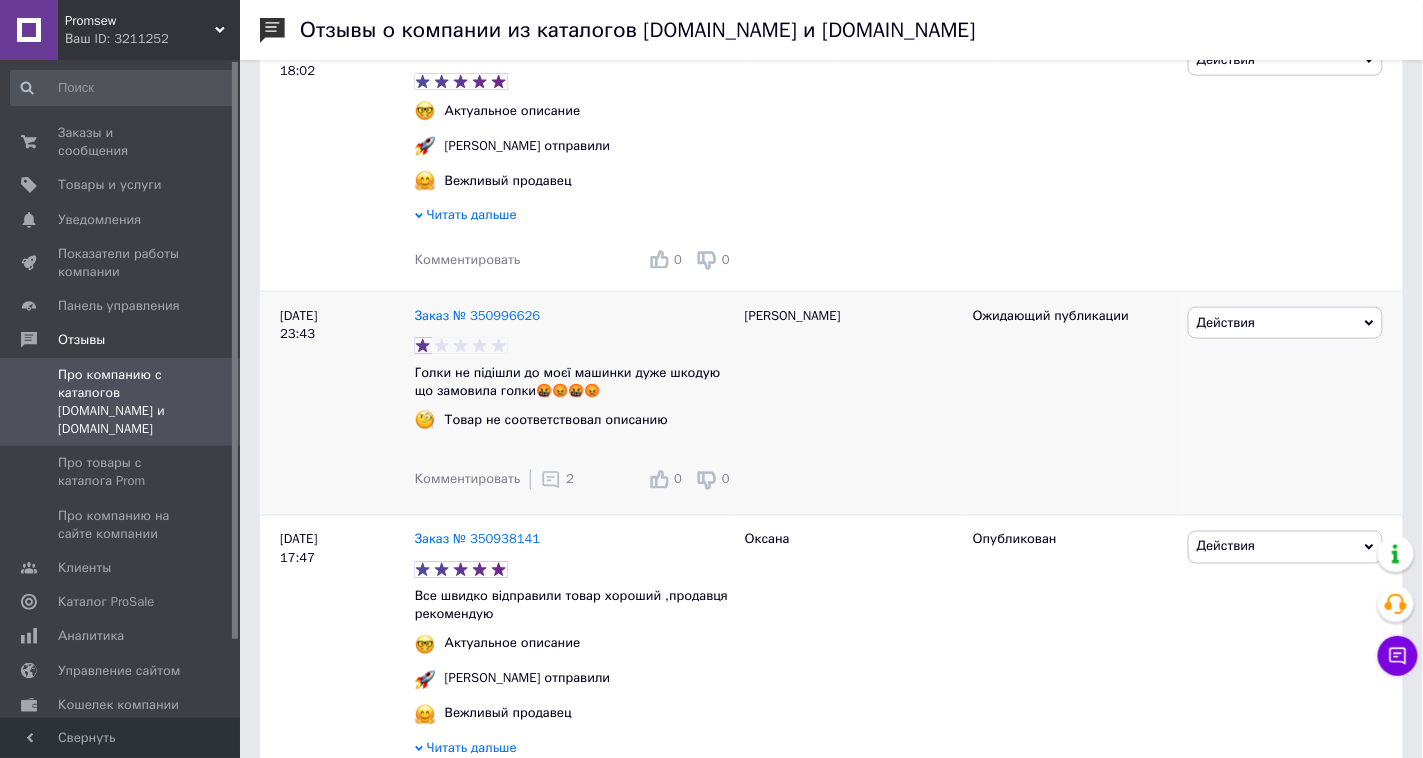 click on "2" at bounding box center (570, 479) 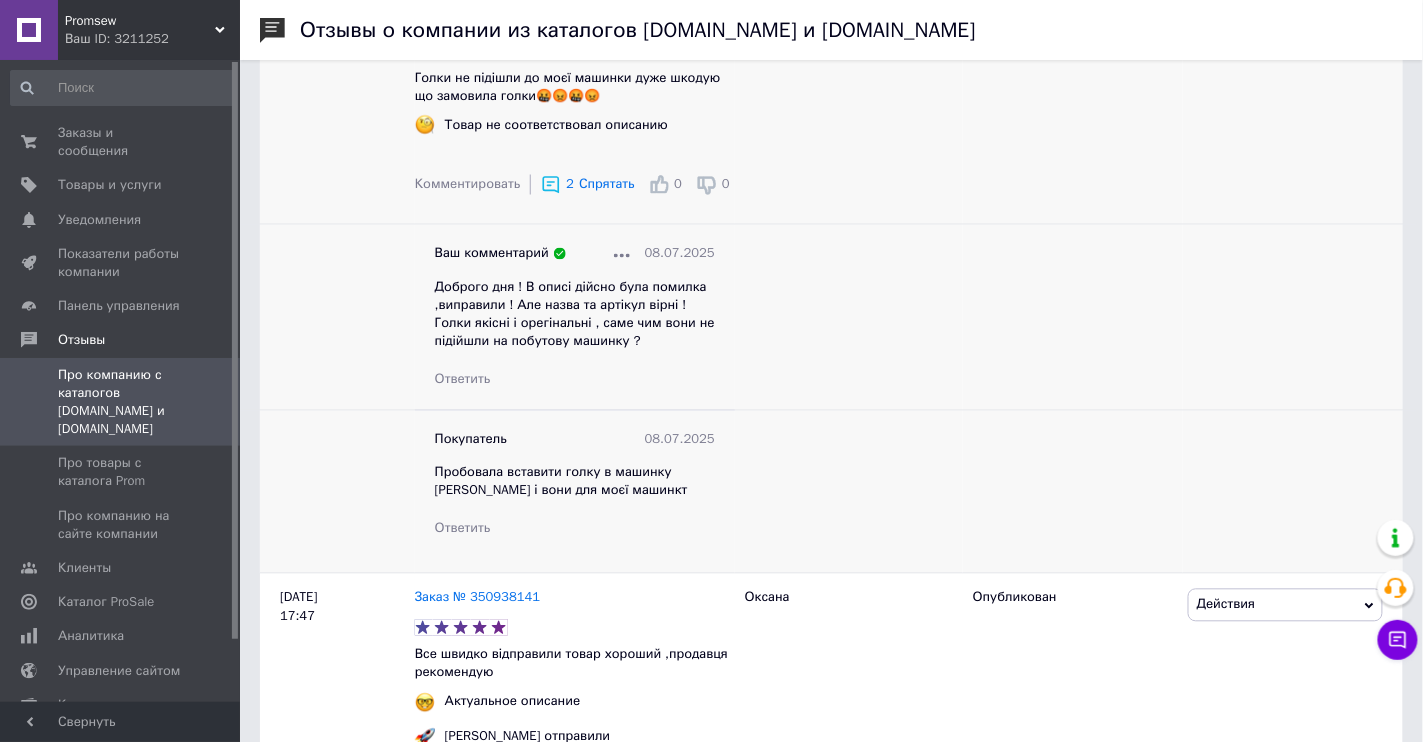 scroll, scrollTop: 963, scrollLeft: 0, axis: vertical 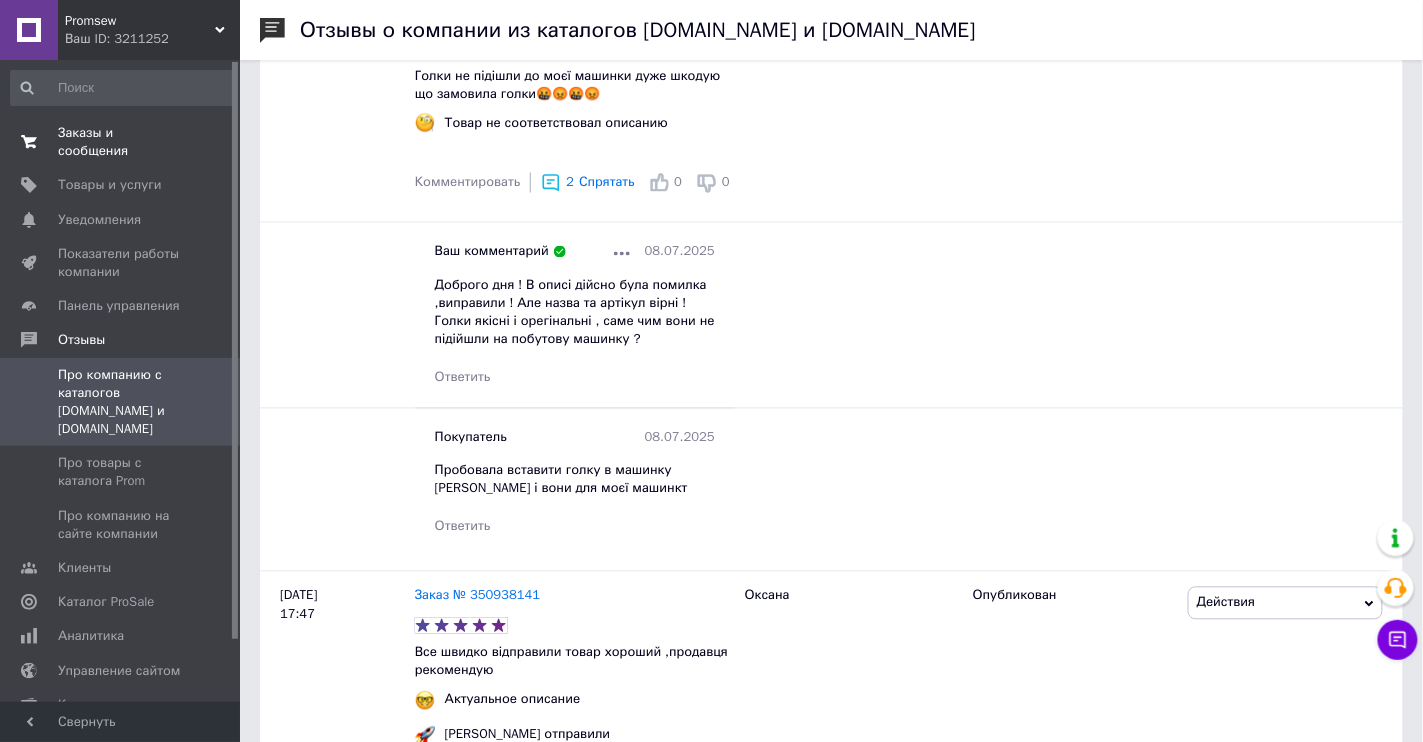 click on "Заказы и сообщения" at bounding box center [121, 142] 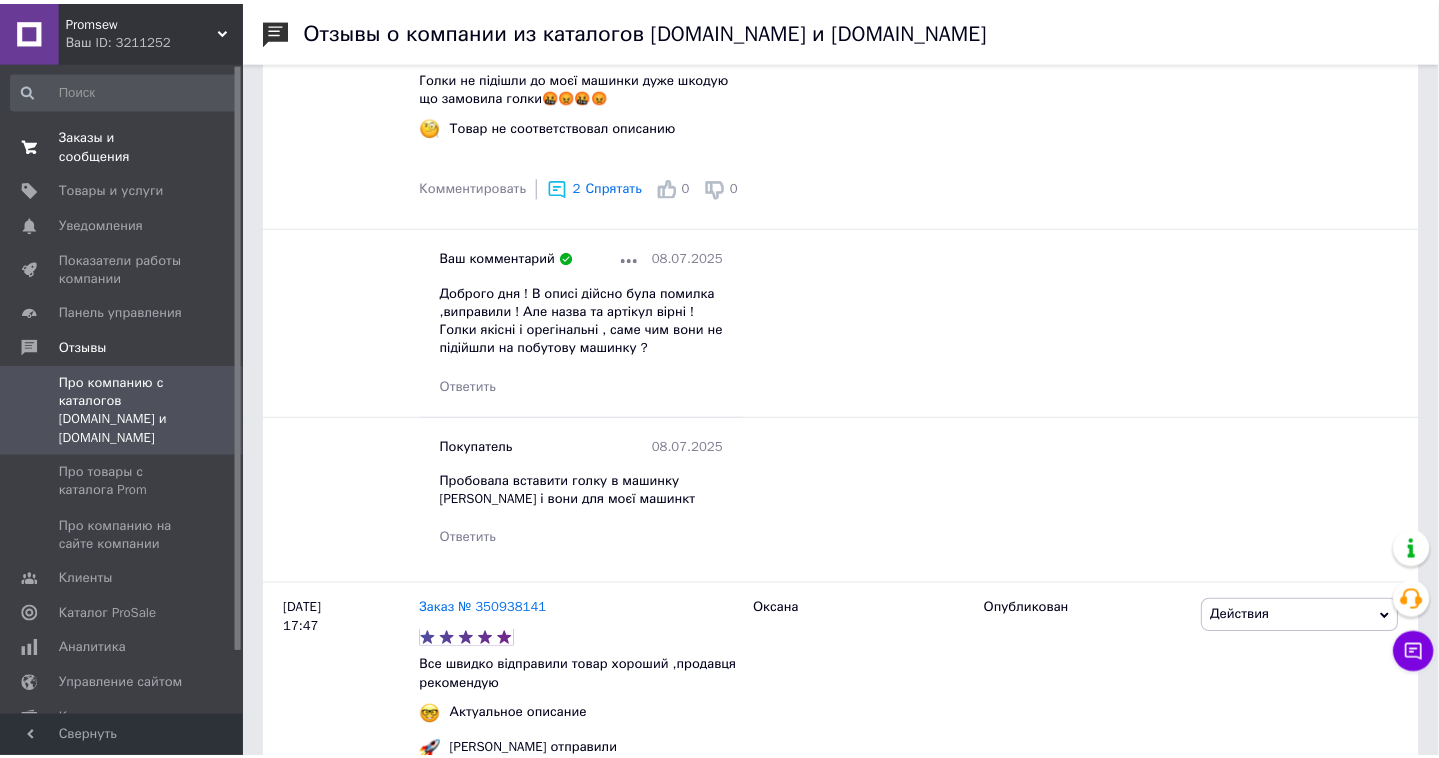 scroll, scrollTop: 0, scrollLeft: 0, axis: both 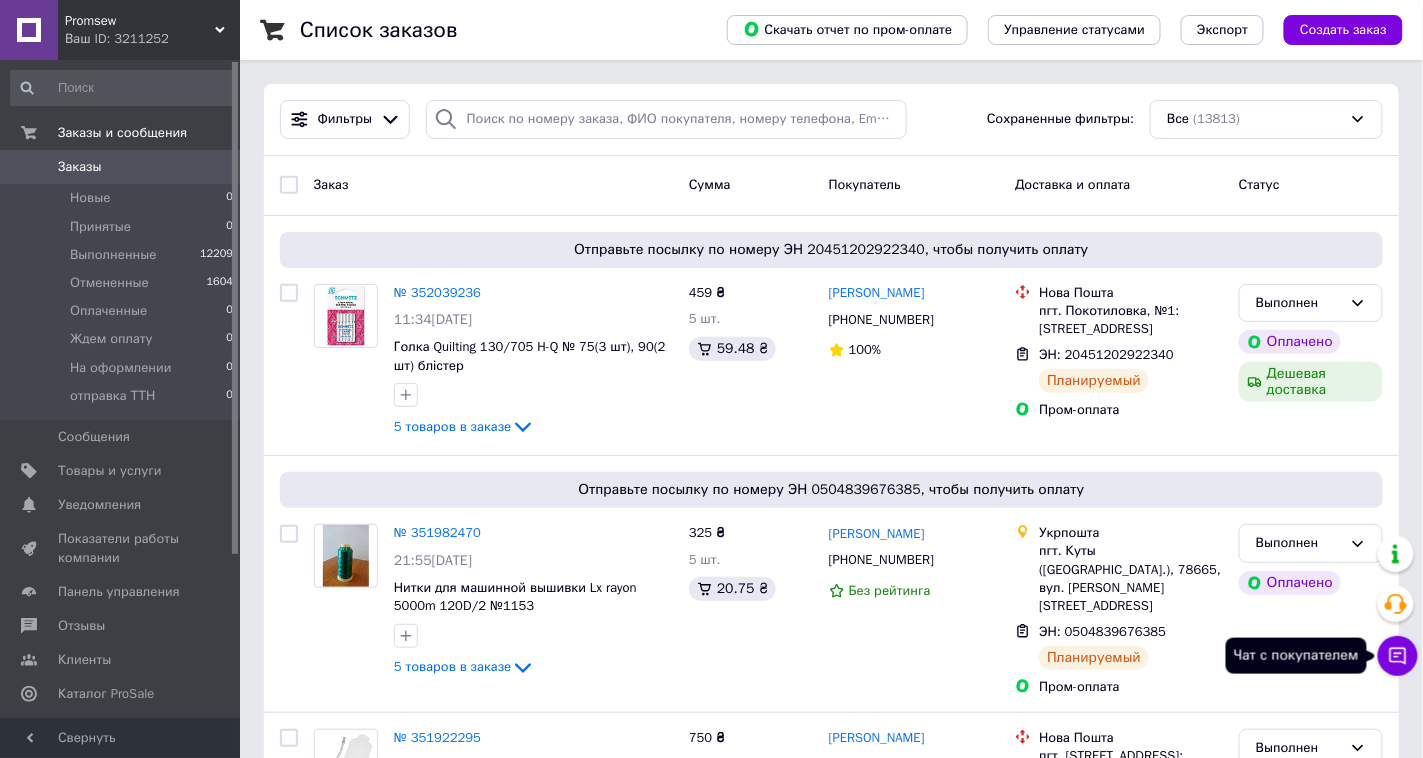 click on "Чат с покупателем" at bounding box center [1398, 656] 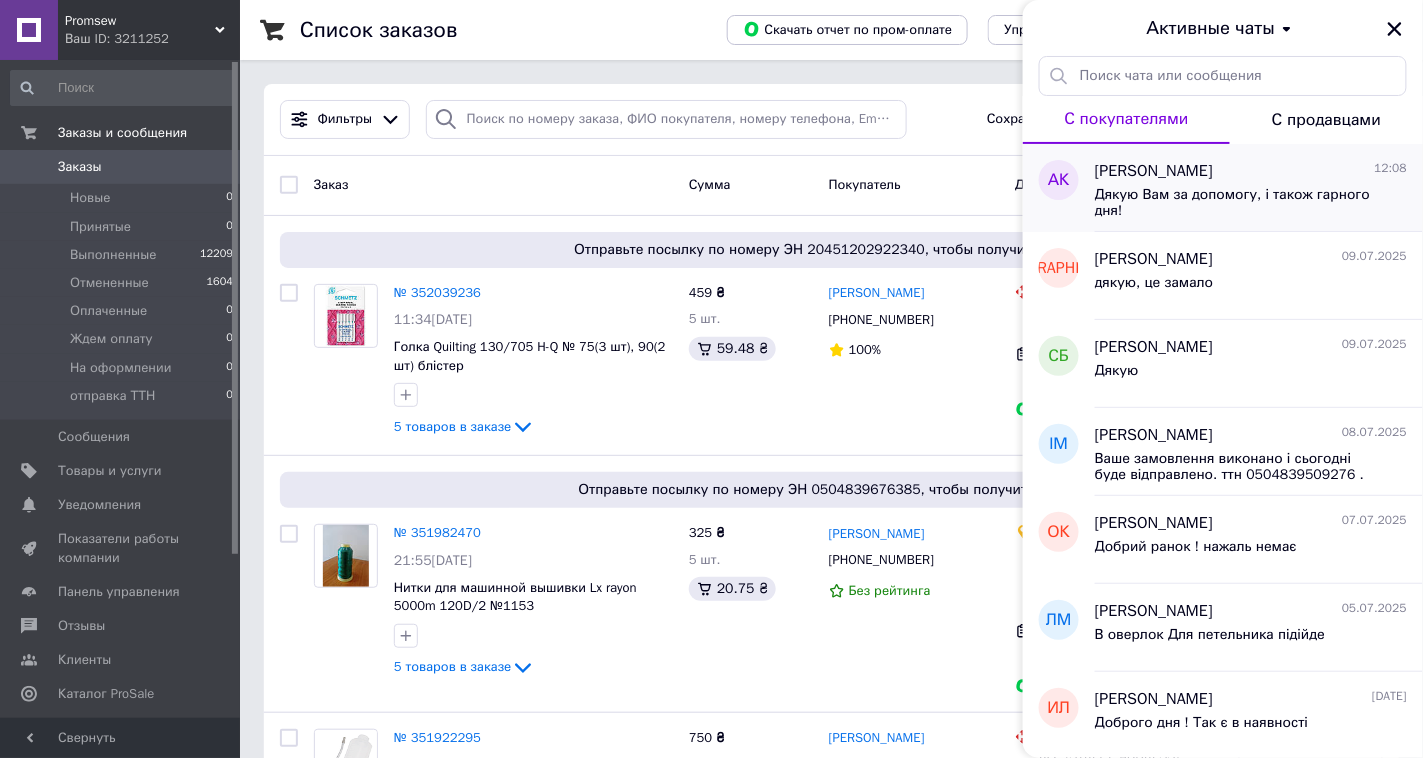 click on "Дякую Вам за допомогу, і також гарного дня!" at bounding box center (1237, 203) 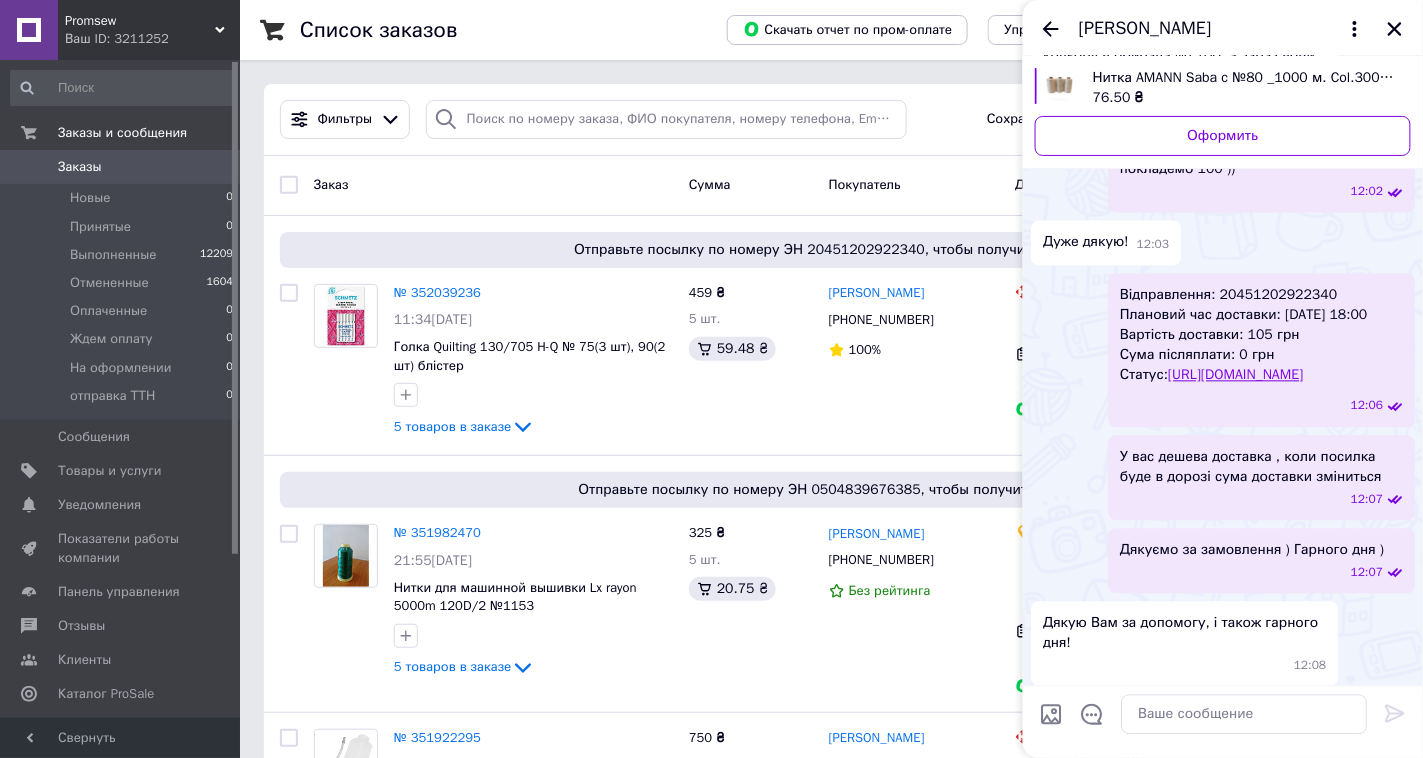 scroll, scrollTop: 1156, scrollLeft: 0, axis: vertical 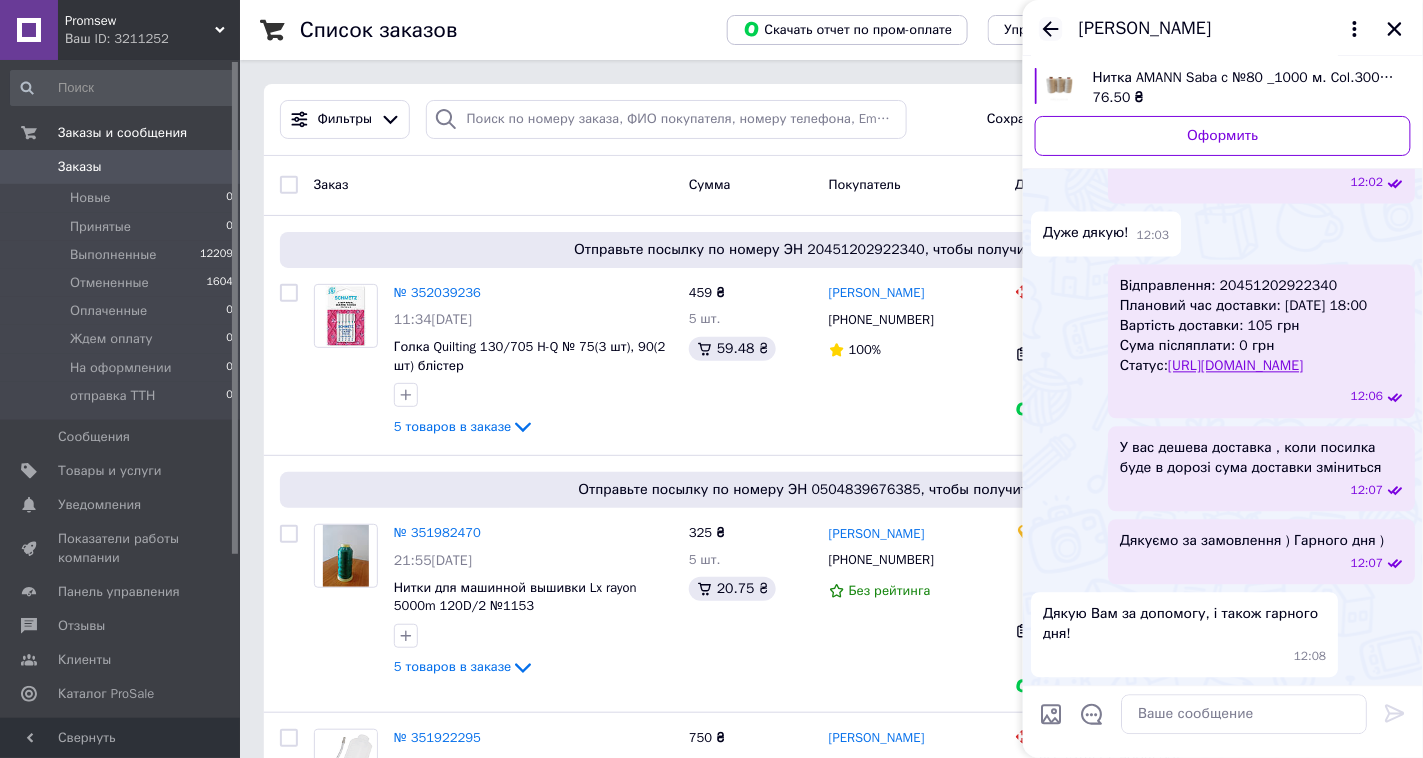 click 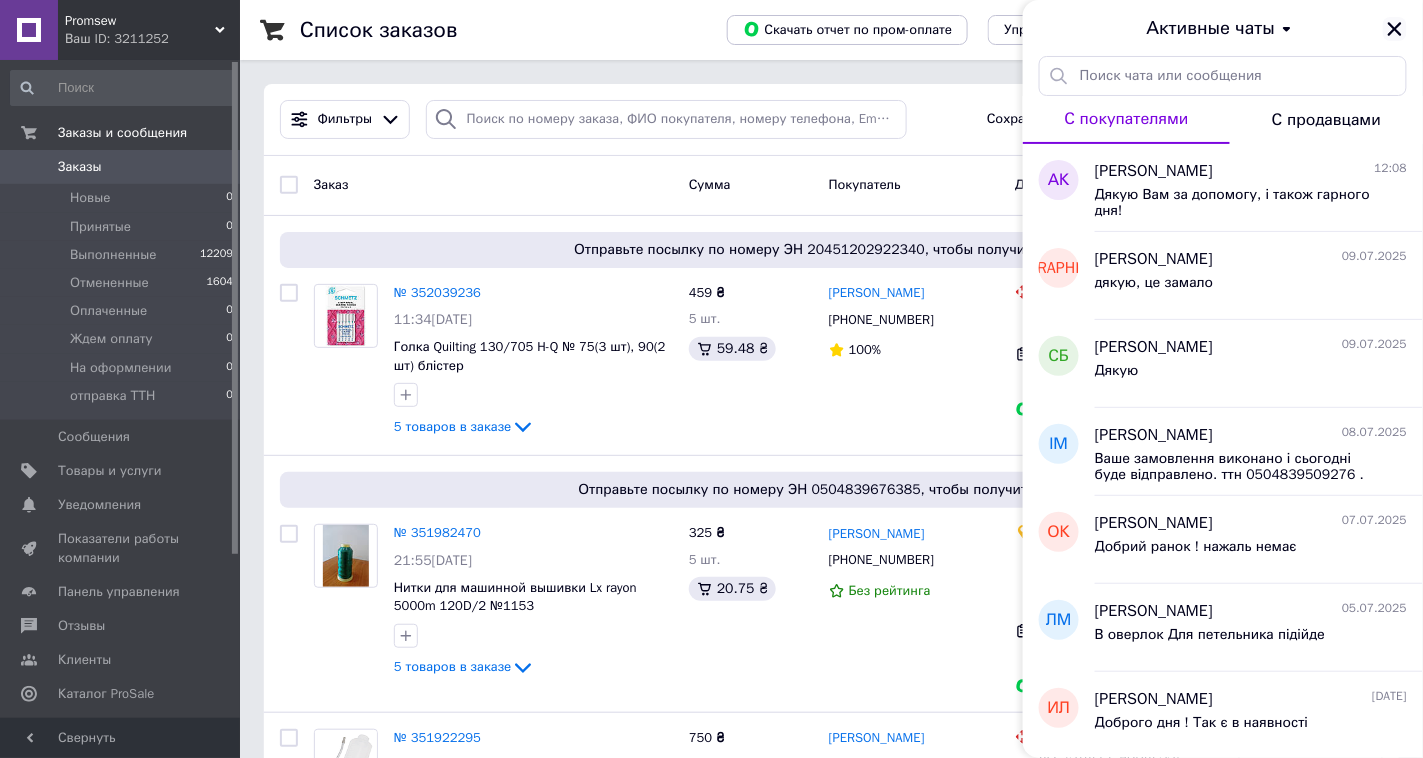 click at bounding box center (1395, 29) 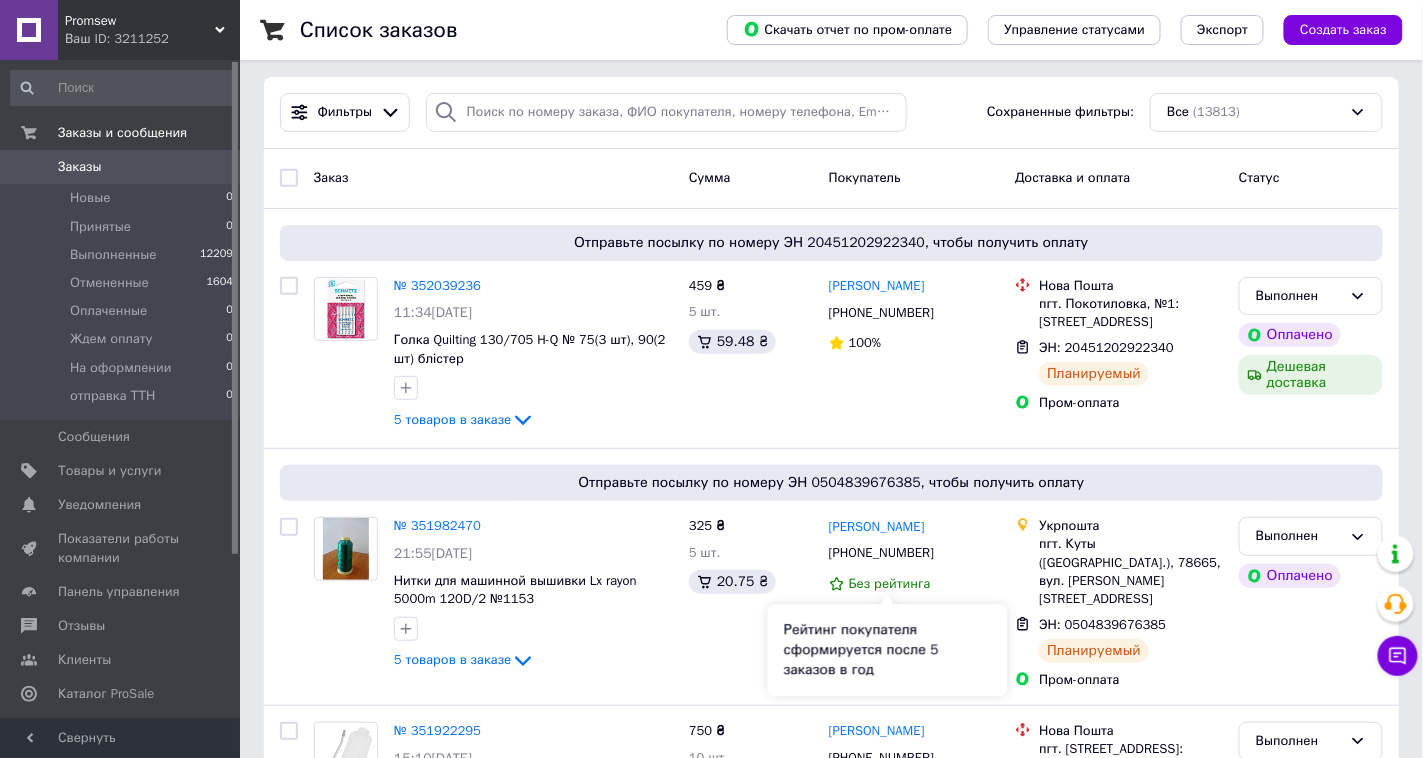 scroll, scrollTop: 0, scrollLeft: 0, axis: both 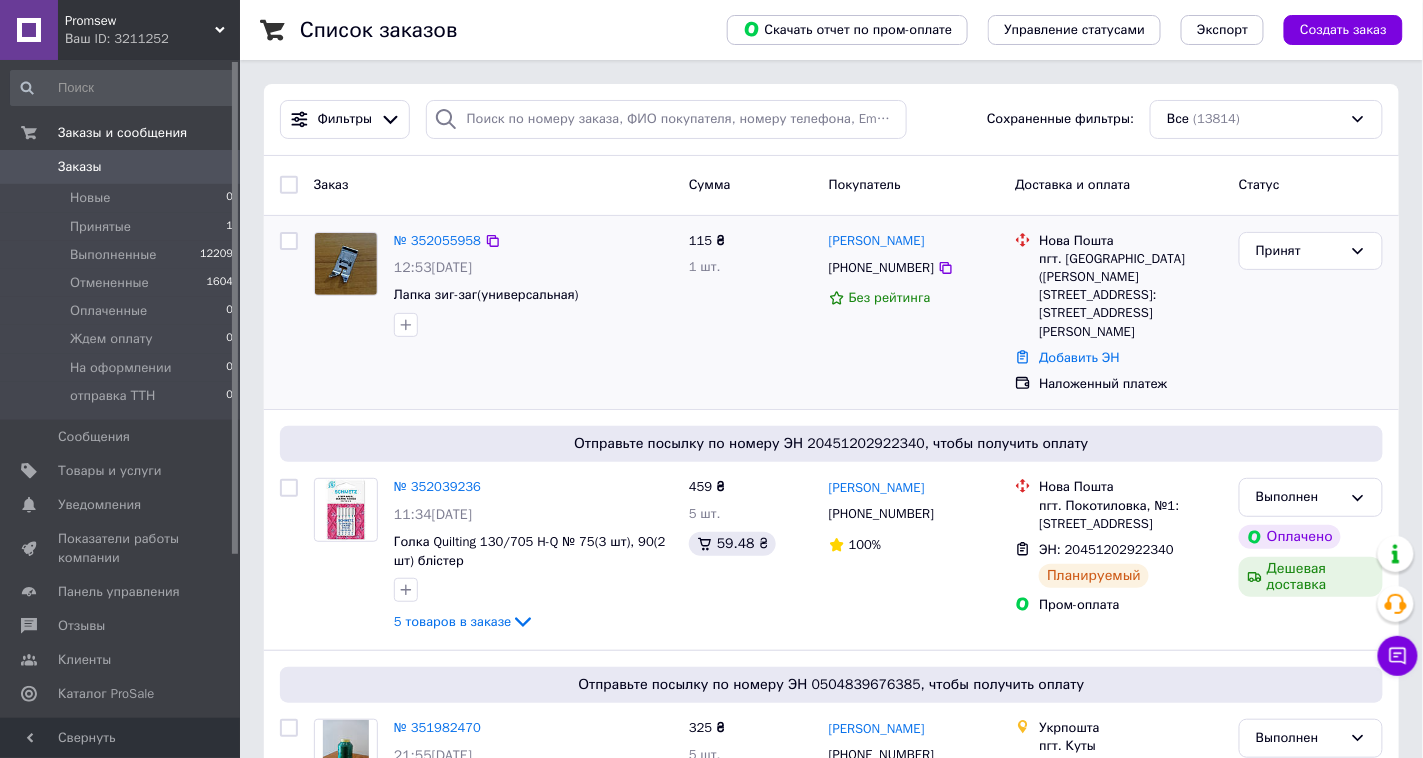 click on "№ 352055958" at bounding box center (437, 241) 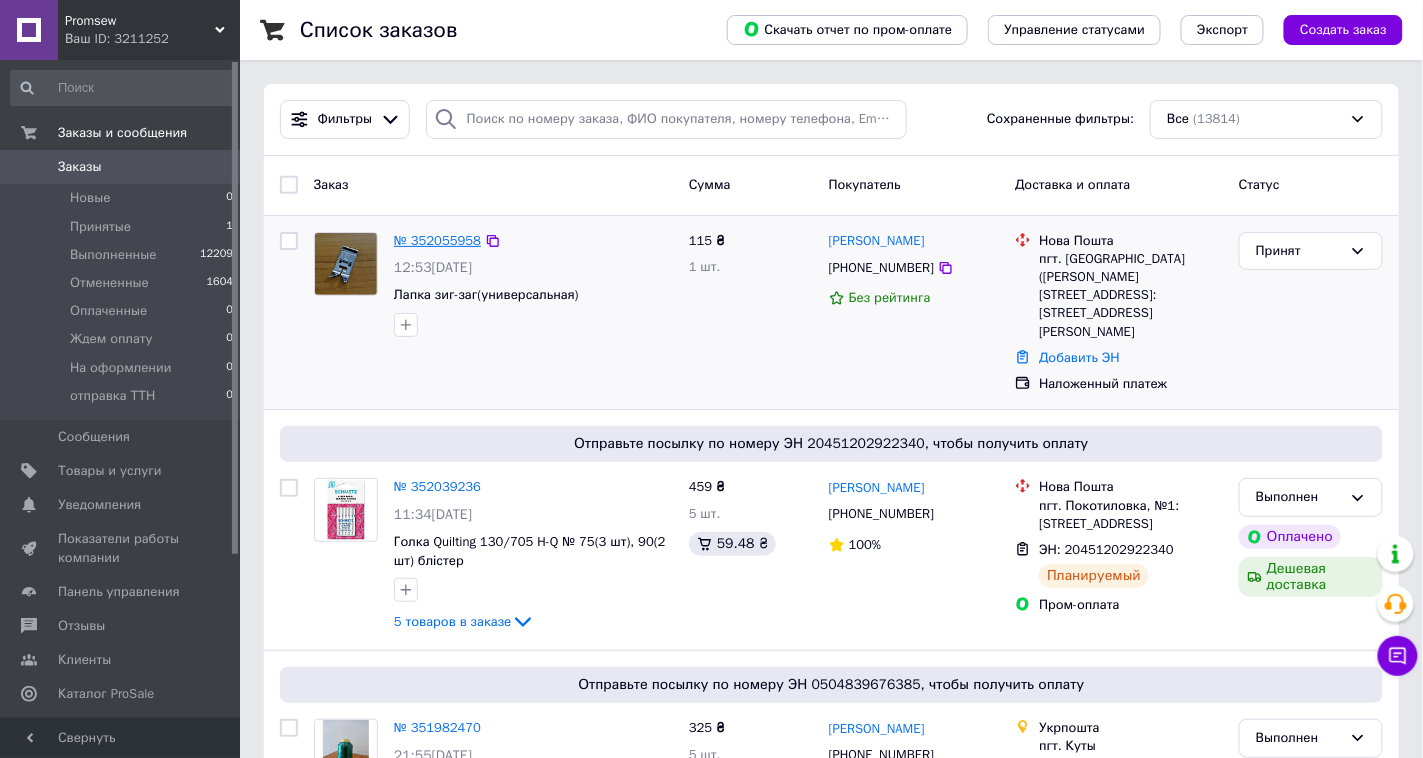 click on "№ 352055958" at bounding box center (437, 240) 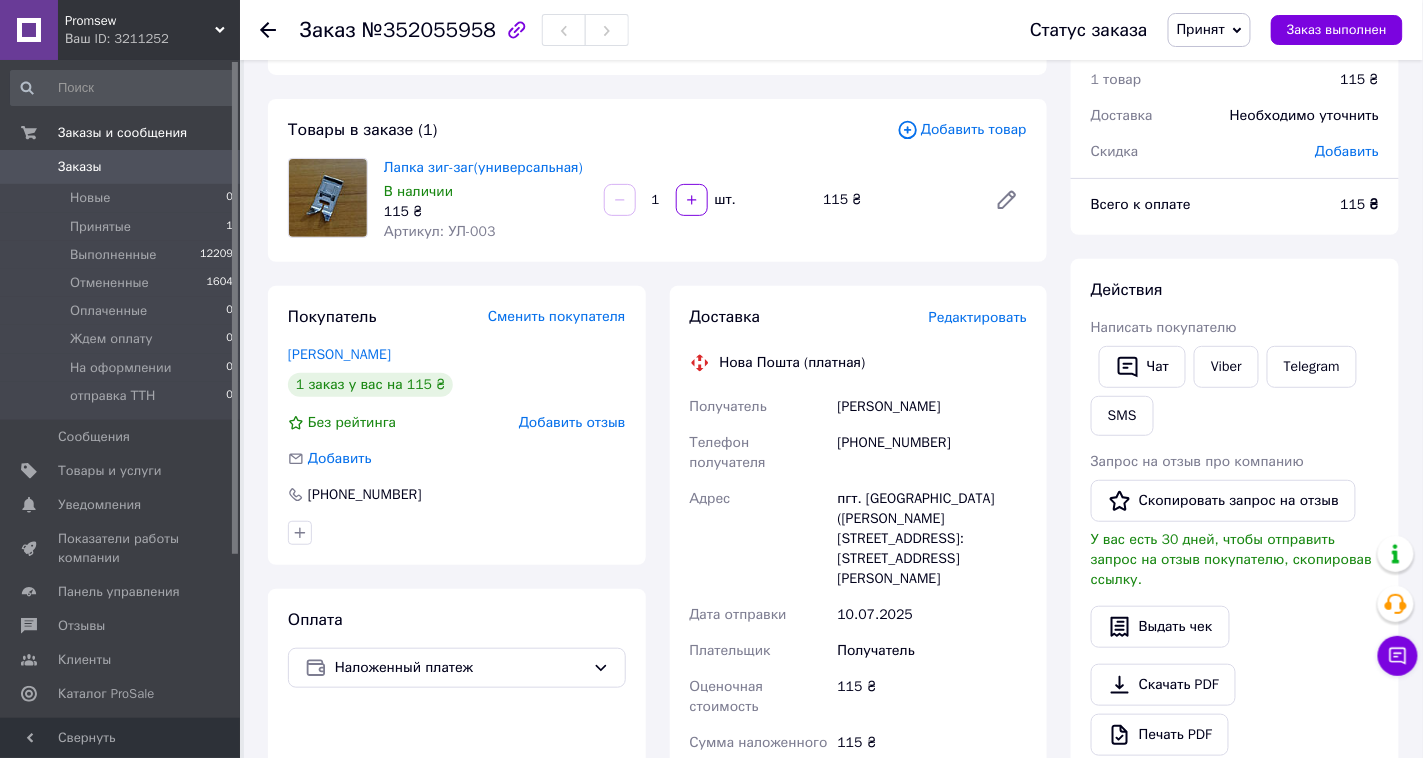 scroll, scrollTop: 0, scrollLeft: 0, axis: both 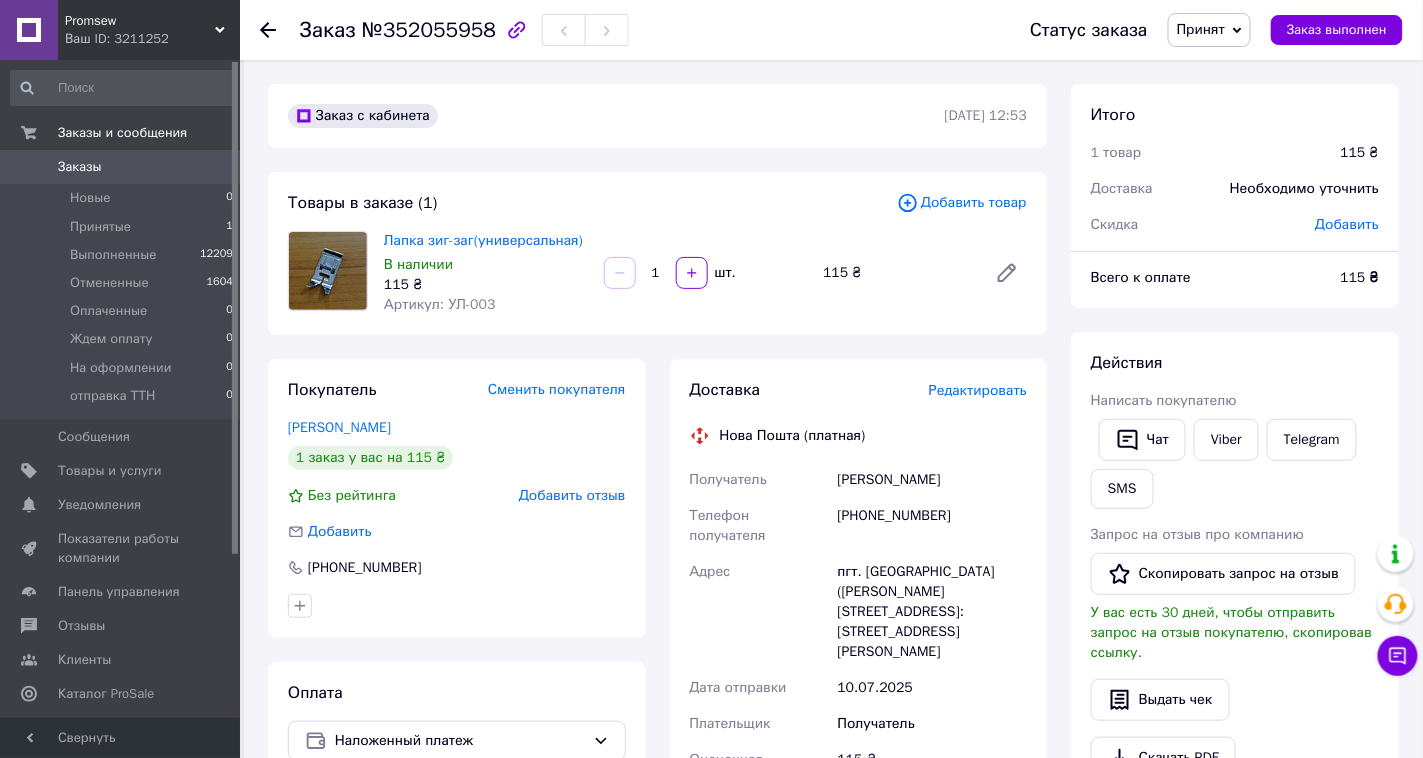 click on "Заказ №352055958 Статус заказа Принят Выполнен Отменен Оплаченный Ждем оплату  На оформлении отправка ТТН Заказ выполнен Заказ с кабинета [DATE] 12:53 Товары в заказе (1) Добавить товар Лапка зиг-заг(универсальная) В наличии 115 ₴ Артикул: УЛ-003 1   шт. 115 ₴ Покупатель Сменить покупателя [PERSON_NAME] 1 заказ у вас на 115 ₴ Без рейтинга   Добавить отзыв Добавить [PHONE_NUMBER] Оплата Наложенный платеж Доставка Редактировать Нова Пошта (платная) Получатель [PERSON_NAME] Телефон получателя [PHONE_NUMBER] Адрес Дата отправки [DATE] Плательщик или" at bounding box center (833, 879) 